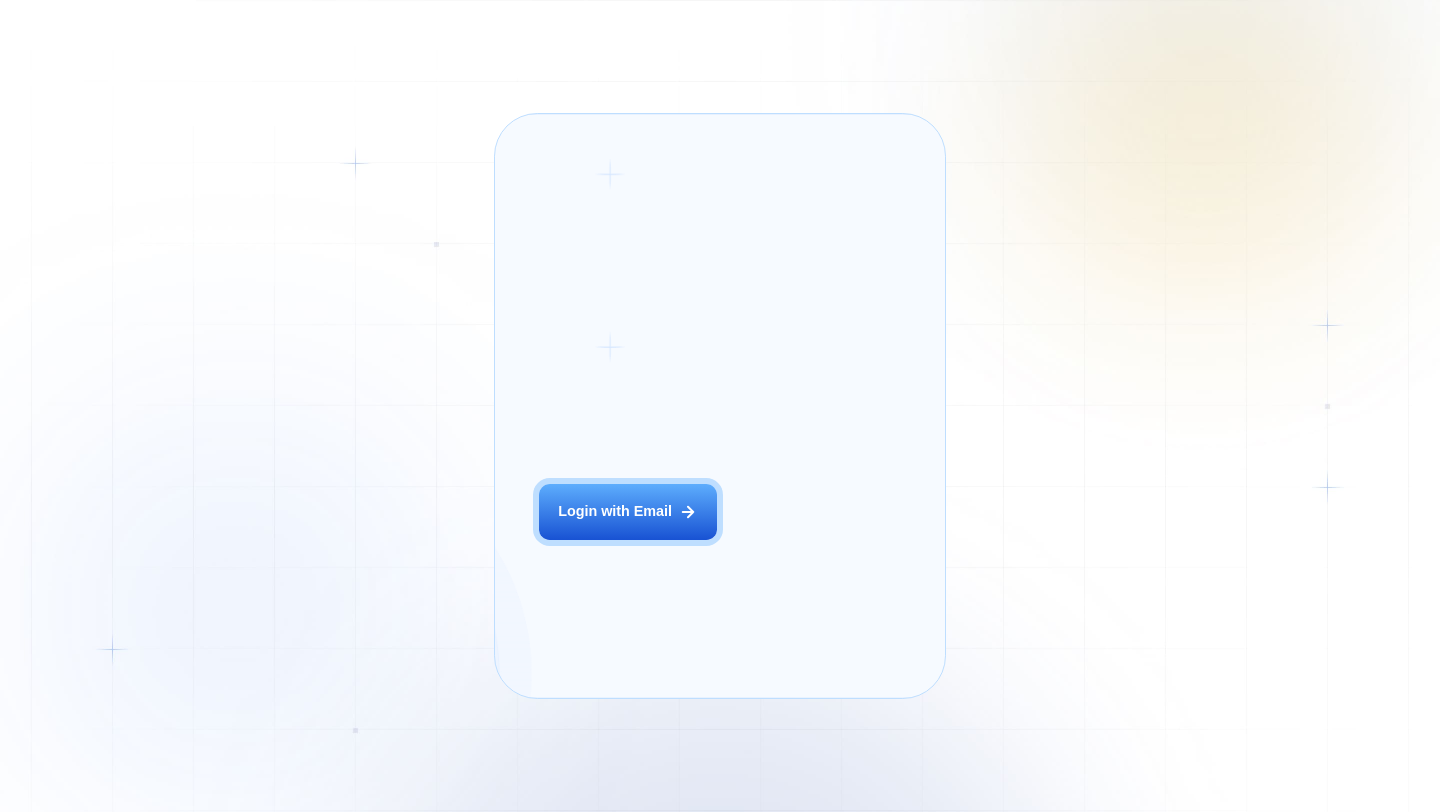 scroll, scrollTop: 0, scrollLeft: 0, axis: both 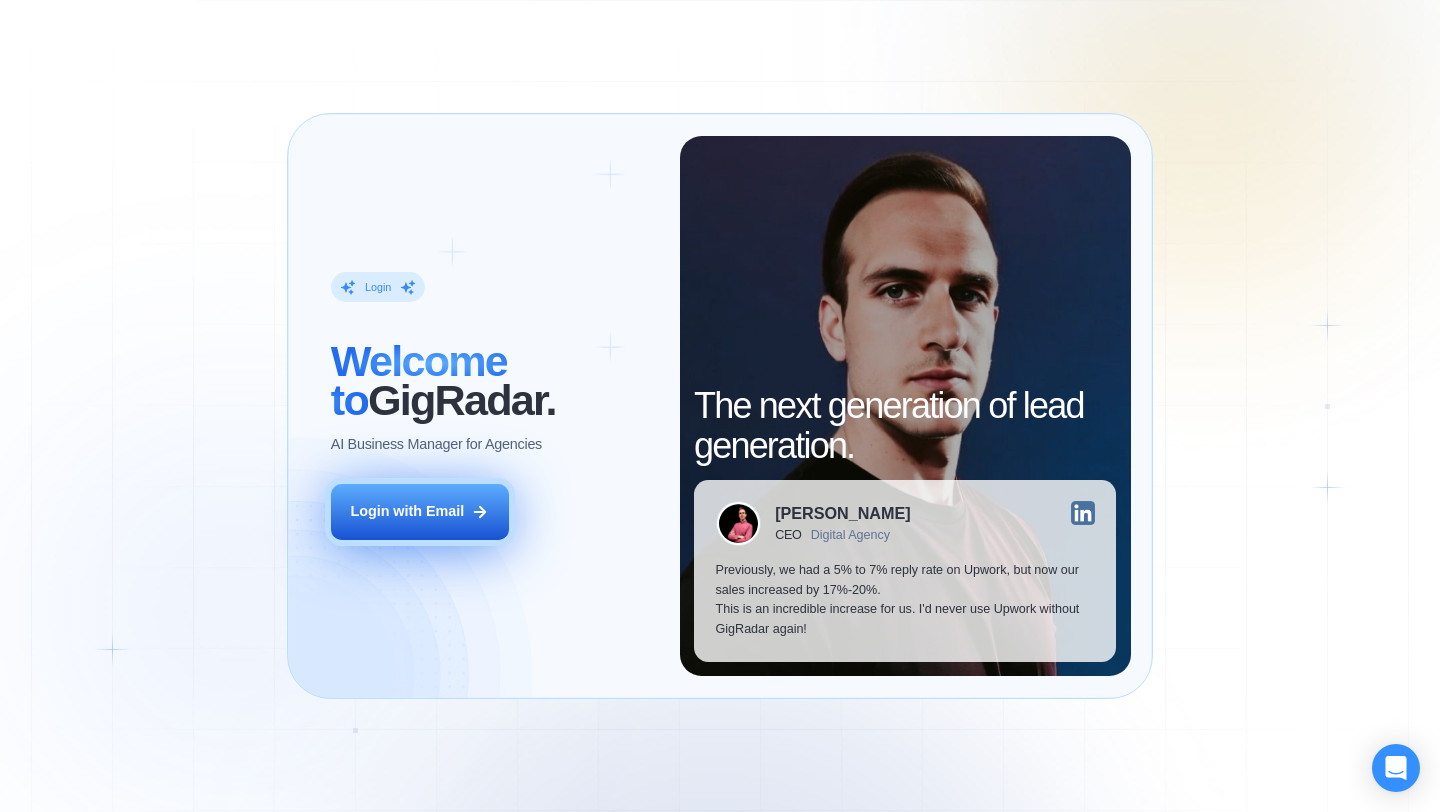 click on "Login with Email" at bounding box center (407, 512) 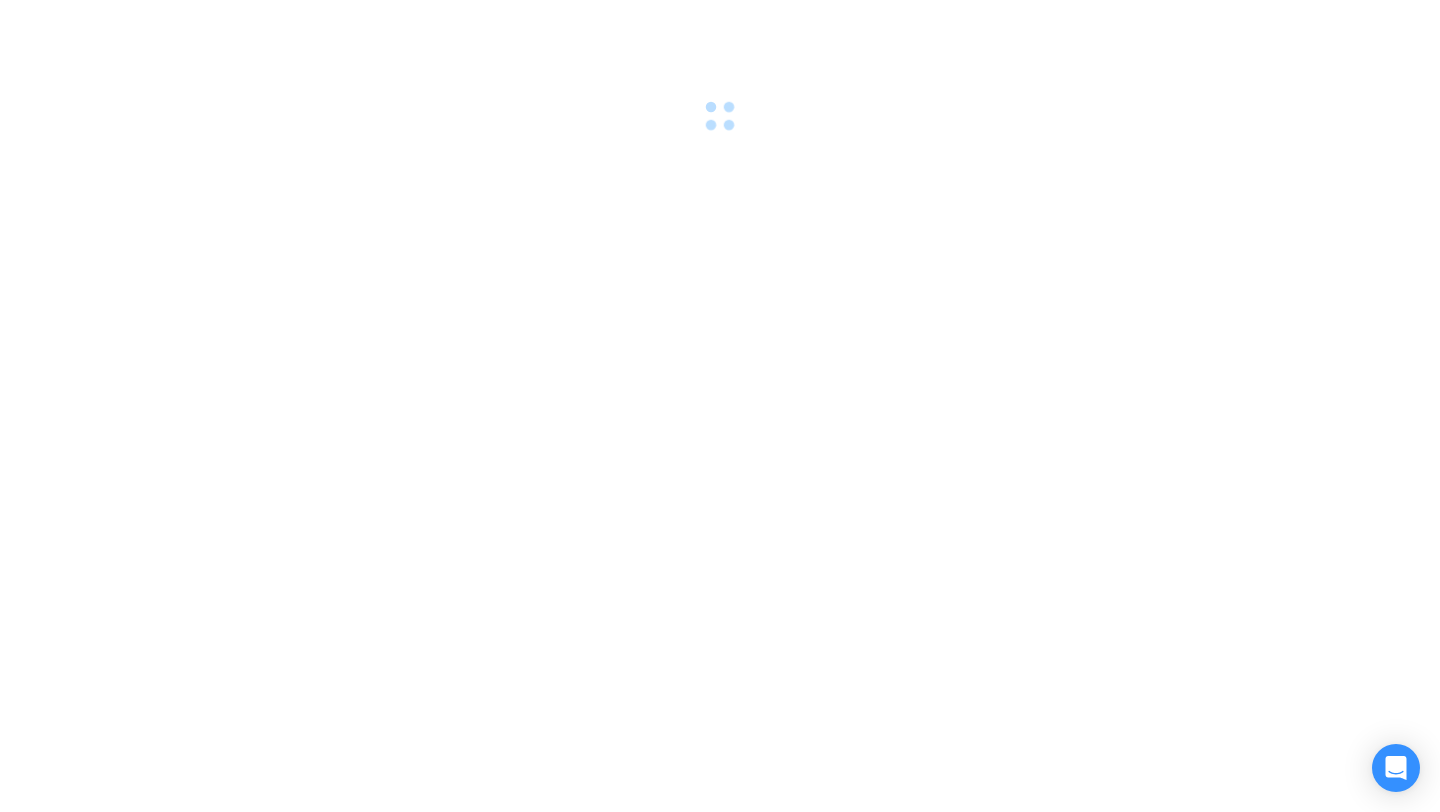 scroll, scrollTop: 0, scrollLeft: 0, axis: both 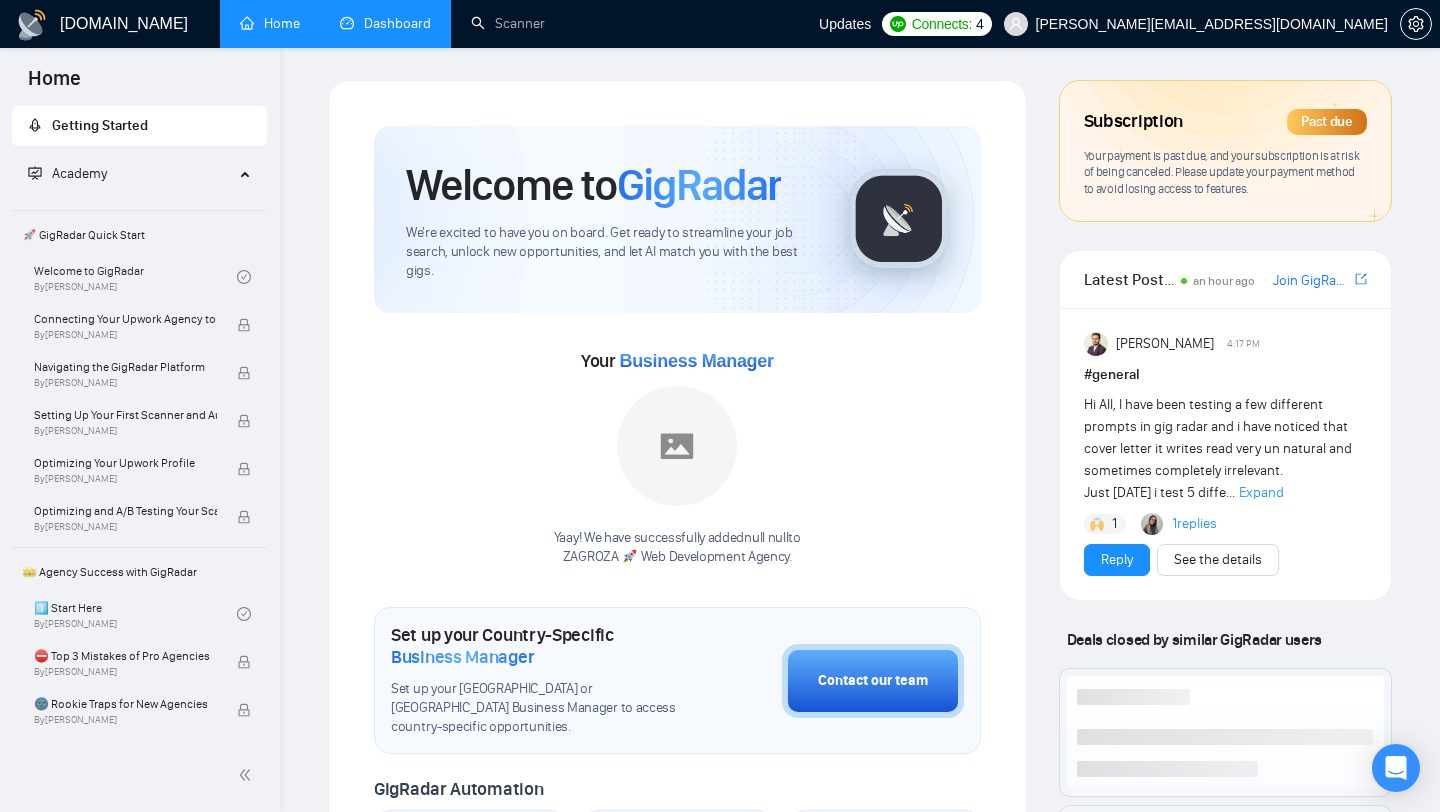 click on "Dashboard" at bounding box center (385, 23) 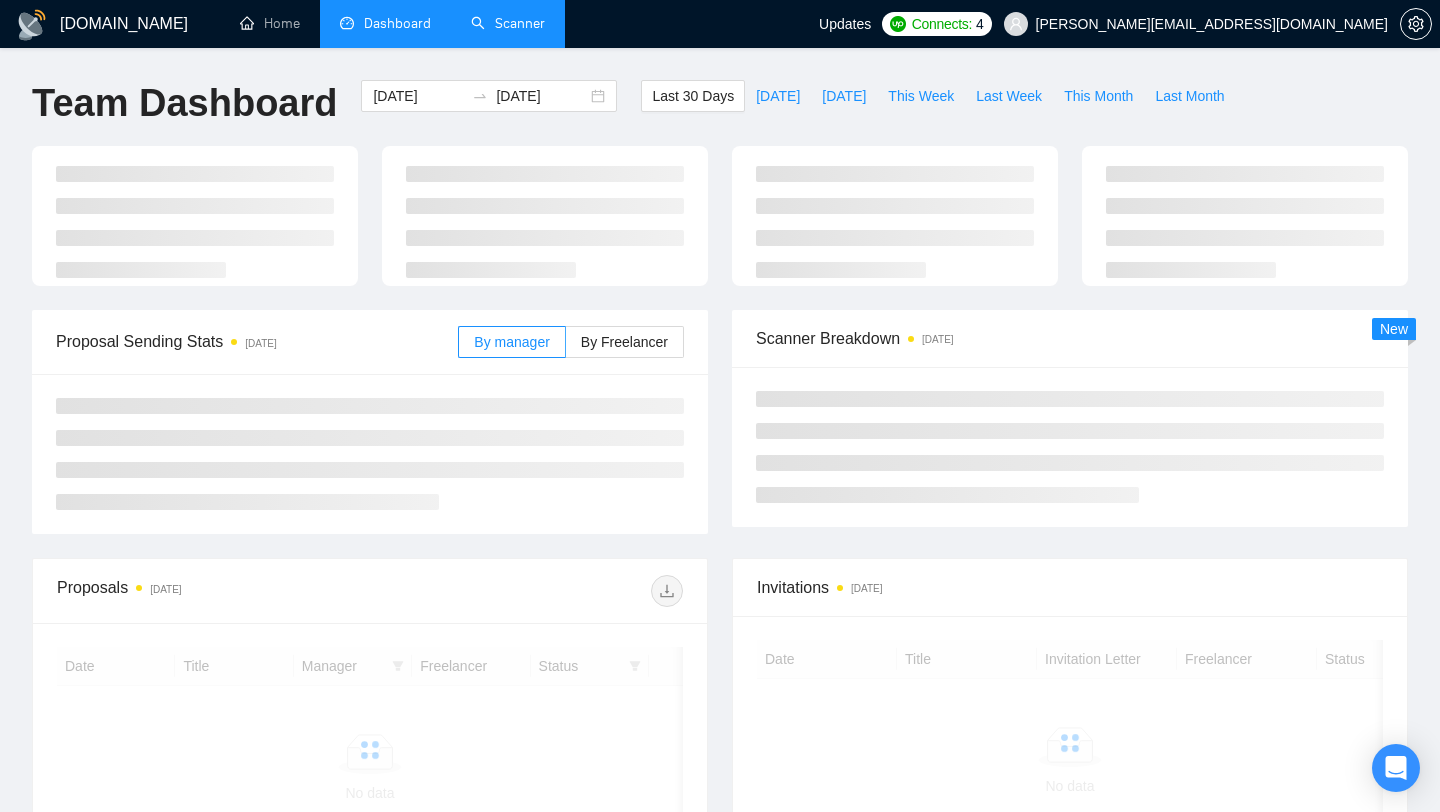 click on "Scanner" at bounding box center (508, 23) 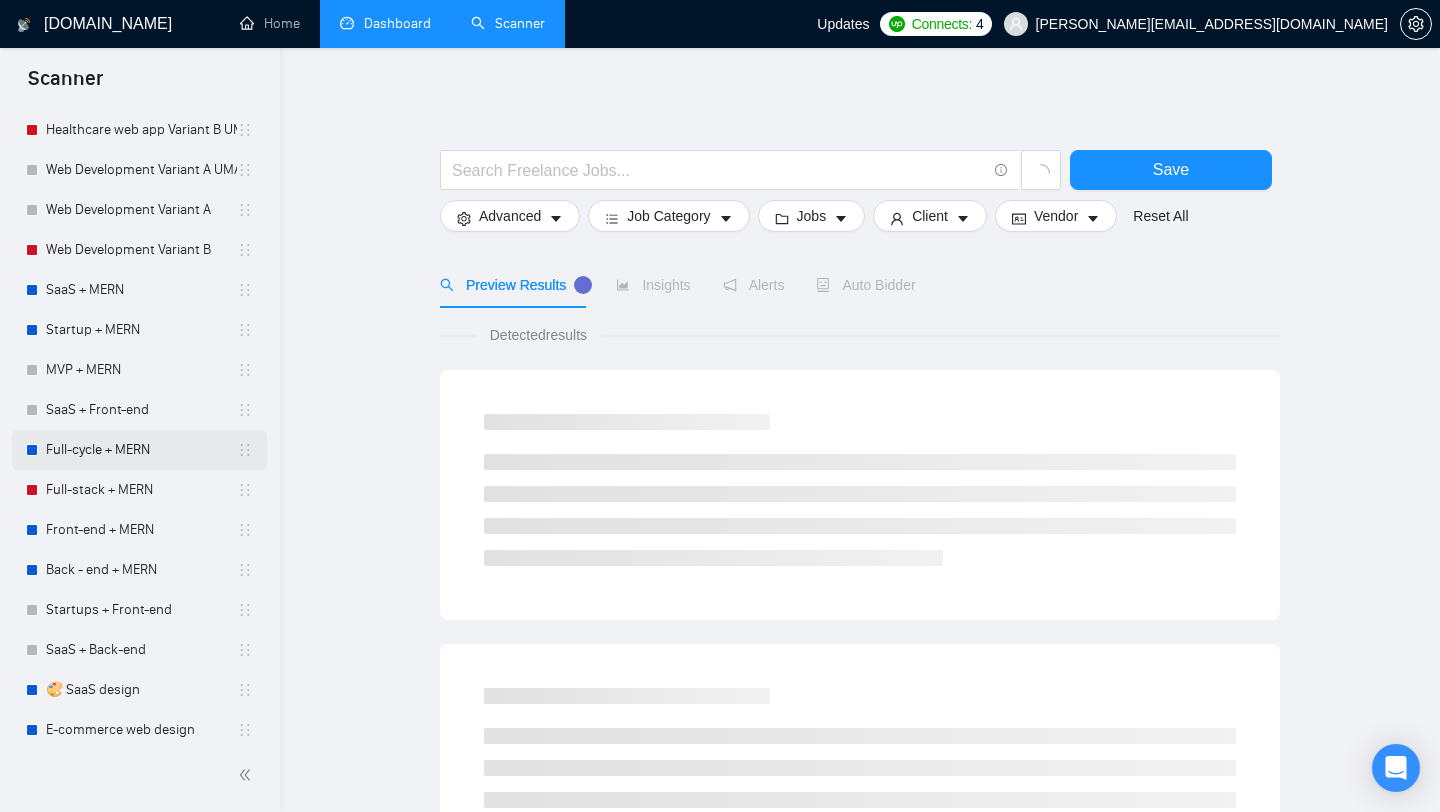 scroll, scrollTop: 1993, scrollLeft: 0, axis: vertical 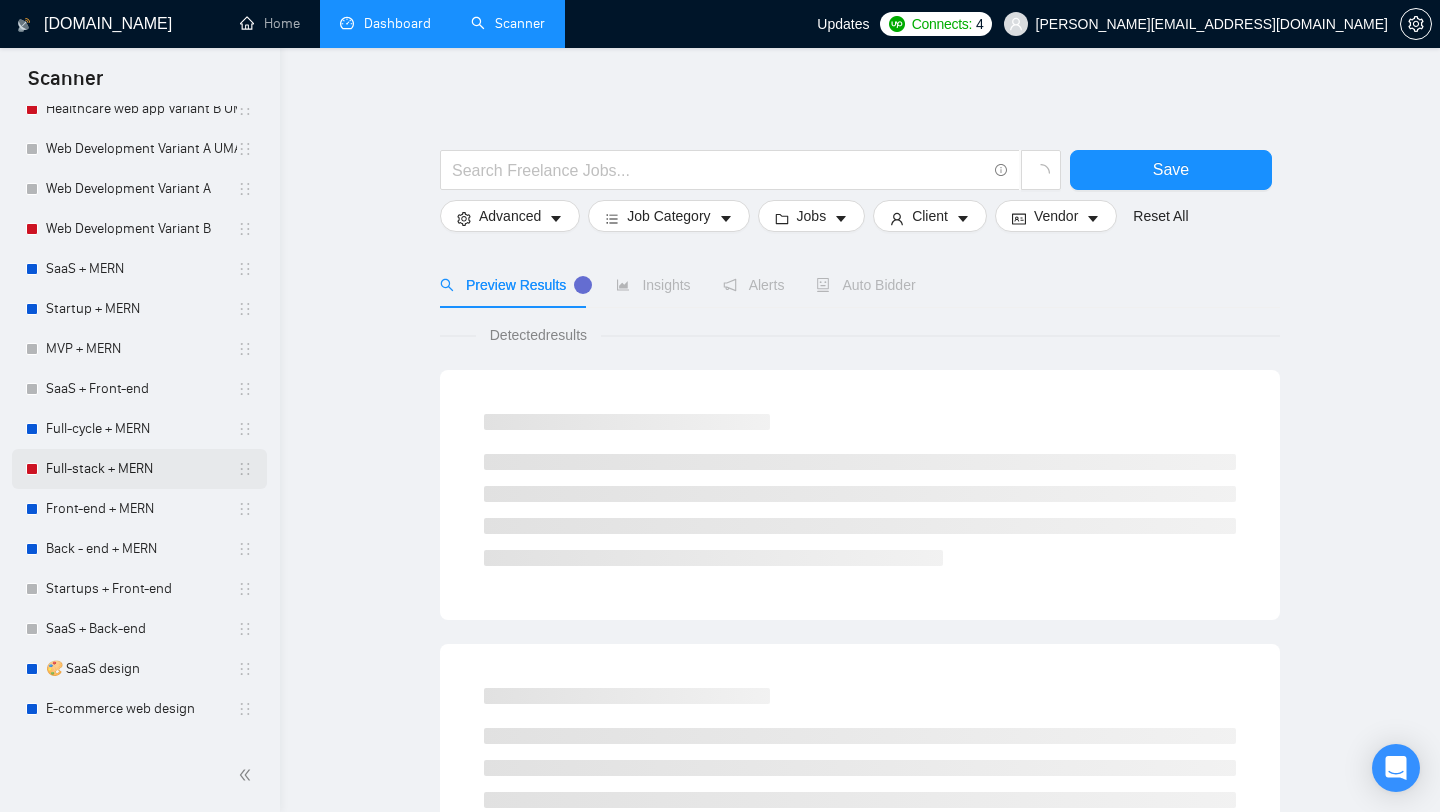 click on "Full-stack + MERN" at bounding box center [141, 469] 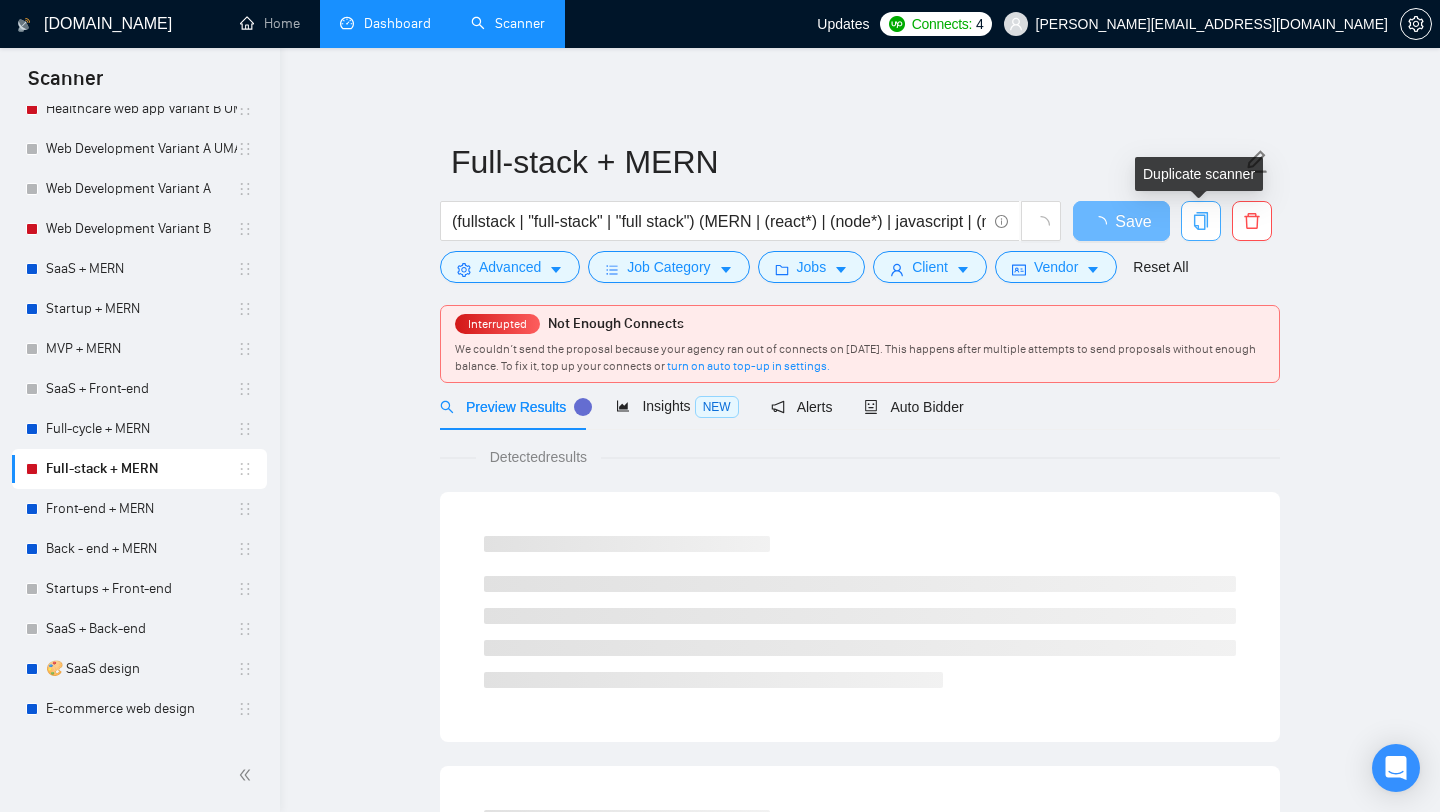 click 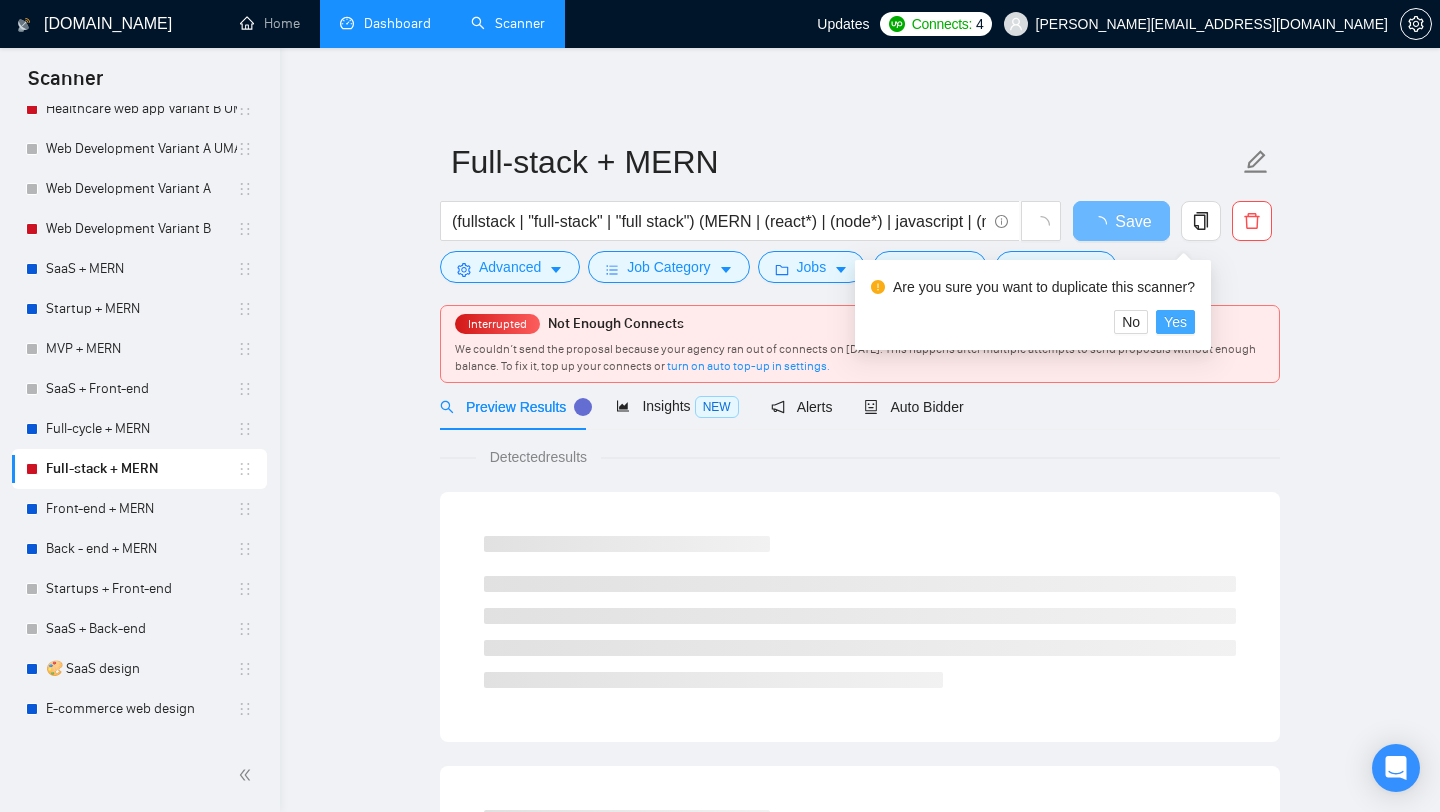 click on "Yes" at bounding box center [1175, 322] 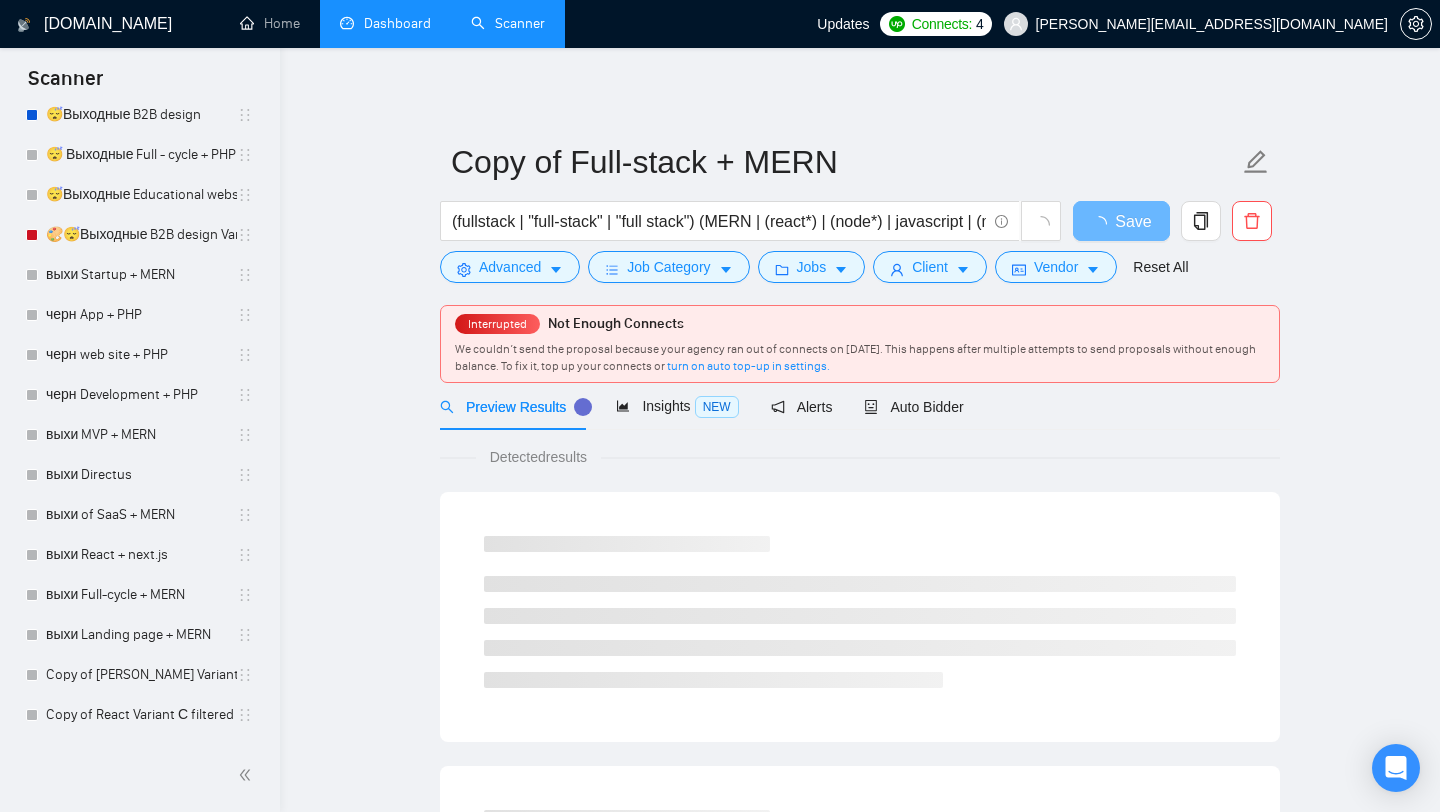 scroll, scrollTop: 5503, scrollLeft: 0, axis: vertical 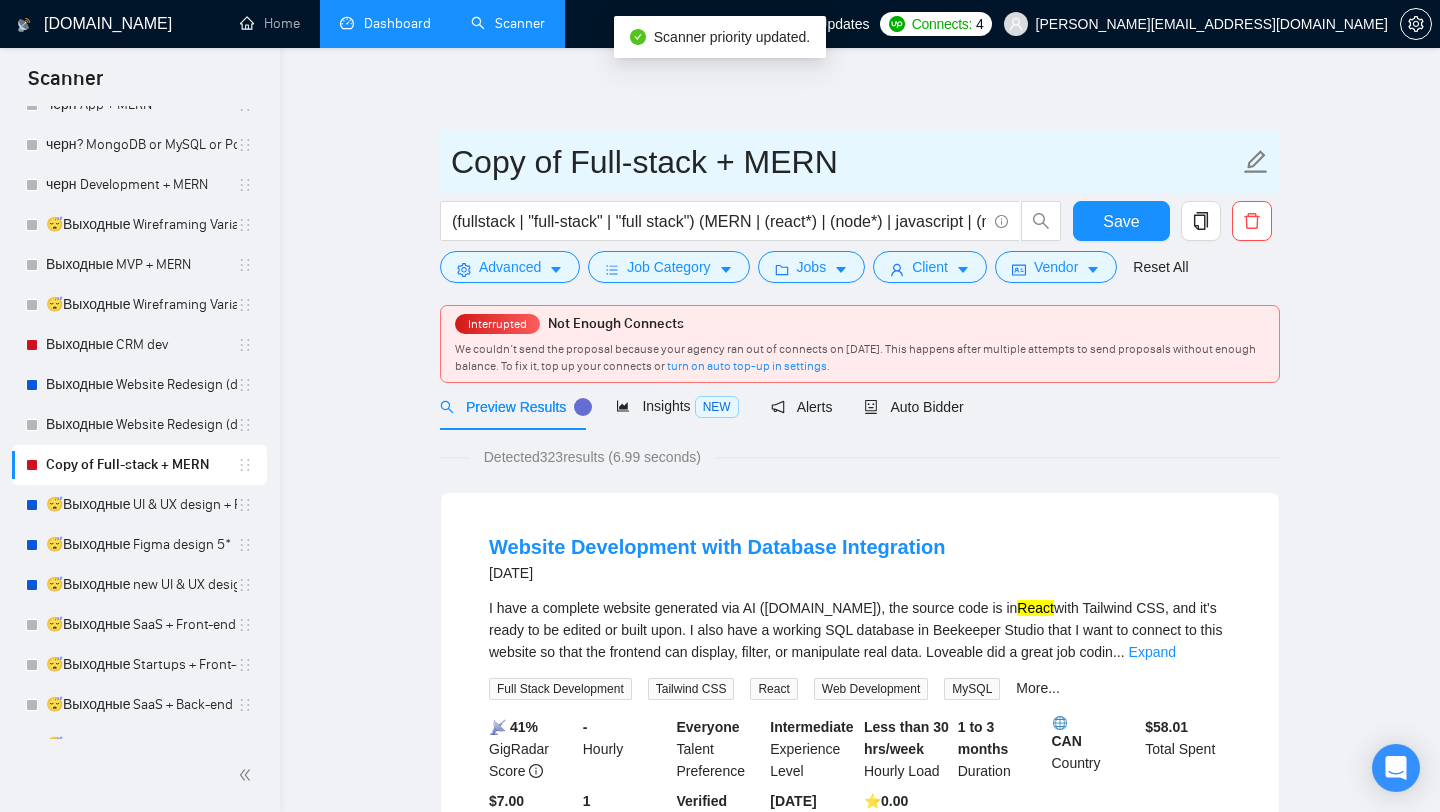 drag, startPoint x: 559, startPoint y: 168, endPoint x: 364, endPoint y: 155, distance: 195.43285 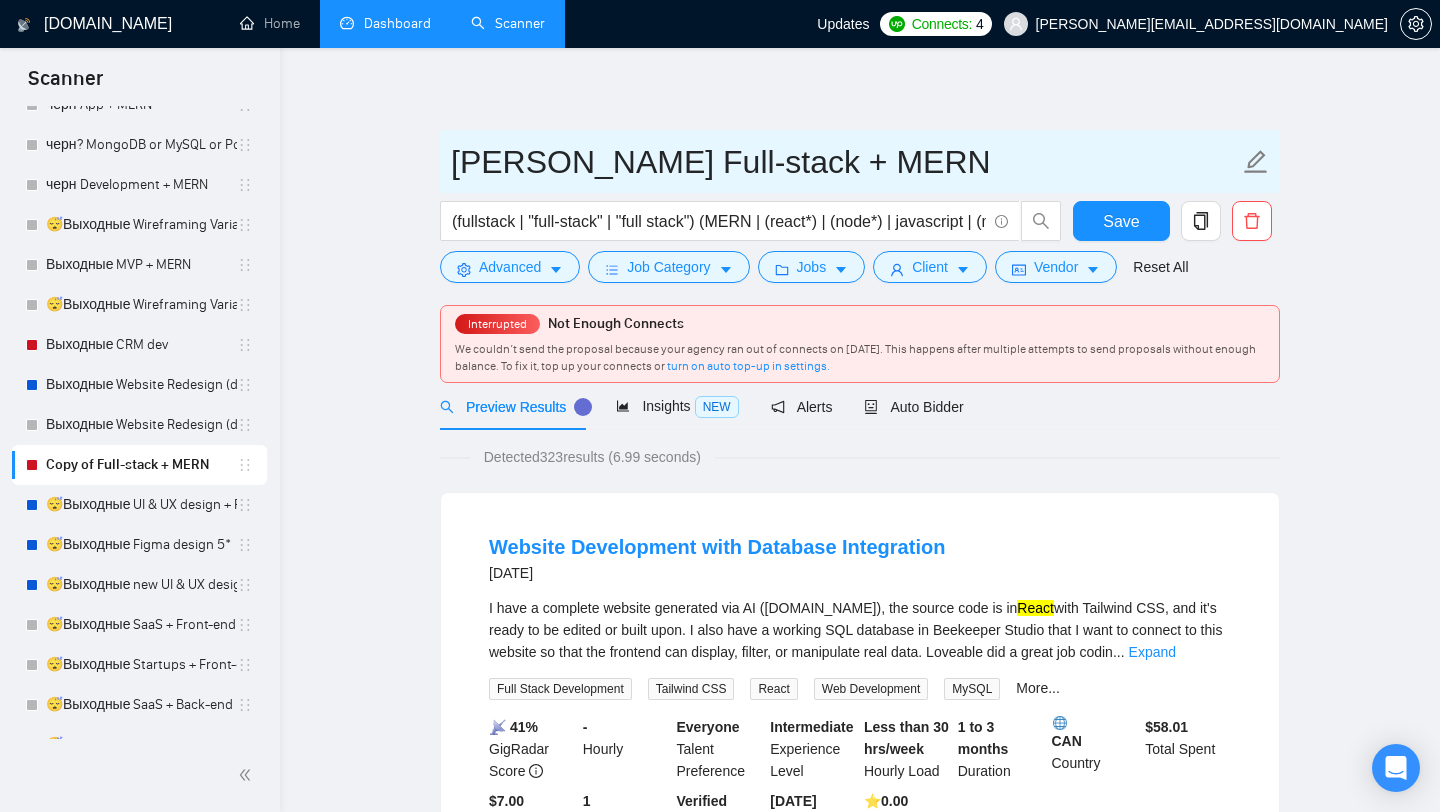 click on "[PERSON_NAME] Full-stack + MERN" at bounding box center [845, 162] 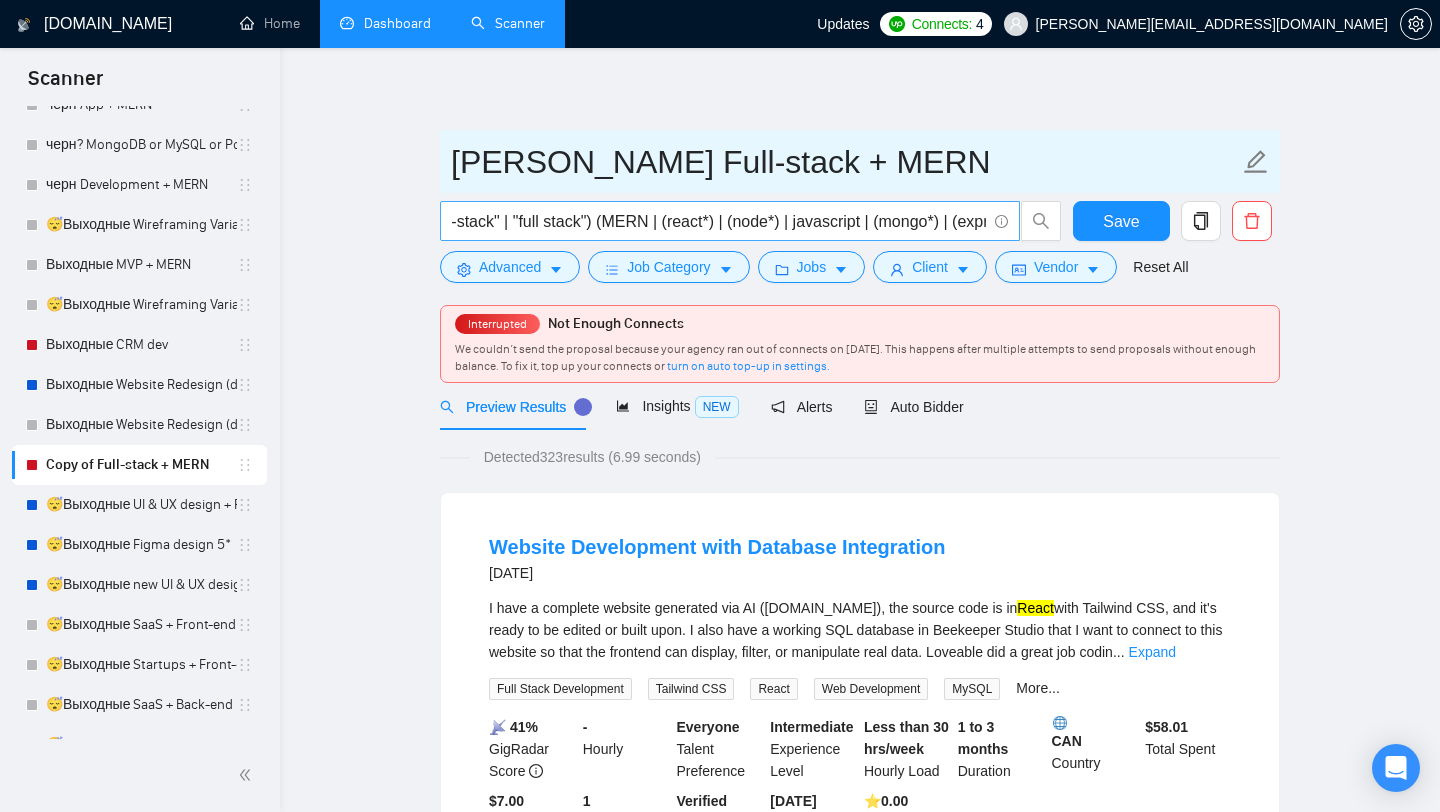 scroll, scrollTop: 0, scrollLeft: 0, axis: both 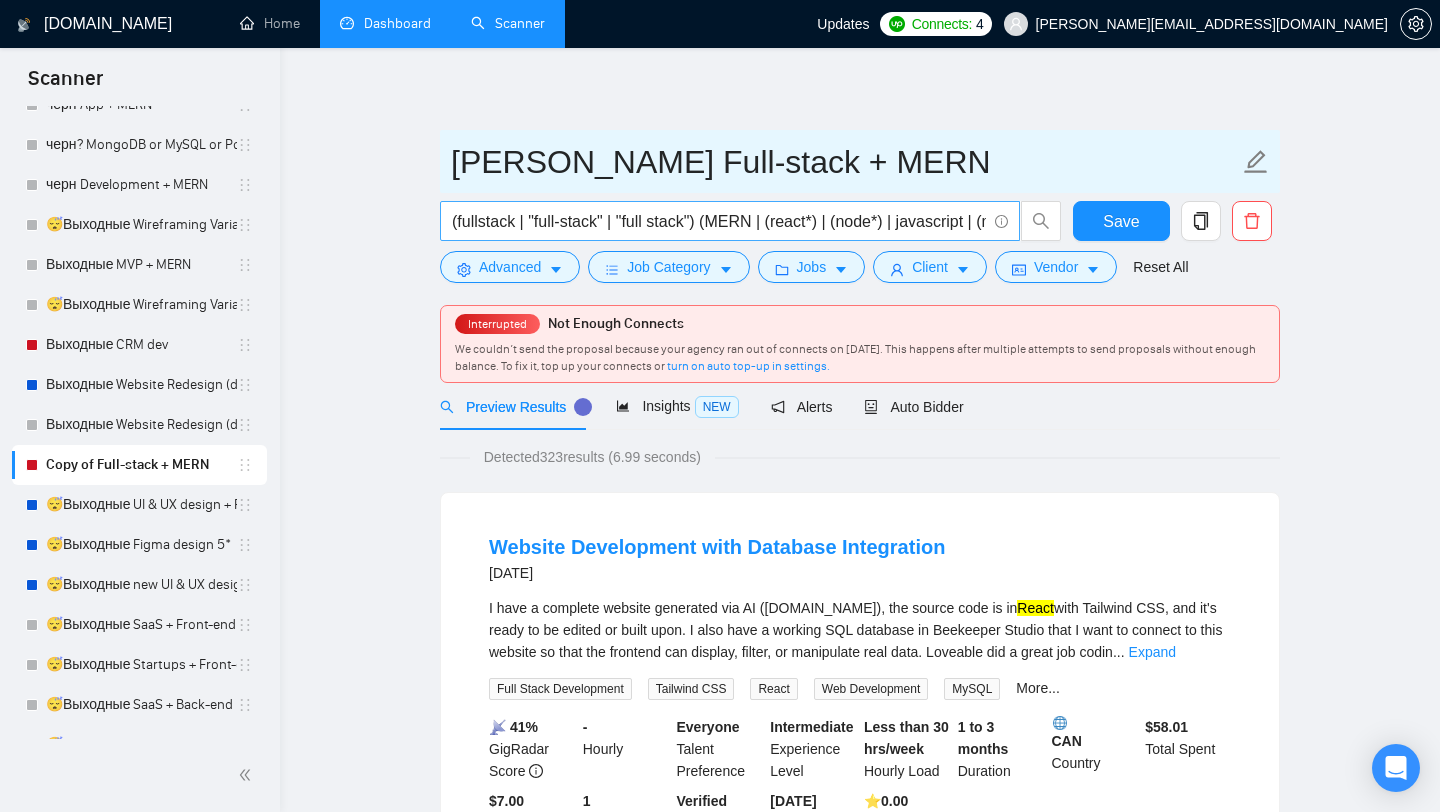 type on "[PERSON_NAME] Full-stack + MERN" 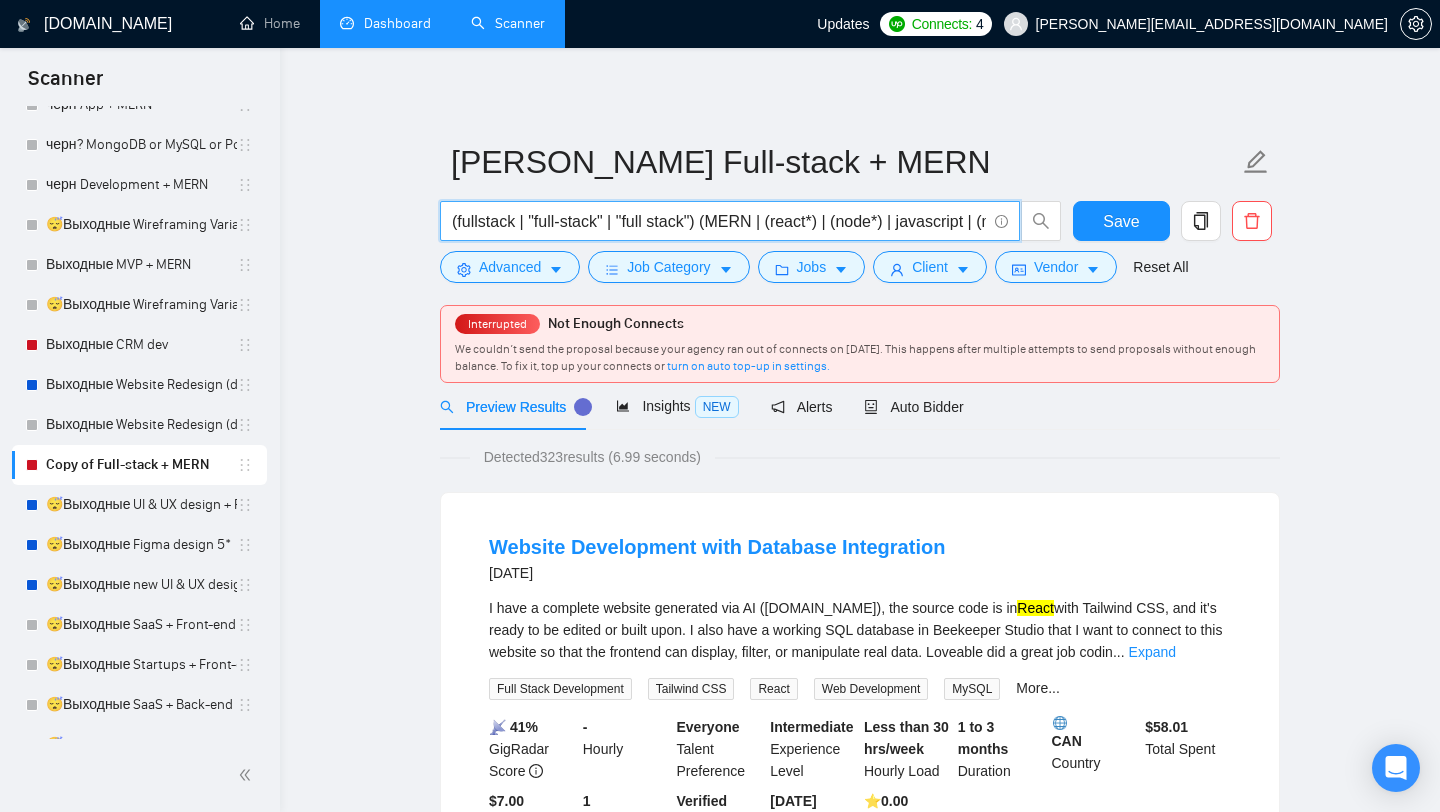 click on "(fullstack | "full-stack" | "full stack") (MERN | (react*) | (node*) | javascript | (mongo*) | (express*))" at bounding box center [719, 221] 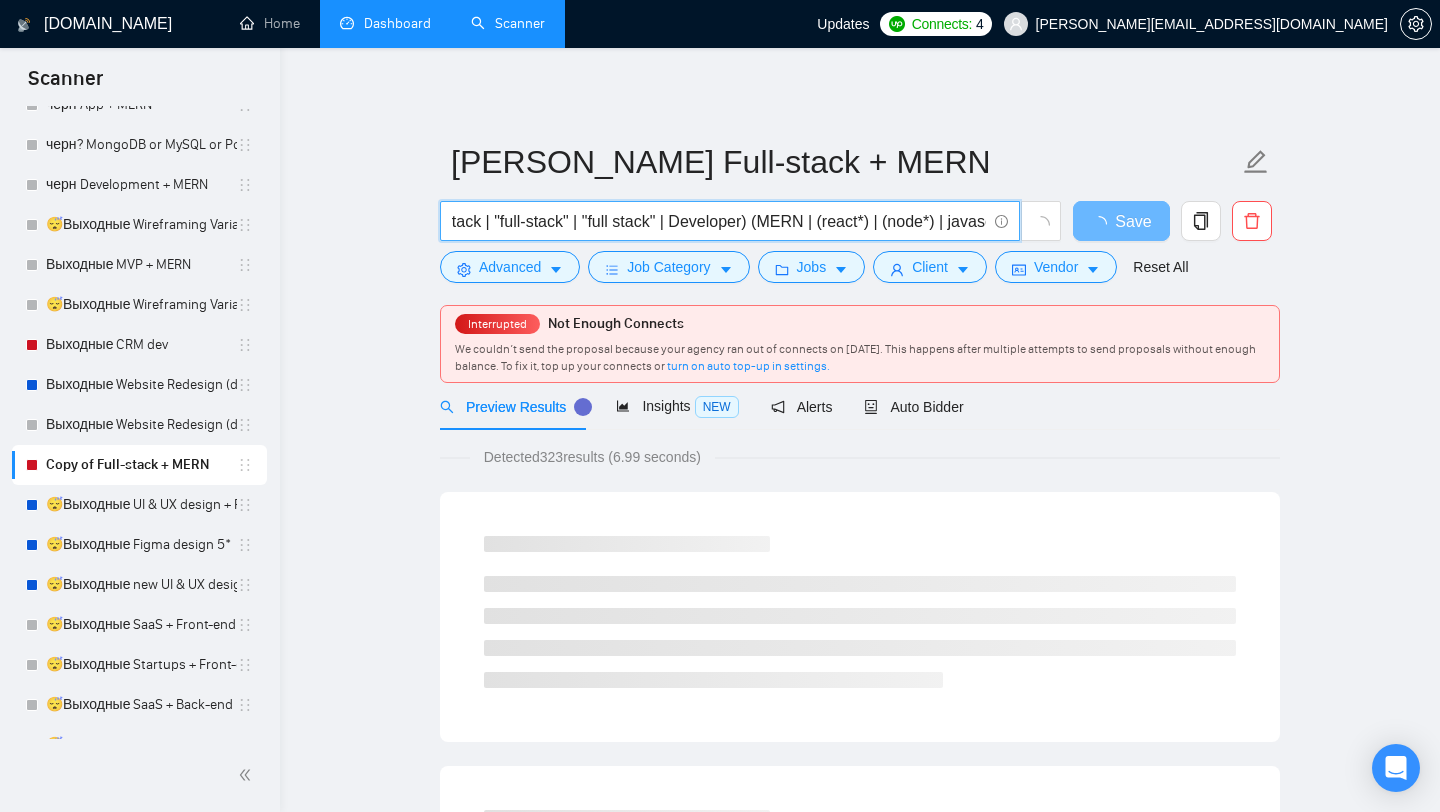 scroll, scrollTop: 0, scrollLeft: 0, axis: both 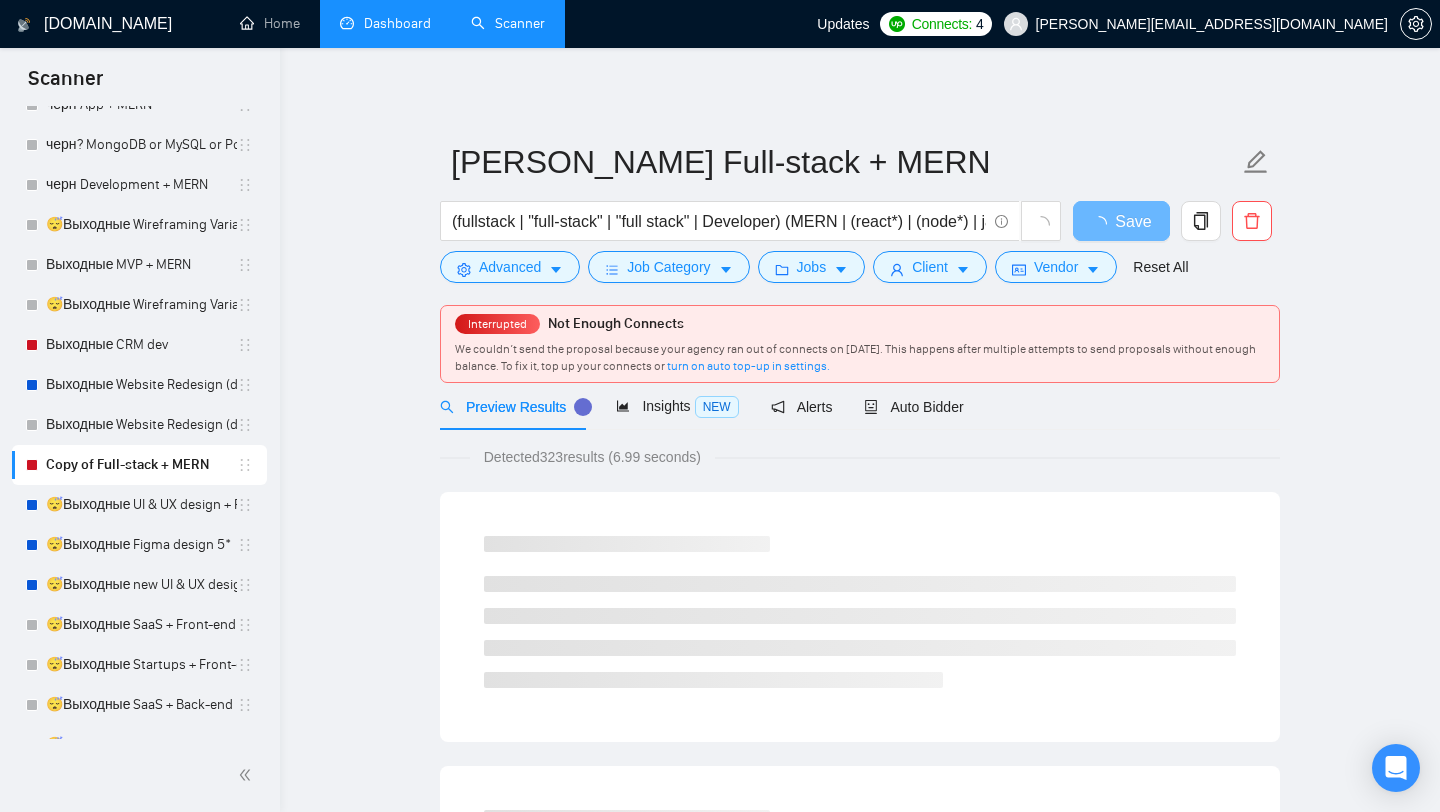 click on "Interrupted Not Enough Connects We couldn’t send the proposal because your agency ran out of connects on [DATE]. This happens after multiple attempts to send proposals without enough balance. To fix it, top up your connects or   turn on auto top-up in settings." at bounding box center [860, 338] 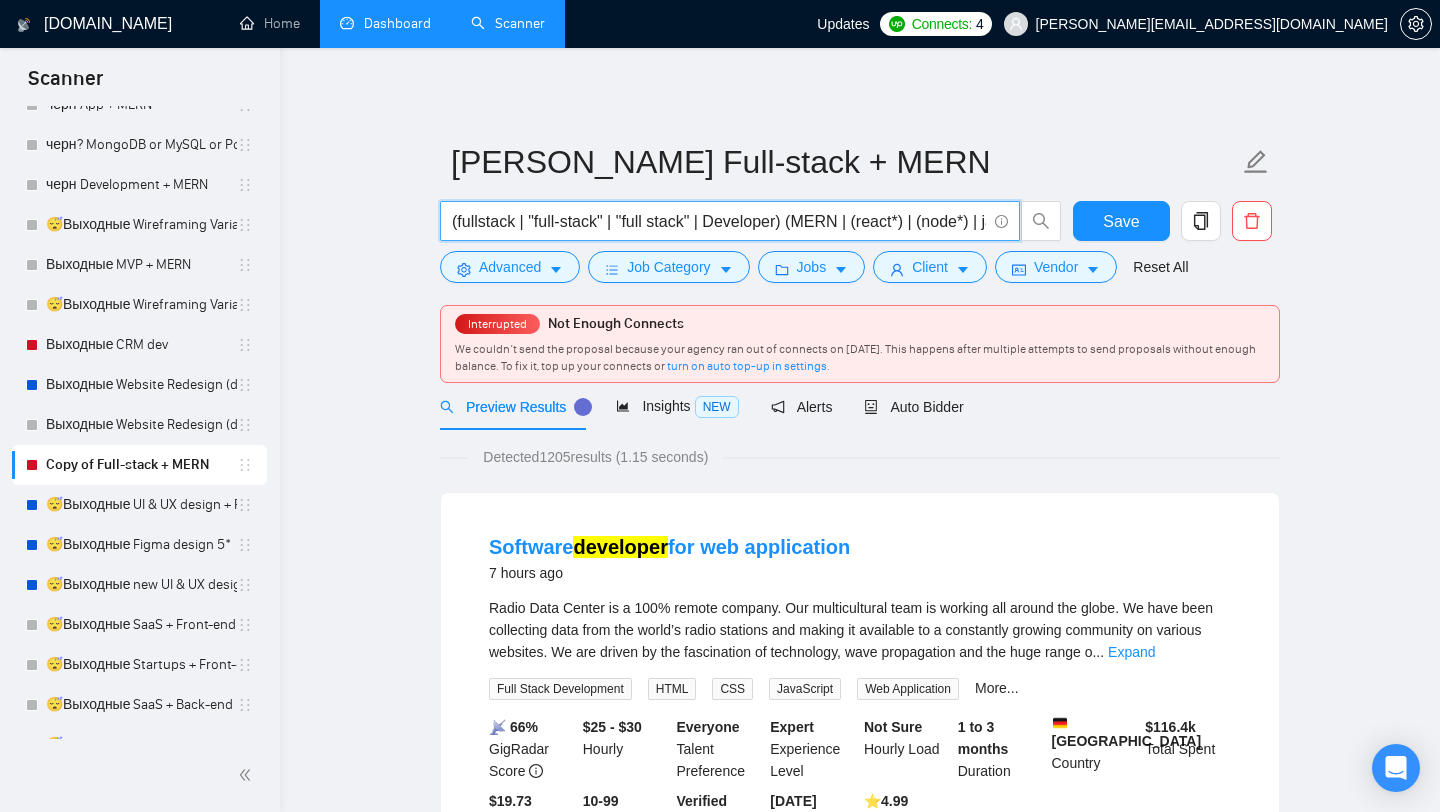 click on "(fullstack | "full-stack" | "full stack" | Developer) (MERN | (react*) | (node*) | javascript | (mongo*) | (express*))" at bounding box center [719, 221] 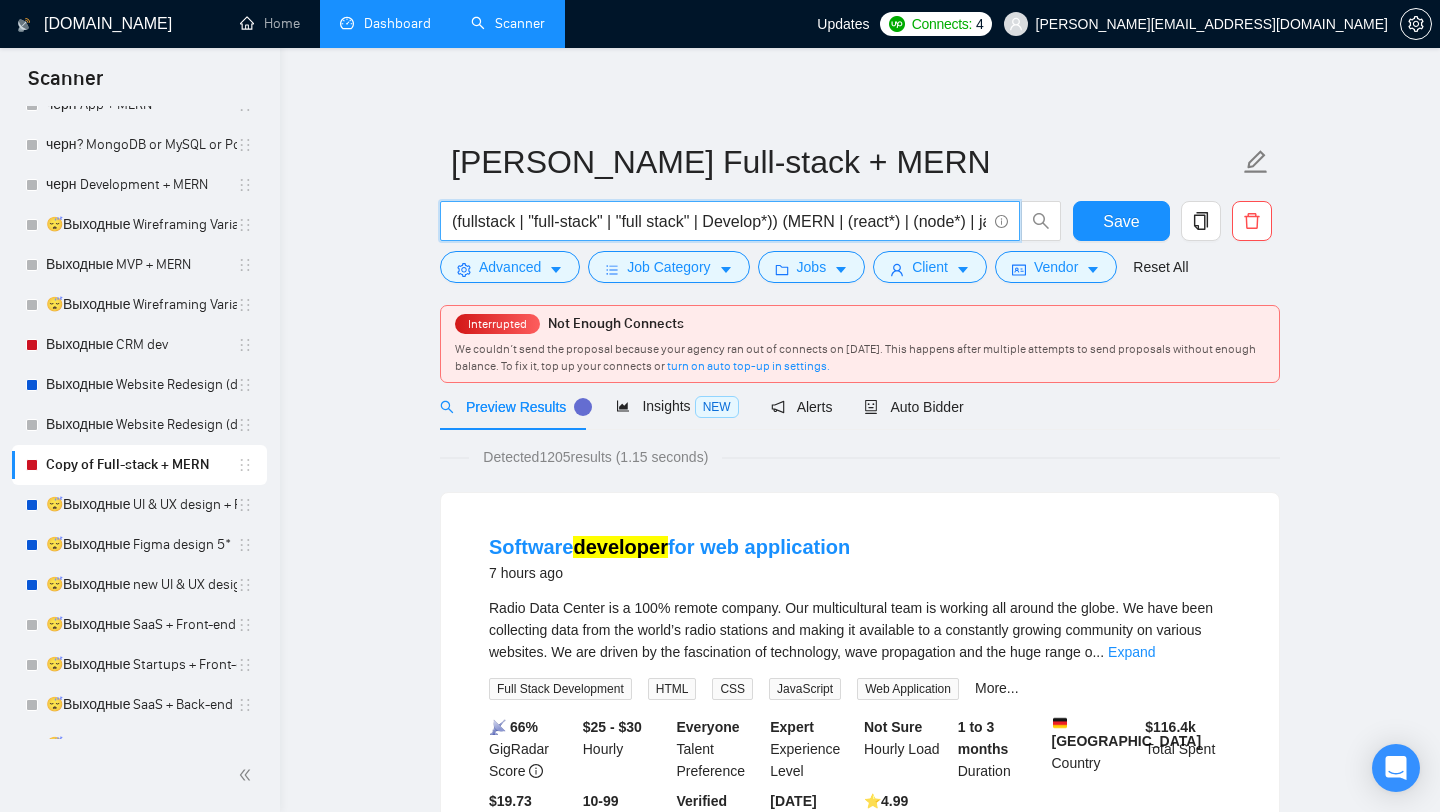 click on "(fullstack | "full-stack" | "full stack" | Develop*)) (MERN | (react*) | (node*) | javascript | (mongo*) | (express*))" at bounding box center (719, 221) 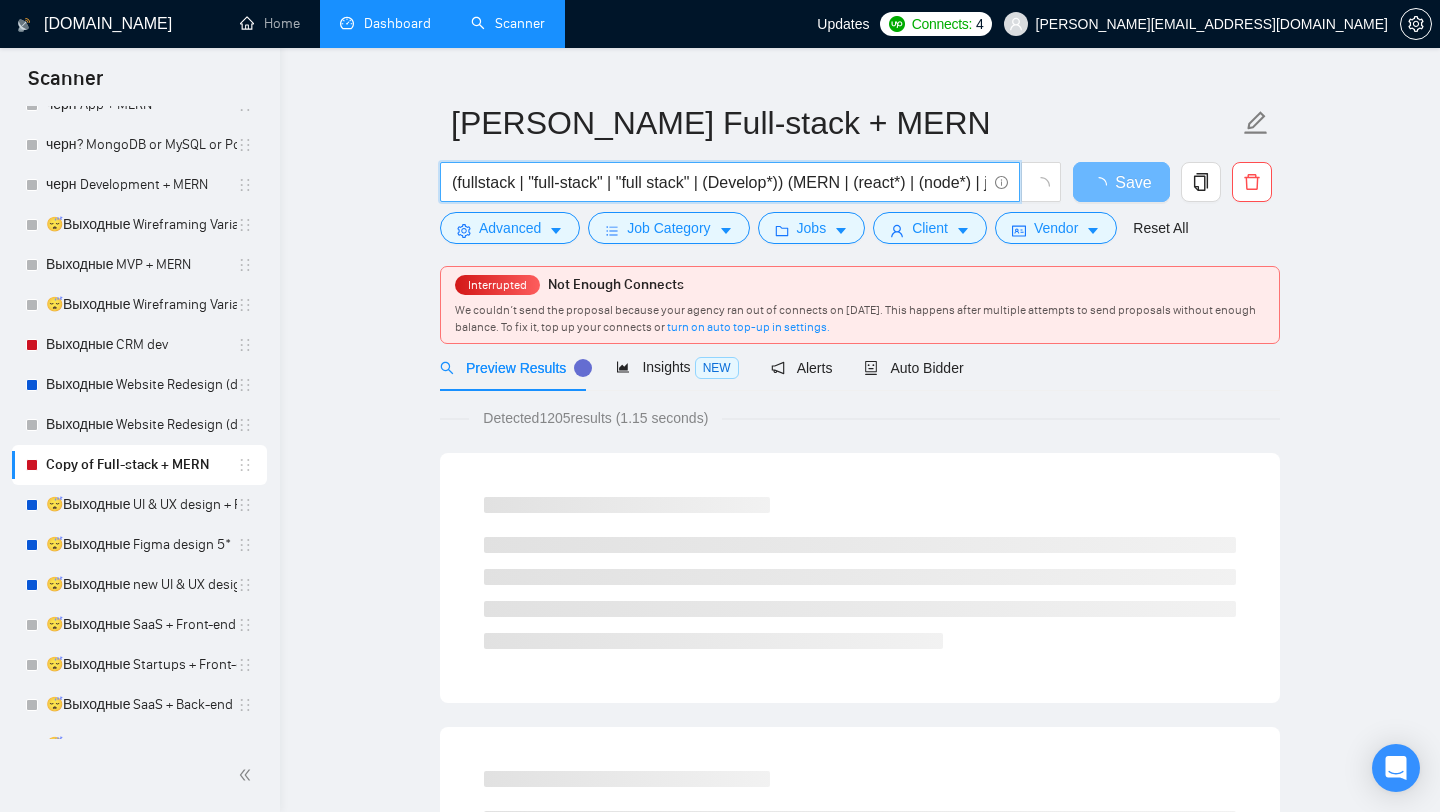 scroll, scrollTop: 42, scrollLeft: 0, axis: vertical 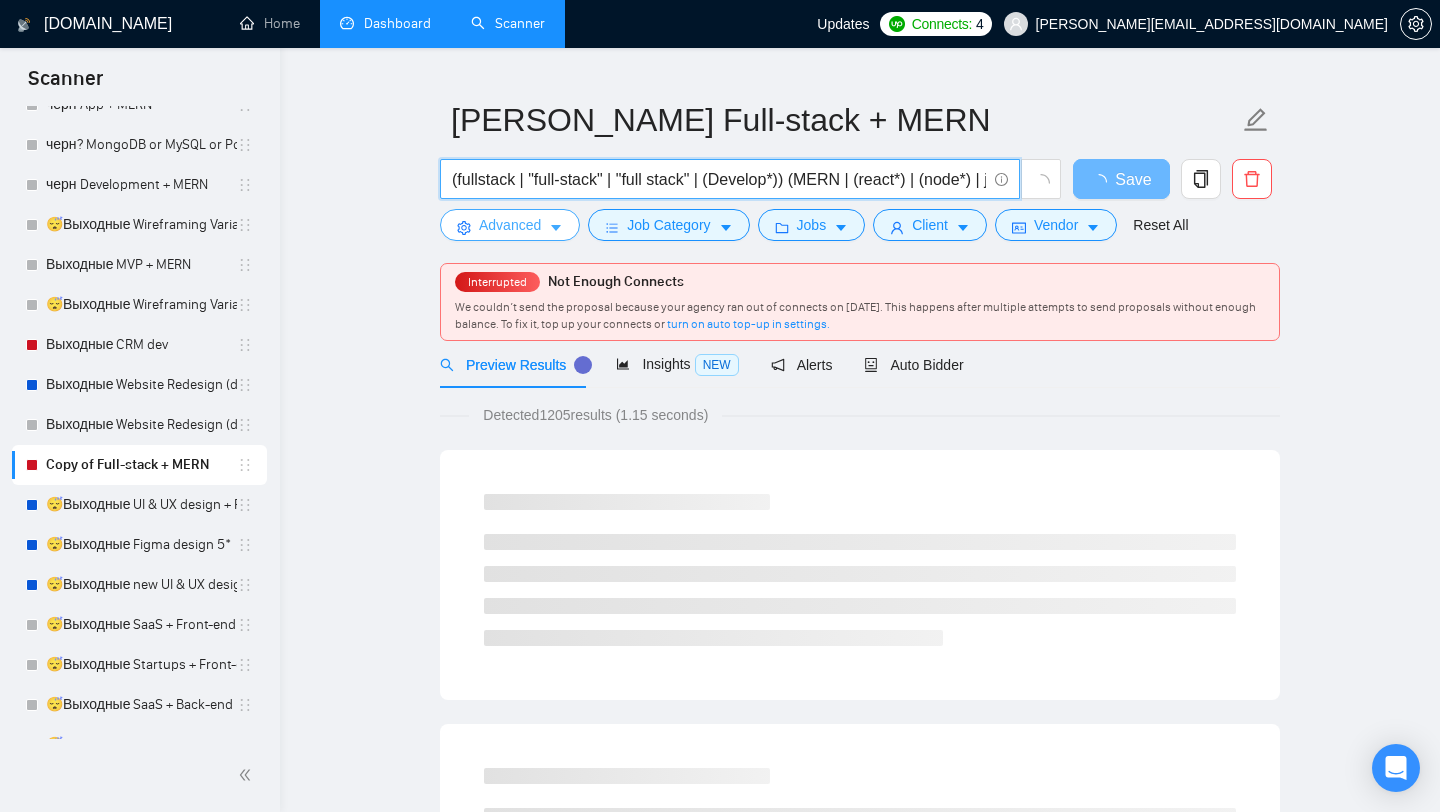 type on "(fullstack | "full-stack" | "full stack" | (Develop*)) (MERN | (react*) | (node*) | javascript | (mongo*) | (express*))" 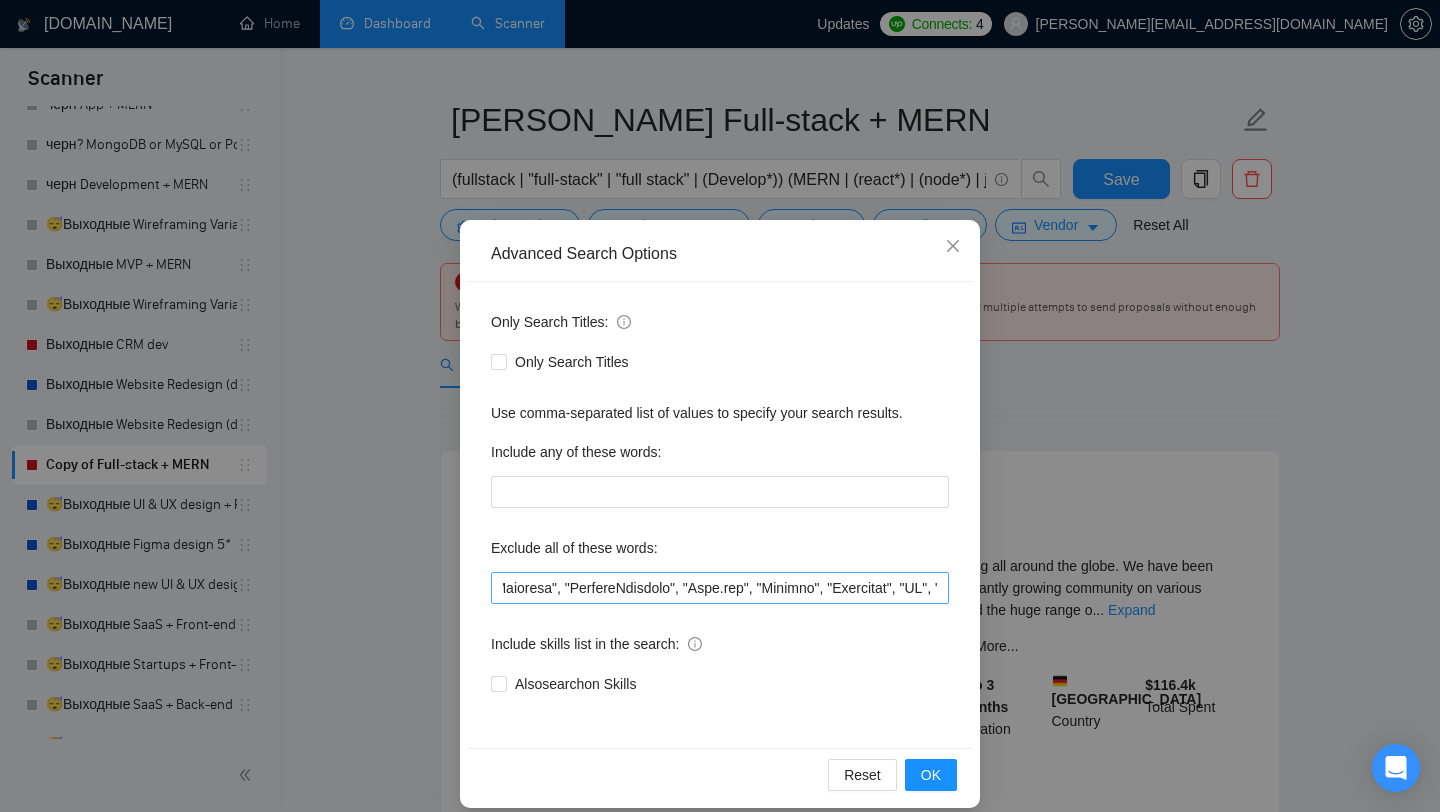 scroll, scrollTop: 0, scrollLeft: 5788, axis: horizontal 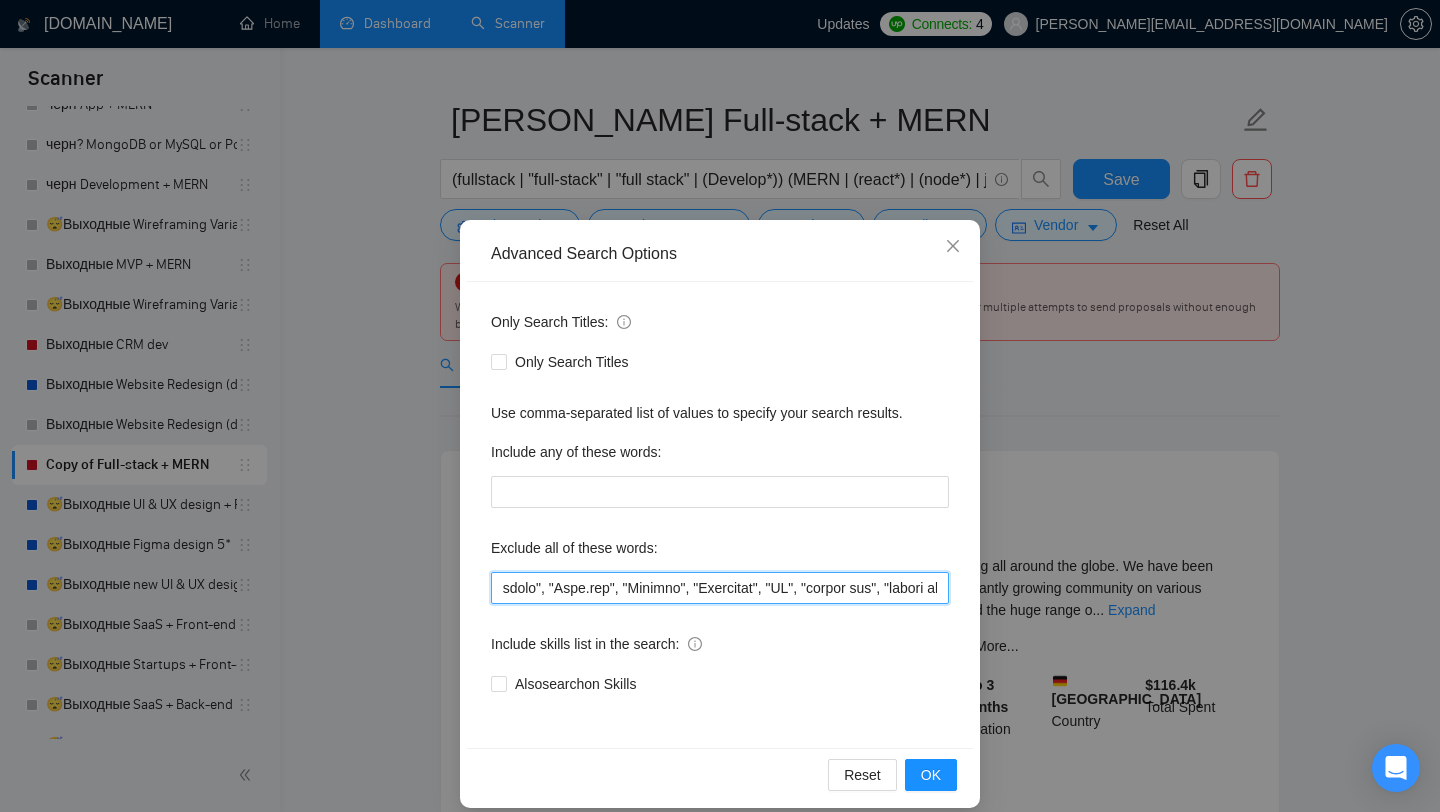 drag, startPoint x: 583, startPoint y: 590, endPoint x: 762, endPoint y: 586, distance: 179.0447 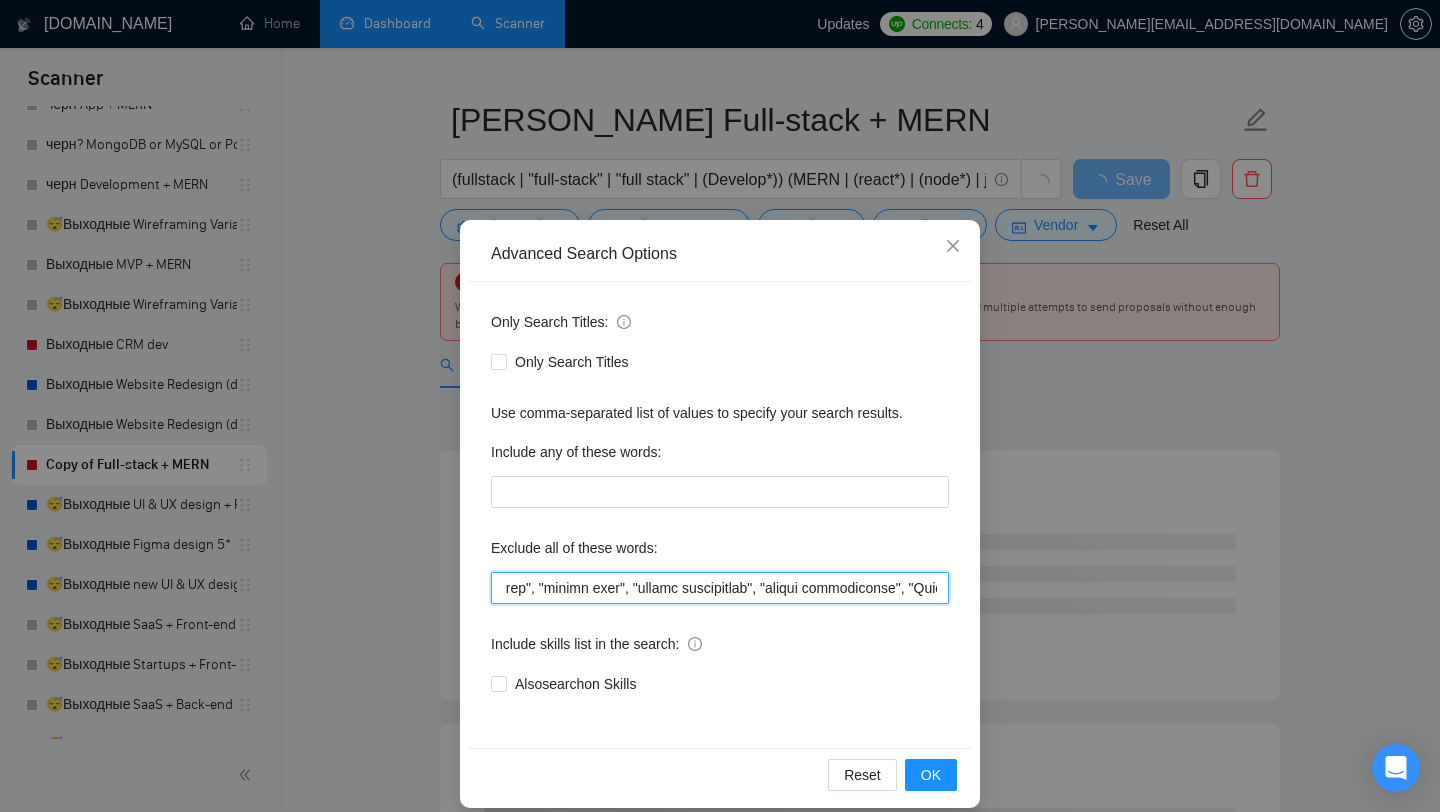 scroll, scrollTop: 0, scrollLeft: 5976, axis: horizontal 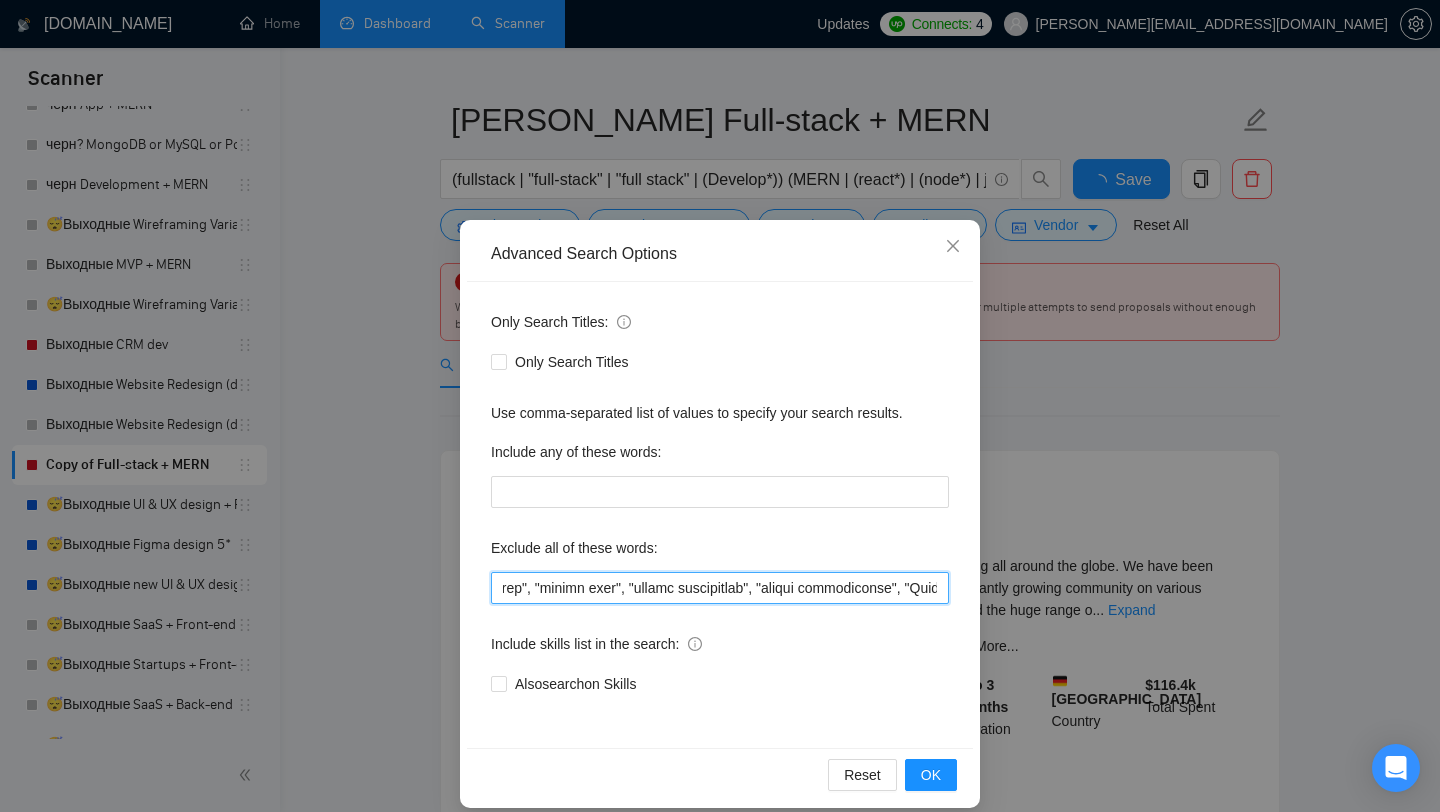 drag, startPoint x: 640, startPoint y: 591, endPoint x: 674, endPoint y: 592, distance: 34.0147 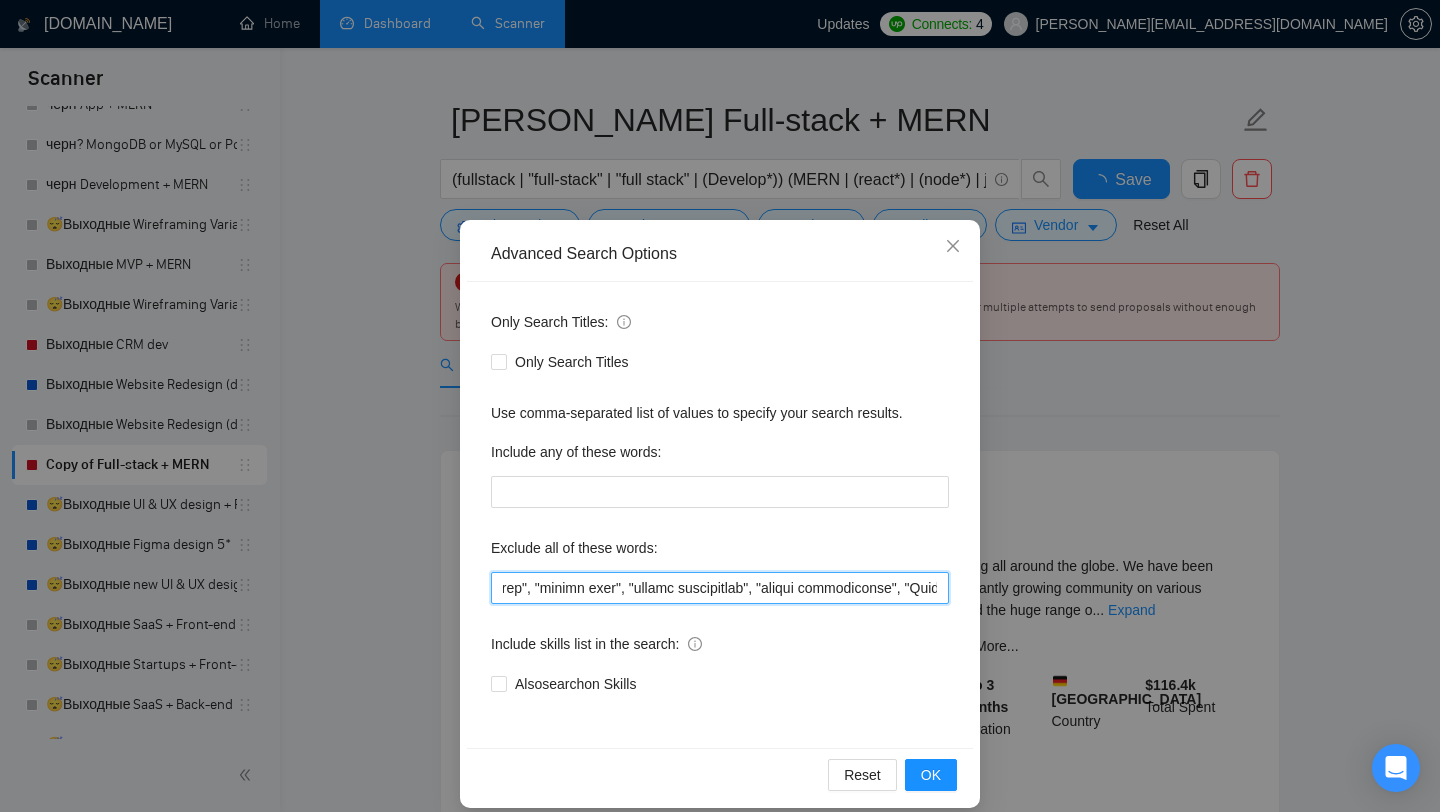 click at bounding box center (720, 588) 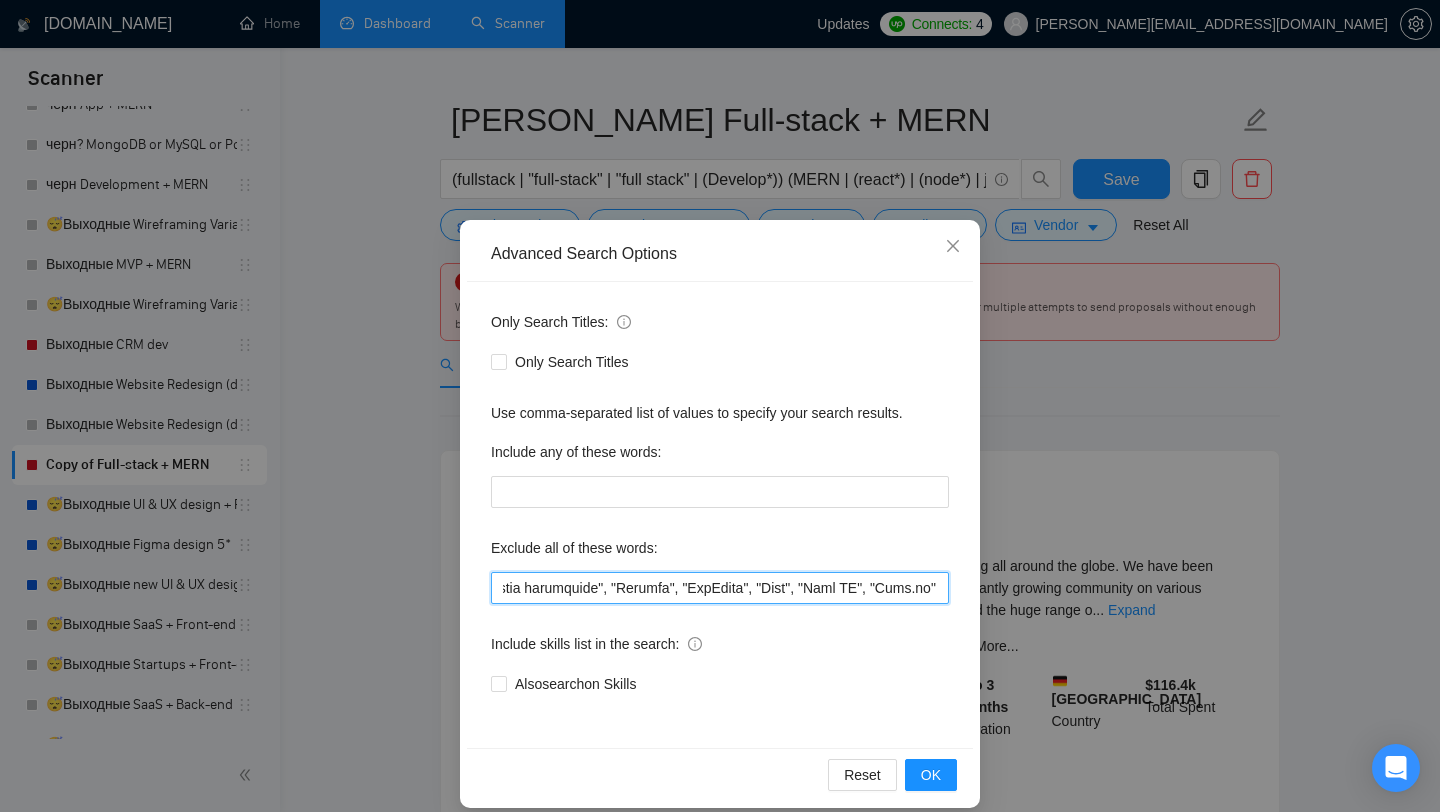 scroll, scrollTop: 0, scrollLeft: 6616, axis: horizontal 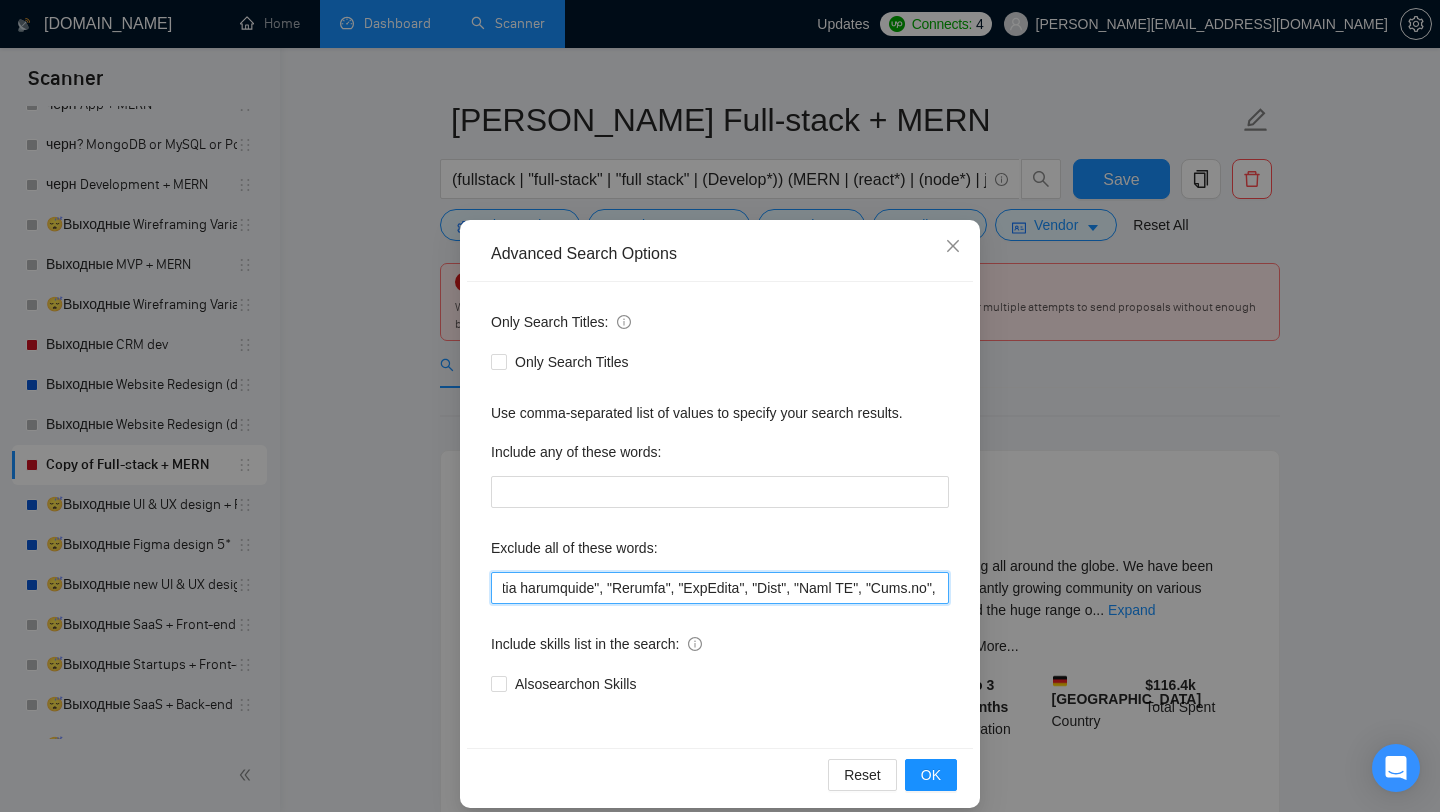 drag, startPoint x: 710, startPoint y: 582, endPoint x: 539, endPoint y: 590, distance: 171.18703 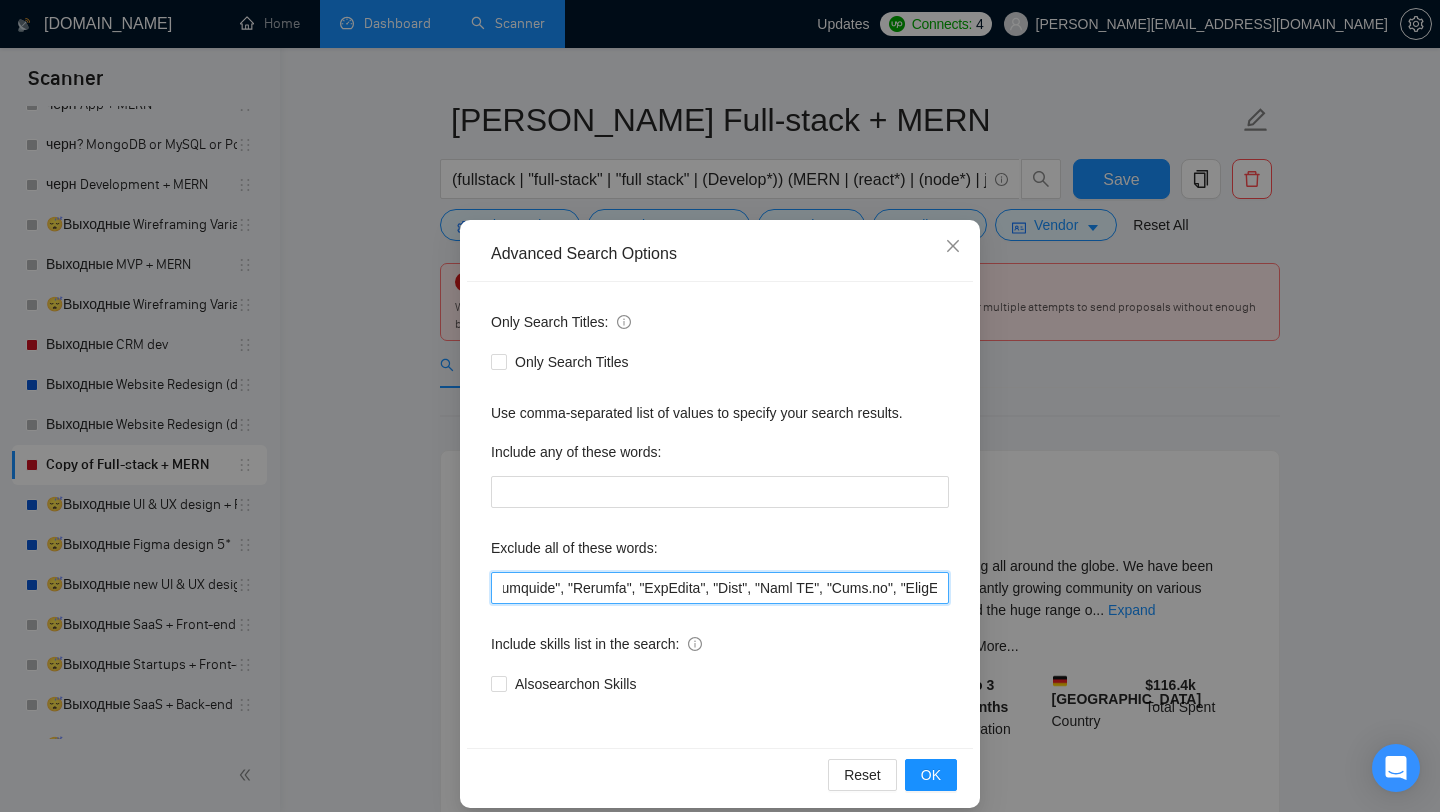 scroll, scrollTop: 0, scrollLeft: 6656, axis: horizontal 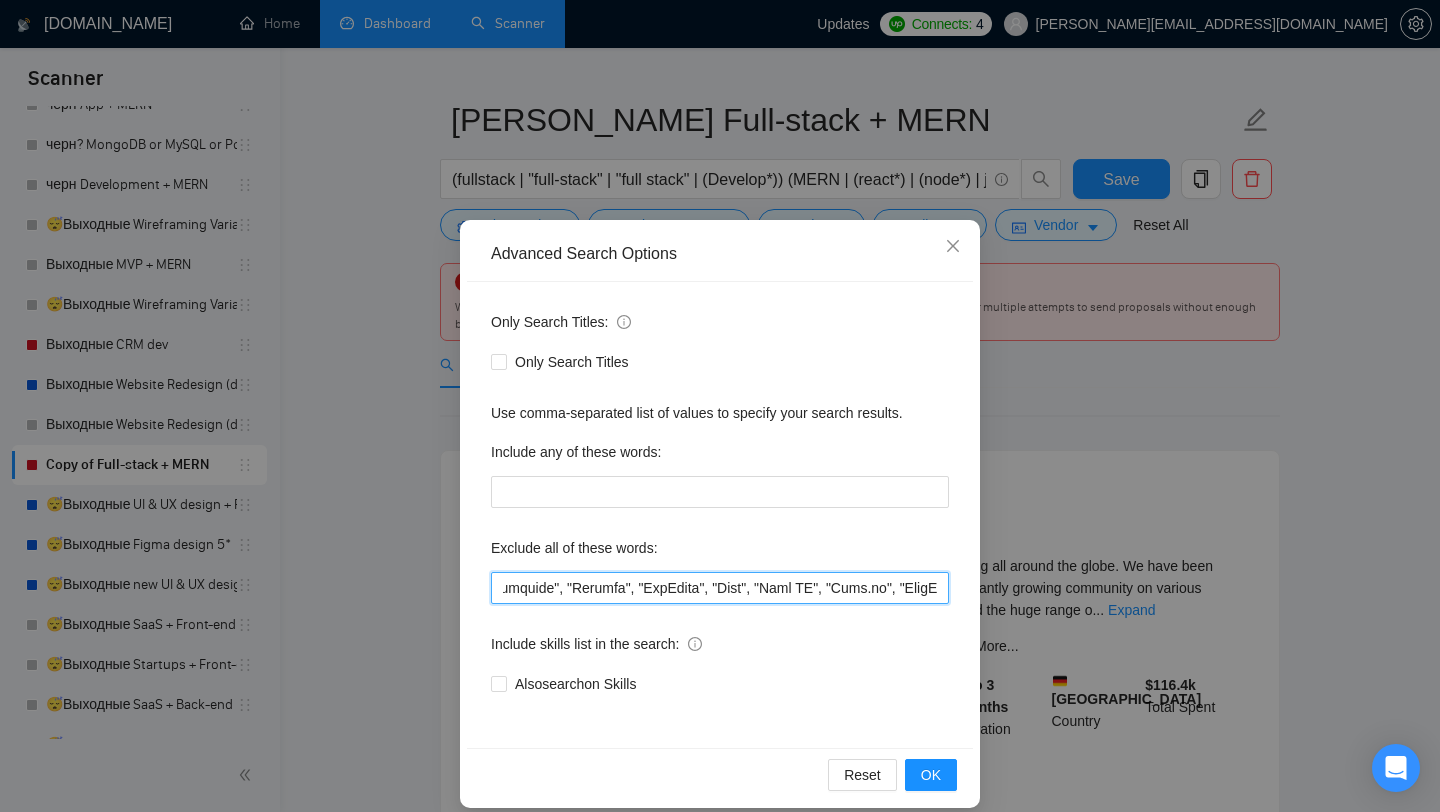 click at bounding box center (720, 588) 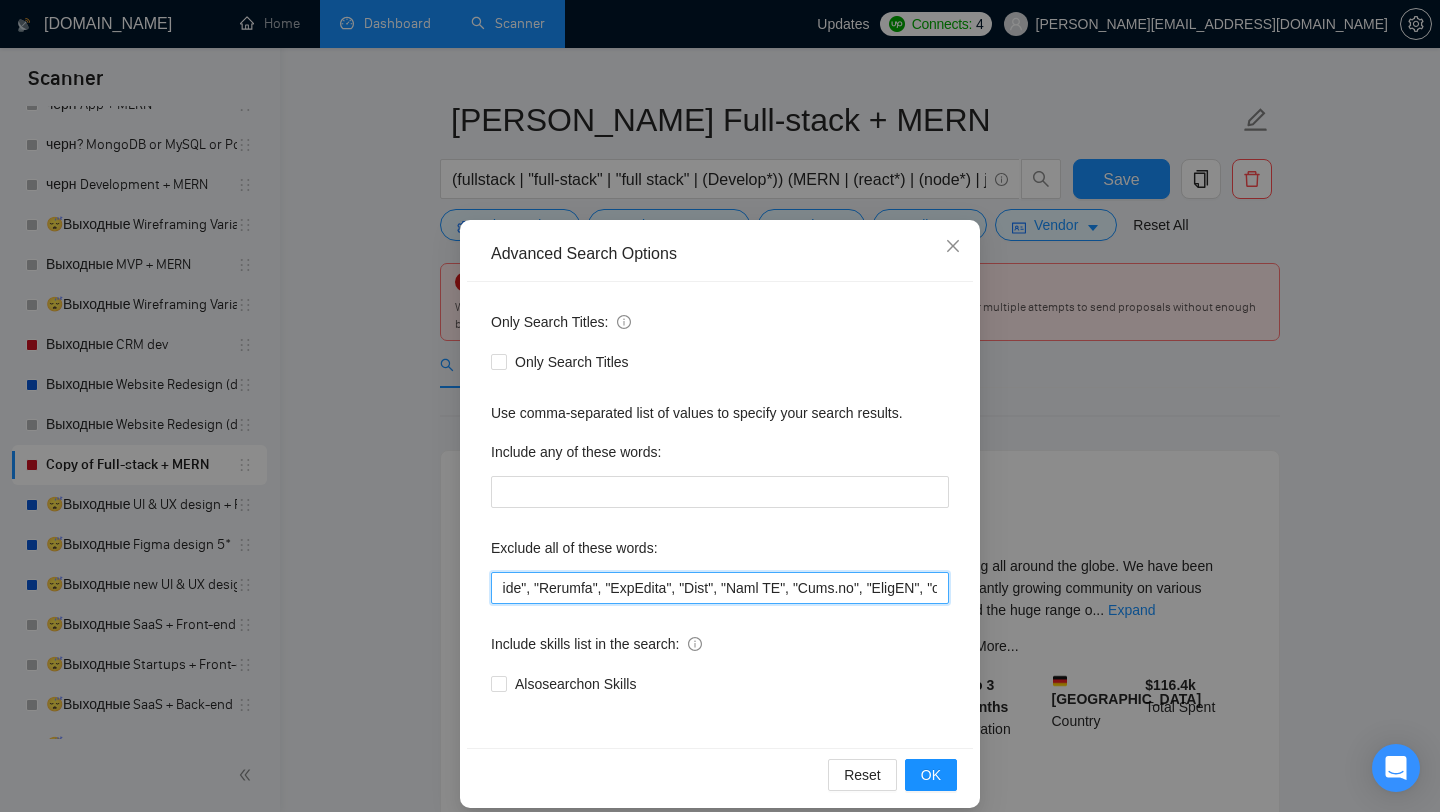 scroll, scrollTop: 0, scrollLeft: 6696, axis: horizontal 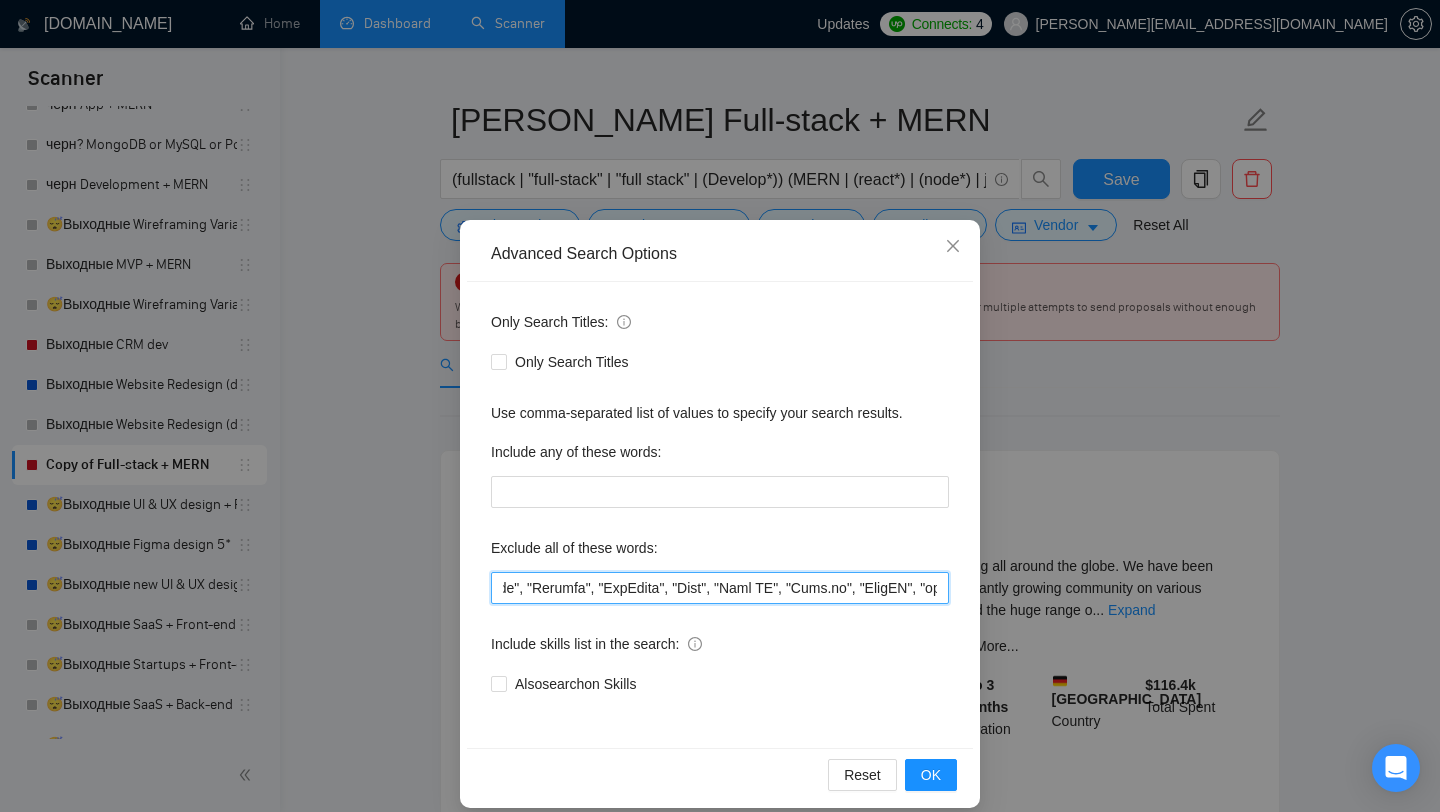 drag, startPoint x: 638, startPoint y: 588, endPoint x: 837, endPoint y: 592, distance: 199.04019 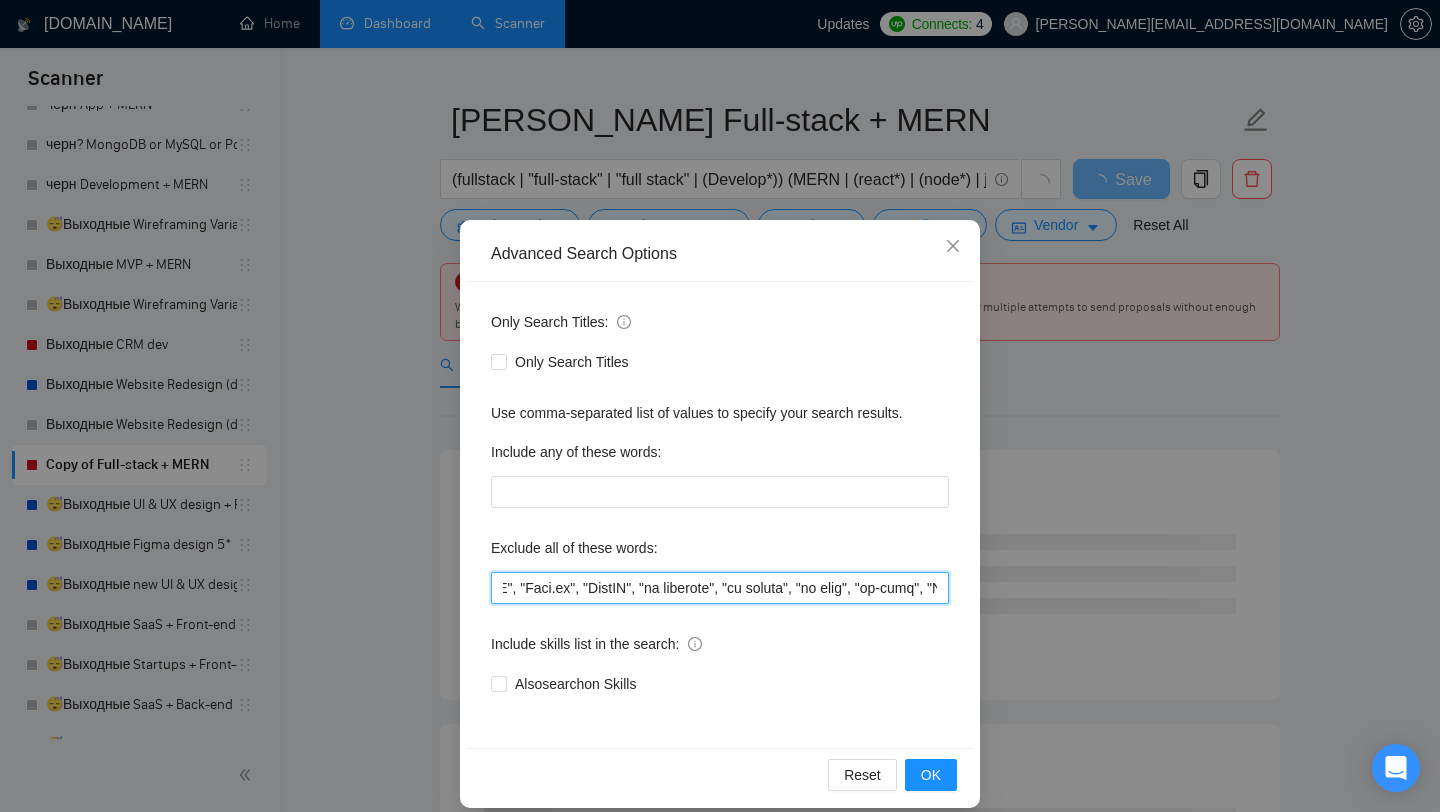 scroll, scrollTop: 0, scrollLeft: 6774, axis: horizontal 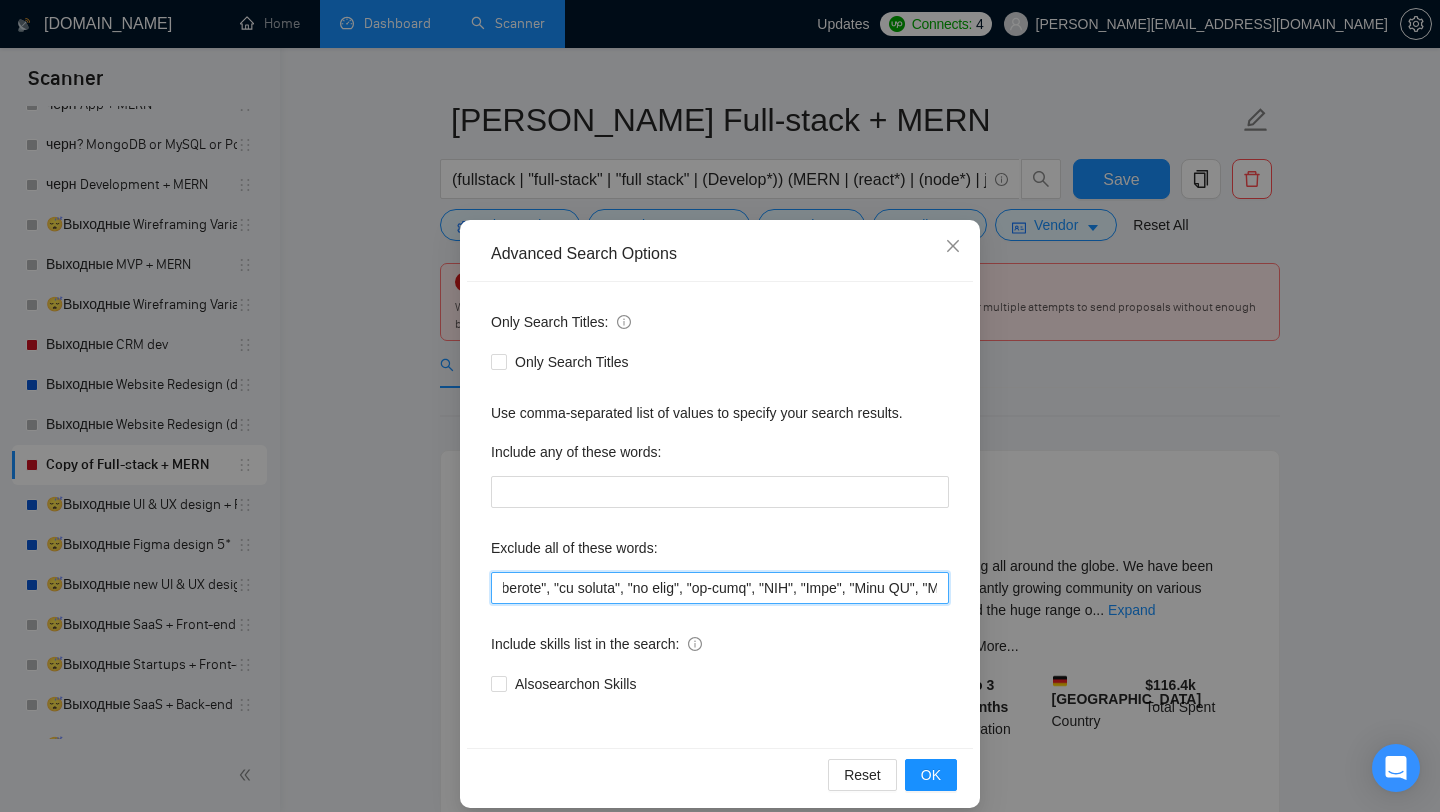 drag, startPoint x: 696, startPoint y: 589, endPoint x: 790, endPoint y: 586, distance: 94.04786 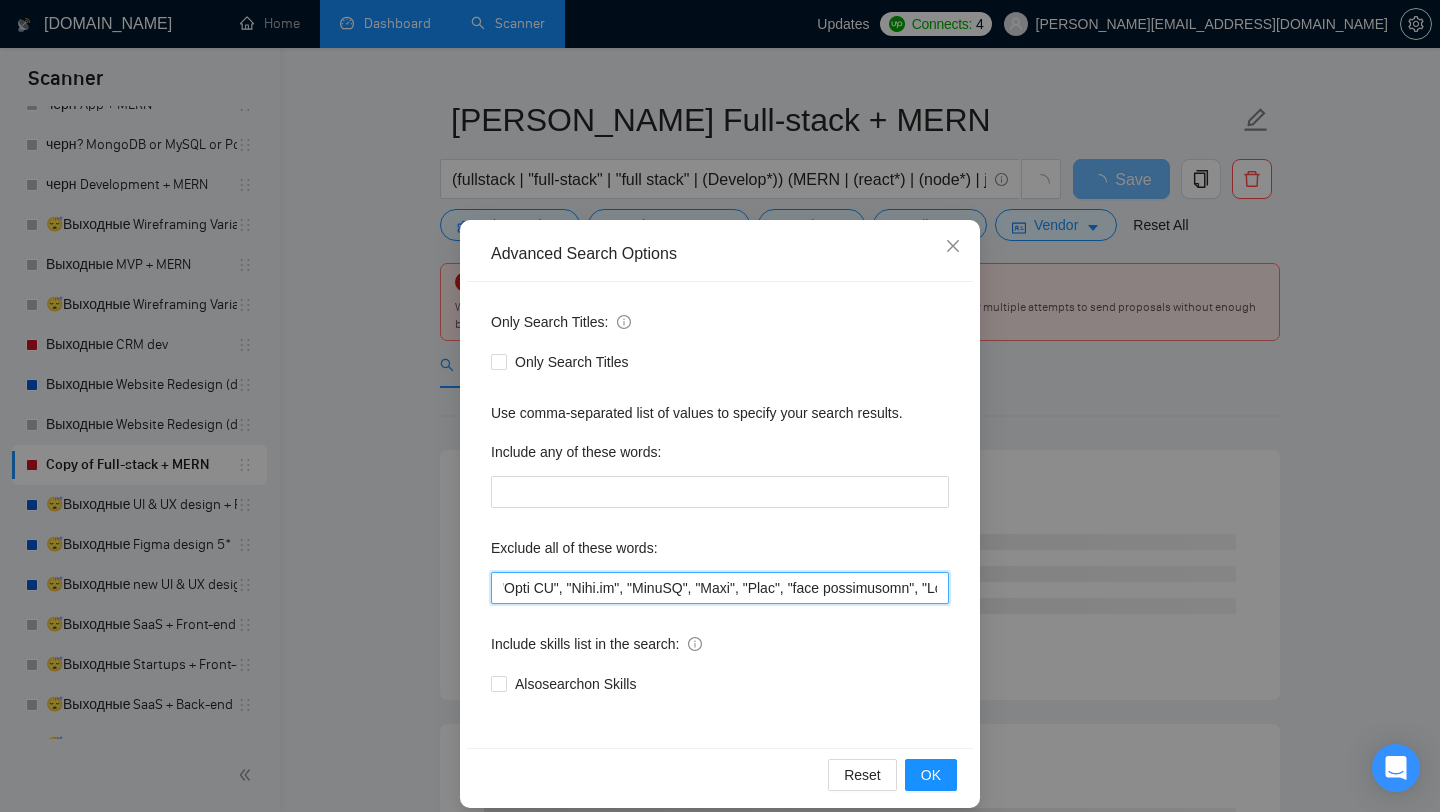 scroll, scrollTop: 0, scrollLeft: 7073, axis: horizontal 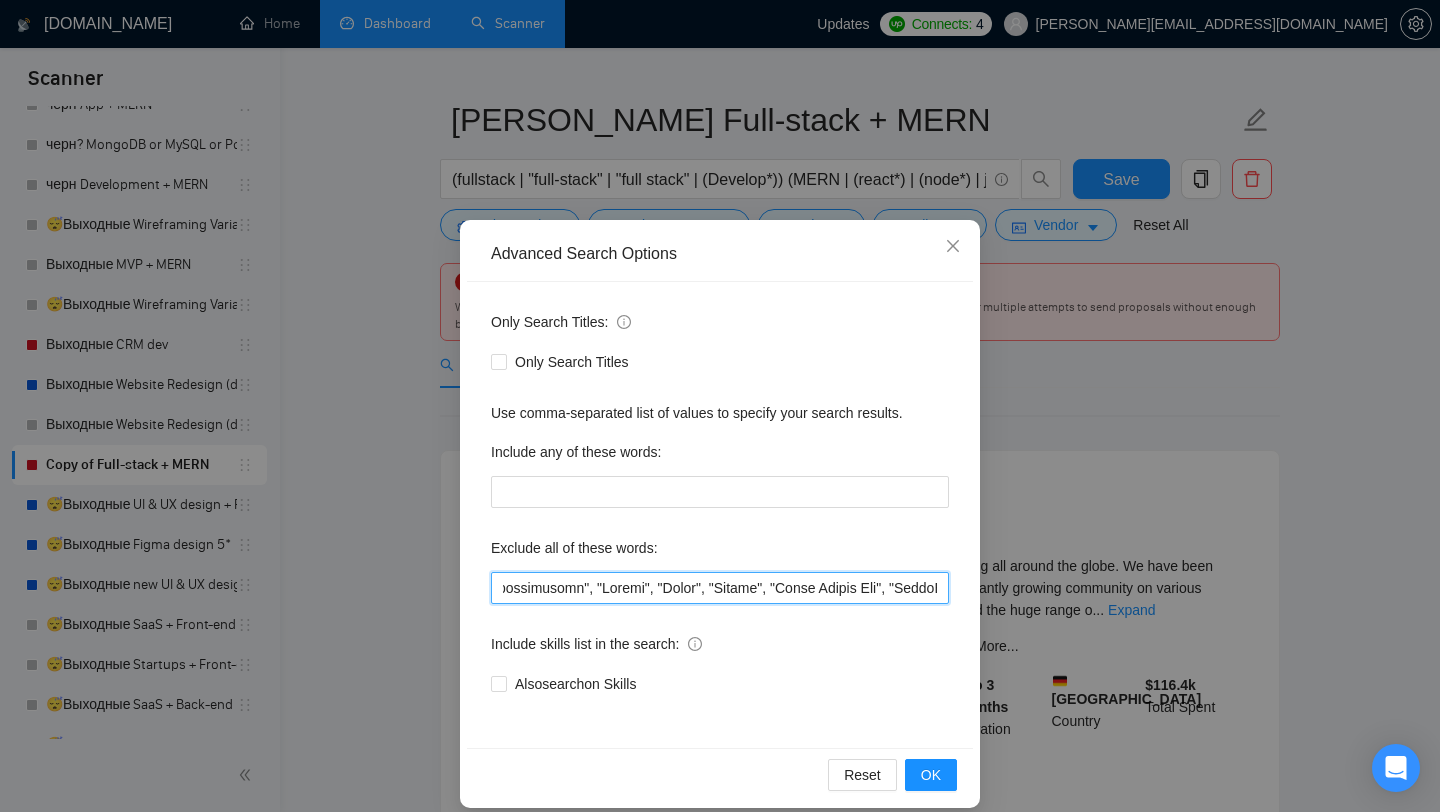 drag, startPoint x: 772, startPoint y: 588, endPoint x: 719, endPoint y: 596, distance: 53.600372 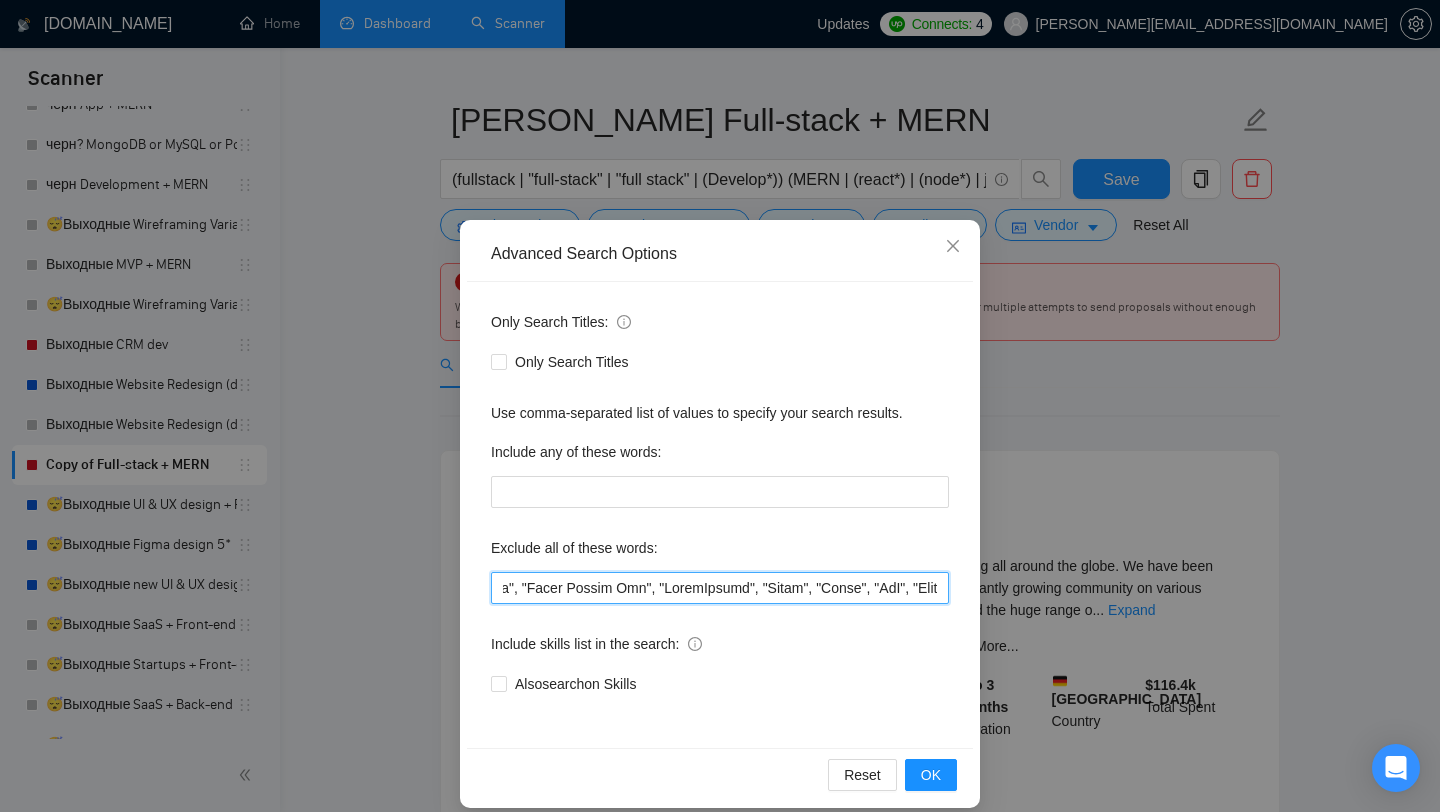 scroll, scrollTop: 0, scrollLeft: 7342, axis: horizontal 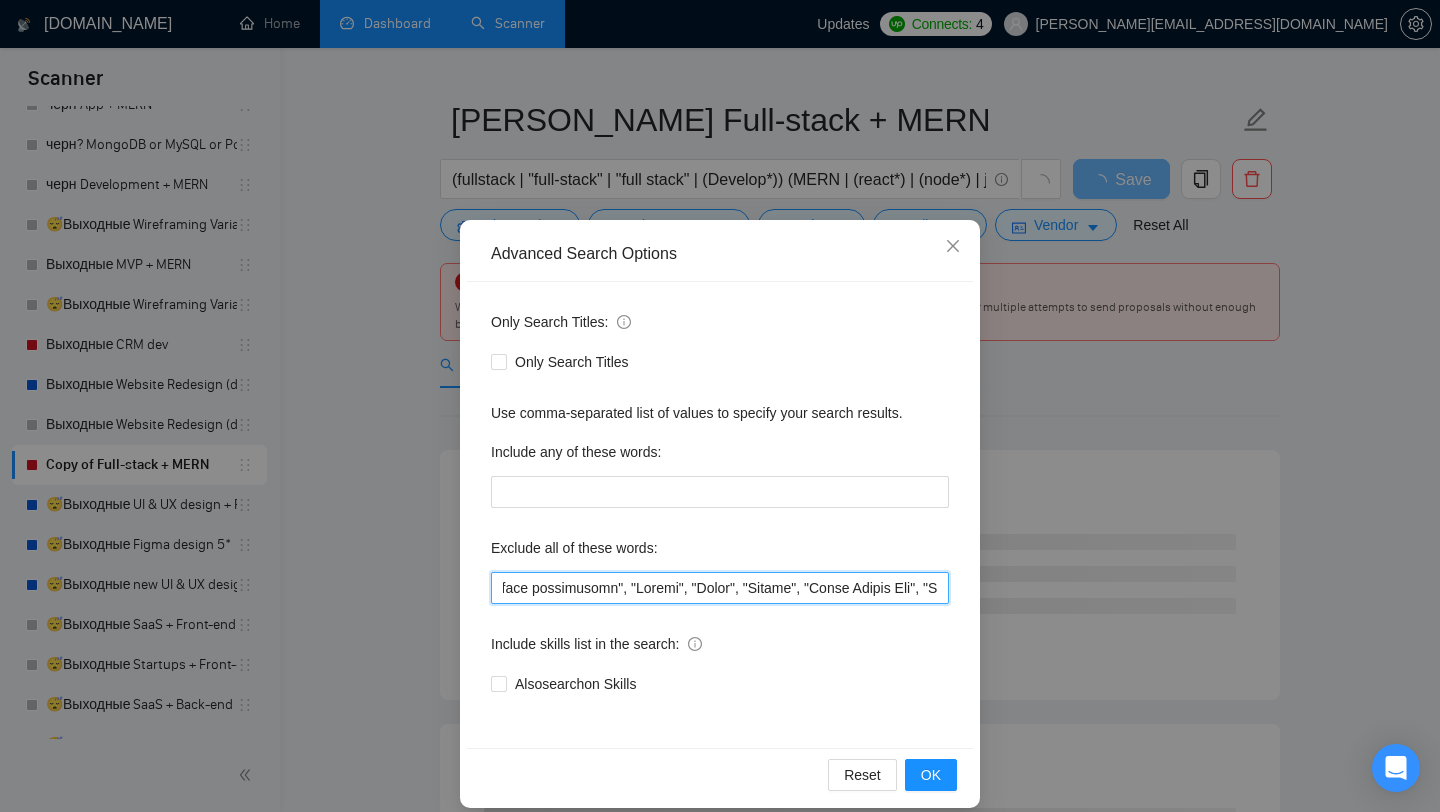 click at bounding box center (720, 588) 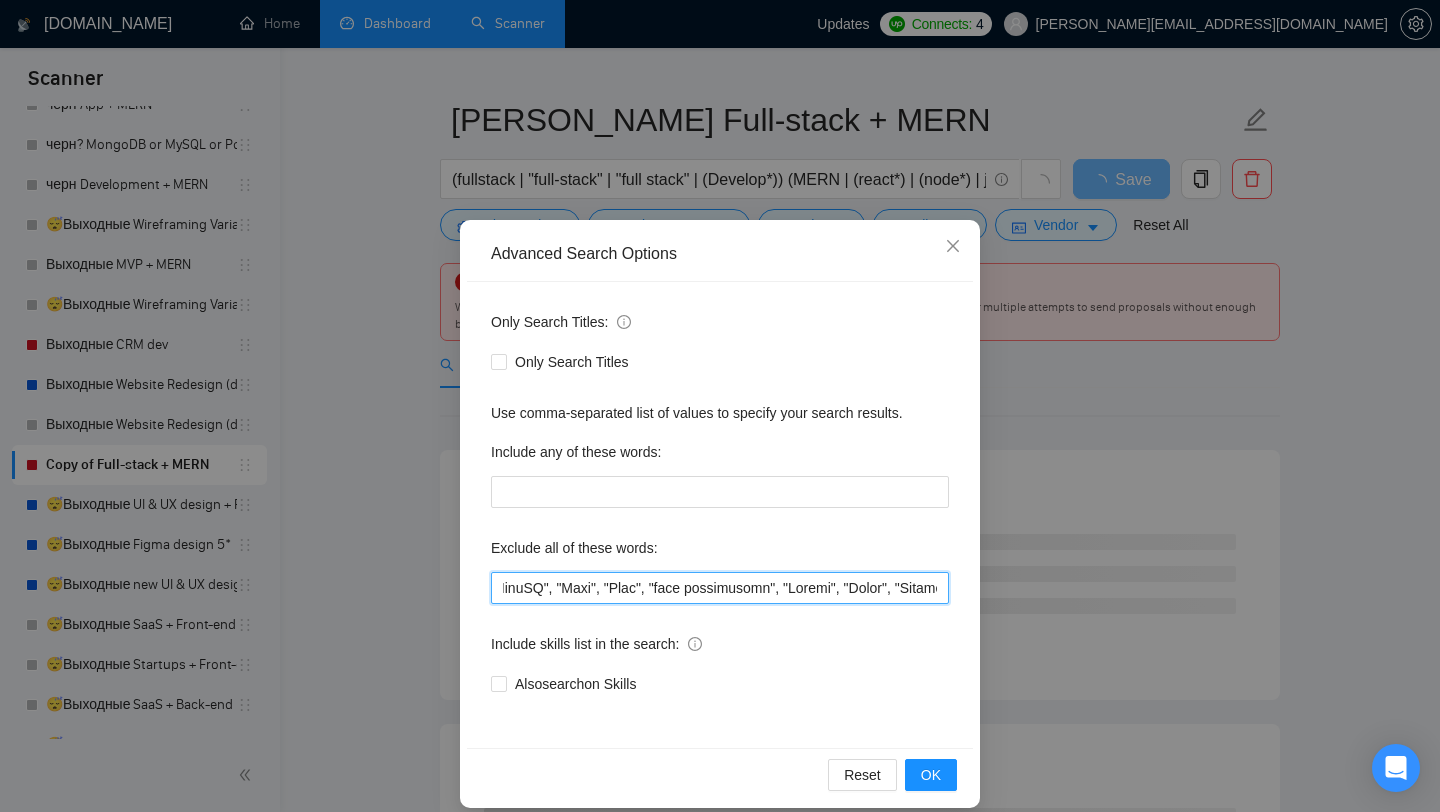 scroll, scrollTop: 0, scrollLeft: 7149, axis: horizontal 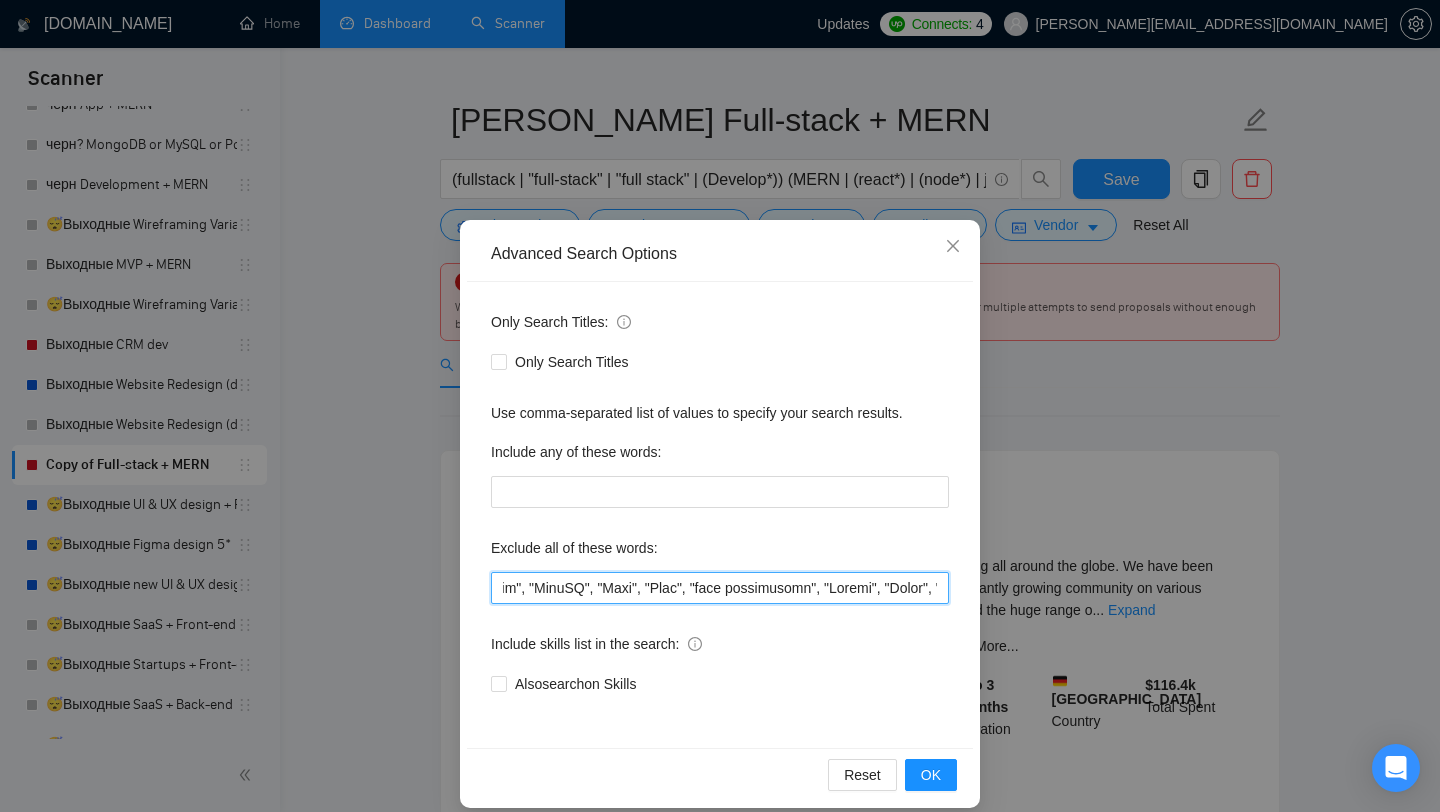 drag, startPoint x: 702, startPoint y: 590, endPoint x: 899, endPoint y: 586, distance: 197.0406 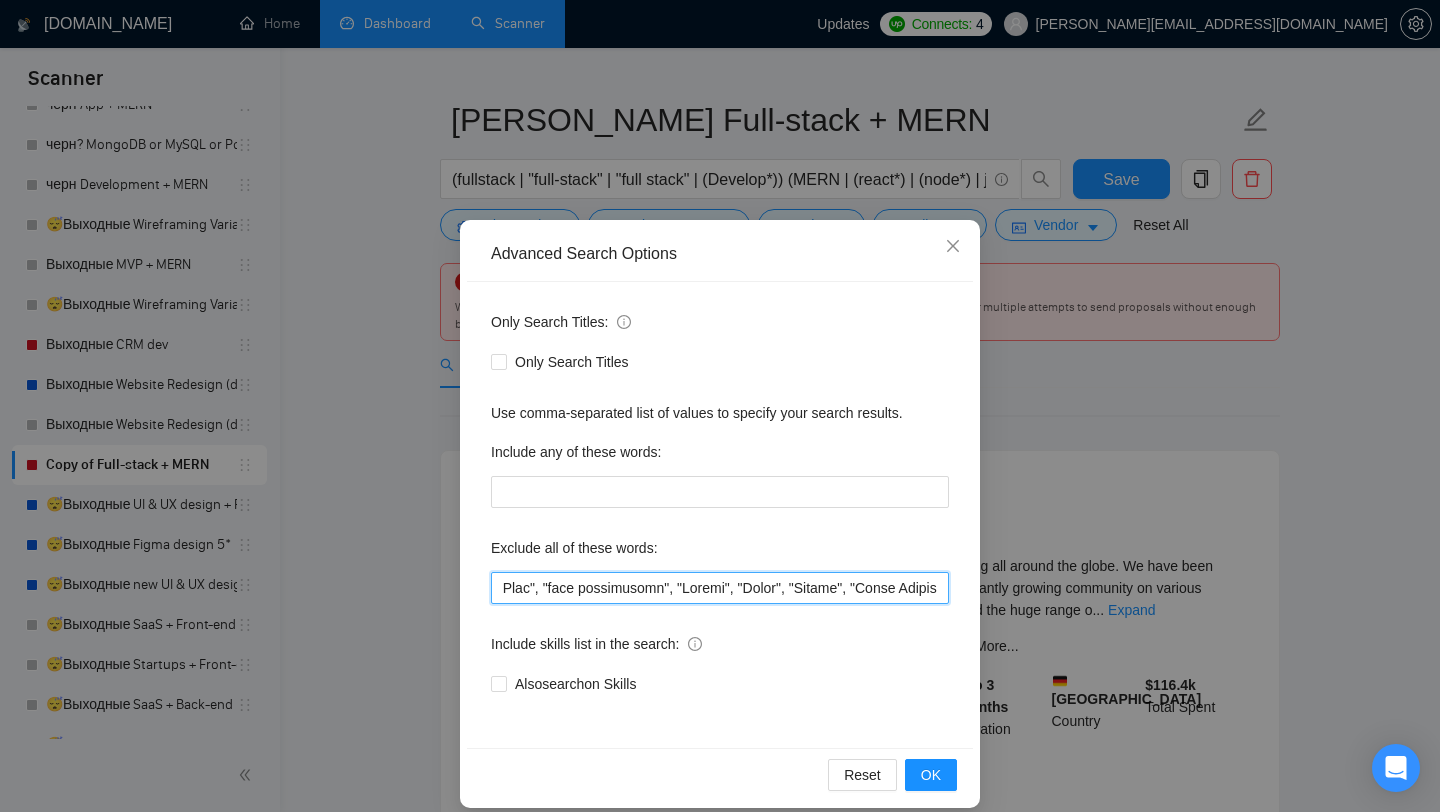 scroll, scrollTop: 0, scrollLeft: 7324, axis: horizontal 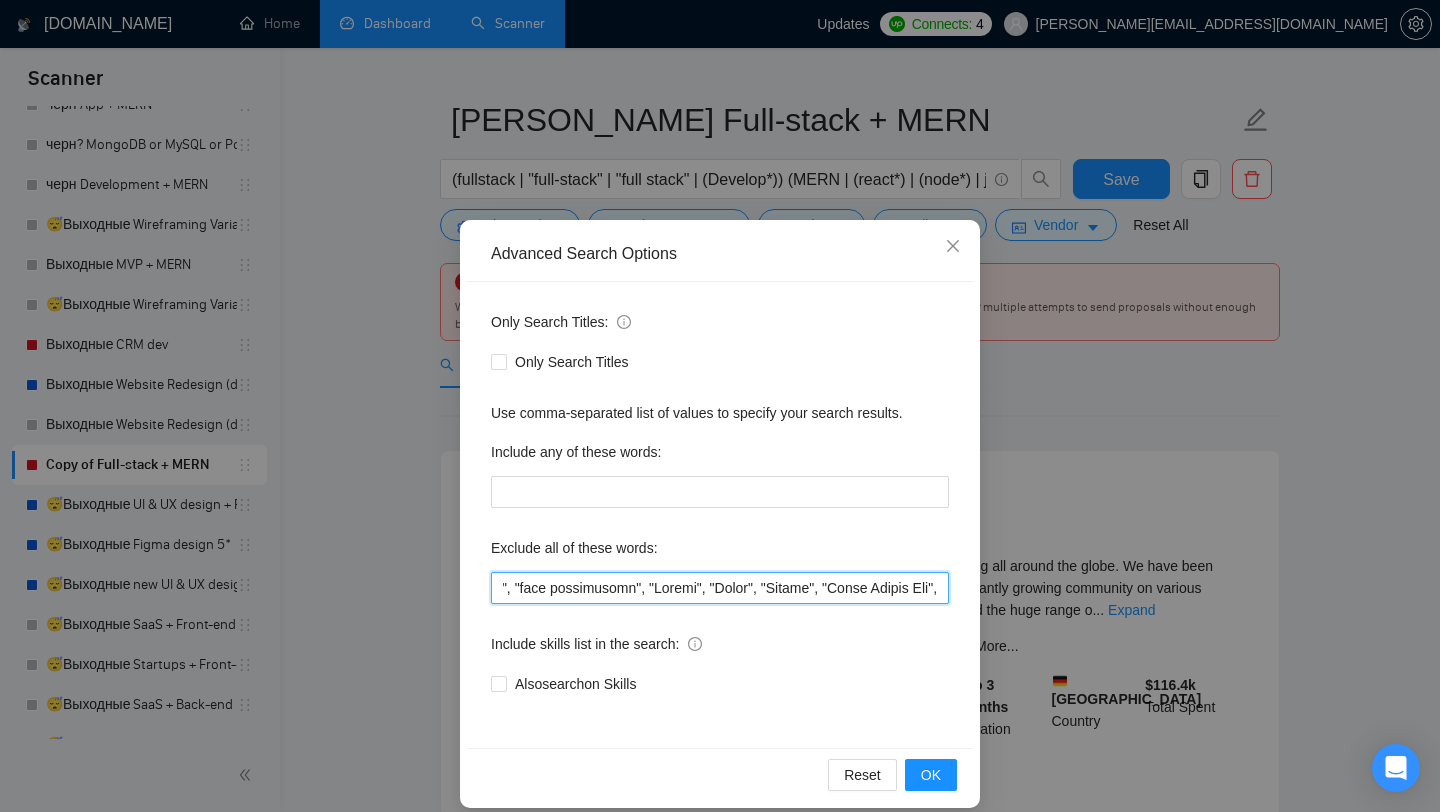 drag, startPoint x: 649, startPoint y: 589, endPoint x: 769, endPoint y: 582, distance: 120.203995 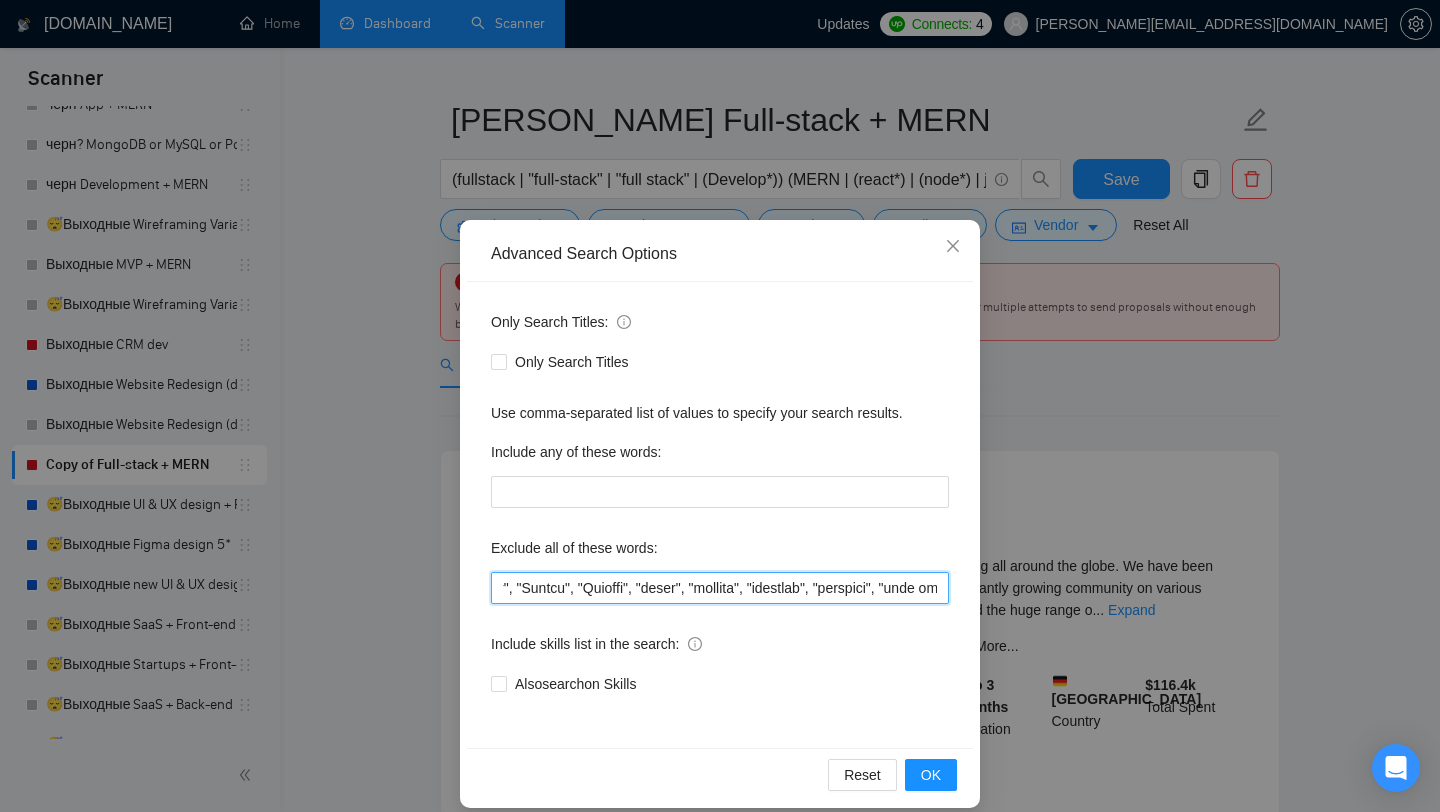 scroll, scrollTop: 0, scrollLeft: 9298, axis: horizontal 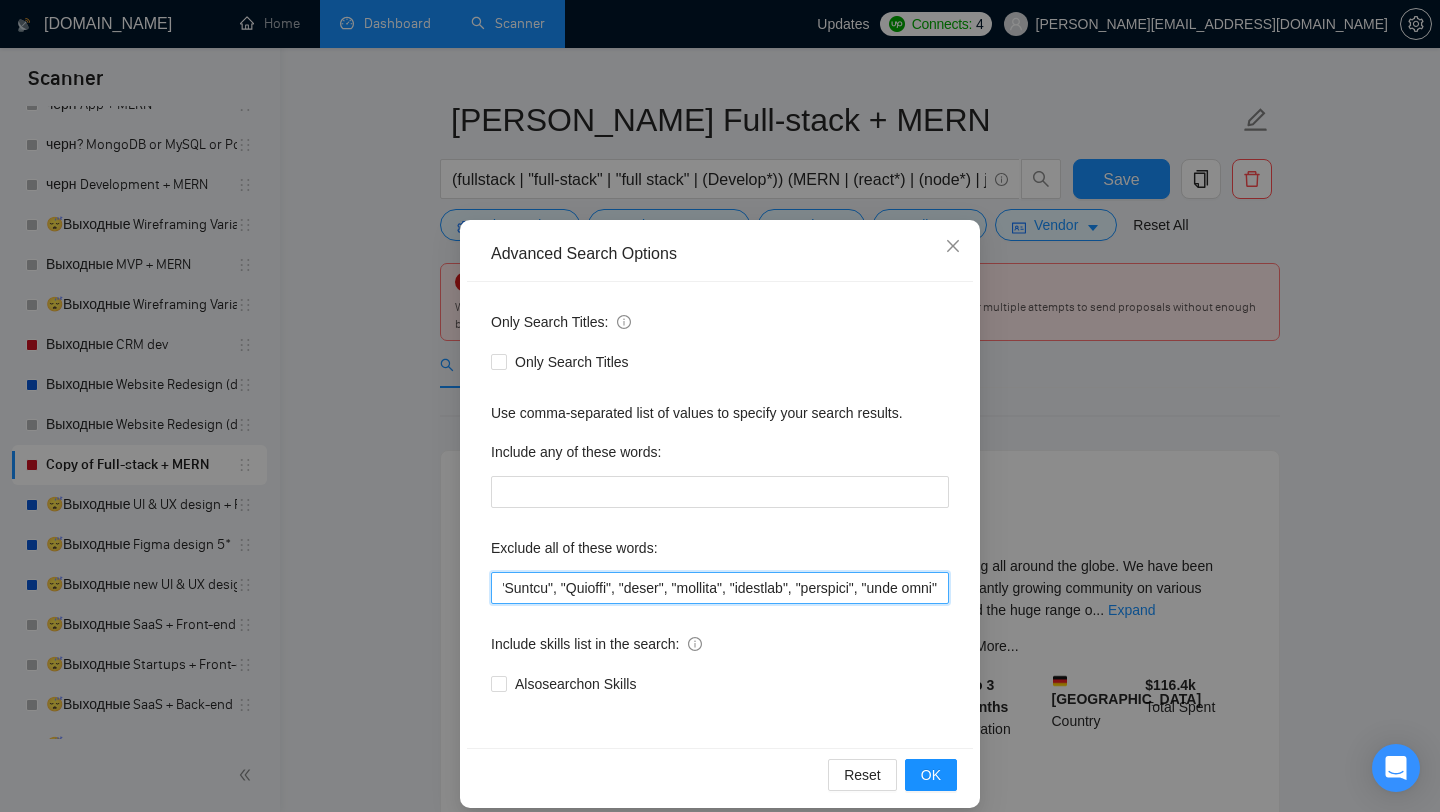 drag, startPoint x: 663, startPoint y: 590, endPoint x: 614, endPoint y: 590, distance: 49 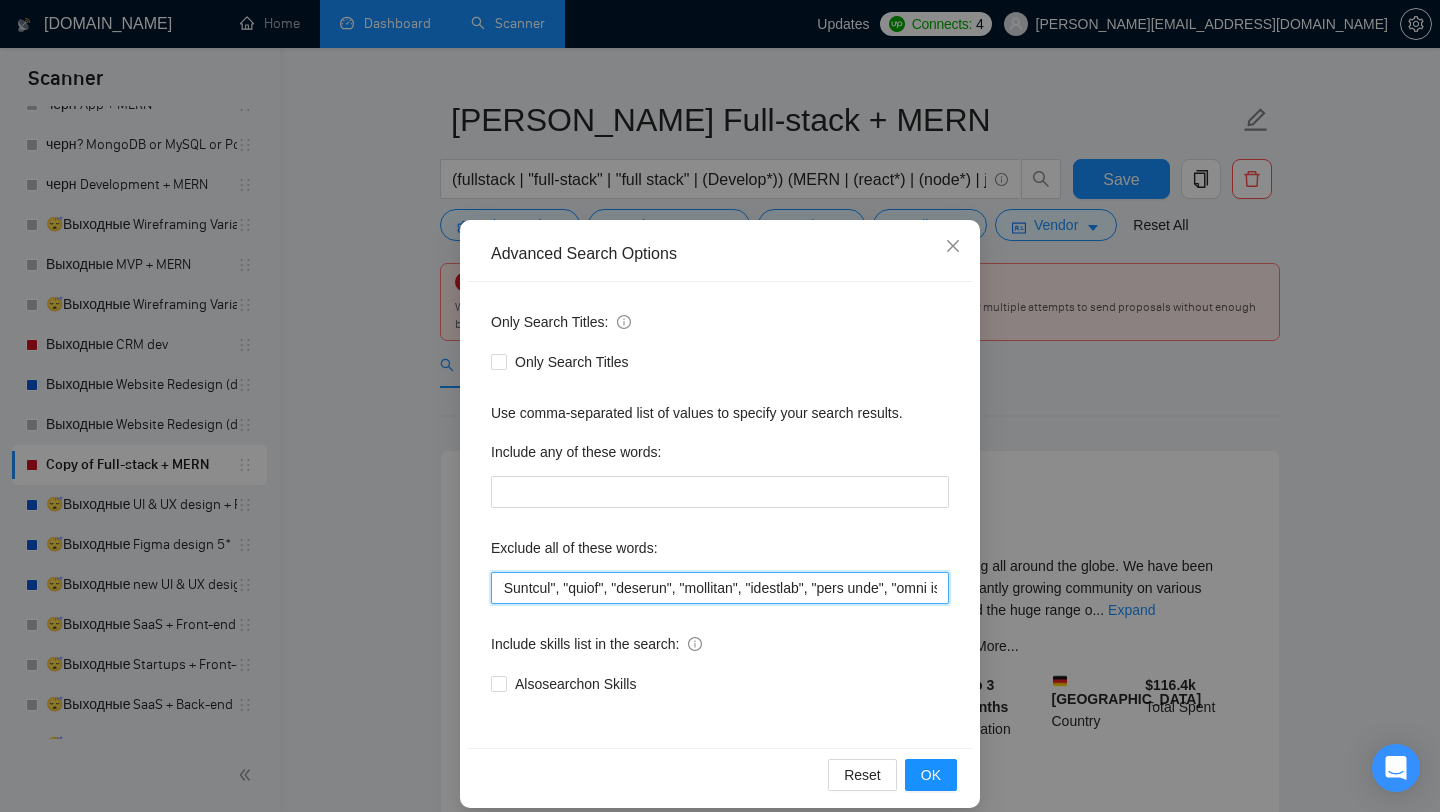 click at bounding box center [720, 588] 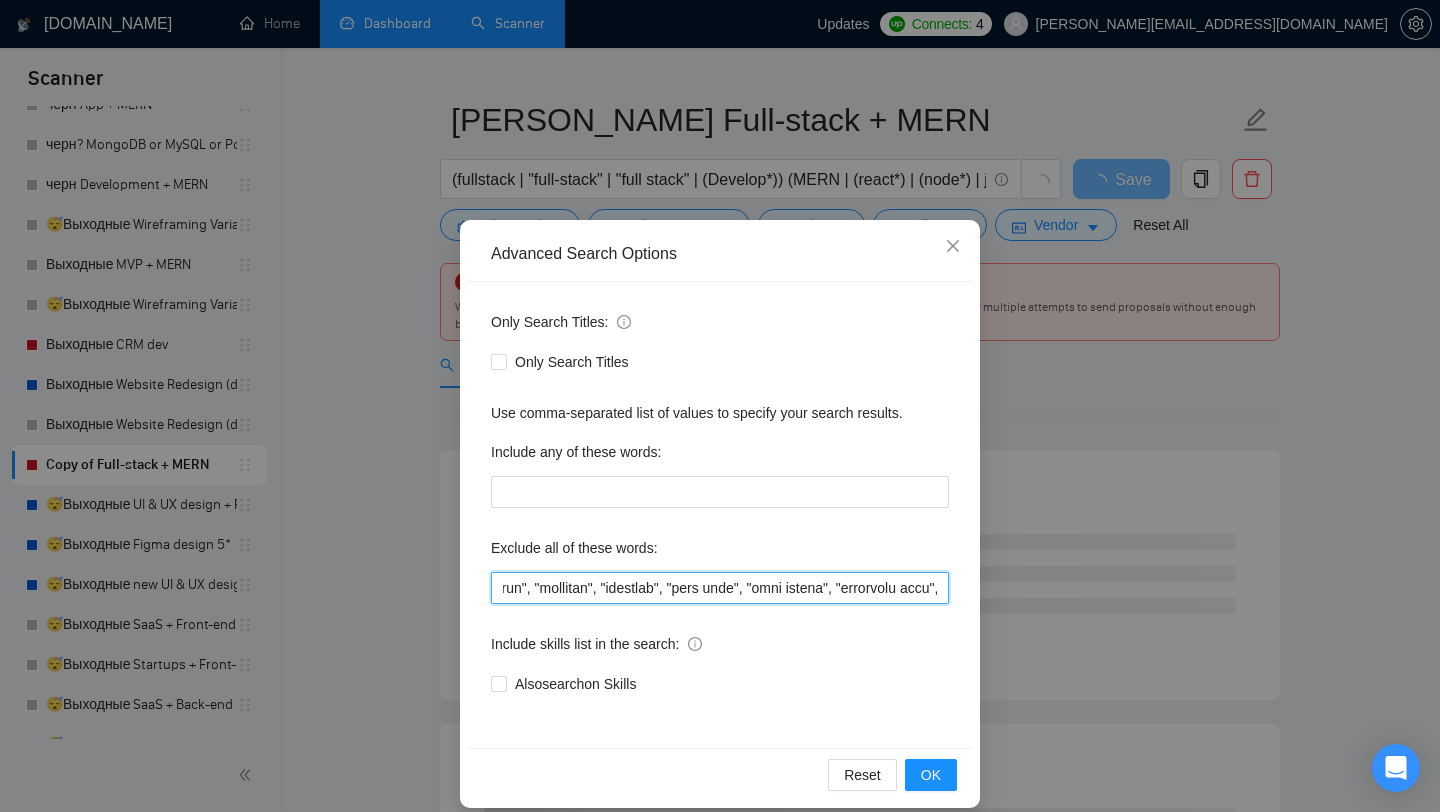 scroll, scrollTop: 0, scrollLeft: 9459, axis: horizontal 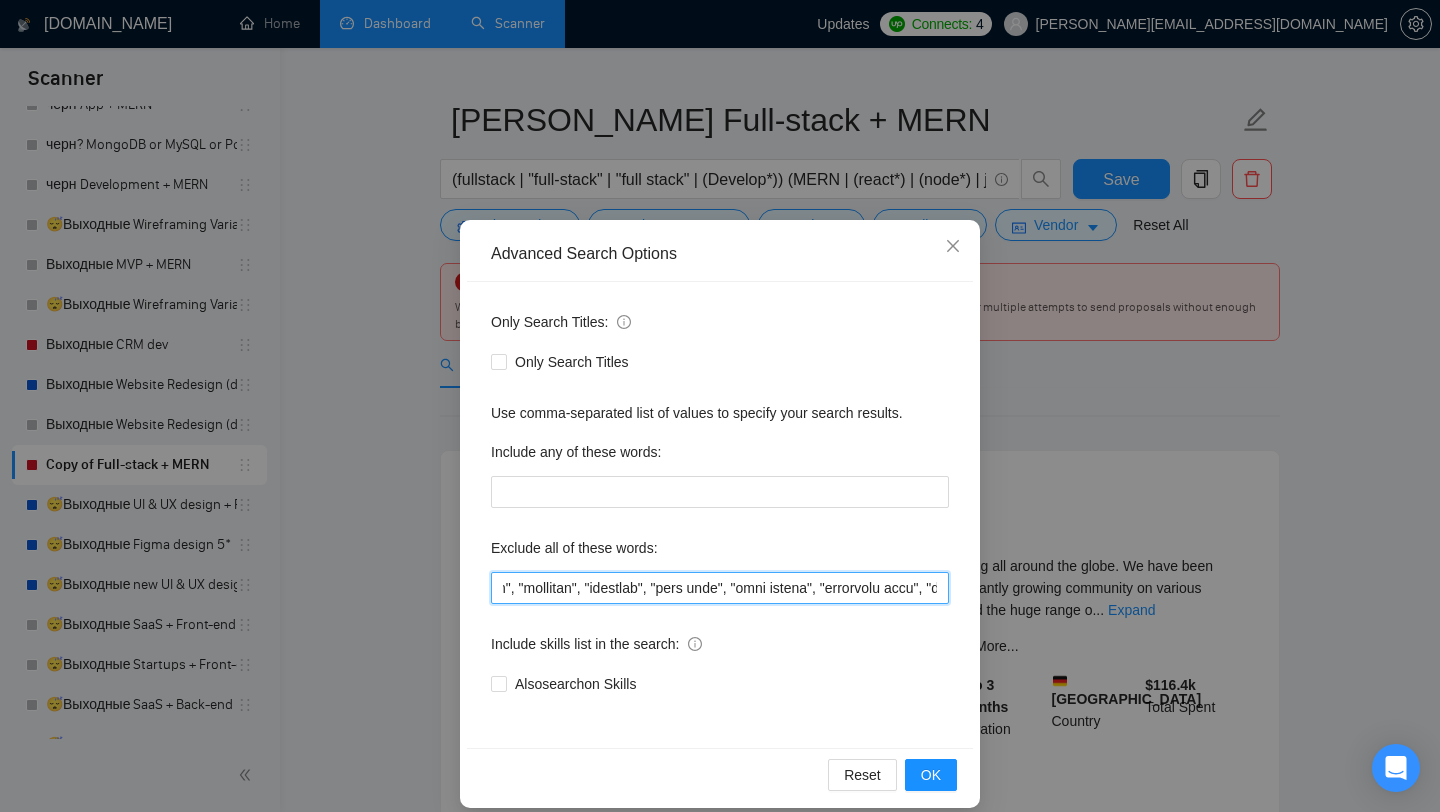 drag, startPoint x: 608, startPoint y: 587, endPoint x: 776, endPoint y: 595, distance: 168.19037 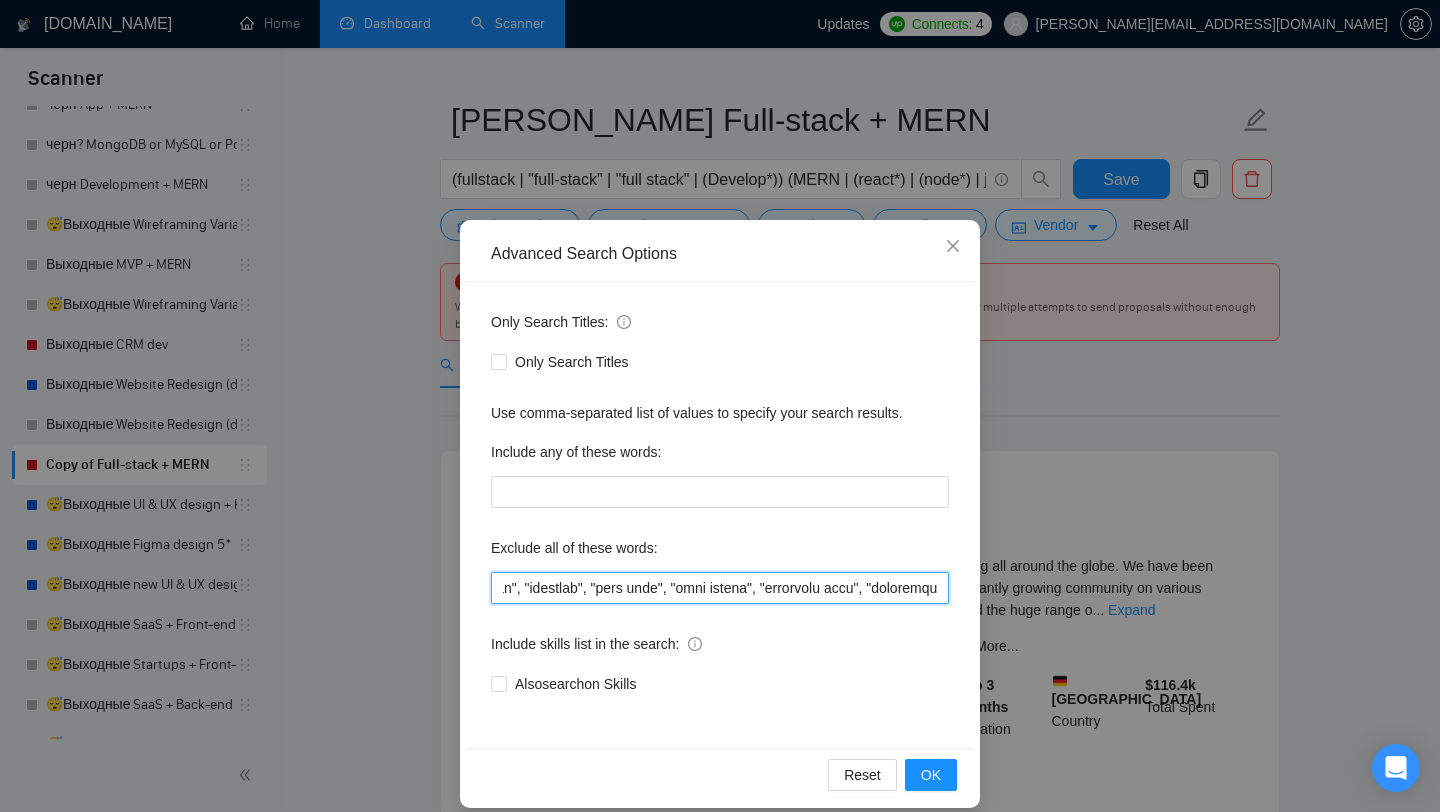 scroll, scrollTop: 0, scrollLeft: 9523, axis: horizontal 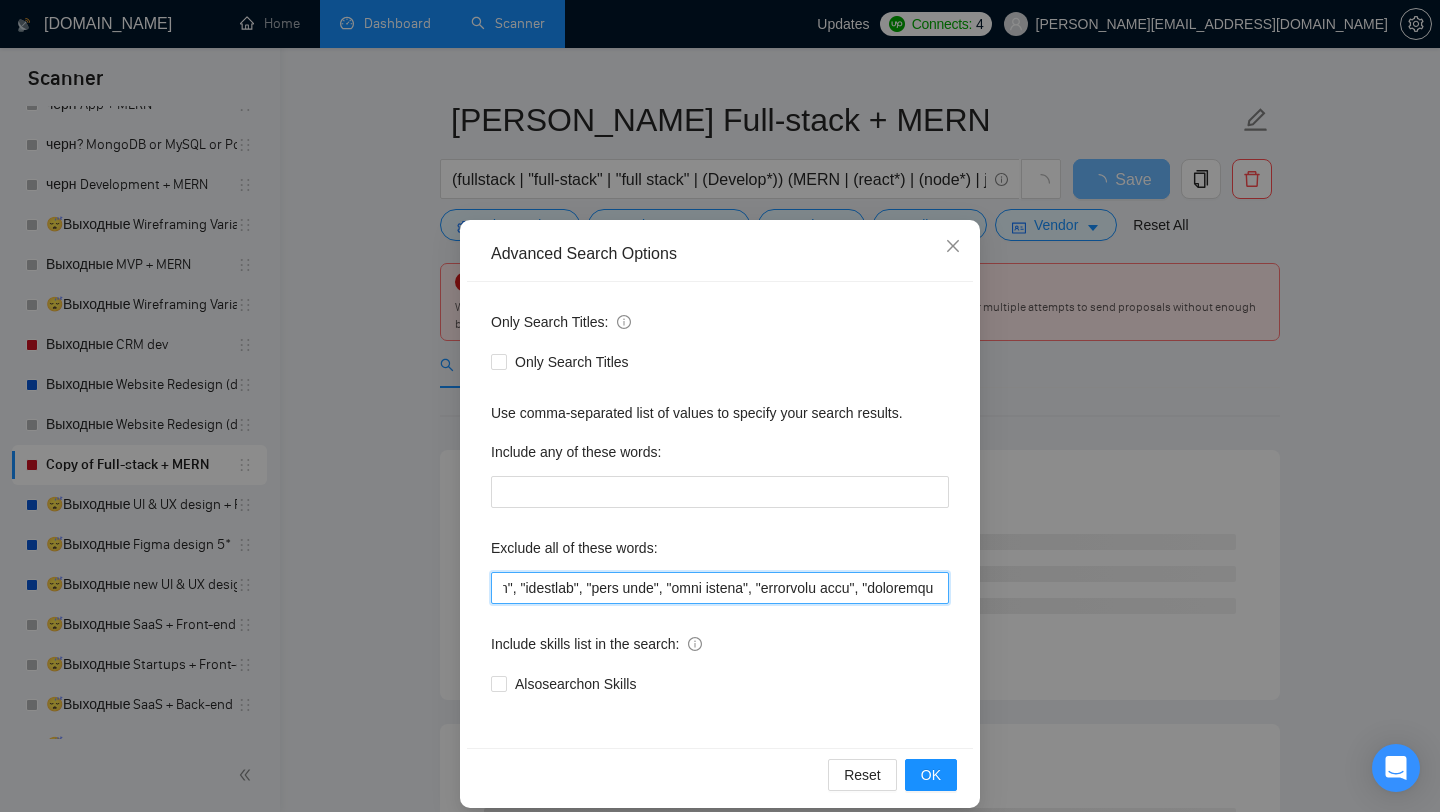 click at bounding box center (720, 588) 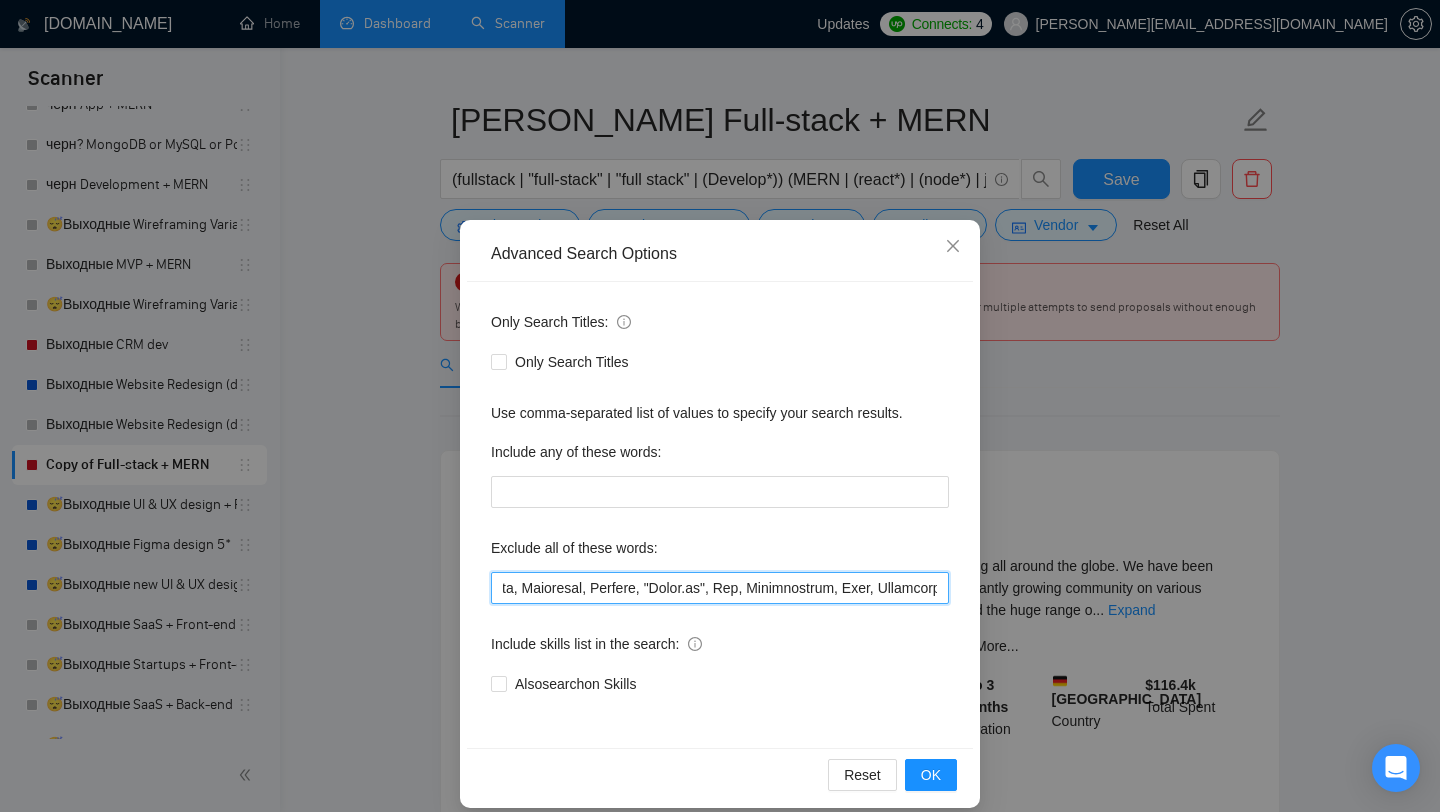 scroll, scrollTop: 0, scrollLeft: 13034, axis: horizontal 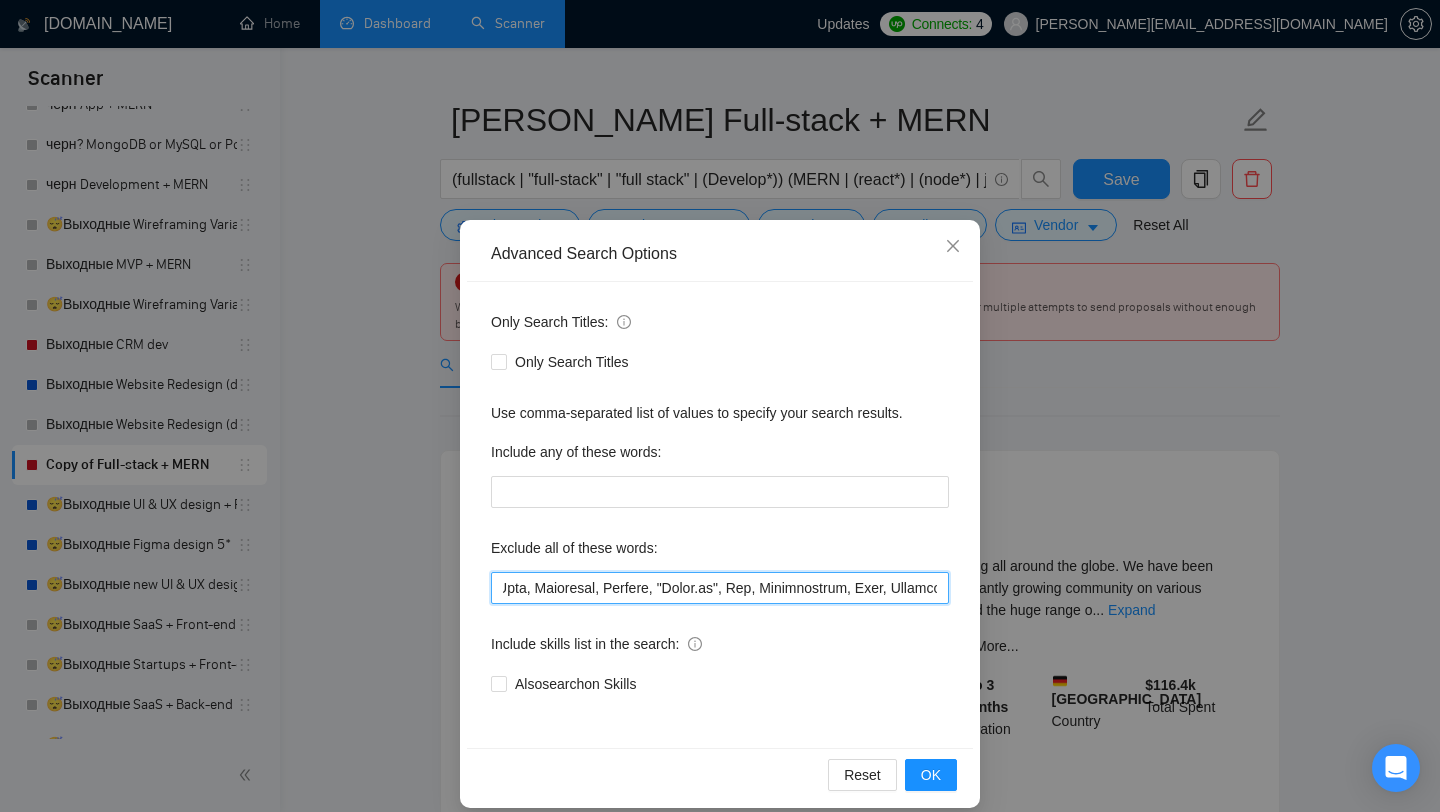 drag, startPoint x: 680, startPoint y: 594, endPoint x: 818, endPoint y: 587, distance: 138.17743 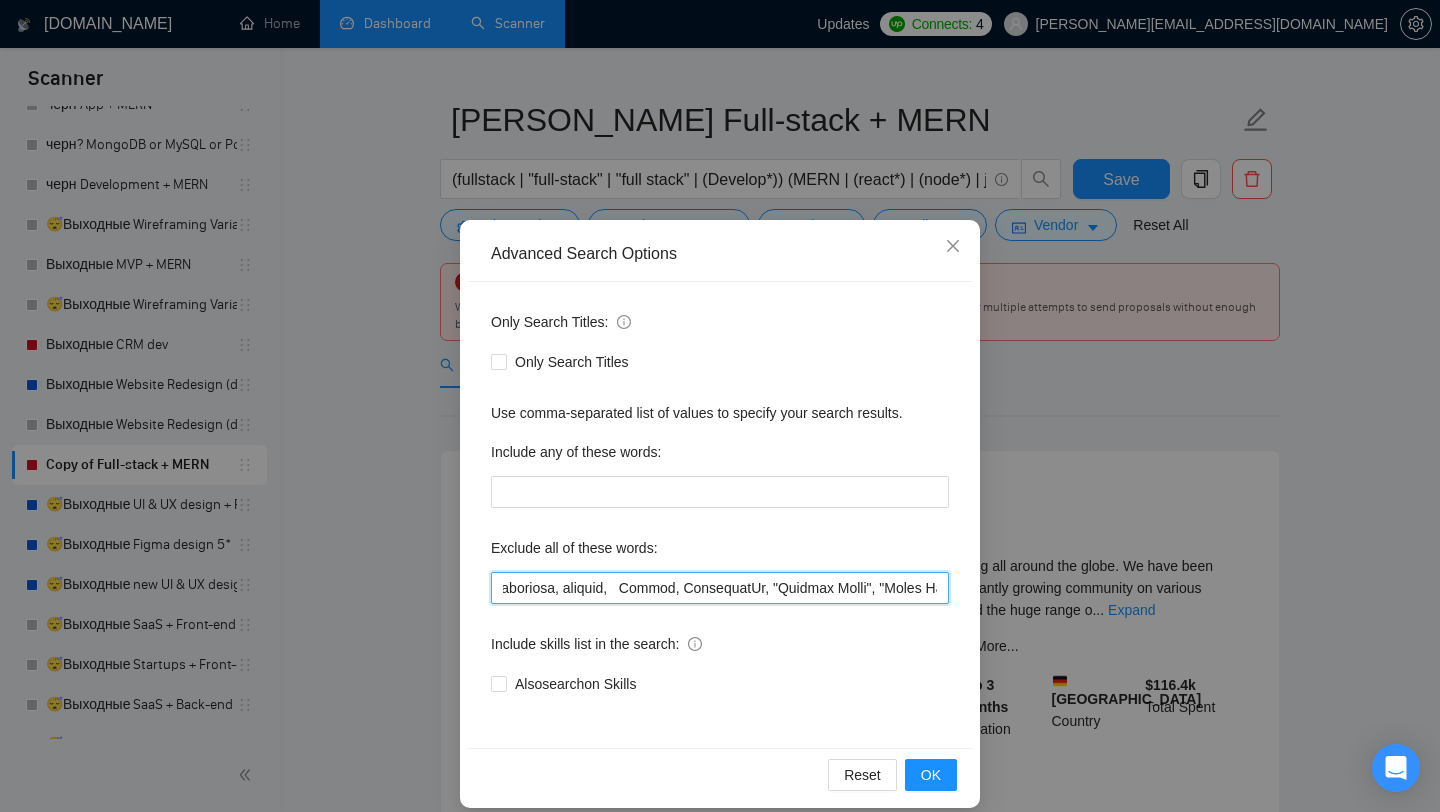 scroll, scrollTop: 0, scrollLeft: 13526, axis: horizontal 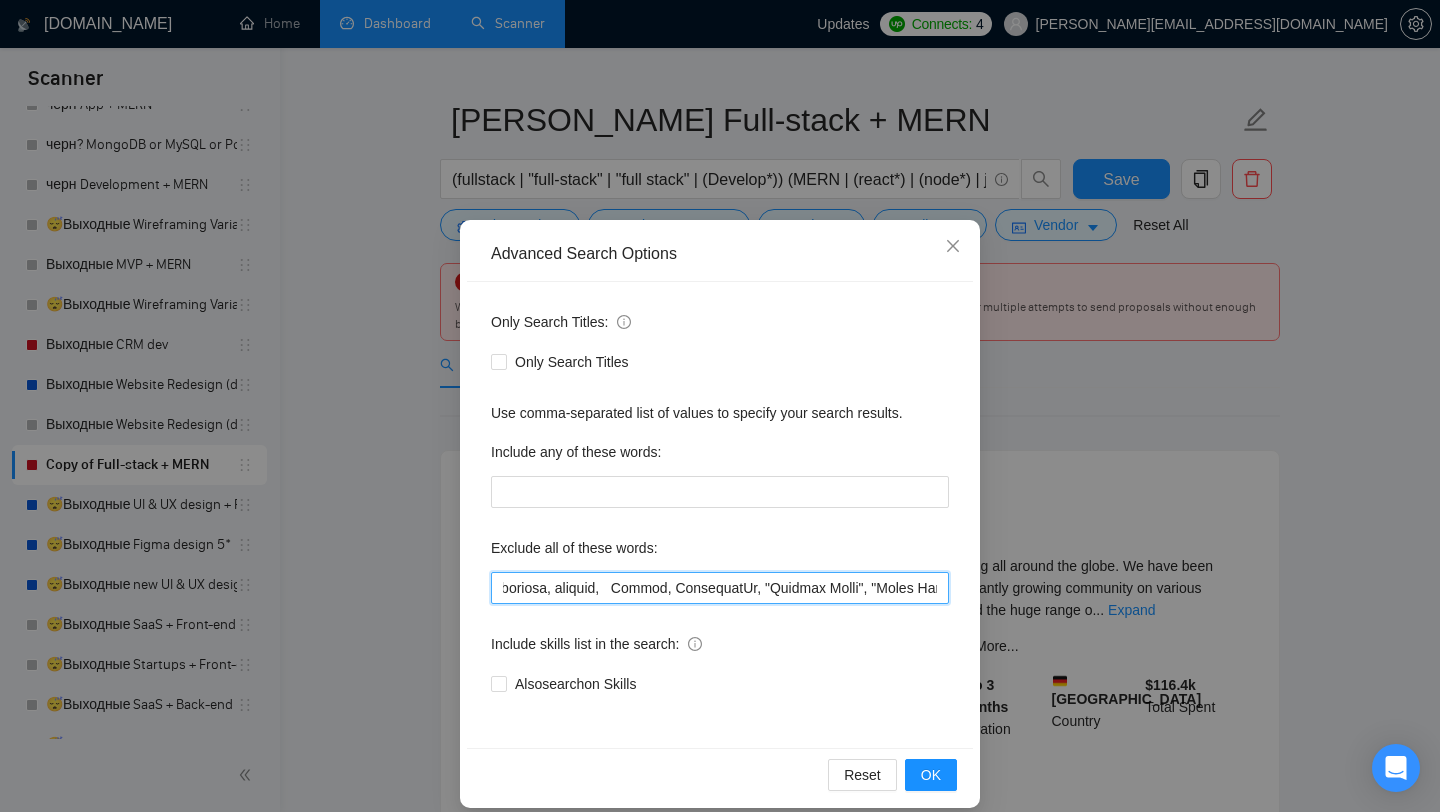 drag, startPoint x: 508, startPoint y: 587, endPoint x: 567, endPoint y: 587, distance: 59 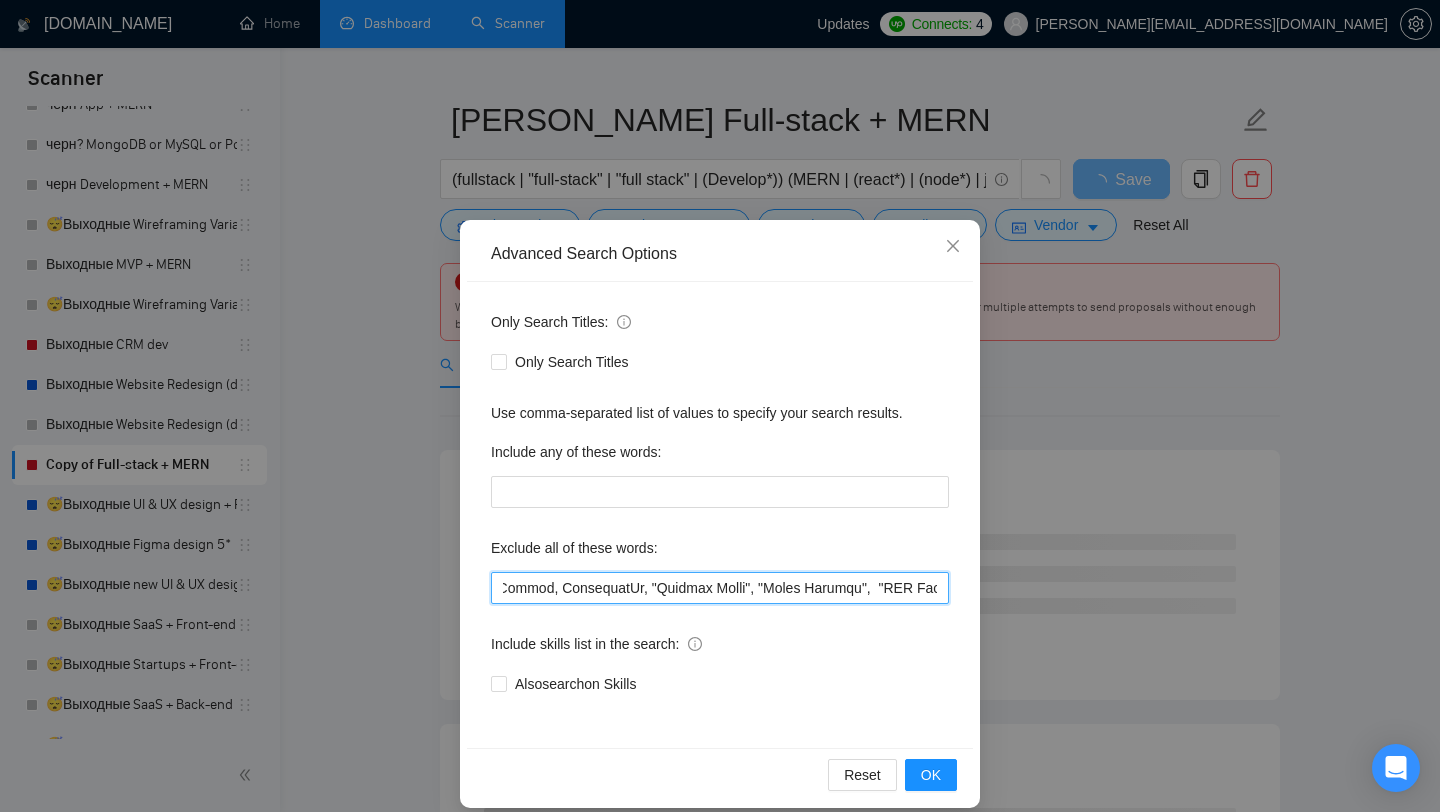 scroll, scrollTop: 0, scrollLeft: 13592, axis: horizontal 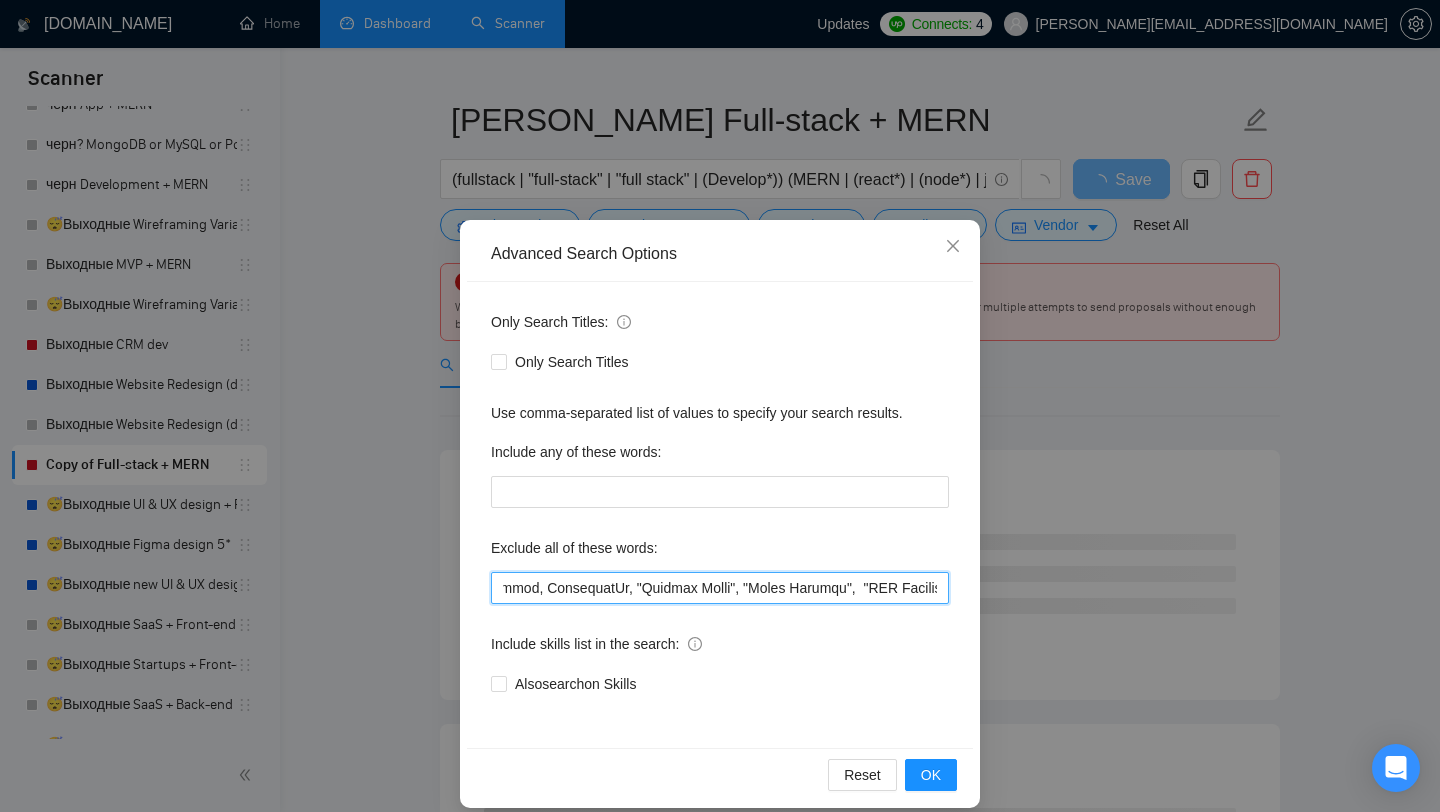 drag, startPoint x: 577, startPoint y: 589, endPoint x: 647, endPoint y: 582, distance: 70.34913 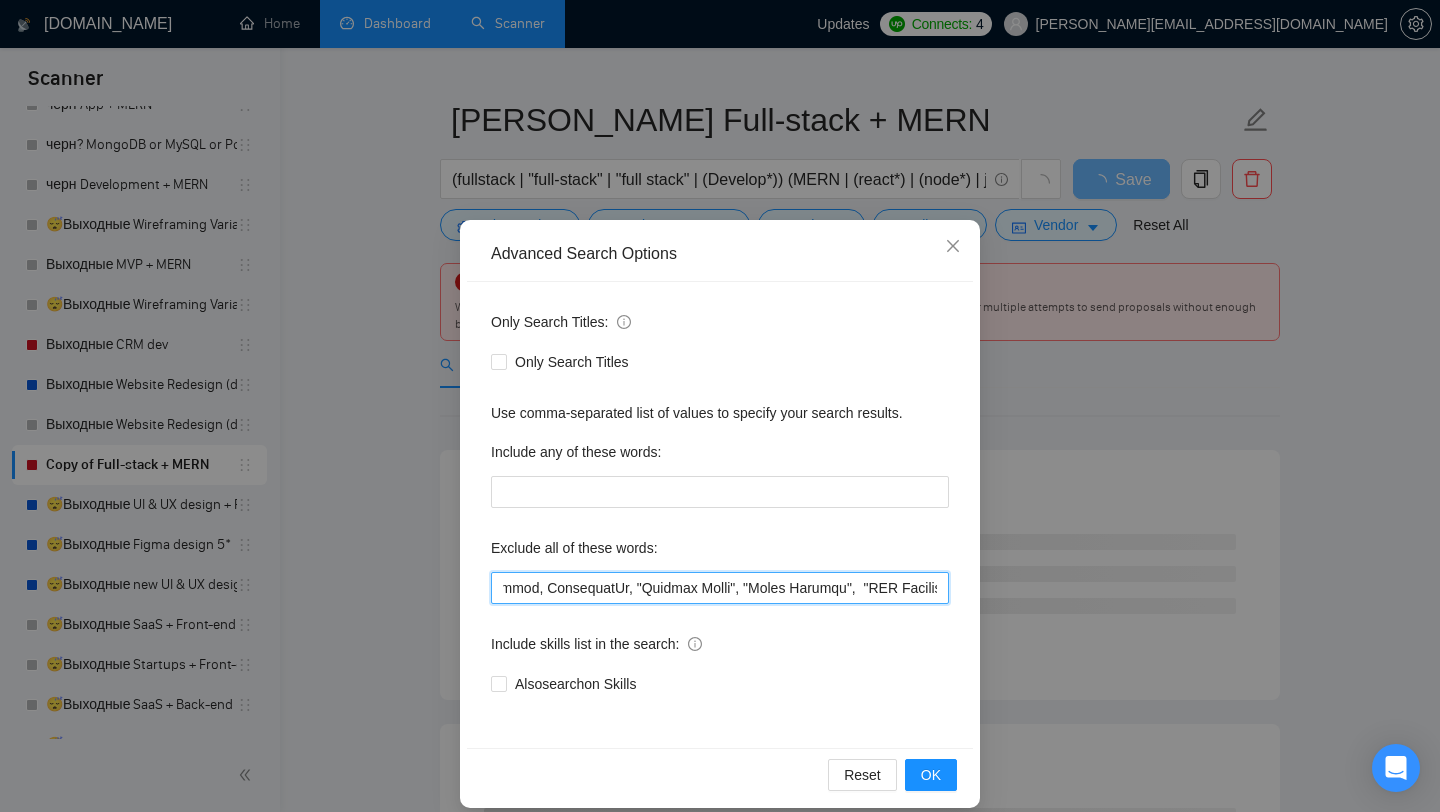 click at bounding box center (720, 588) 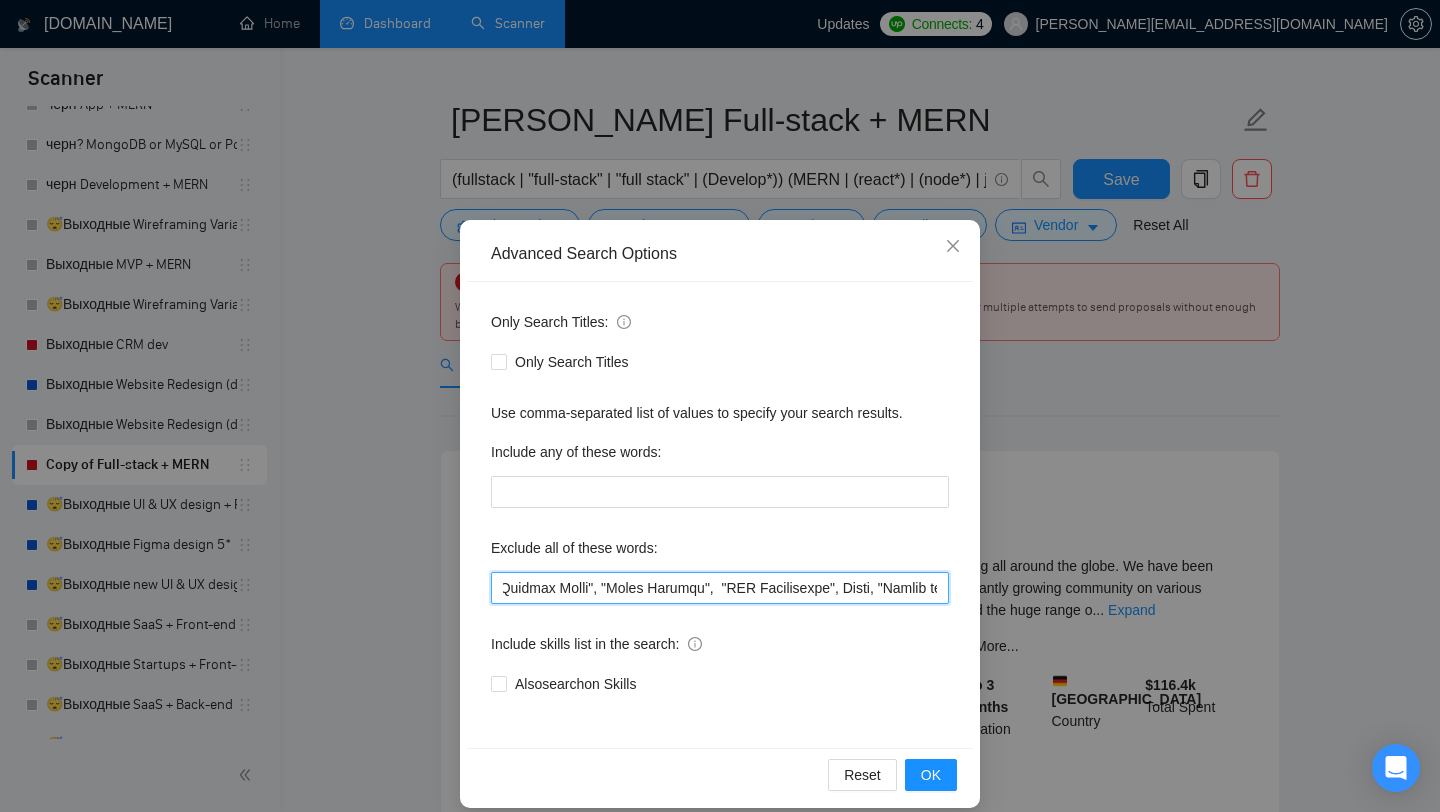 scroll, scrollTop: 0, scrollLeft: 13737, axis: horizontal 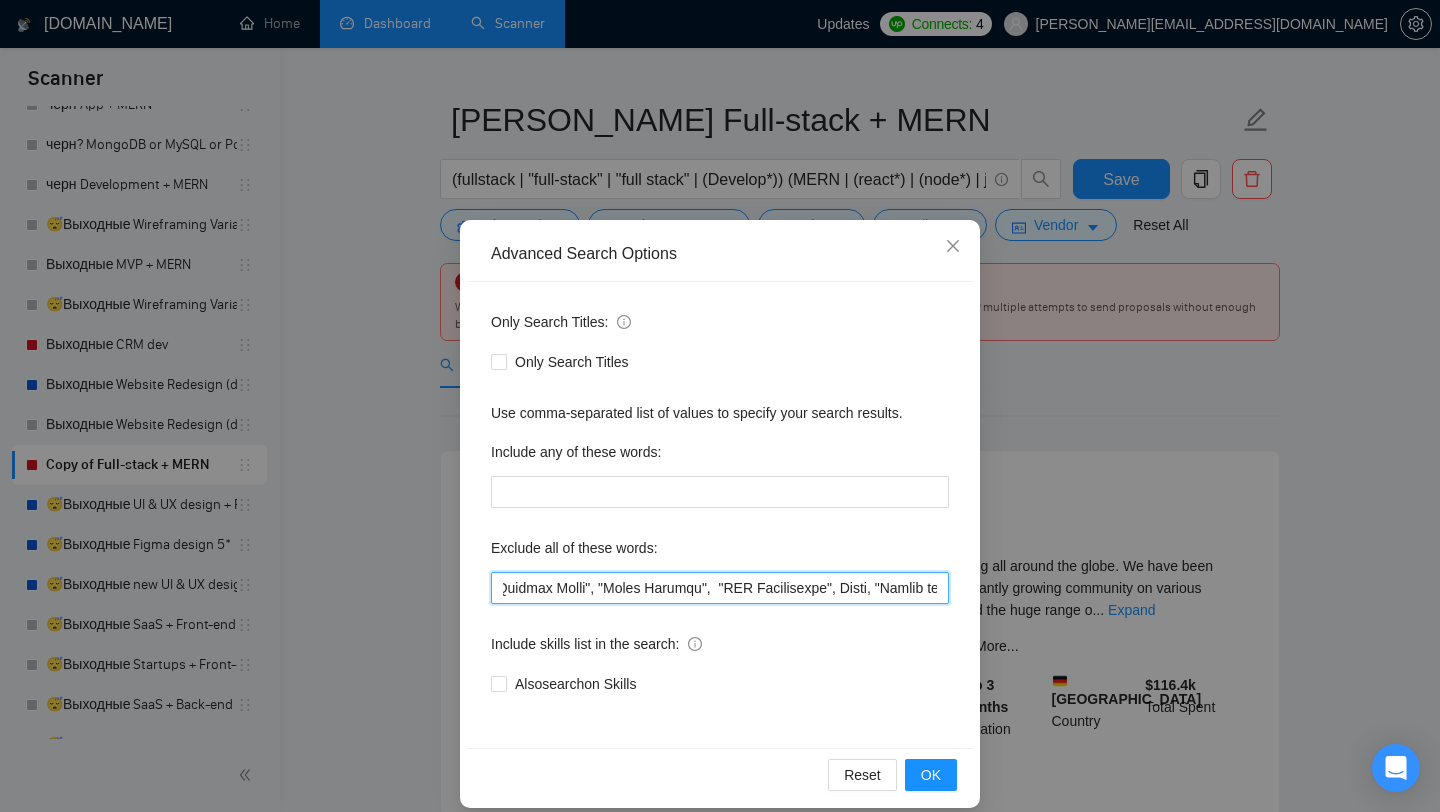 click at bounding box center [720, 588] 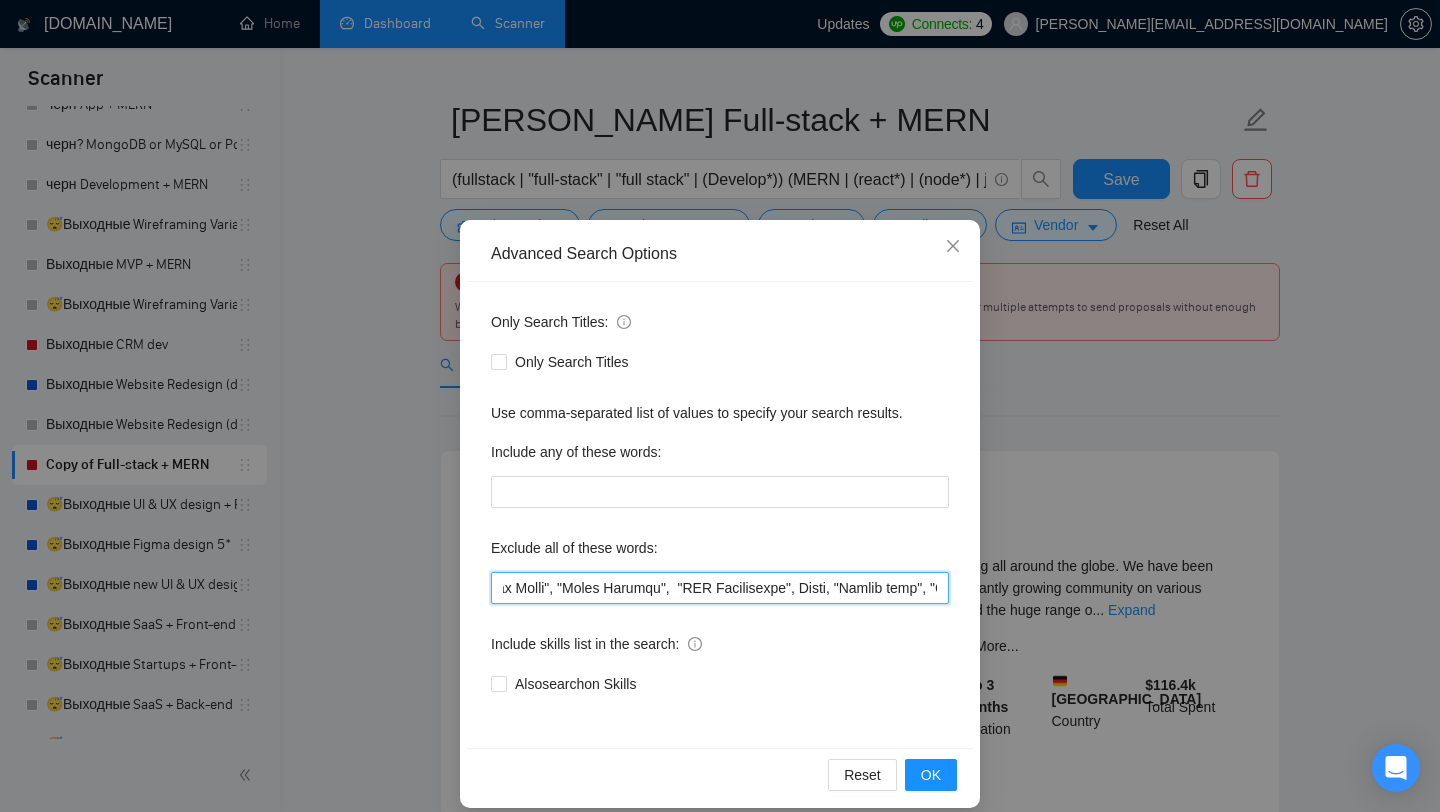 click at bounding box center (720, 588) 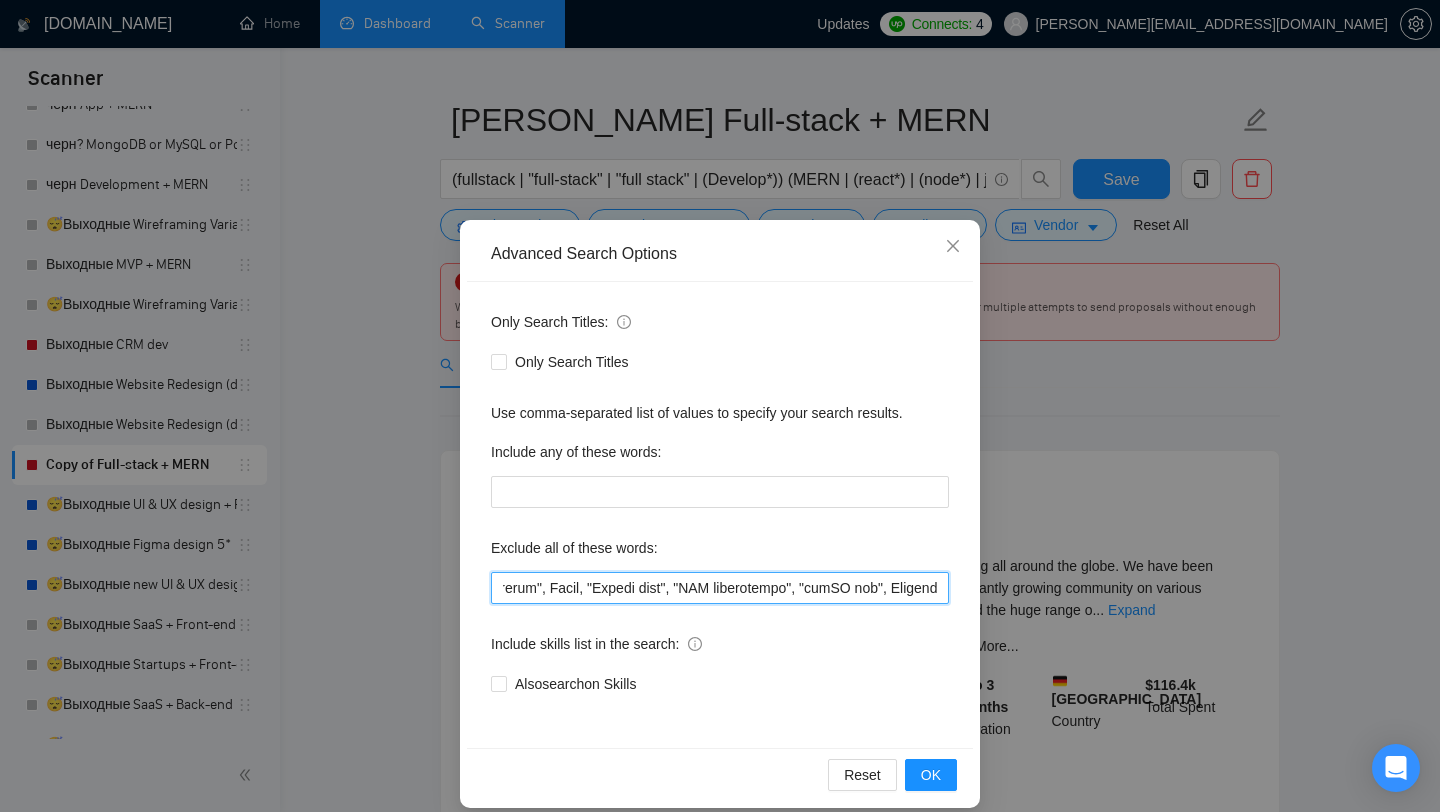 scroll, scrollTop: 0, scrollLeft: 14655, axis: horizontal 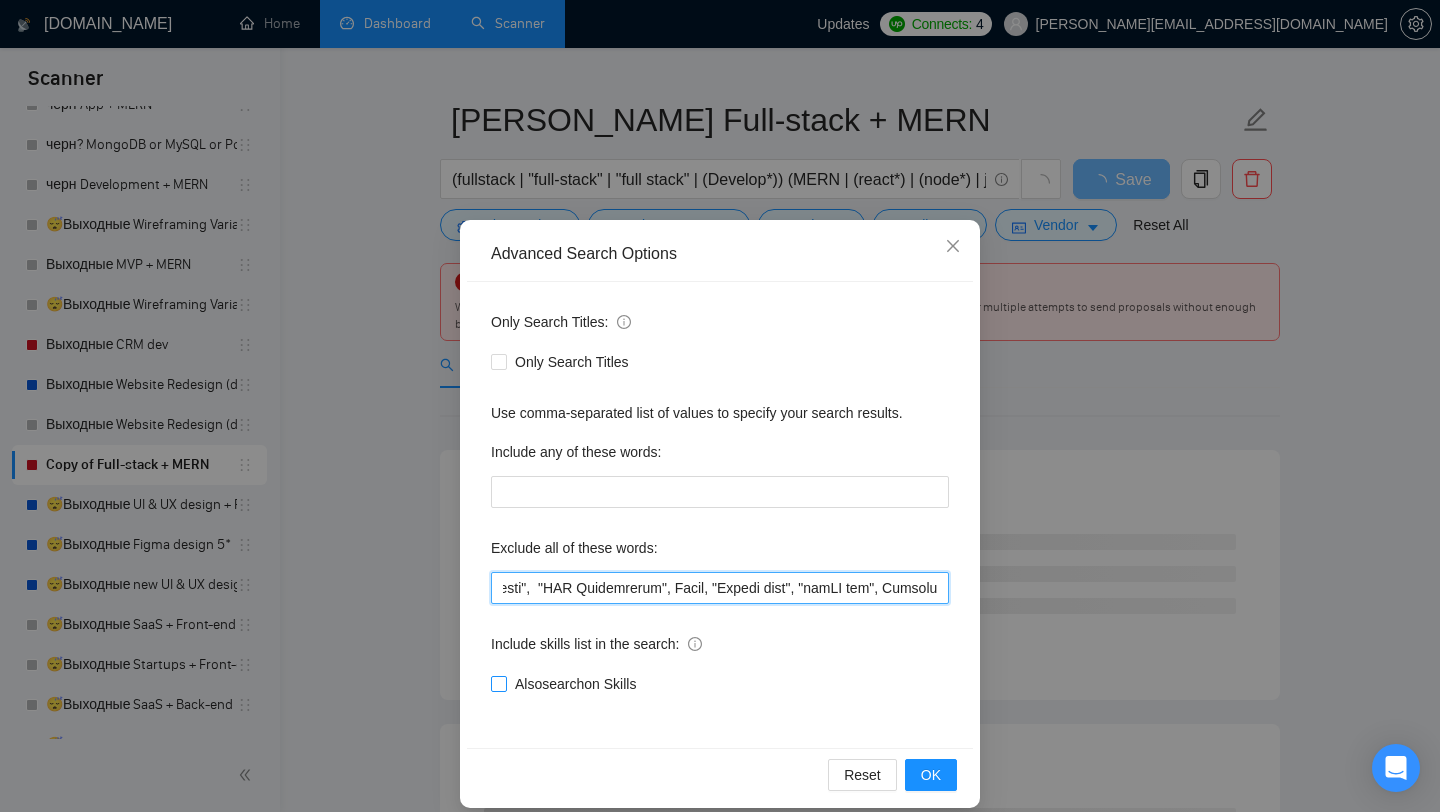 type on "".NET", ".NET Framework", ".Net", "Alpine JS", "Alpine.js", "AlpineJS", "Android", "AR", "Augmented Reality", "Azure", "Blockchain", "Buildship", "Bubble", "[DOMAIN_NAME]", "bug", "bugs", "C", "C#", "C++", "C Plus Plus", "C Sharp", "Caddy", "Cloudflare", "co founder", "co-founder", "cofounder", "consultant", "consultants", "consultation", "Dart", "debug", "debugging", "debugs", "designer", "Django", "Drupal", "ElasticSearch", "Elementor", "error", "errors", "Facebook", "FastAPI", "fb", "Fence CRM", "Firebase", "fix", "fixes", "fixing", "Flask", "Flutter", "Flutter flow", "Flutterflow", "Framer", "full time", "Full-Time", "fulltime", "Ghost", "GHL", "Go", "Go High Level", "Go lang", "GoHighLevel", "Golang", "Hono", "Hubspot", "Instagram", "iOS", "Ionic", "issue", "issues", "Java", "Java Spring", "Java Spring boot", "Joomla", "Kajabi", "landing page builder", "landing page builders", "landing page platforms", "Linux", "Livewire", "[DOMAIN_NAME]", "Magento", "Microsoft", "mobile app", "mobile apps", "mobile applicatio..." 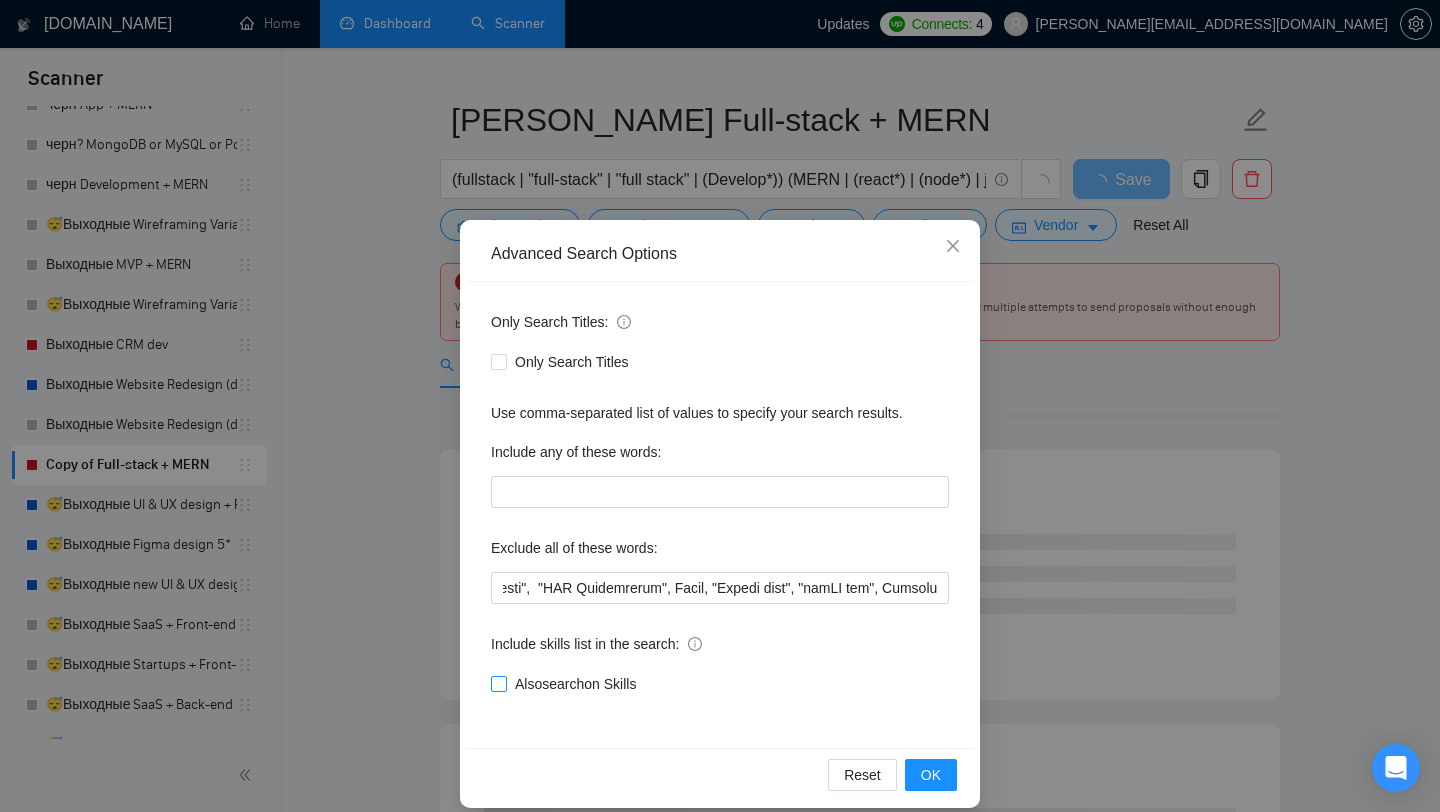 click on "Also  search  on Skills" at bounding box center (575, 684) 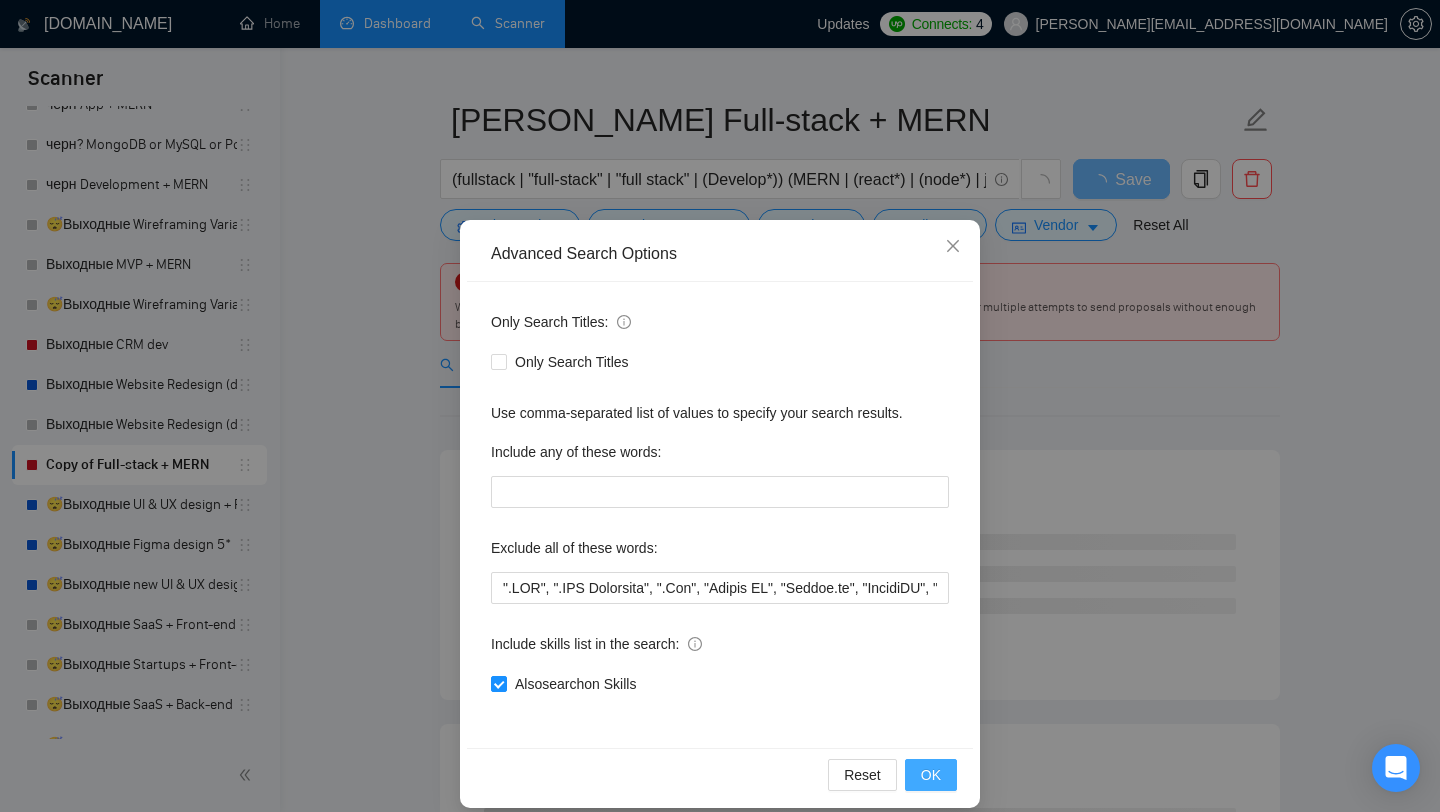 click on "OK" at bounding box center (931, 775) 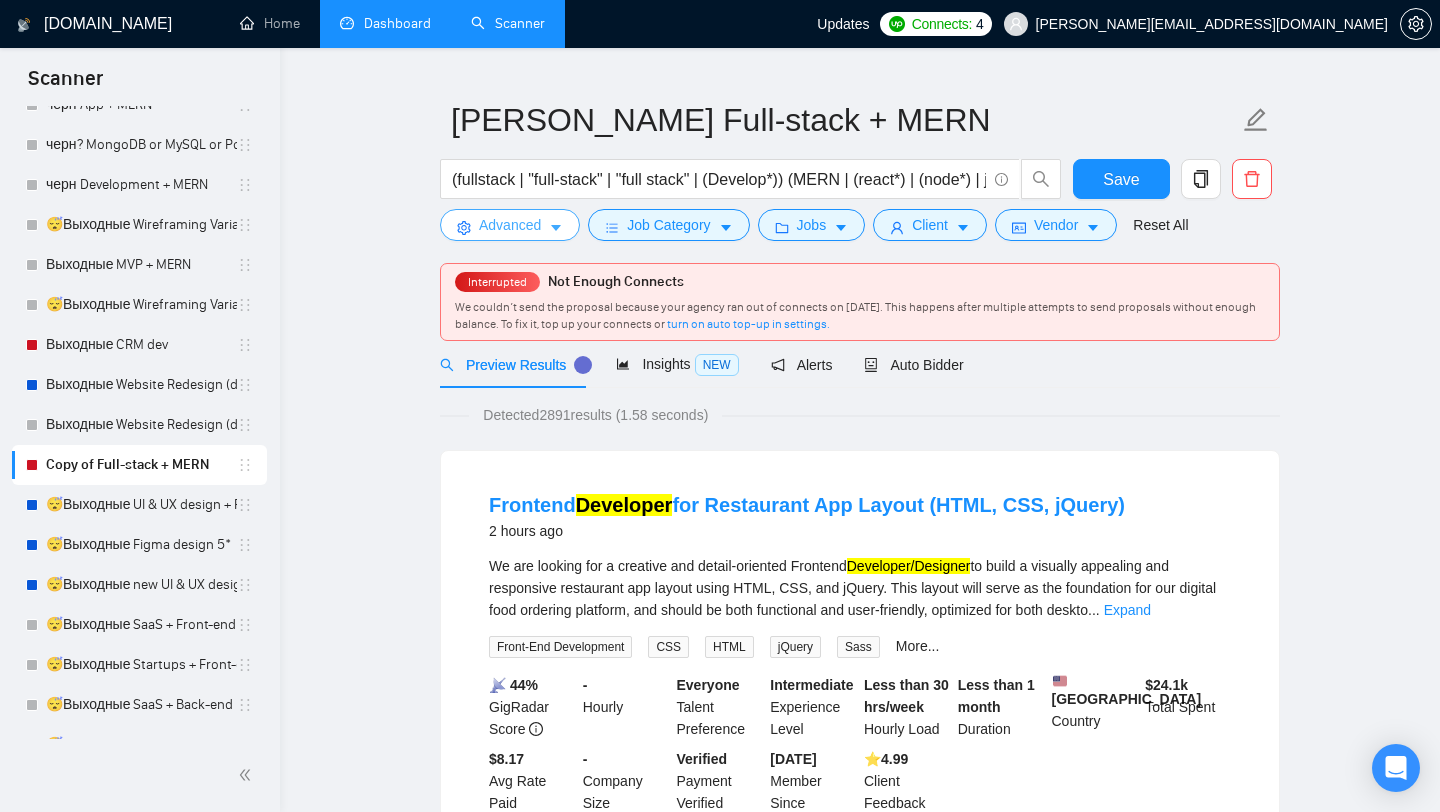 click on "Advanced" at bounding box center [510, 225] 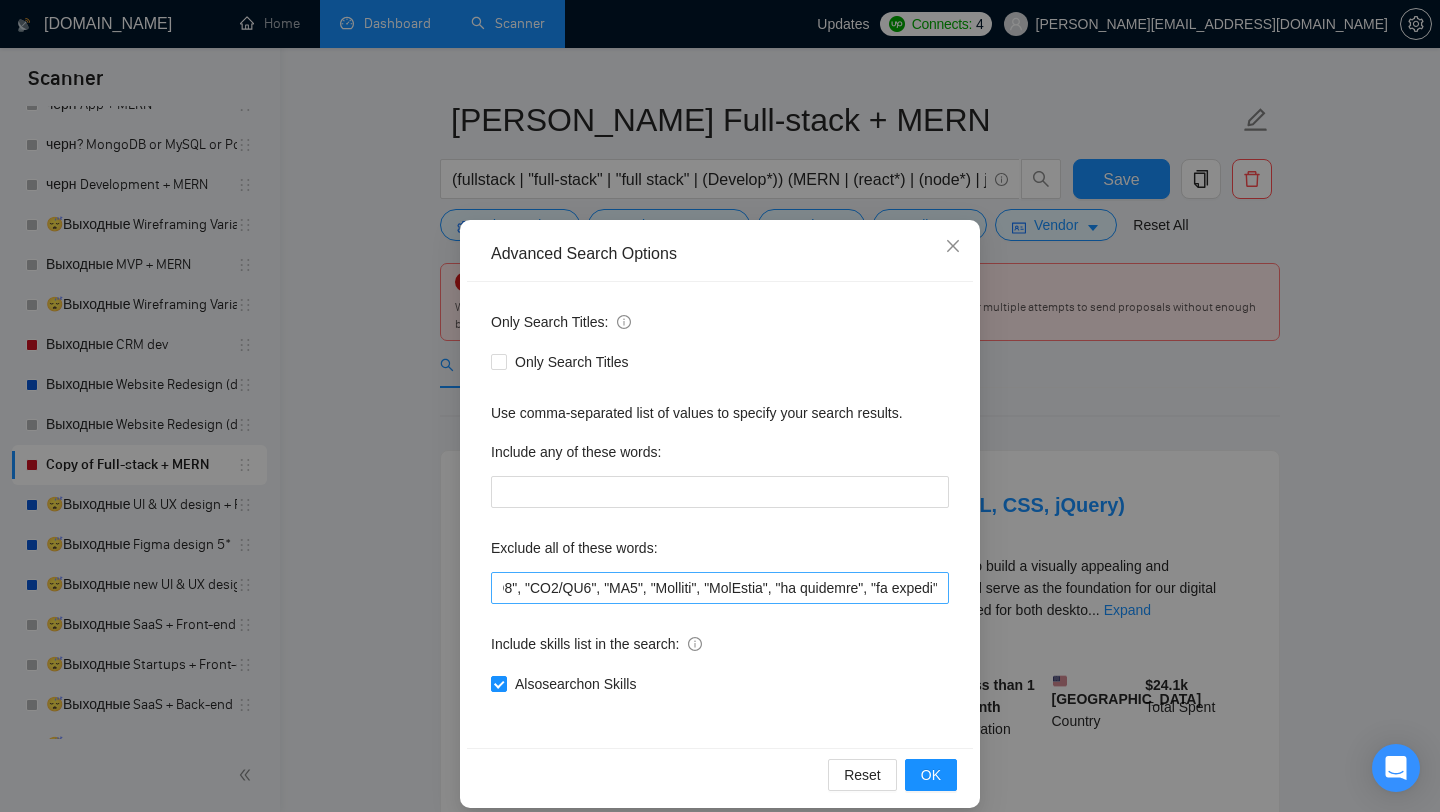 scroll, scrollTop: 0, scrollLeft: 13051, axis: horizontal 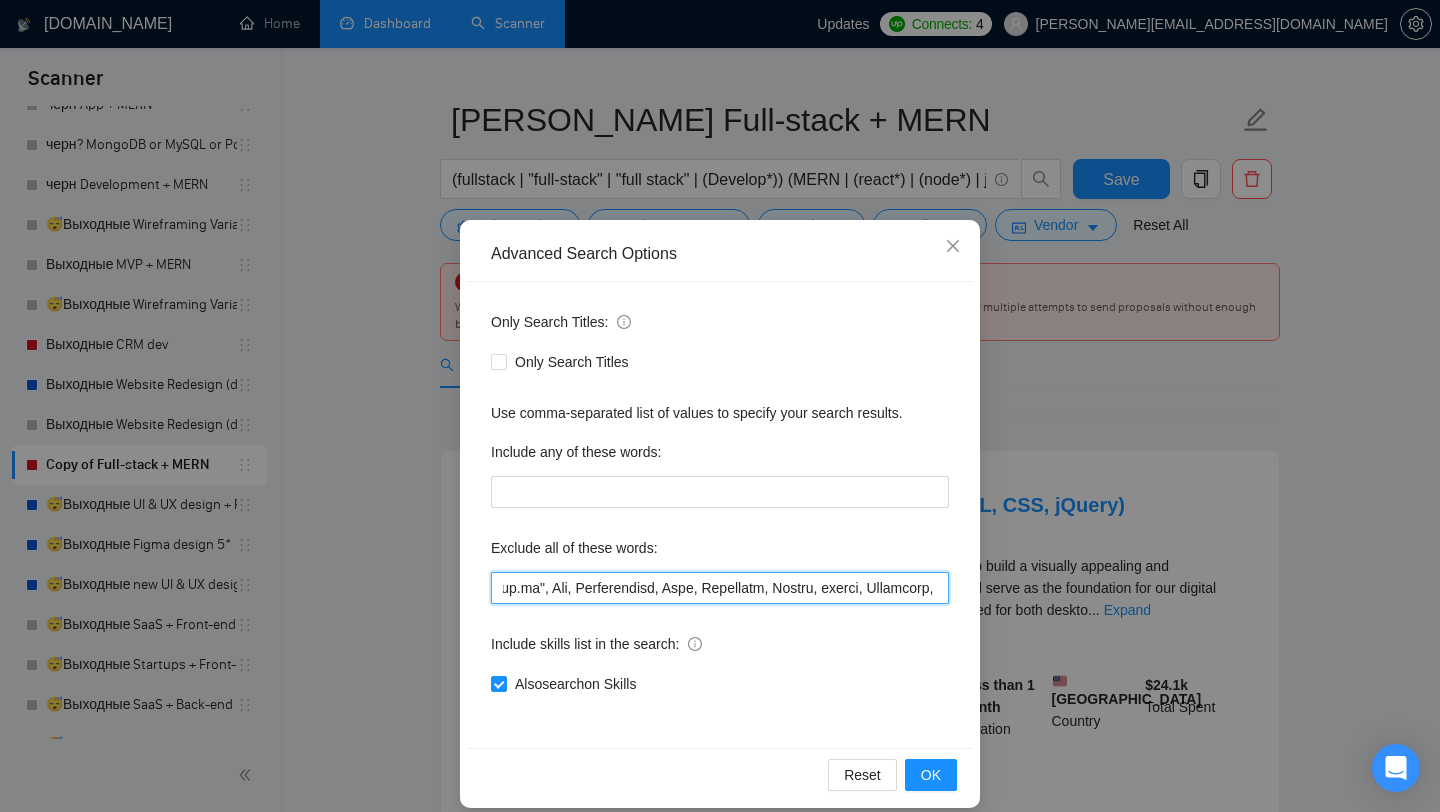 drag, startPoint x: 775, startPoint y: 588, endPoint x: 707, endPoint y: 587, distance: 68.007355 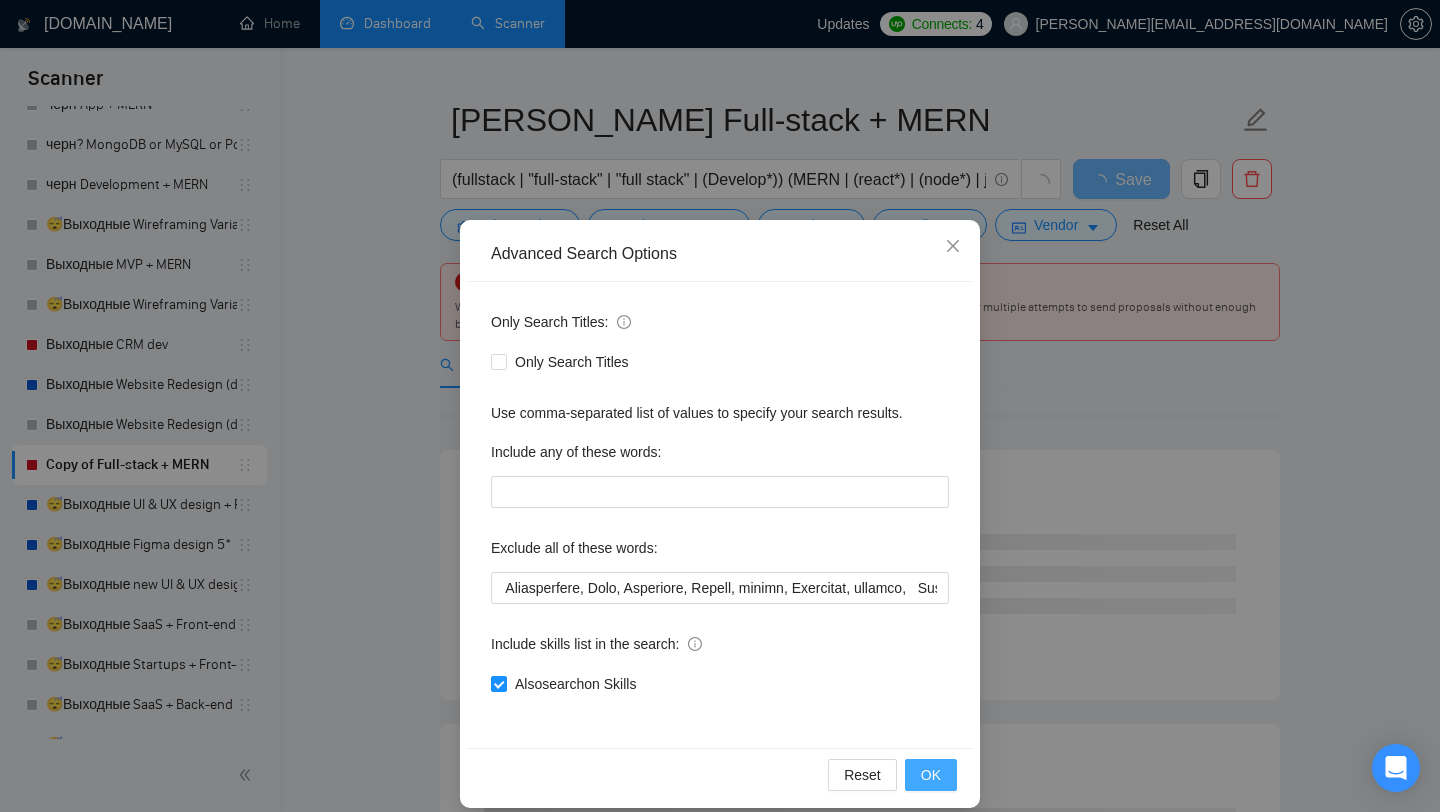 scroll, scrollTop: 0, scrollLeft: 0, axis: both 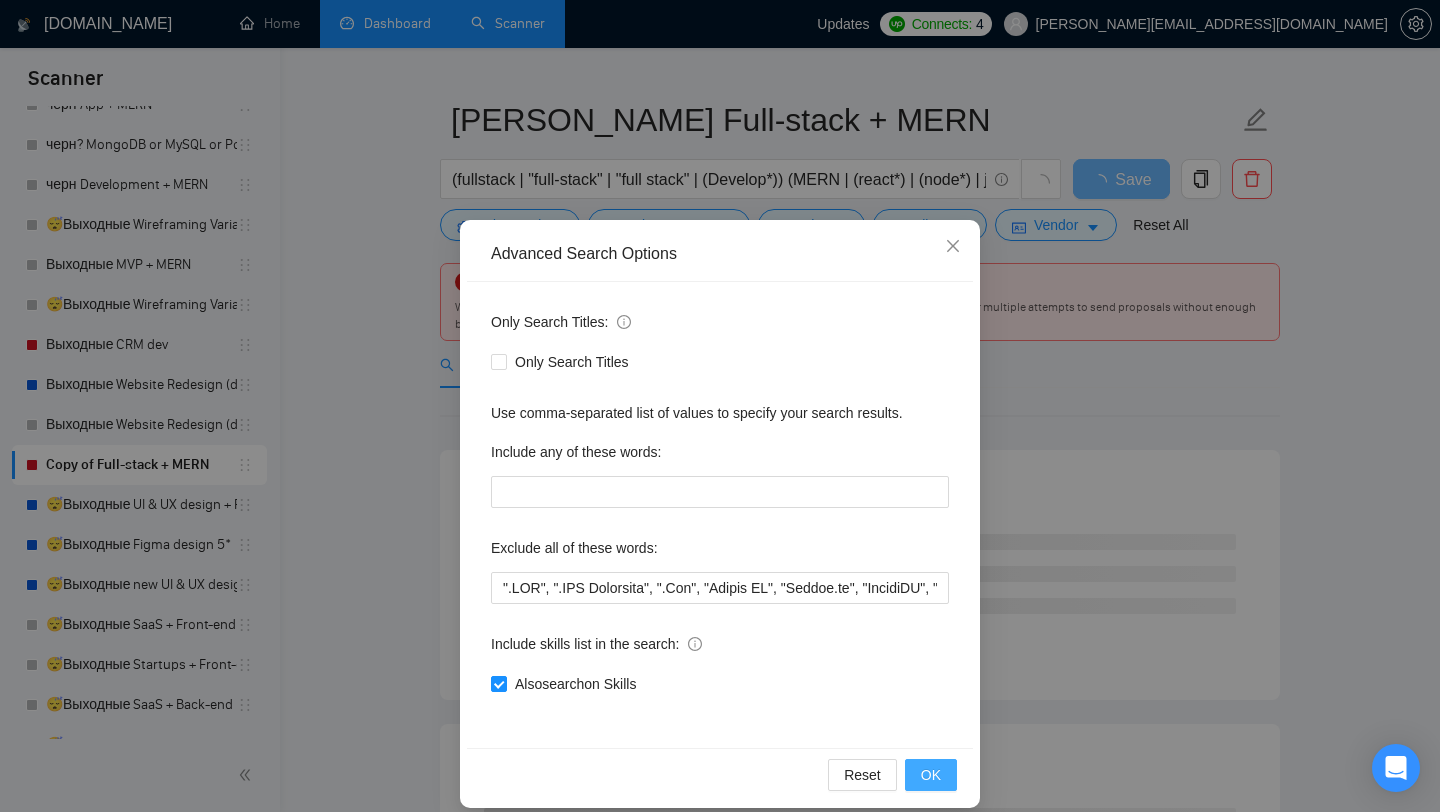 click on "OK" at bounding box center (931, 775) 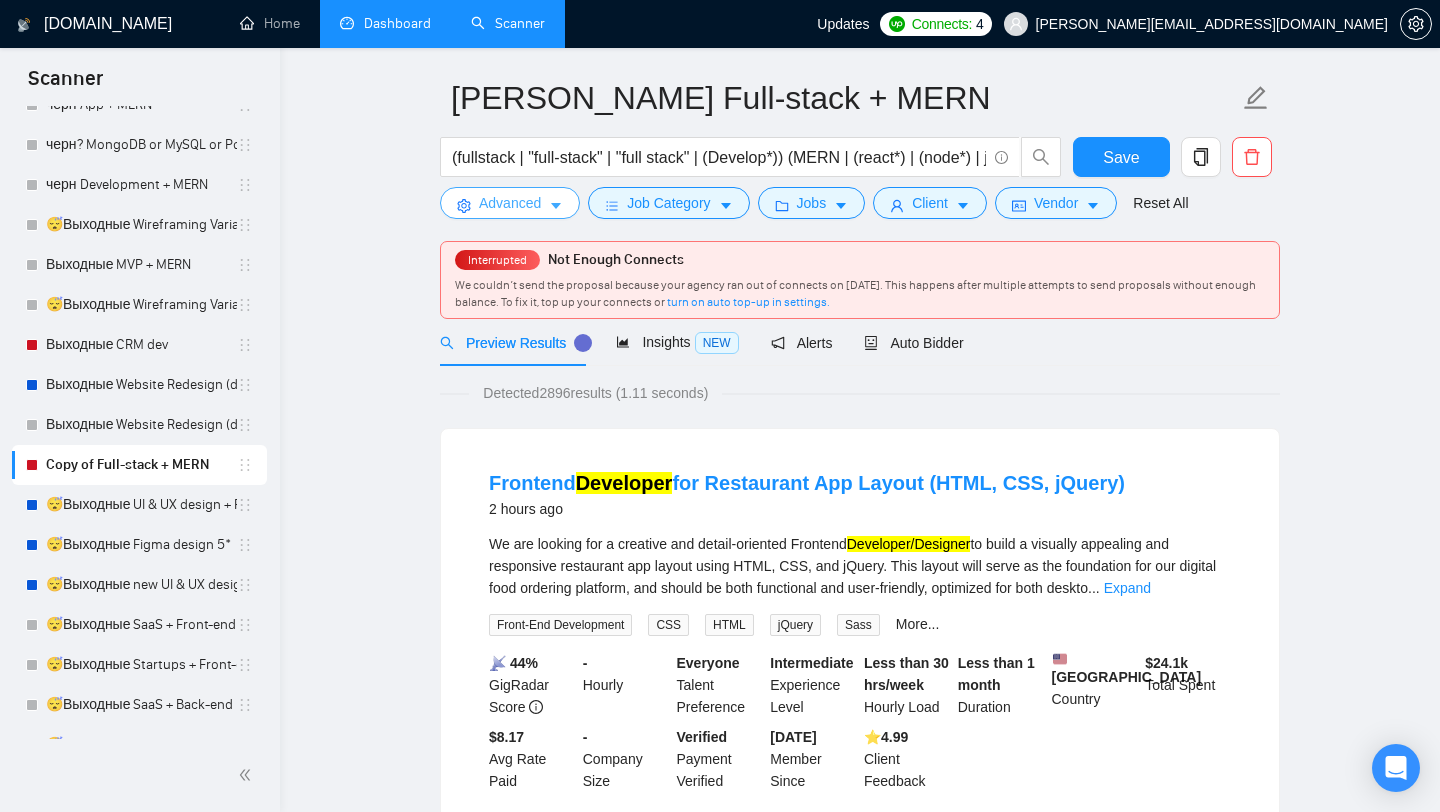 scroll, scrollTop: 71, scrollLeft: 0, axis: vertical 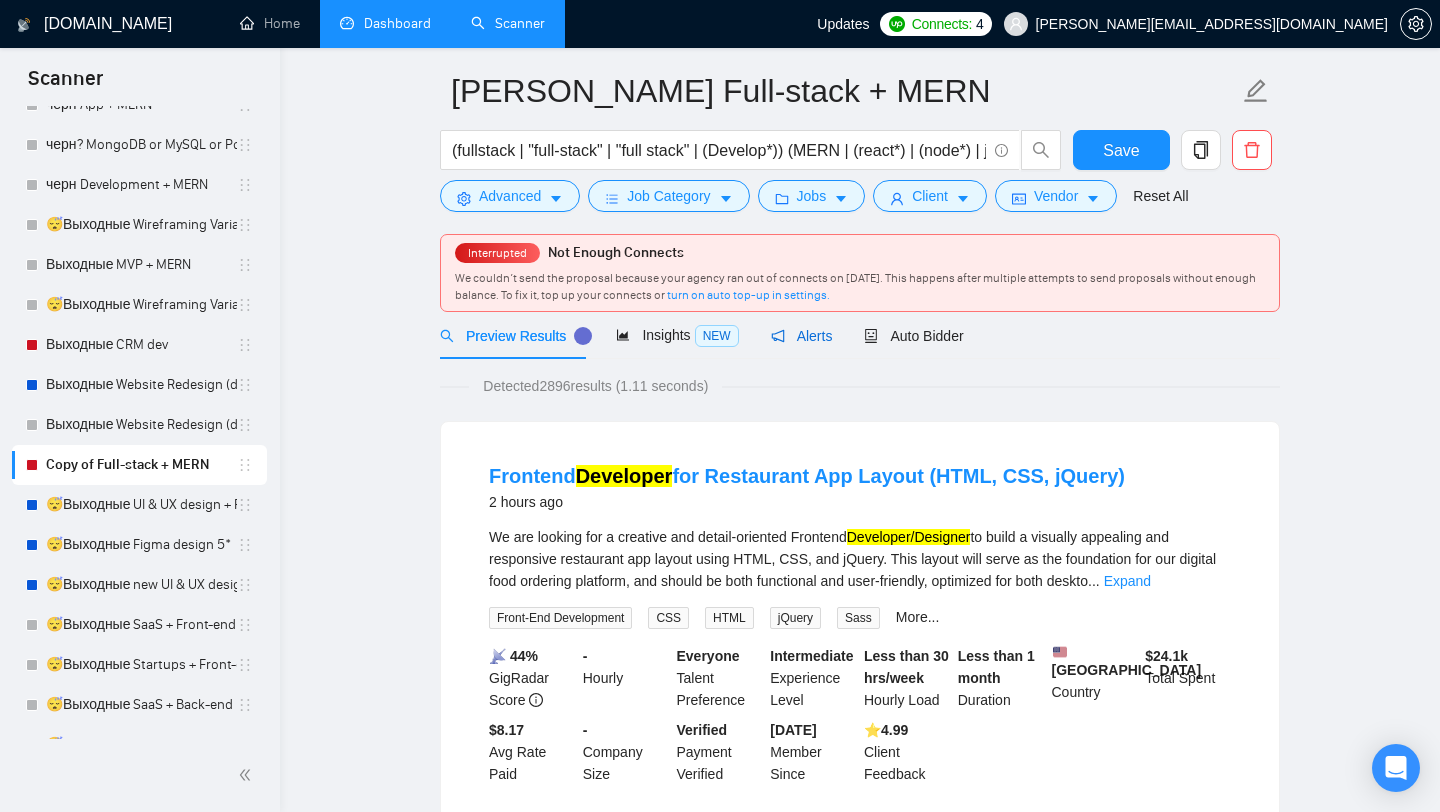 click on "Alerts" at bounding box center [802, 336] 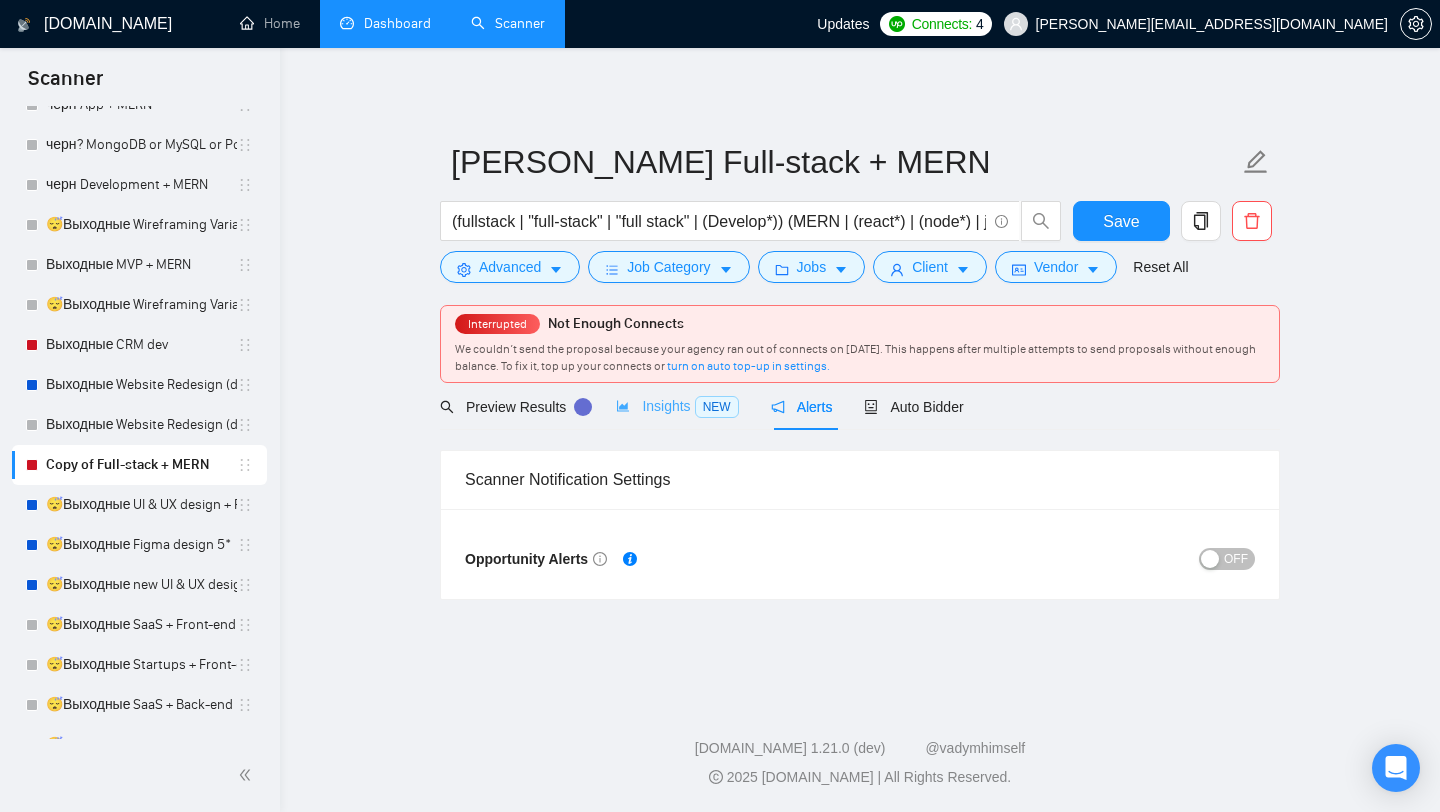 click on "Insights NEW" at bounding box center (677, 406) 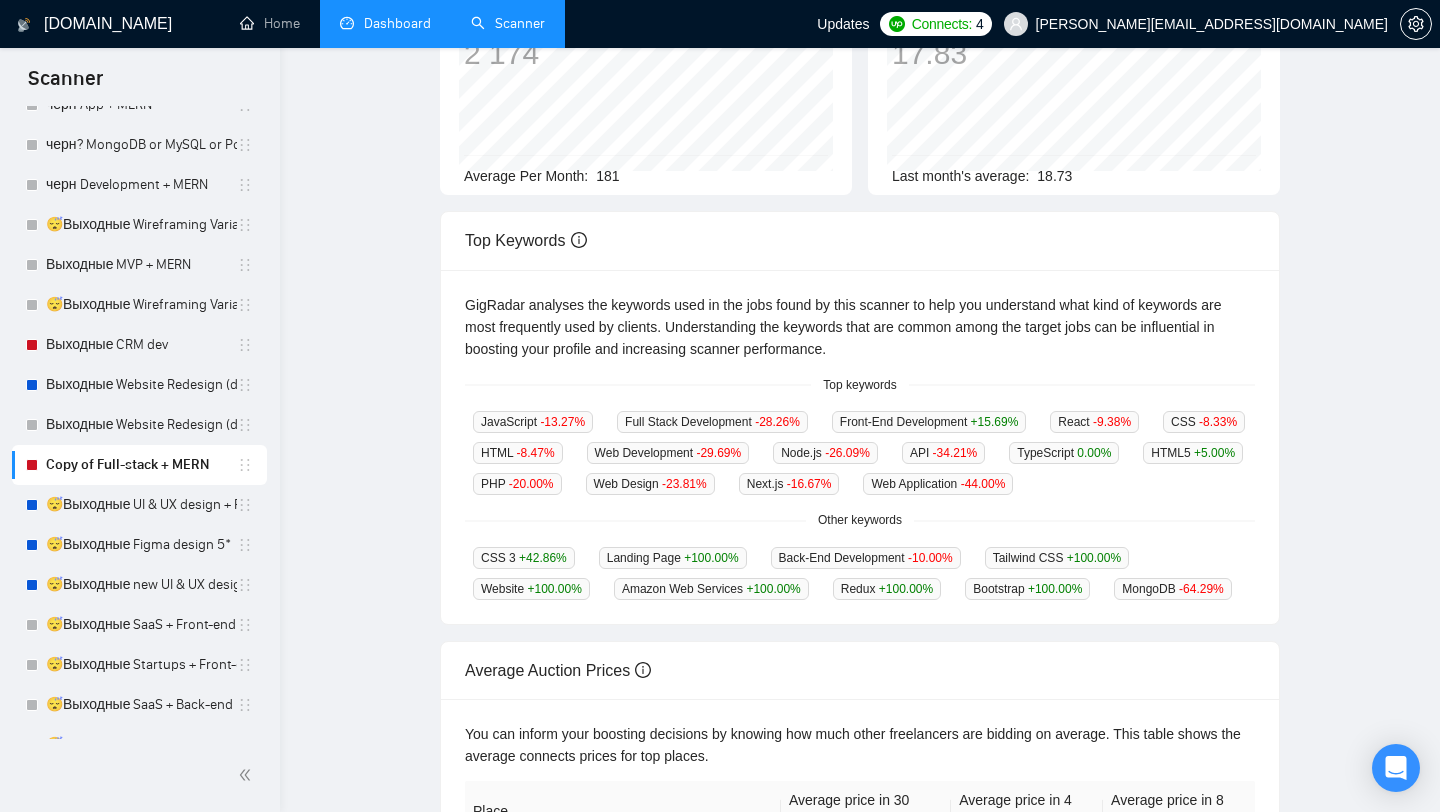 scroll, scrollTop: 0, scrollLeft: 0, axis: both 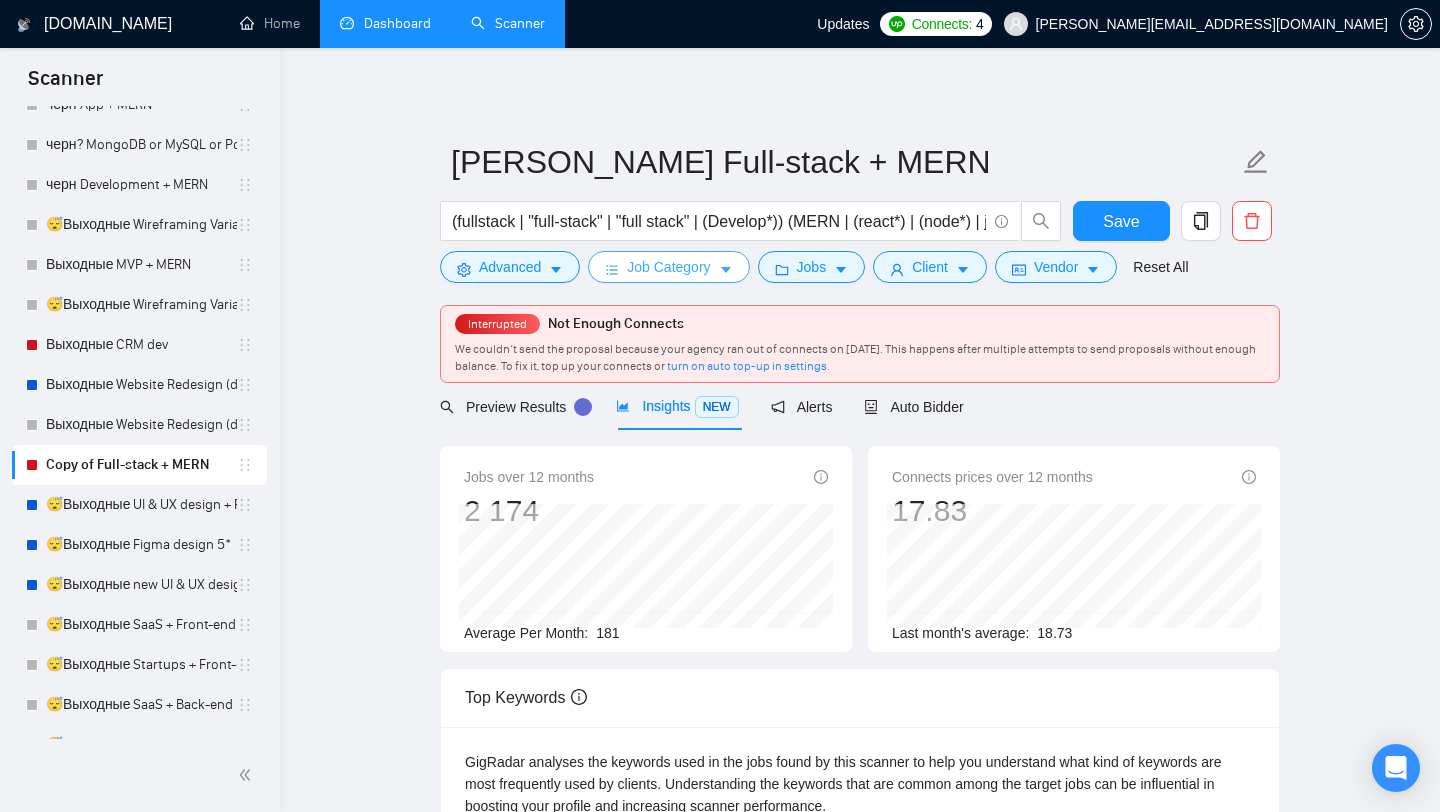 click on "Job Category" at bounding box center [668, 267] 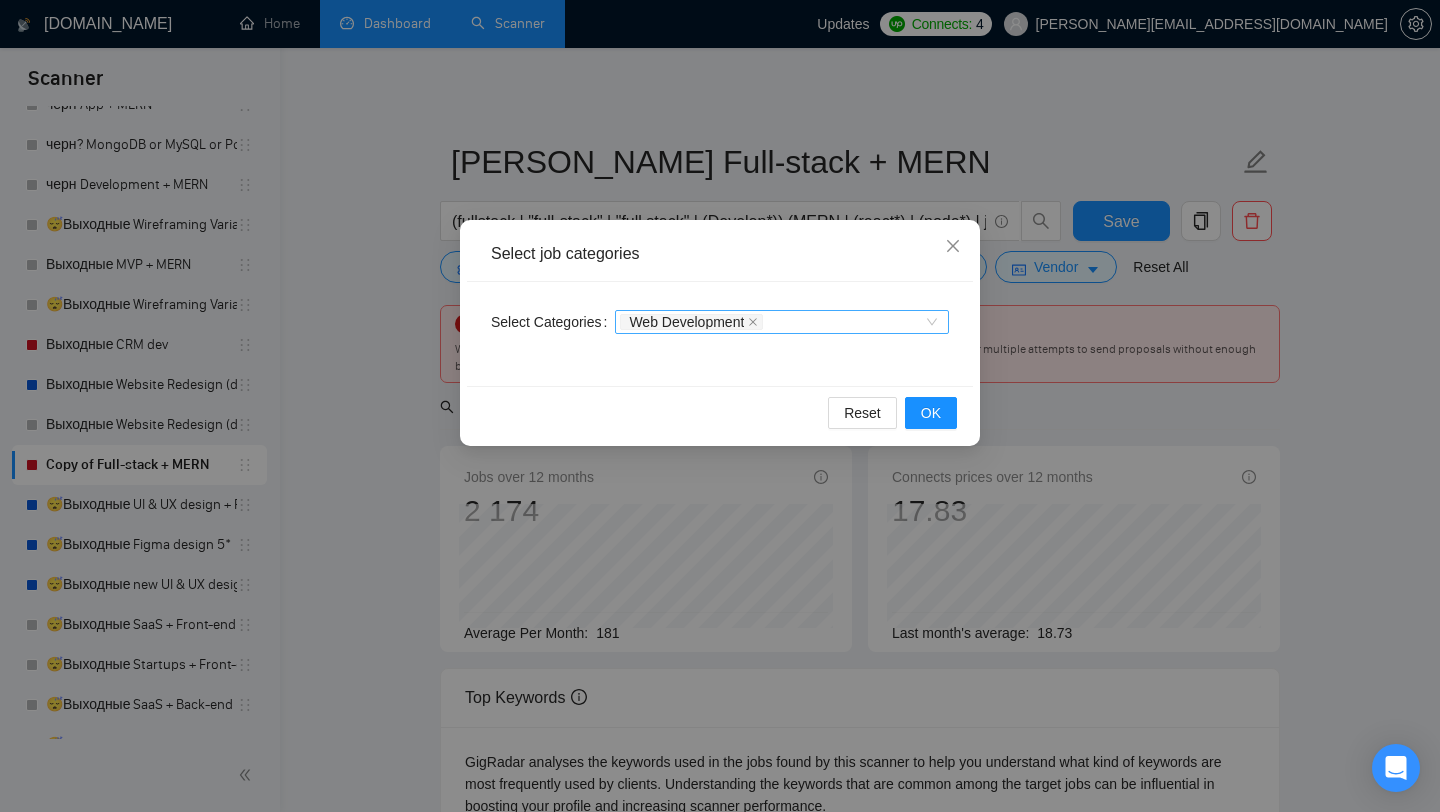 click on "Web Development" at bounding box center [691, 322] 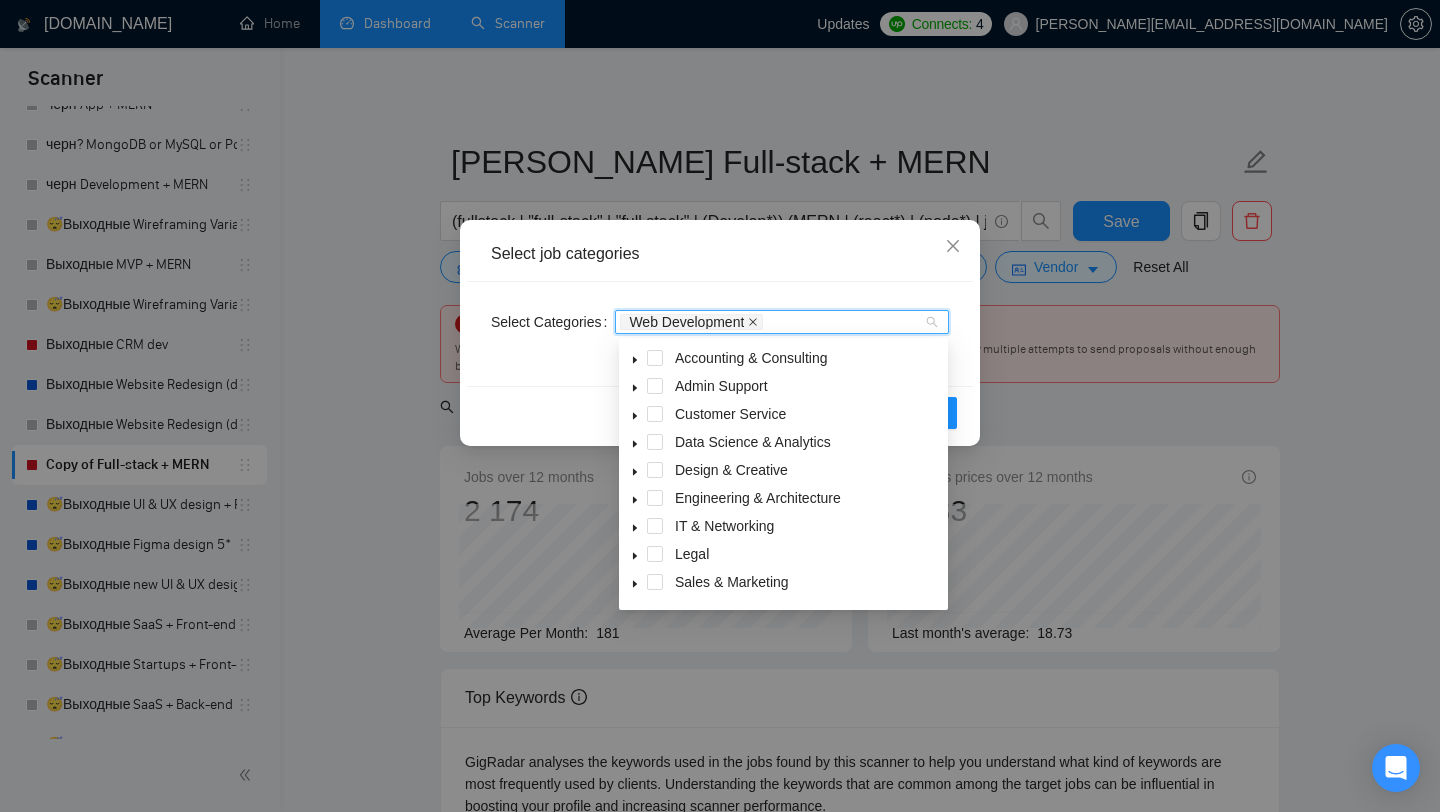 click 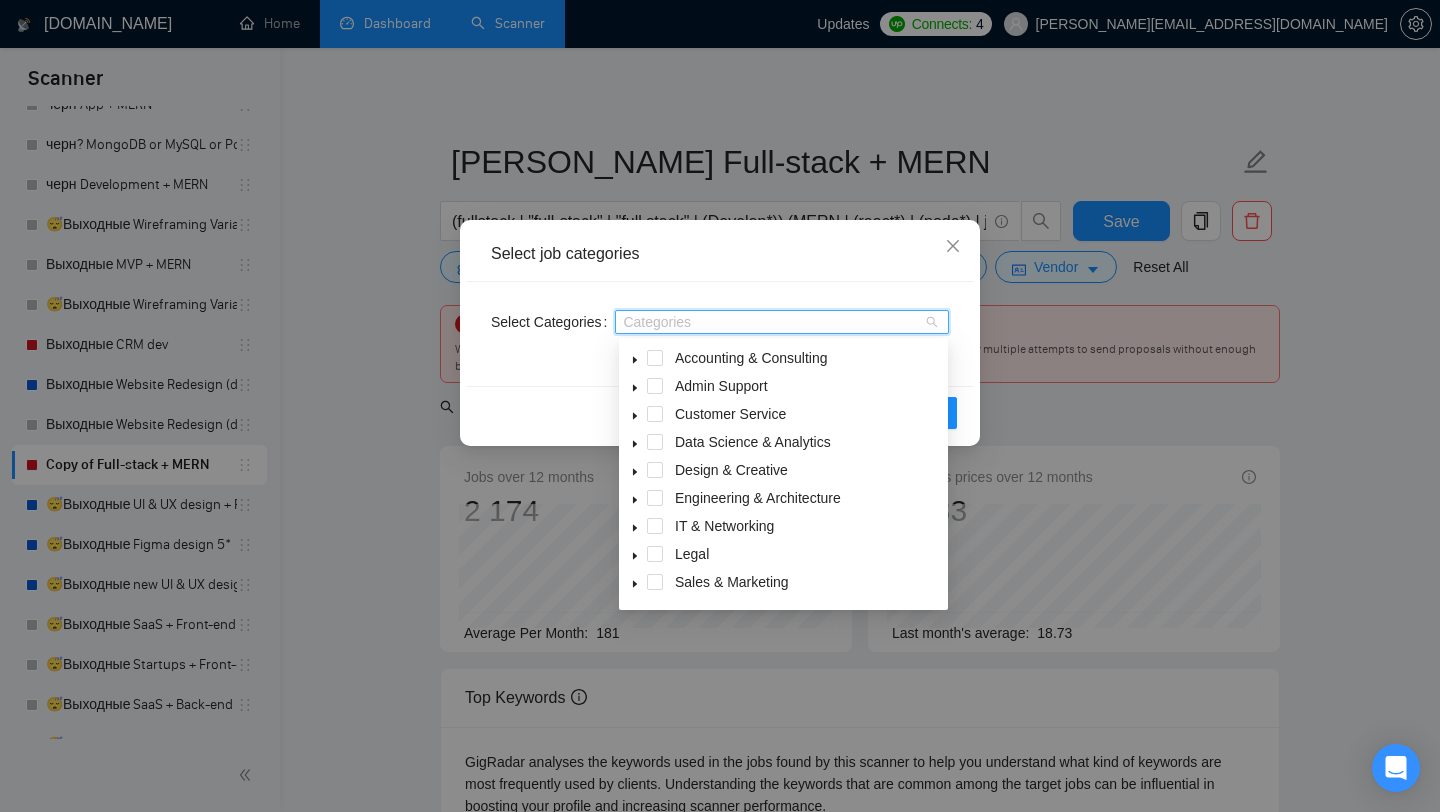 click on "Reset OK" at bounding box center (720, 412) 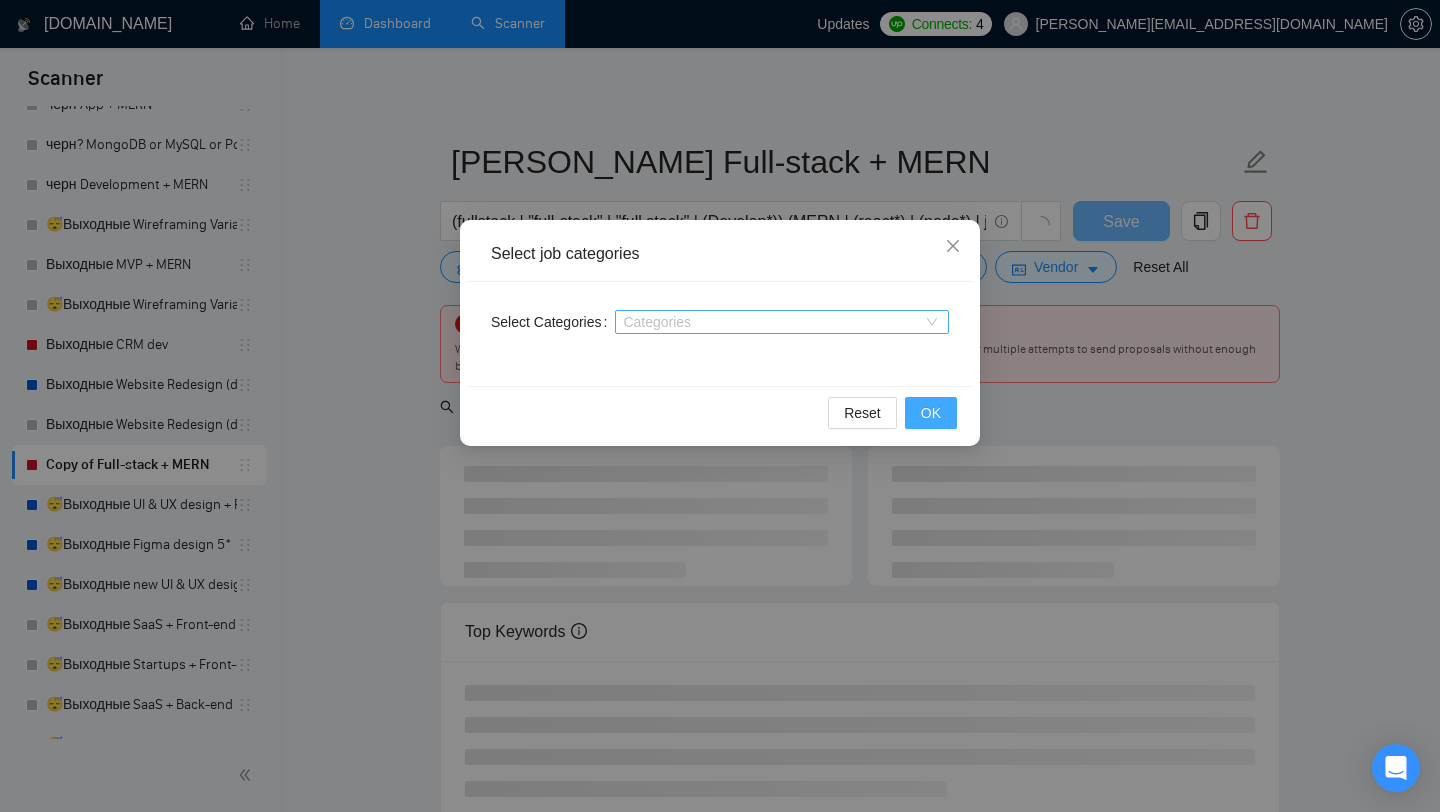 click on "OK" at bounding box center (931, 413) 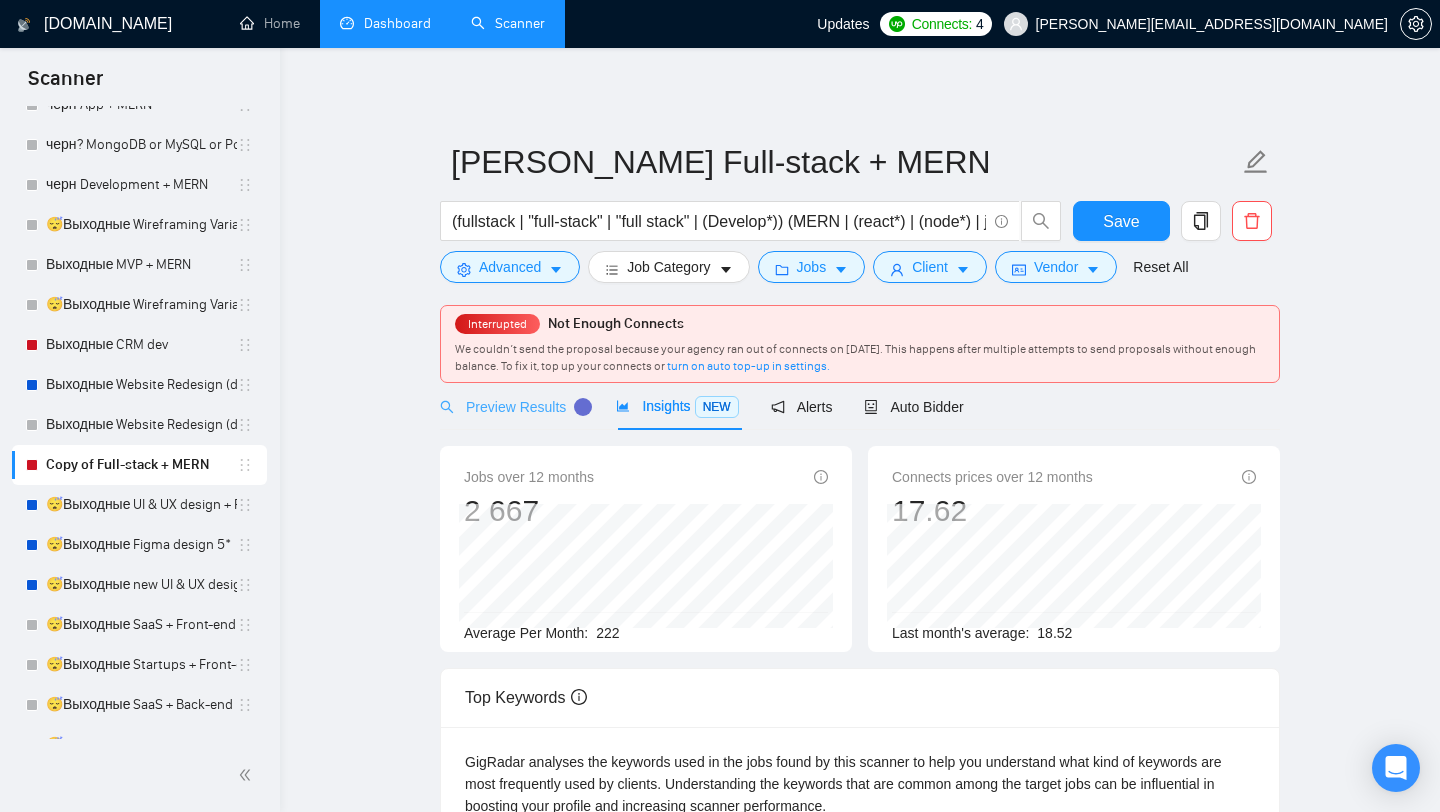 click on "Preview Results" at bounding box center [512, 406] 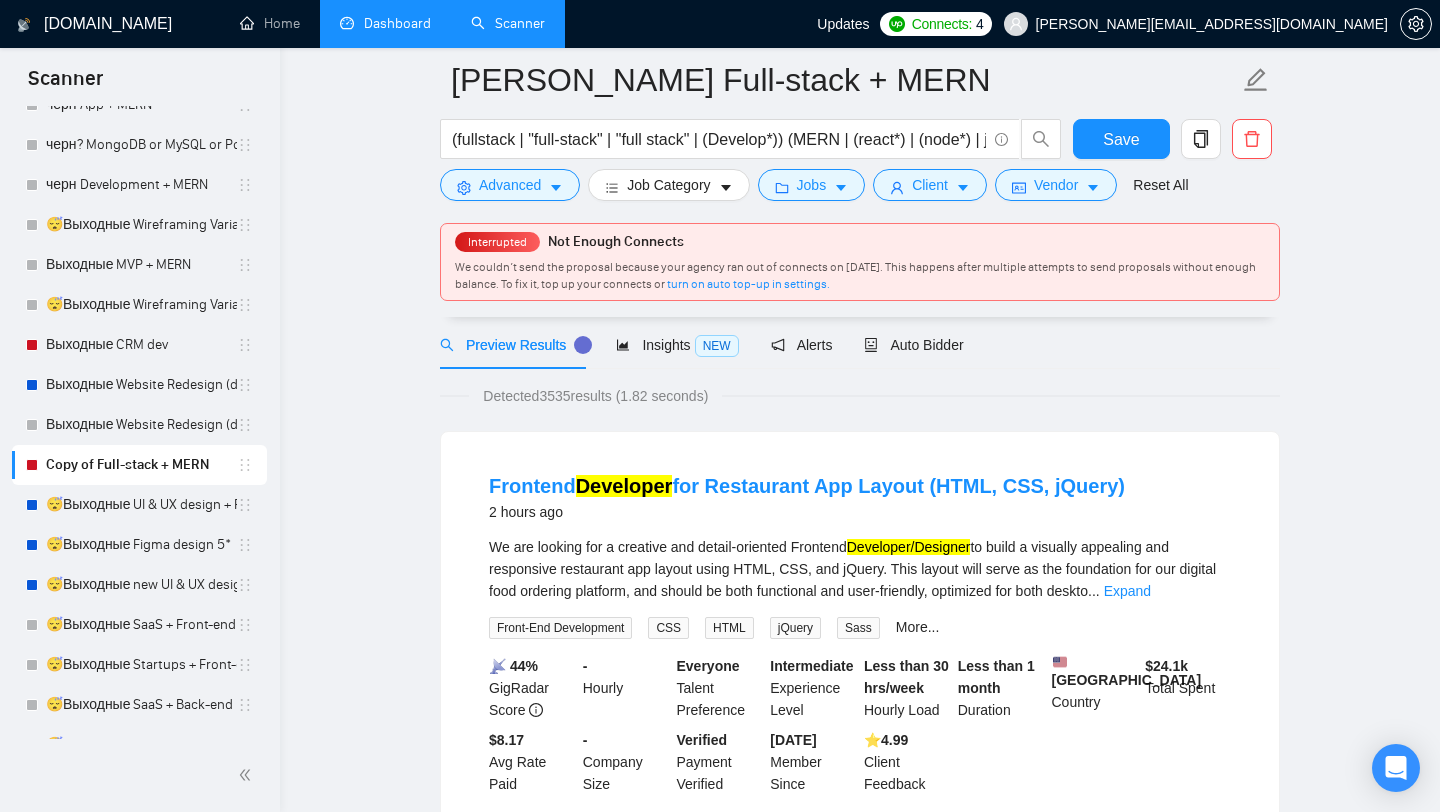 scroll, scrollTop: 163, scrollLeft: 0, axis: vertical 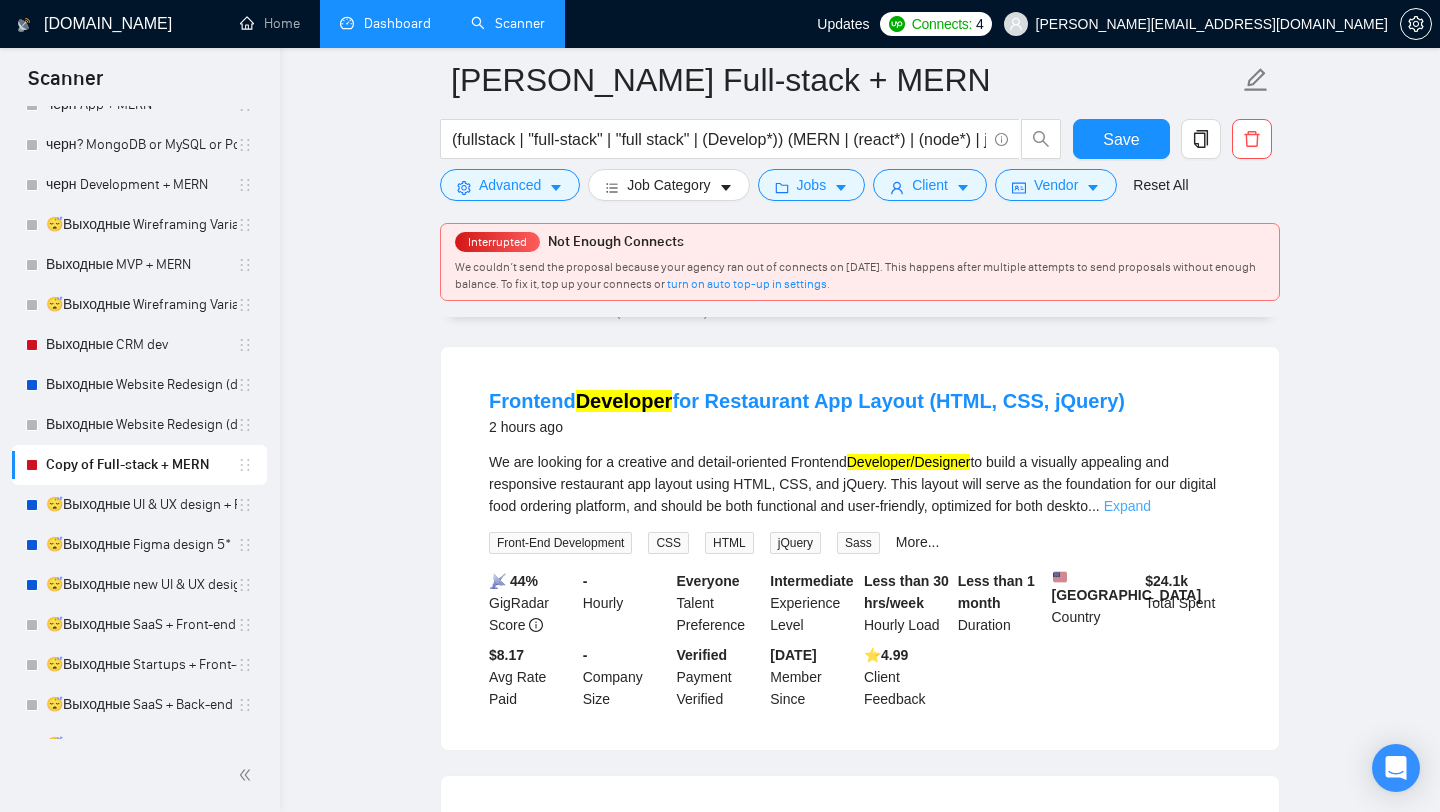 click on "Expand" at bounding box center [1127, 506] 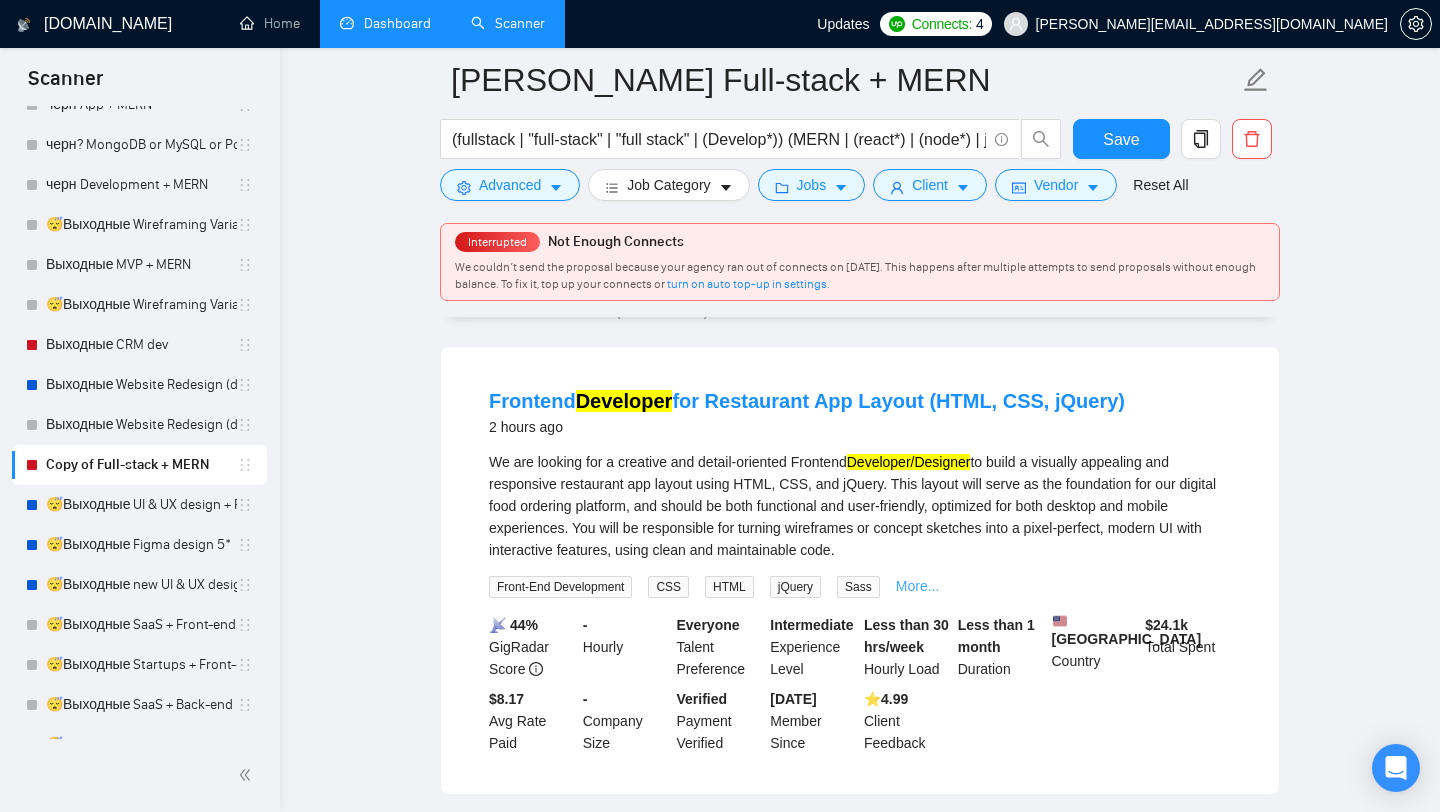 click on "More..." at bounding box center (918, 586) 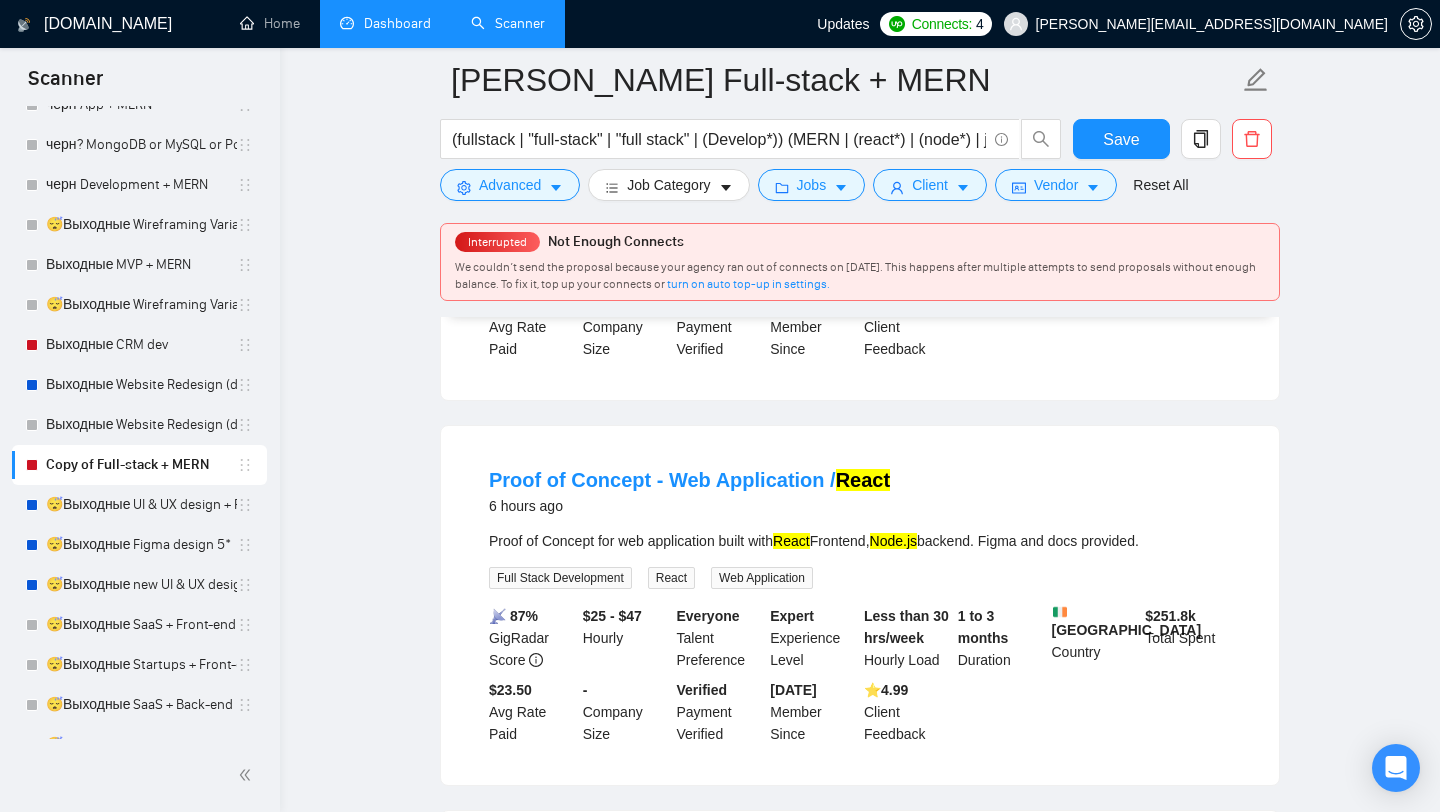 scroll, scrollTop: 628, scrollLeft: 0, axis: vertical 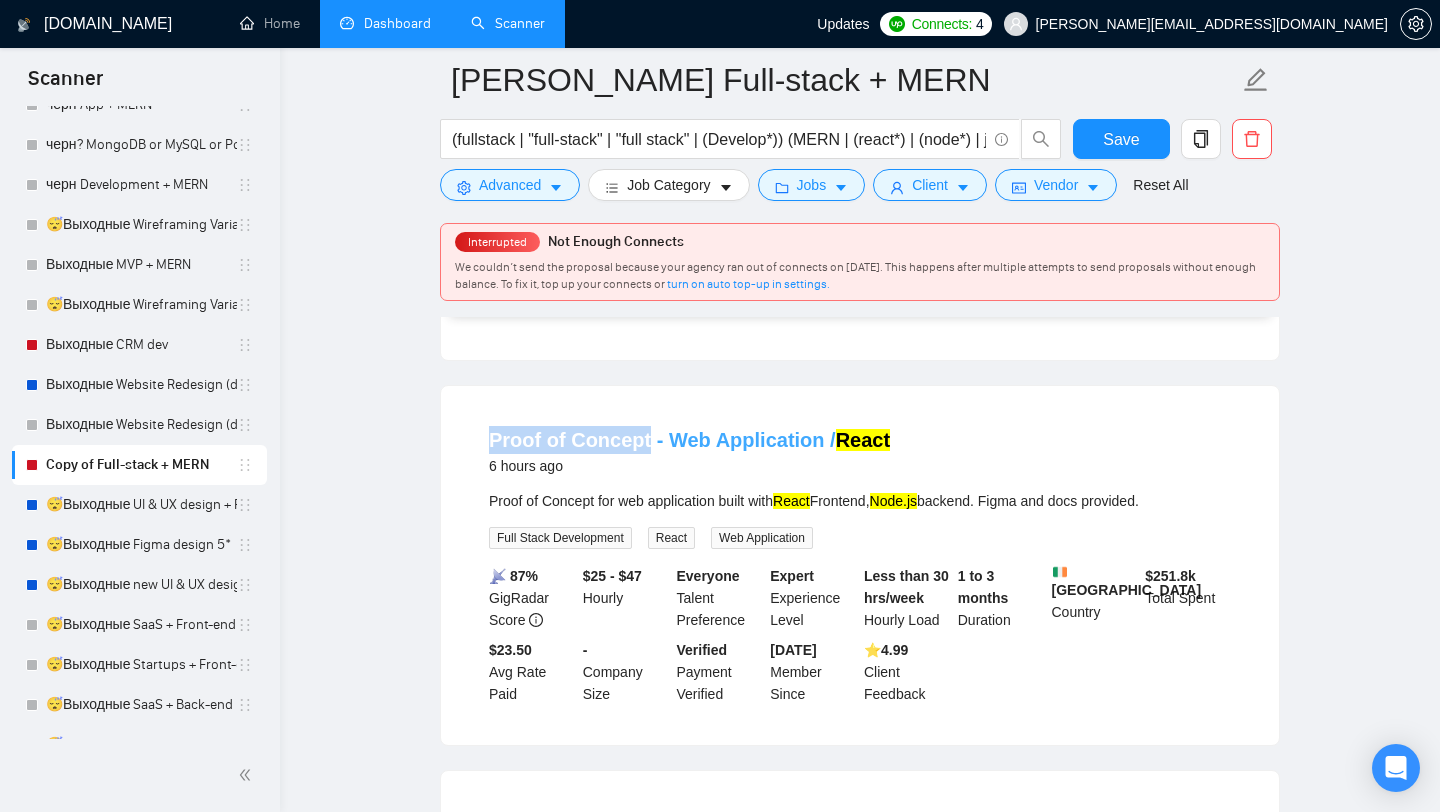 drag, startPoint x: 470, startPoint y: 442, endPoint x: 646, endPoint y: 461, distance: 177.0226 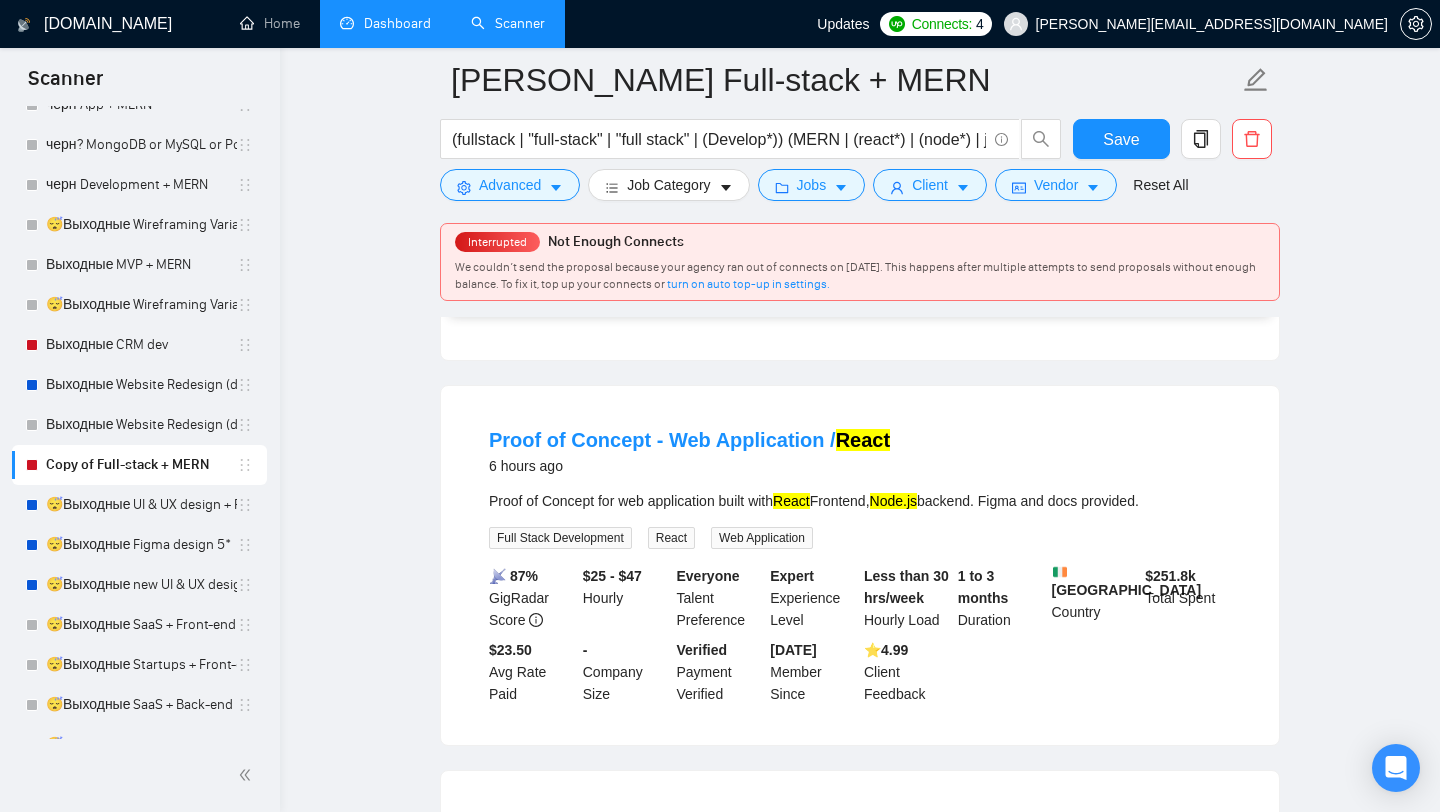 click on "Proof of Concept for web application built with  React  Frontend,  Node.js  backend.
Figma and docs provided." at bounding box center (860, 501) 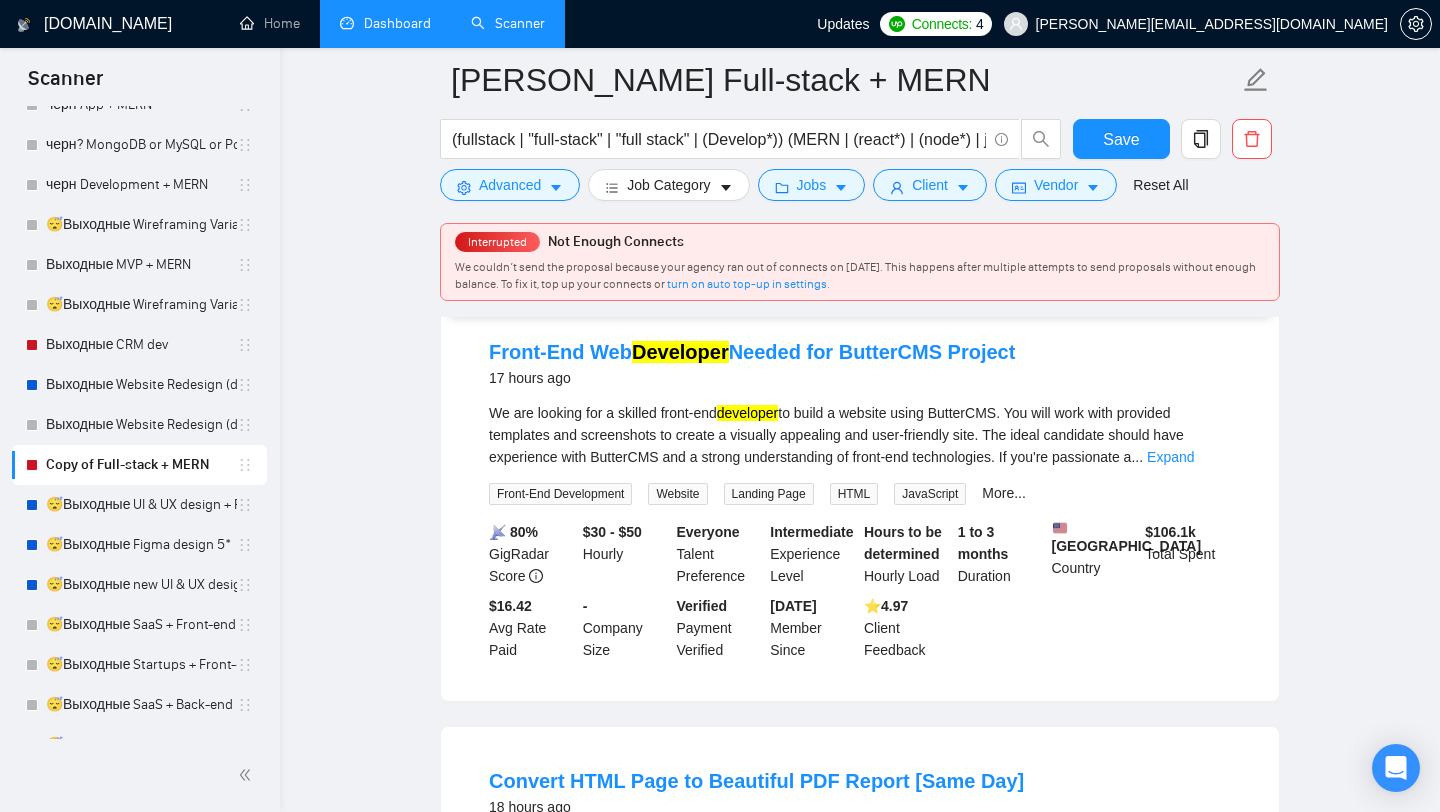 scroll, scrollTop: 2417, scrollLeft: 0, axis: vertical 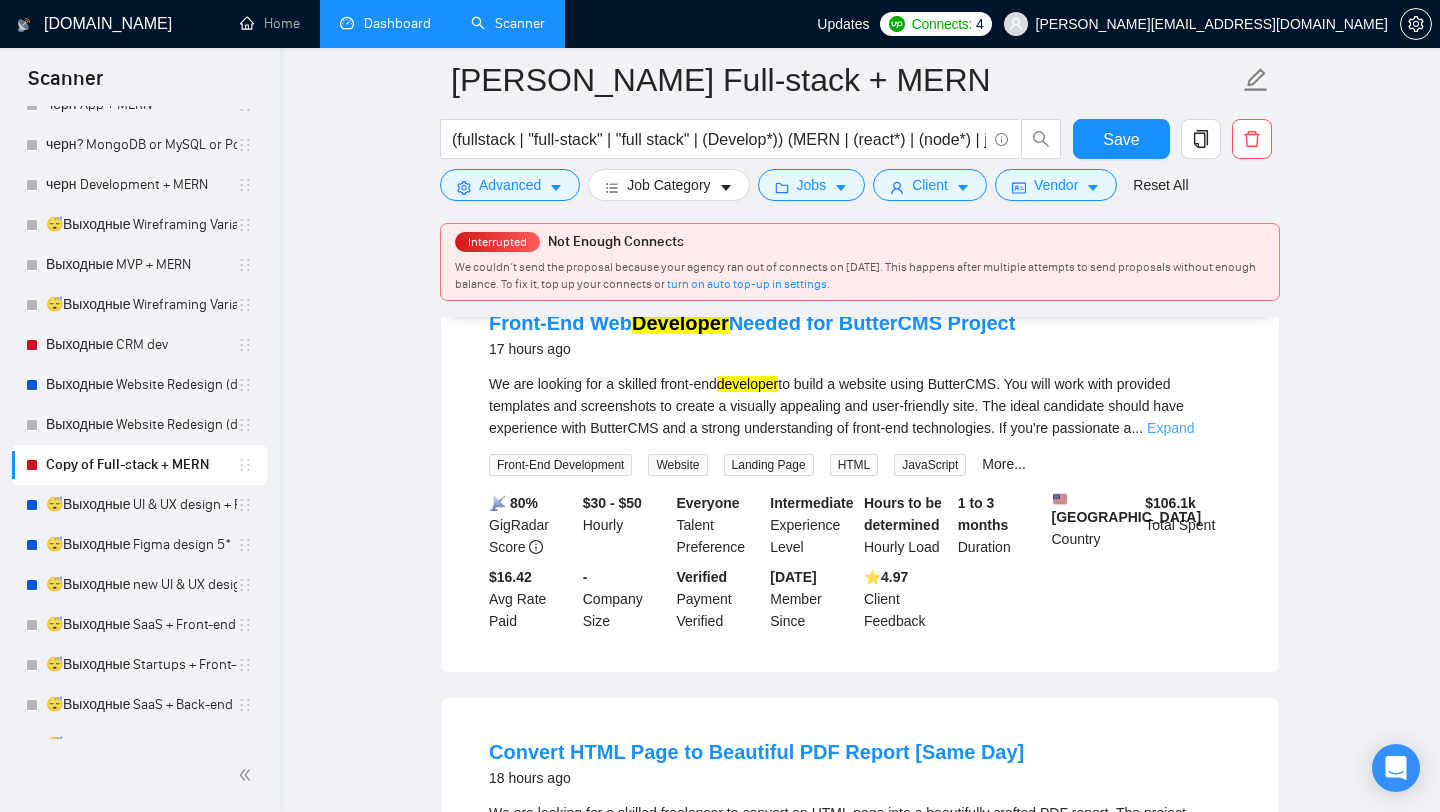 click on "Expand" at bounding box center [1170, 428] 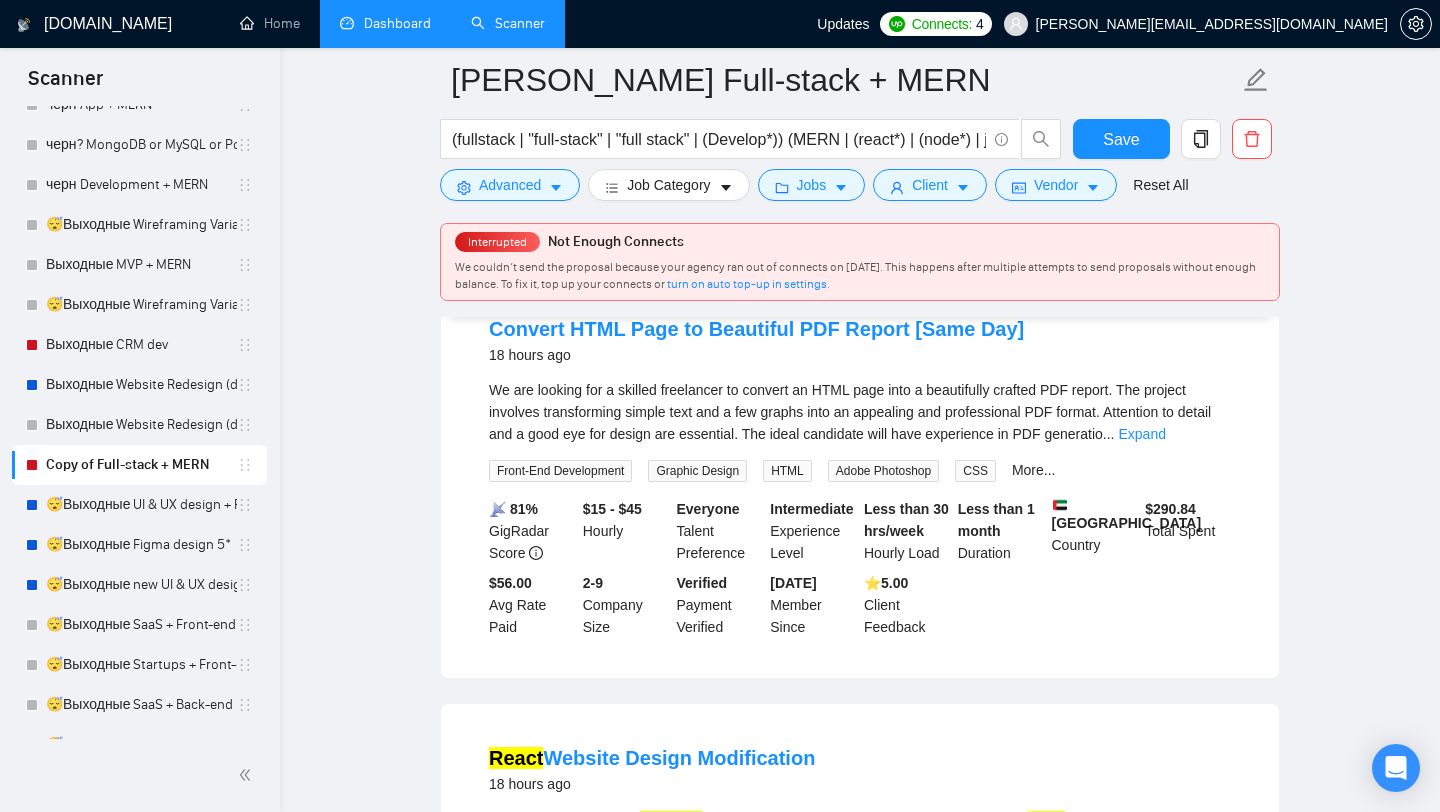 scroll, scrollTop: 2863, scrollLeft: 0, axis: vertical 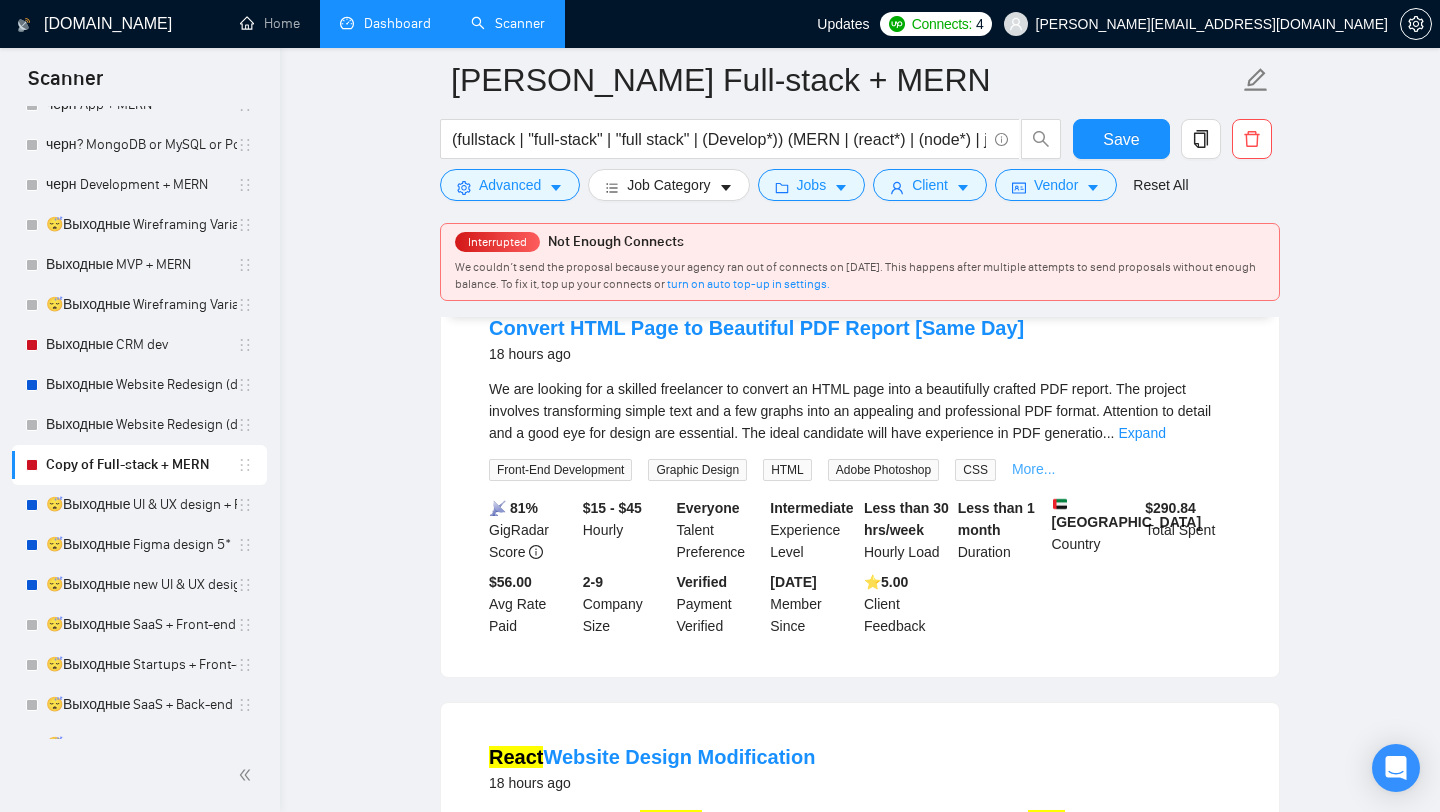 click on "More..." at bounding box center [1034, 469] 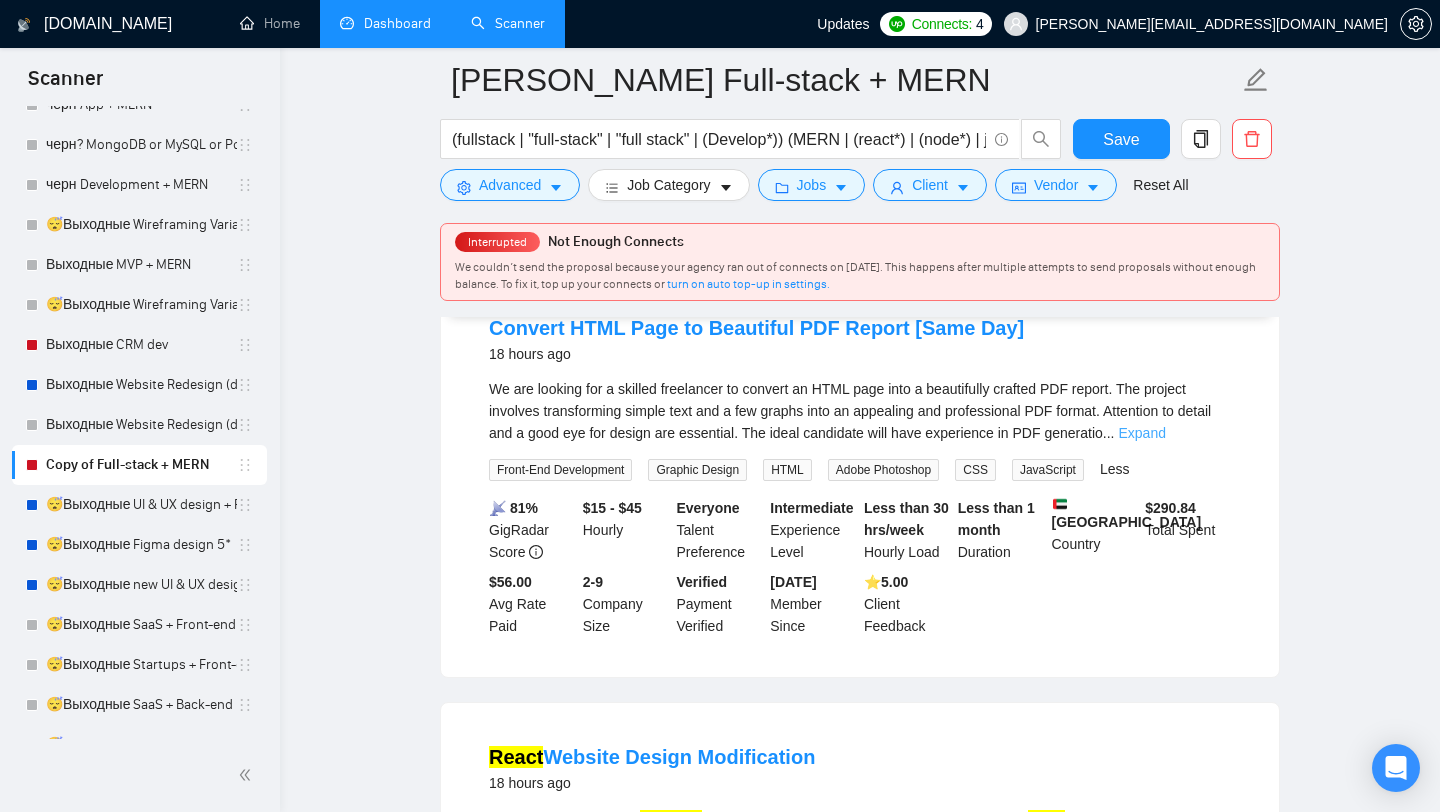 click on "Expand" at bounding box center (1141, 433) 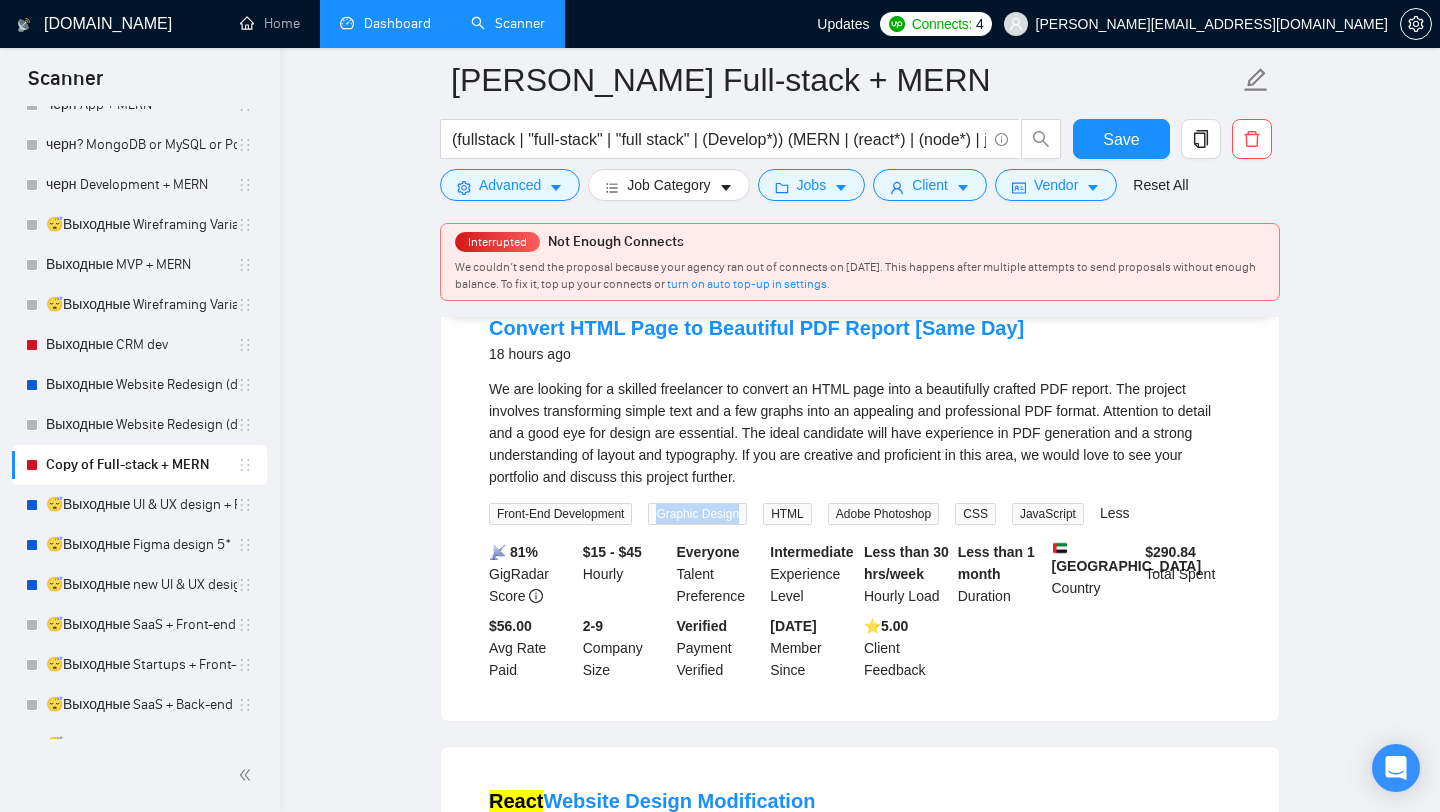drag, startPoint x: 662, startPoint y: 543, endPoint x: 758, endPoint y: 542, distance: 96.00521 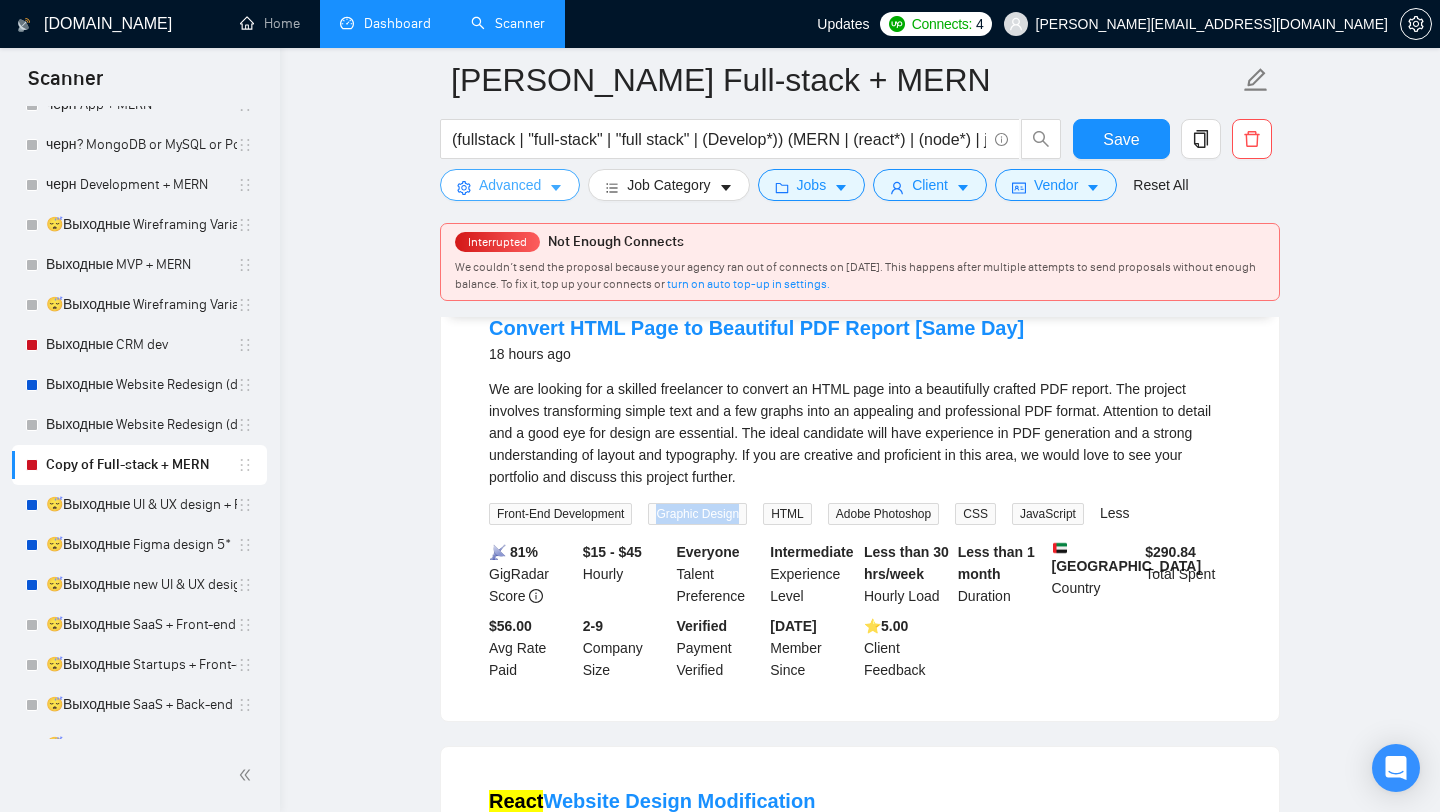click on "Advanced" at bounding box center (510, 185) 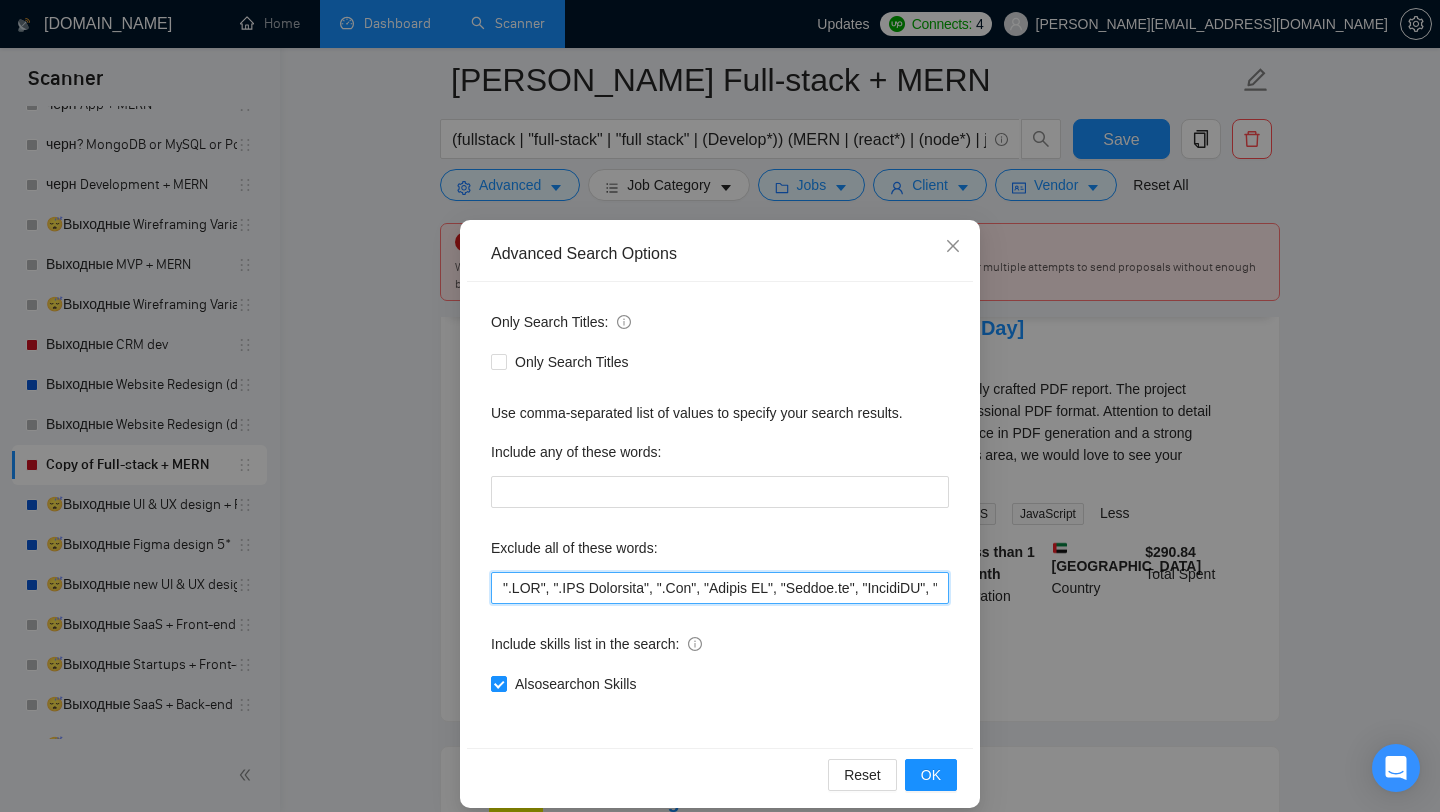 click at bounding box center [720, 588] 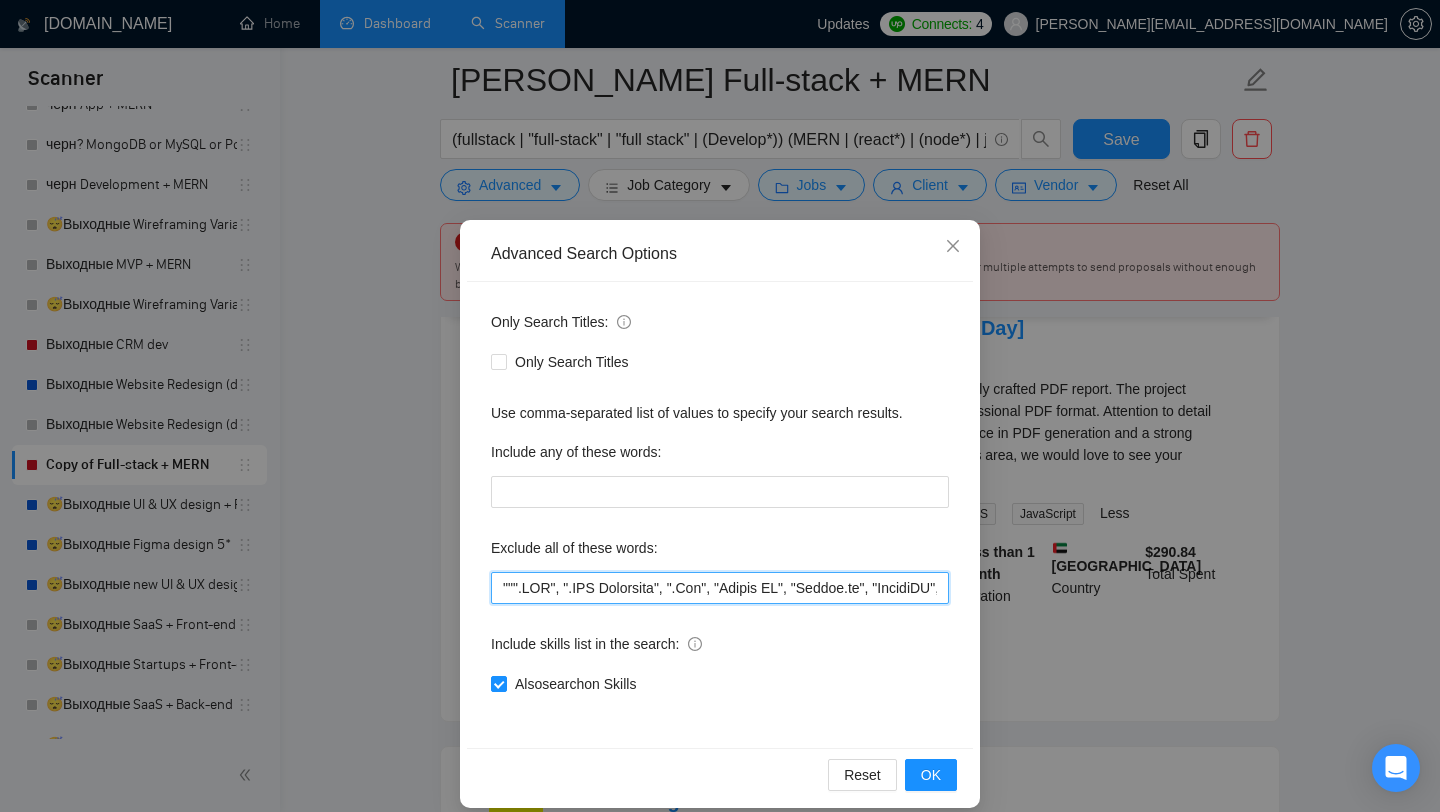 paste on "Graphic Design" 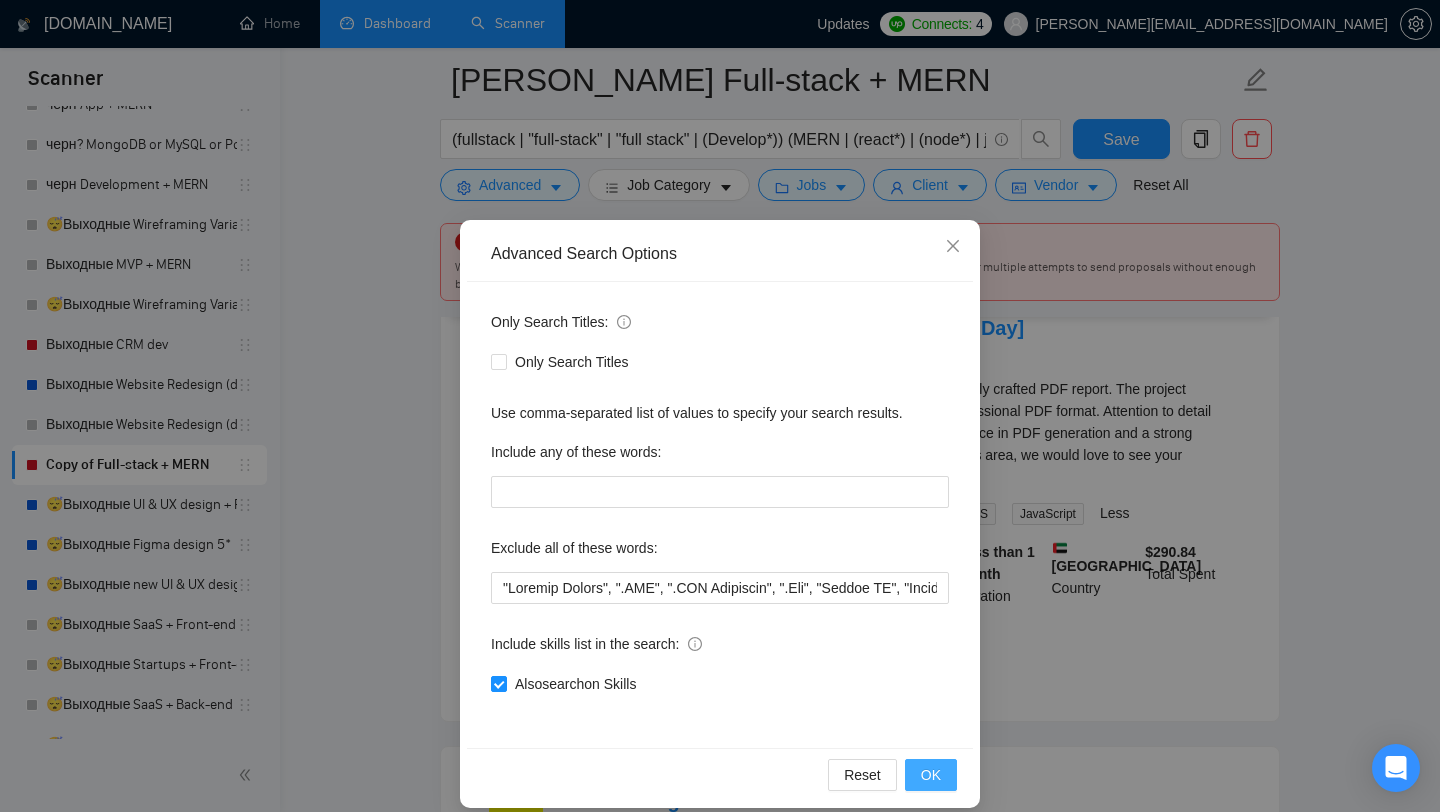 click on "OK" at bounding box center (931, 775) 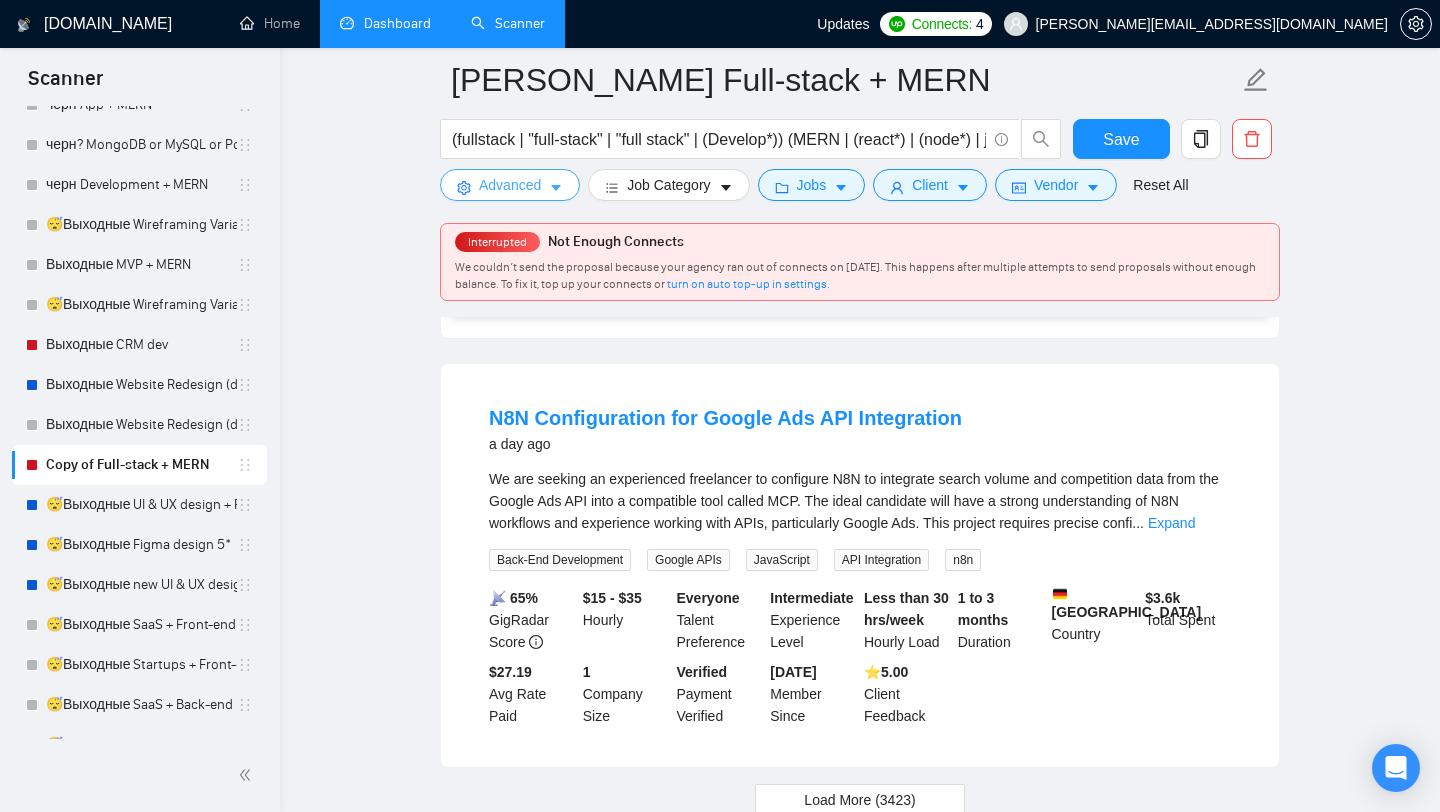 scroll, scrollTop: 3924, scrollLeft: 0, axis: vertical 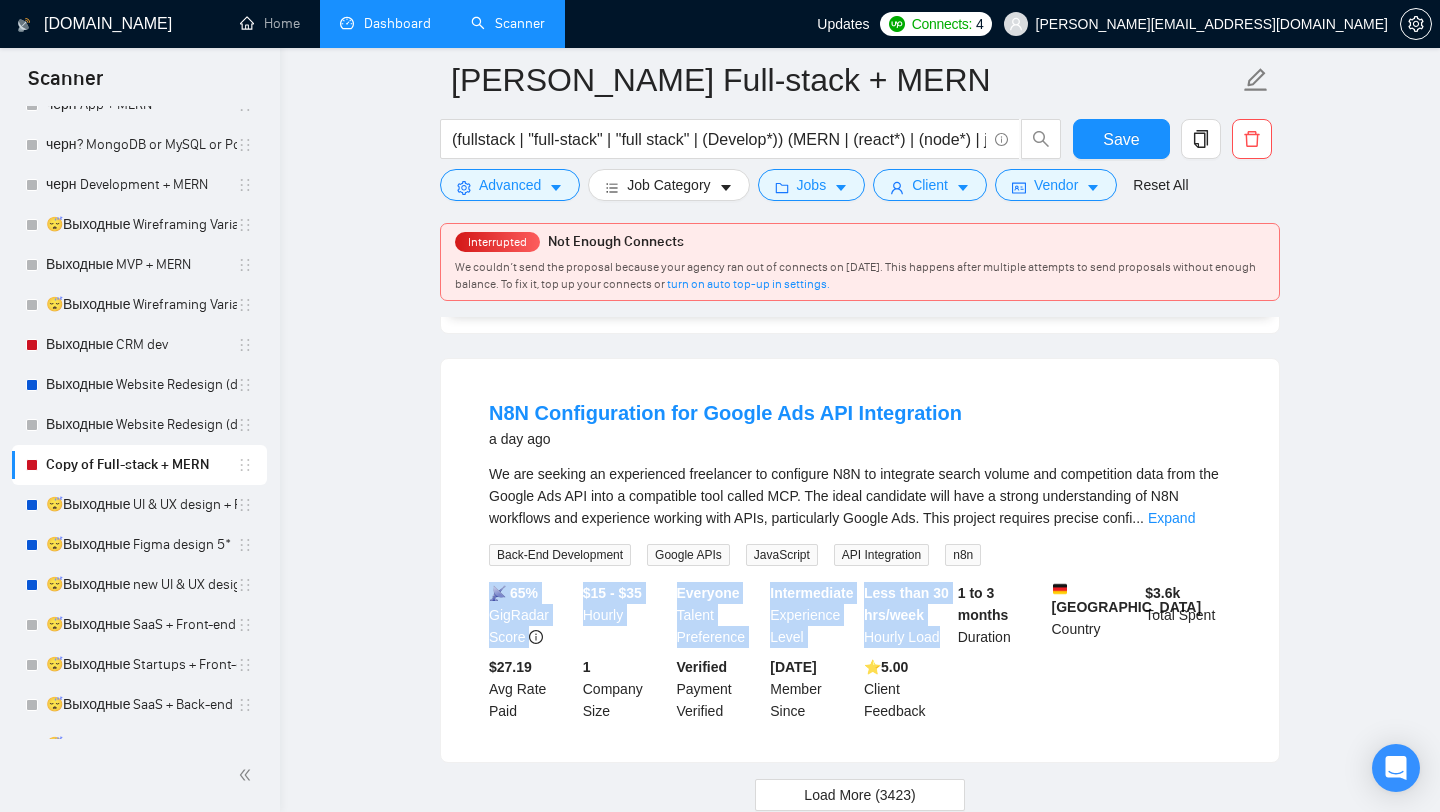 drag, startPoint x: 955, startPoint y: 616, endPoint x: 1034, endPoint y: 613, distance: 79.05694 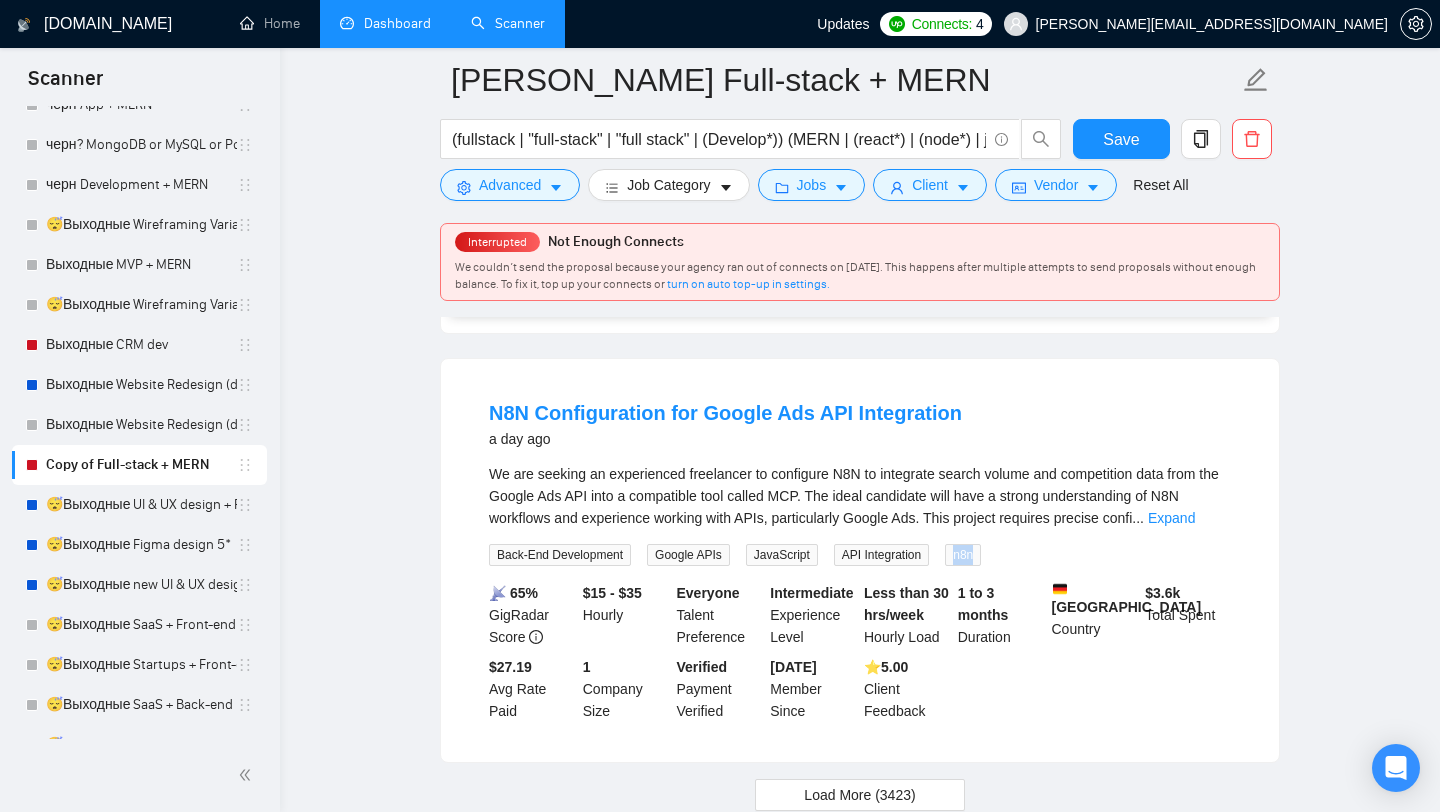 drag, startPoint x: 1016, startPoint y: 611, endPoint x: 957, endPoint y: 610, distance: 59.008472 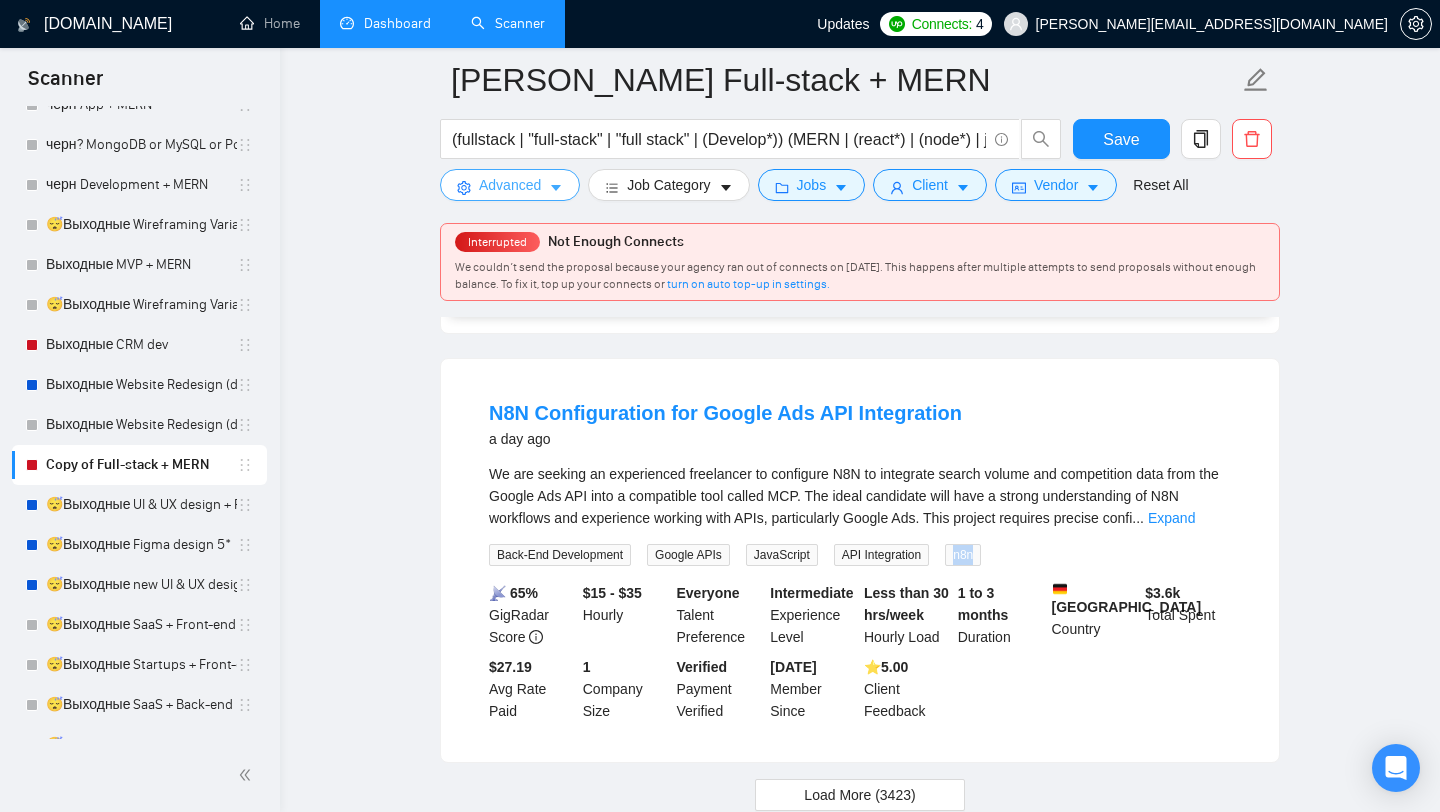 click on "Advanced" at bounding box center (510, 185) 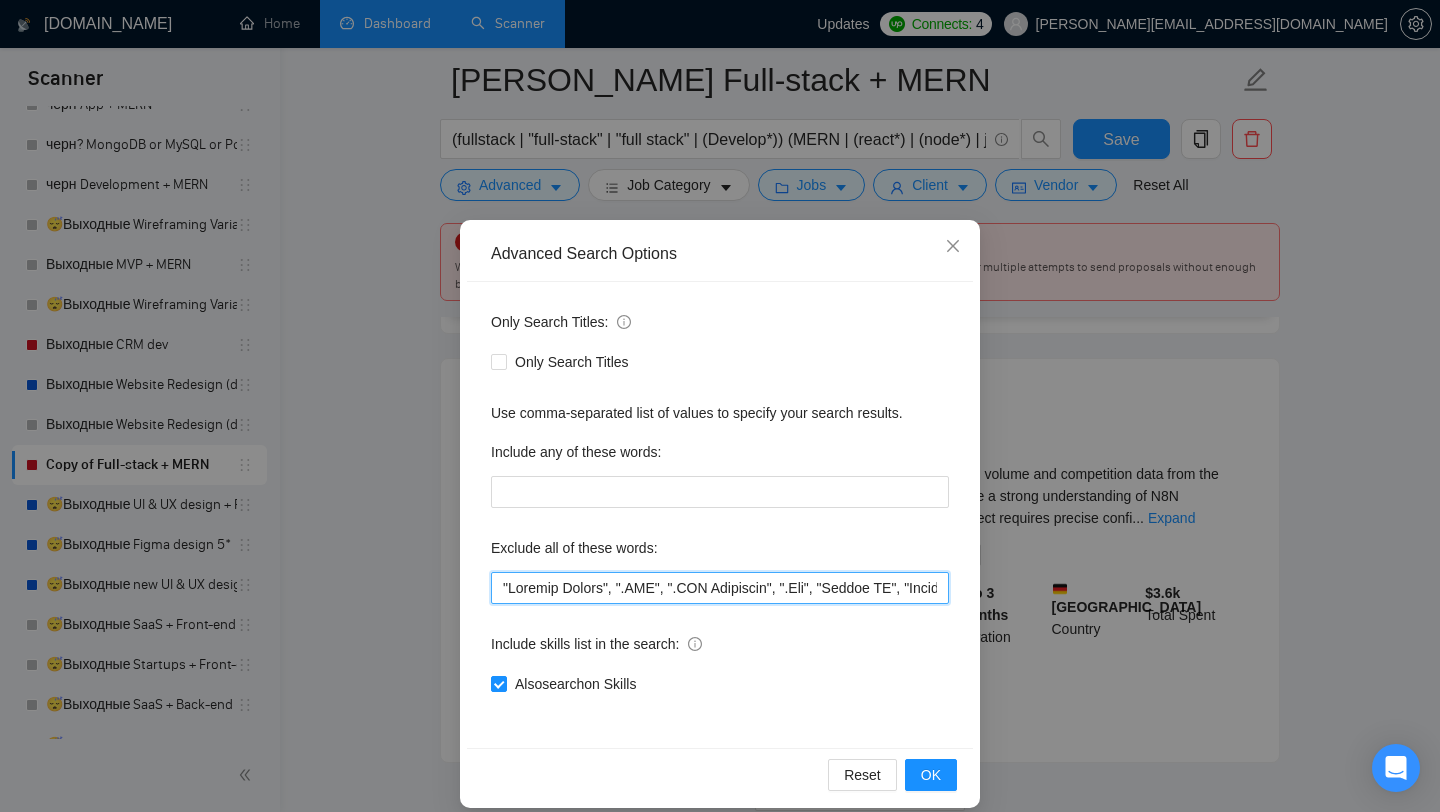 click at bounding box center (720, 588) 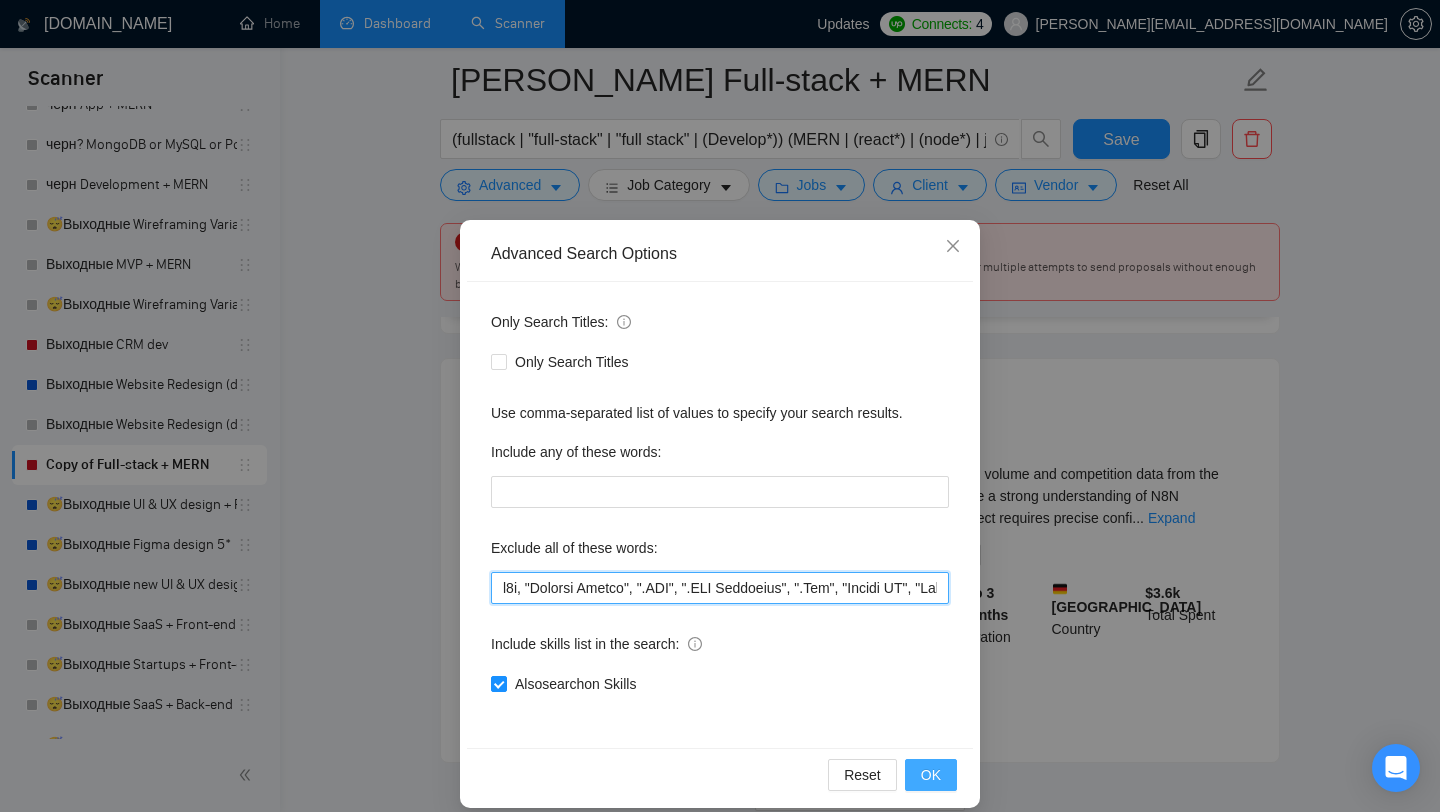 type on "n8n, "Graphic Design", ".NET", ".NET Framework", ".Net", "Alpine JS", "Alpine.js", "AlpineJS", "Android", "AR", "Augmented Reality", "Azure", "Blockchain", "Buildship", "Bubble", "[DOMAIN_NAME]", "bug", "bugs", "C", "C#", "C++", "C Plus Plus", "C Sharp", "Caddy", "Cloudflare", "co founder", "co-founder", "cofounder", "consultant", "consultants", "consultation", "Dart", "debug", "debugging", "debugs", "designer", "Django", "Drupal", "ElasticSearch", "Elementor", "error", "errors", "Facebook", "FastAPI", "fb", "Fence CRM", "Firebase", "fix", "fixes", "fixing", "Flask", "Flutter", "Flutter flow", "Flutterflow", "Framer", "full time", "Full-Time", "fulltime", "Ghost", "GHL", "Go", "Go High Level", "Go lang", "GoHighLevel", "Golang", "Hono", "Hubspot", "Instagram", "iOS", "Ionic", "issue", "issues", "Java", "Java Spring", "Java Spring boot", "Joomla", "Kajabi", "landing page builder", "landing page builders", "landing page platforms", "Linux", "Livewire", "[DOMAIN_NAME]", "Magento", "Microsoft", "mobile app", "mobile ap..." 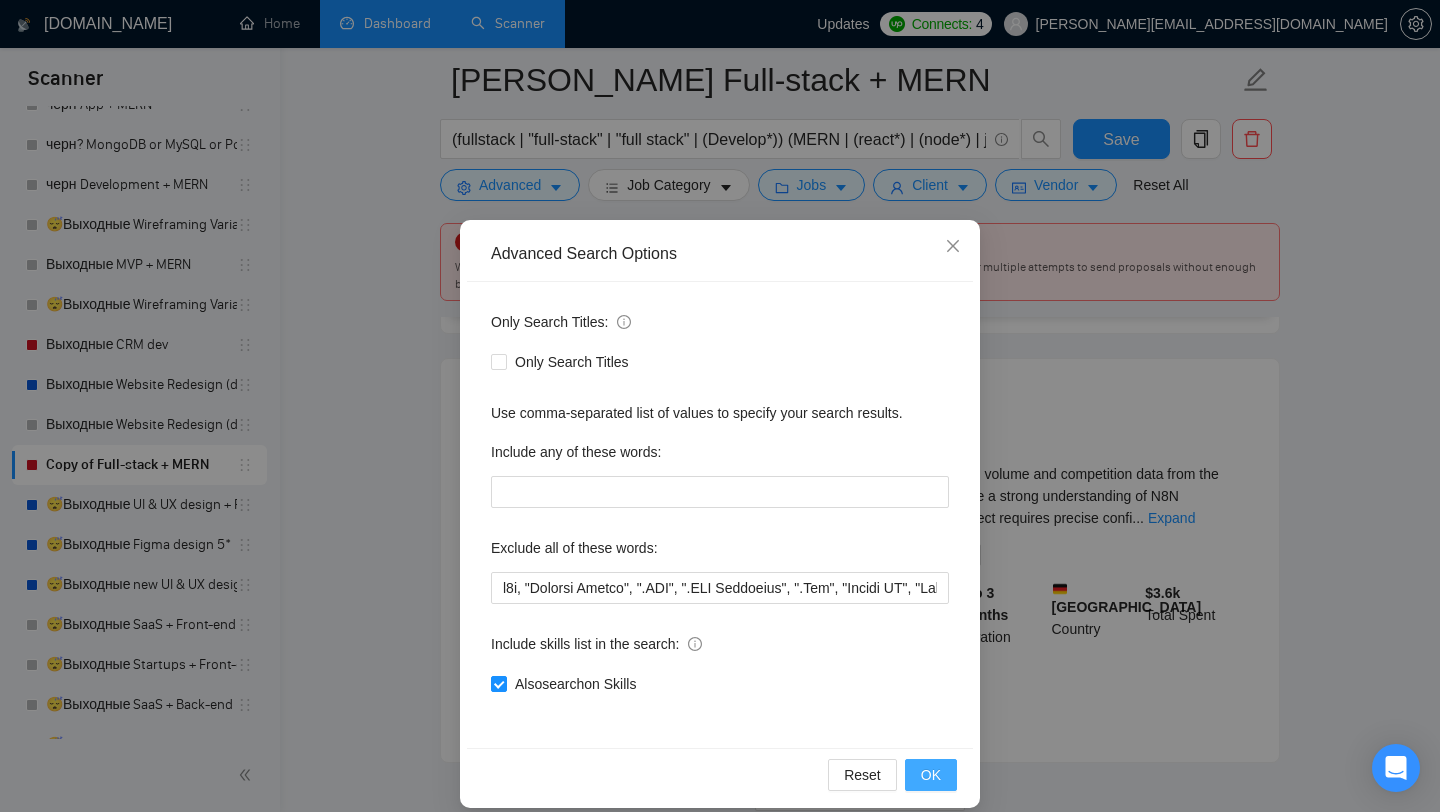 click on "OK" at bounding box center [931, 775] 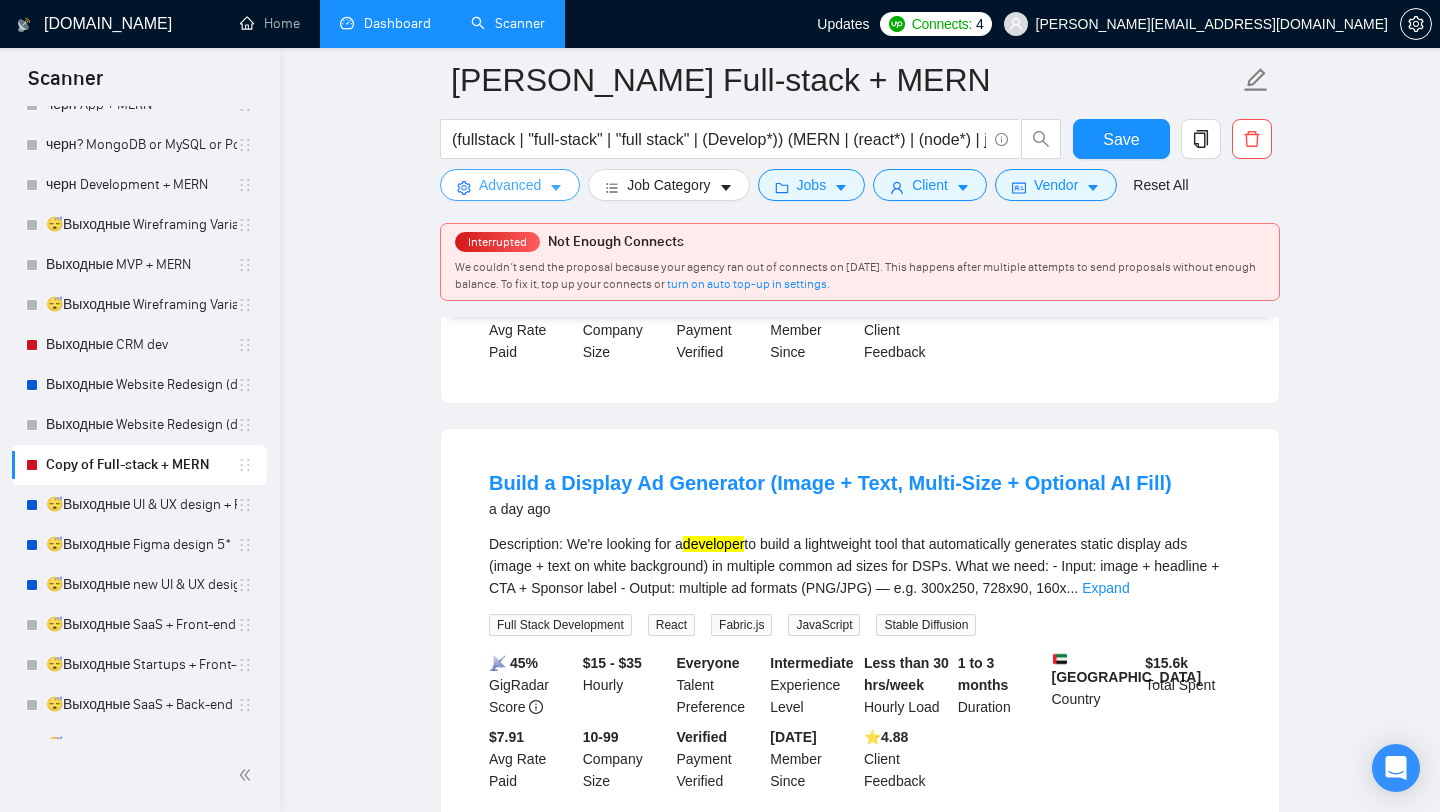 scroll, scrollTop: 4141, scrollLeft: 0, axis: vertical 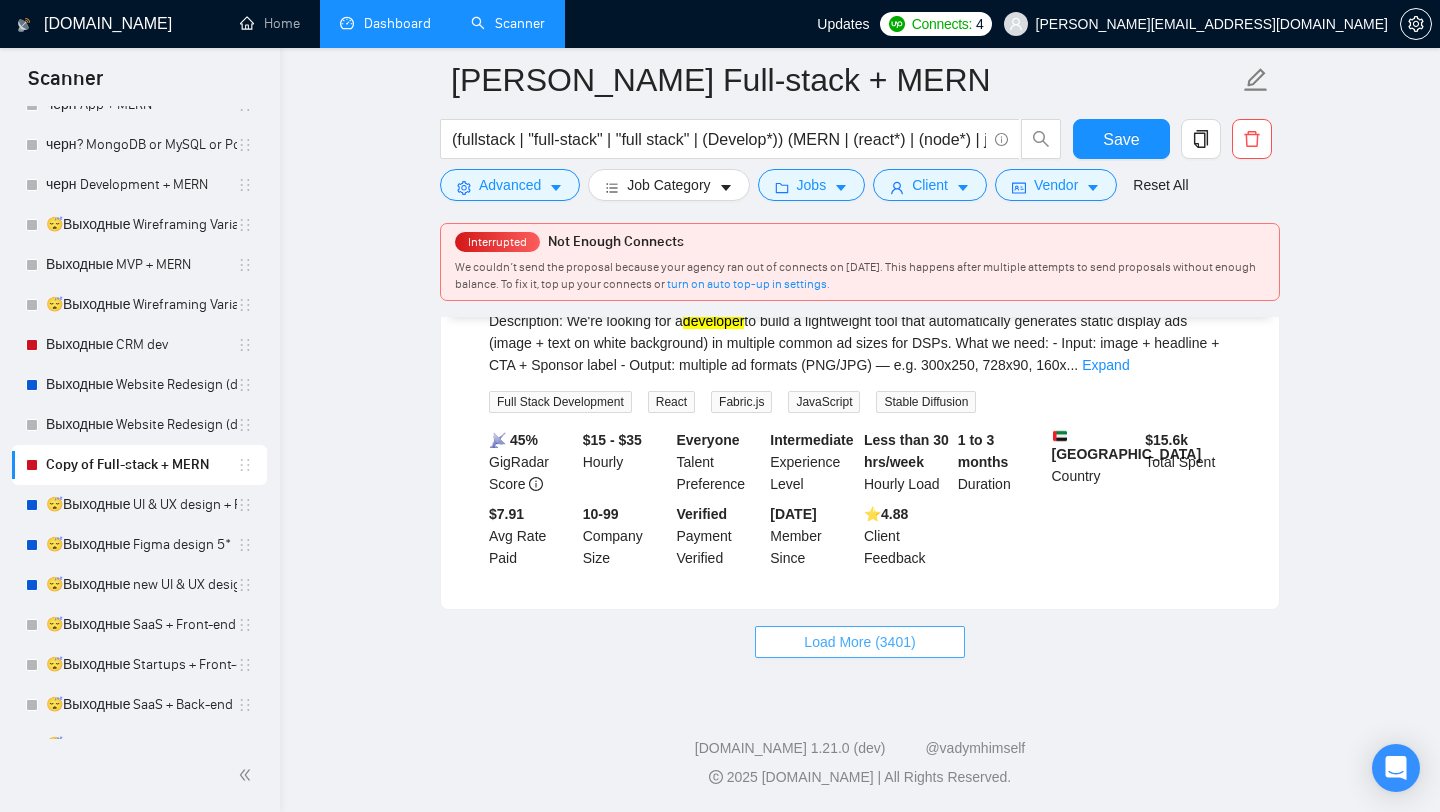 click on "Load More (3401)" at bounding box center [859, 642] 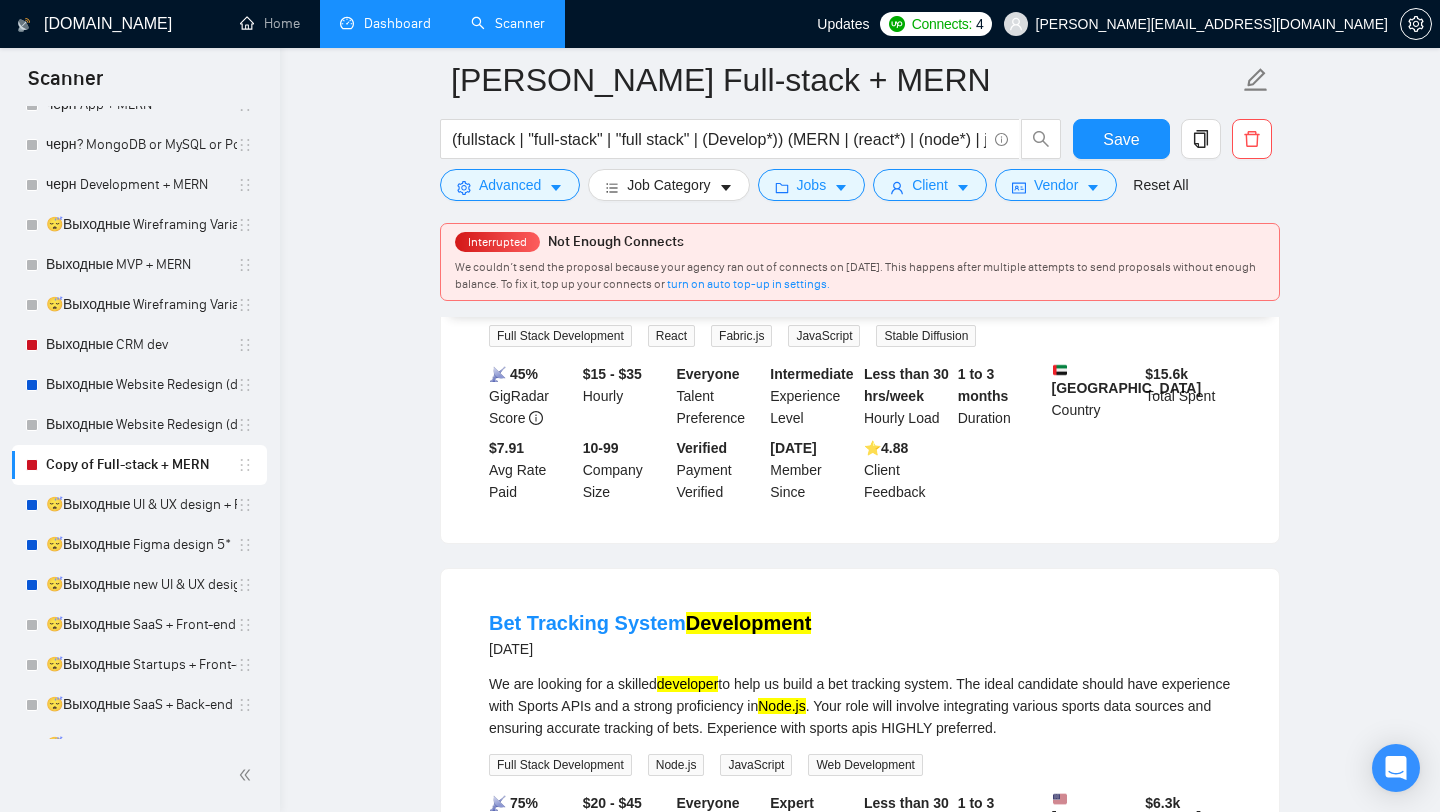 scroll, scrollTop: 4052, scrollLeft: 0, axis: vertical 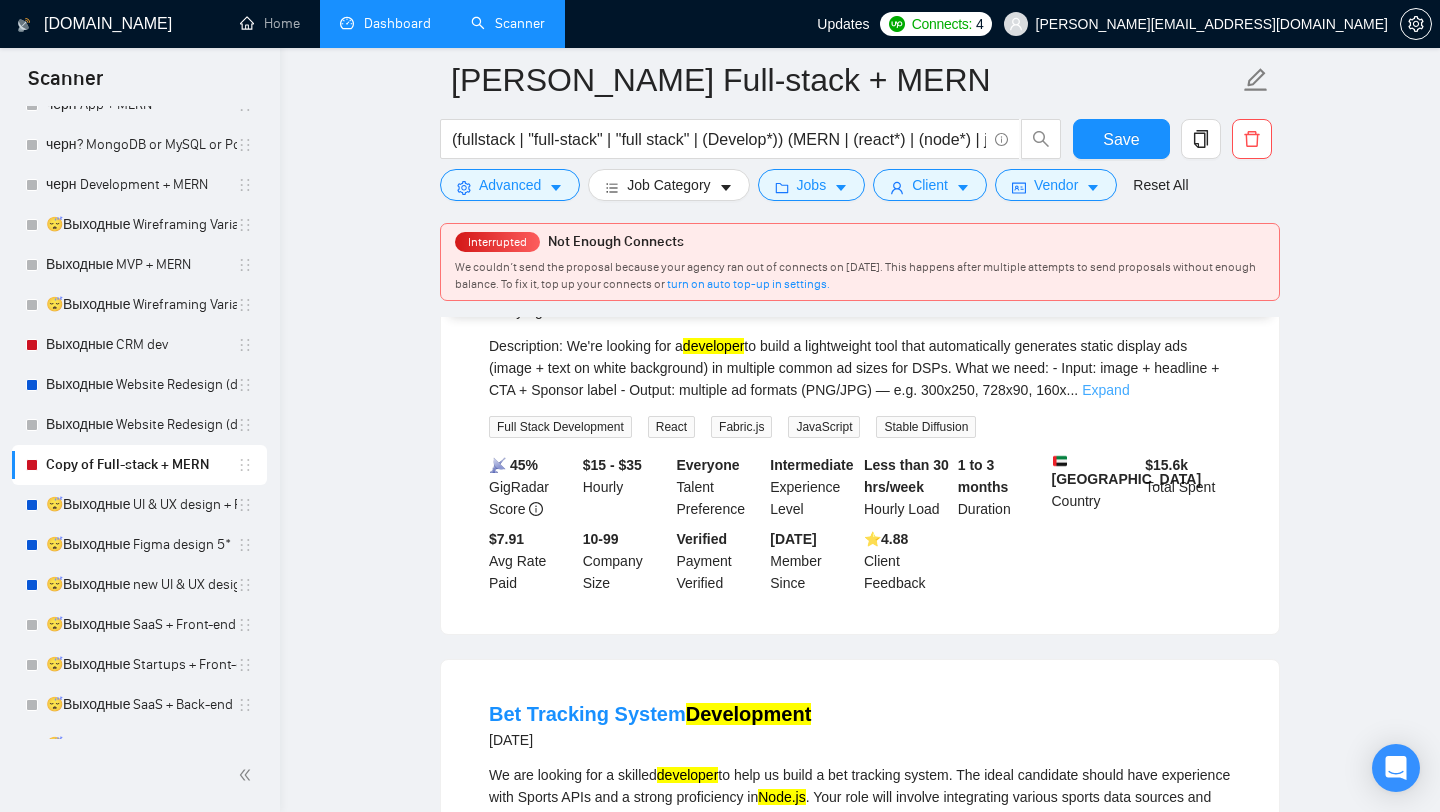 click on "Expand" at bounding box center [1105, 390] 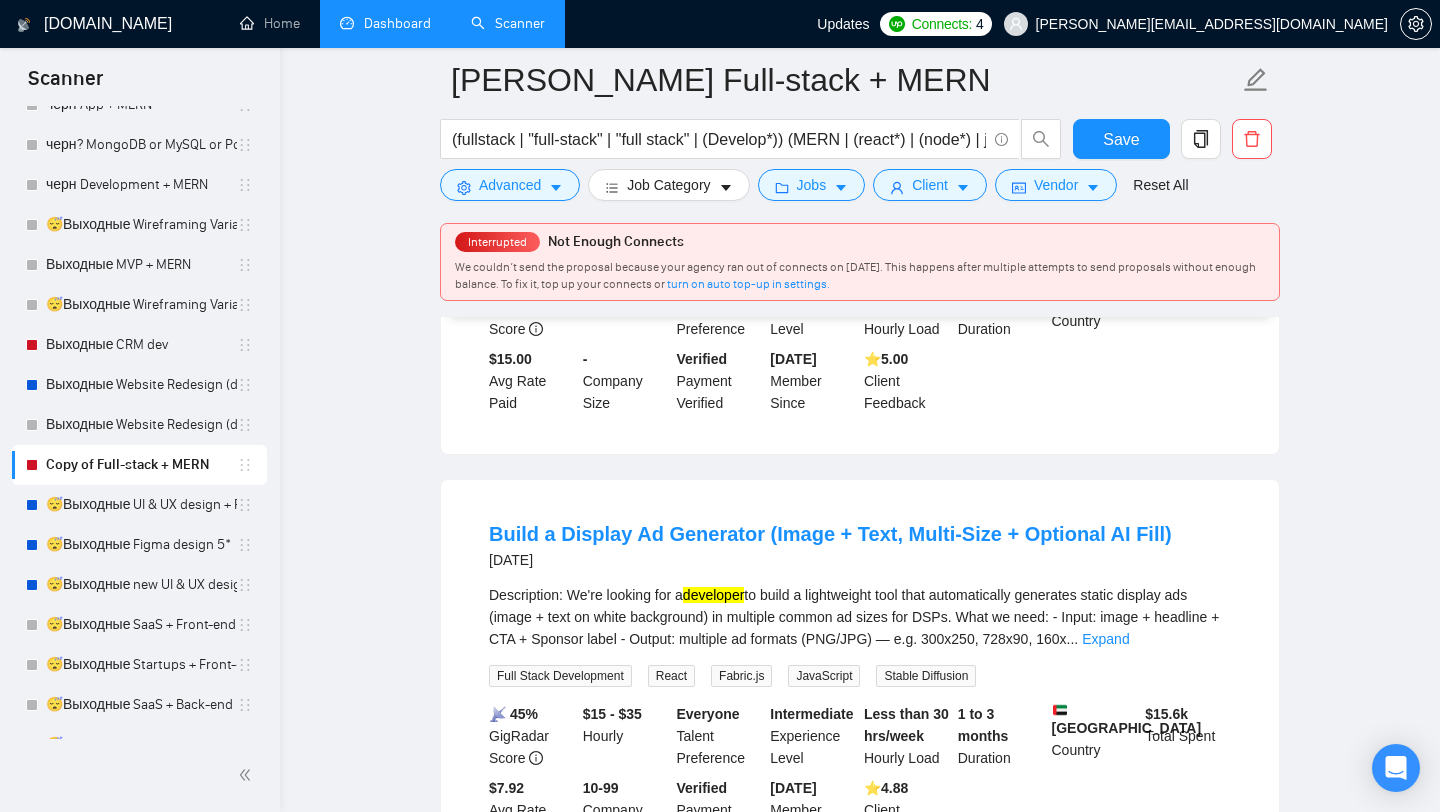 scroll, scrollTop: 6484, scrollLeft: 0, axis: vertical 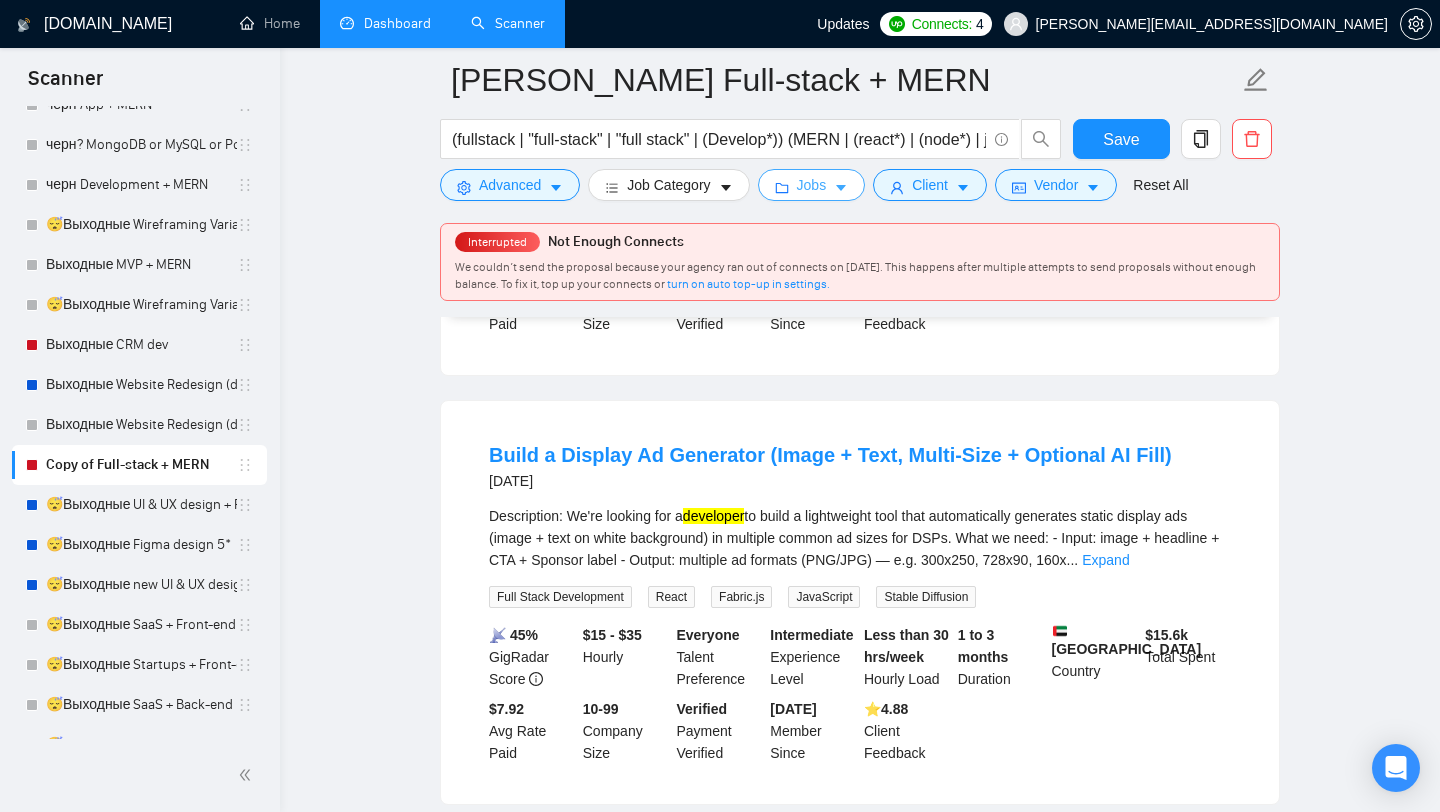 click on "Jobs" at bounding box center (812, 185) 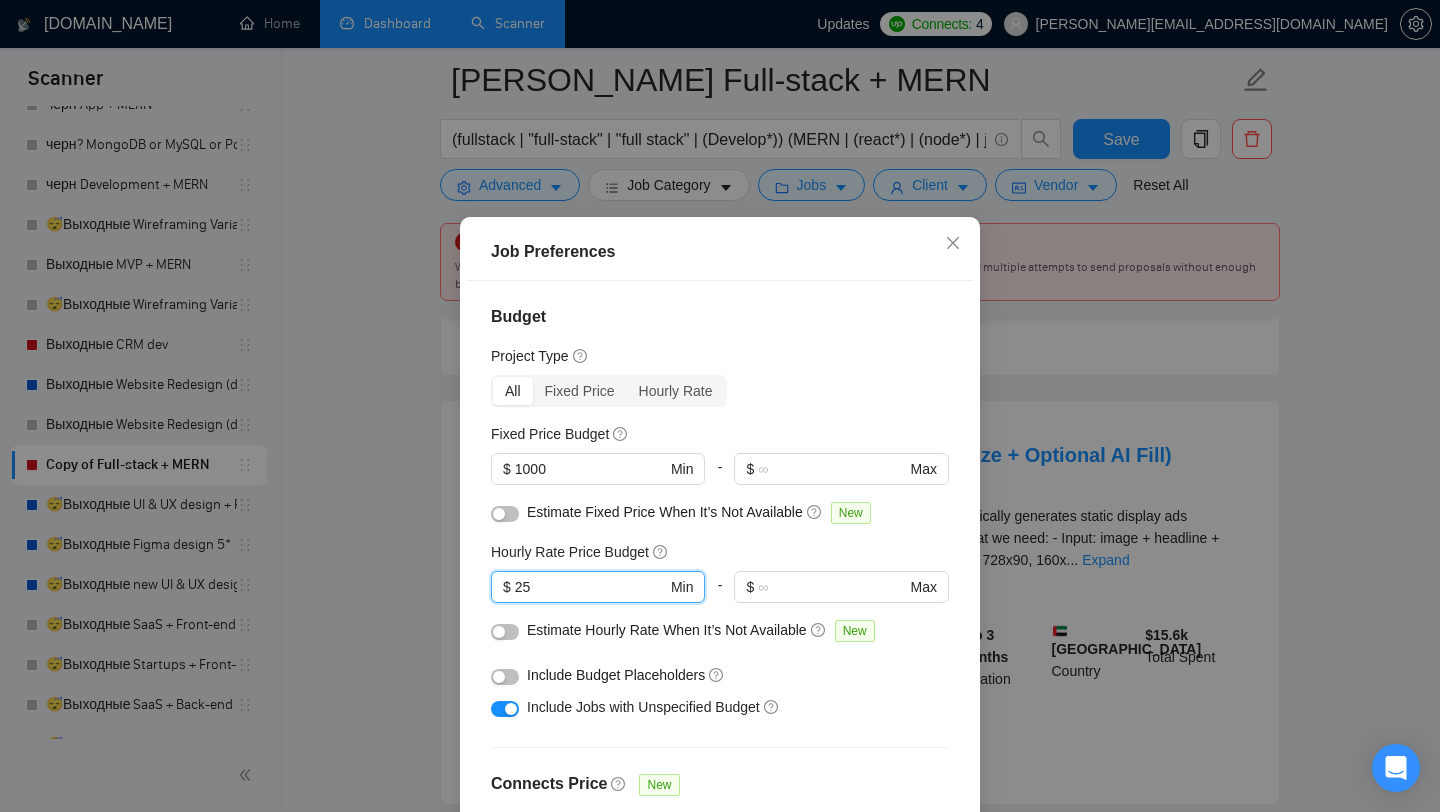 drag, startPoint x: 550, startPoint y: 582, endPoint x: 464, endPoint y: 582, distance: 86 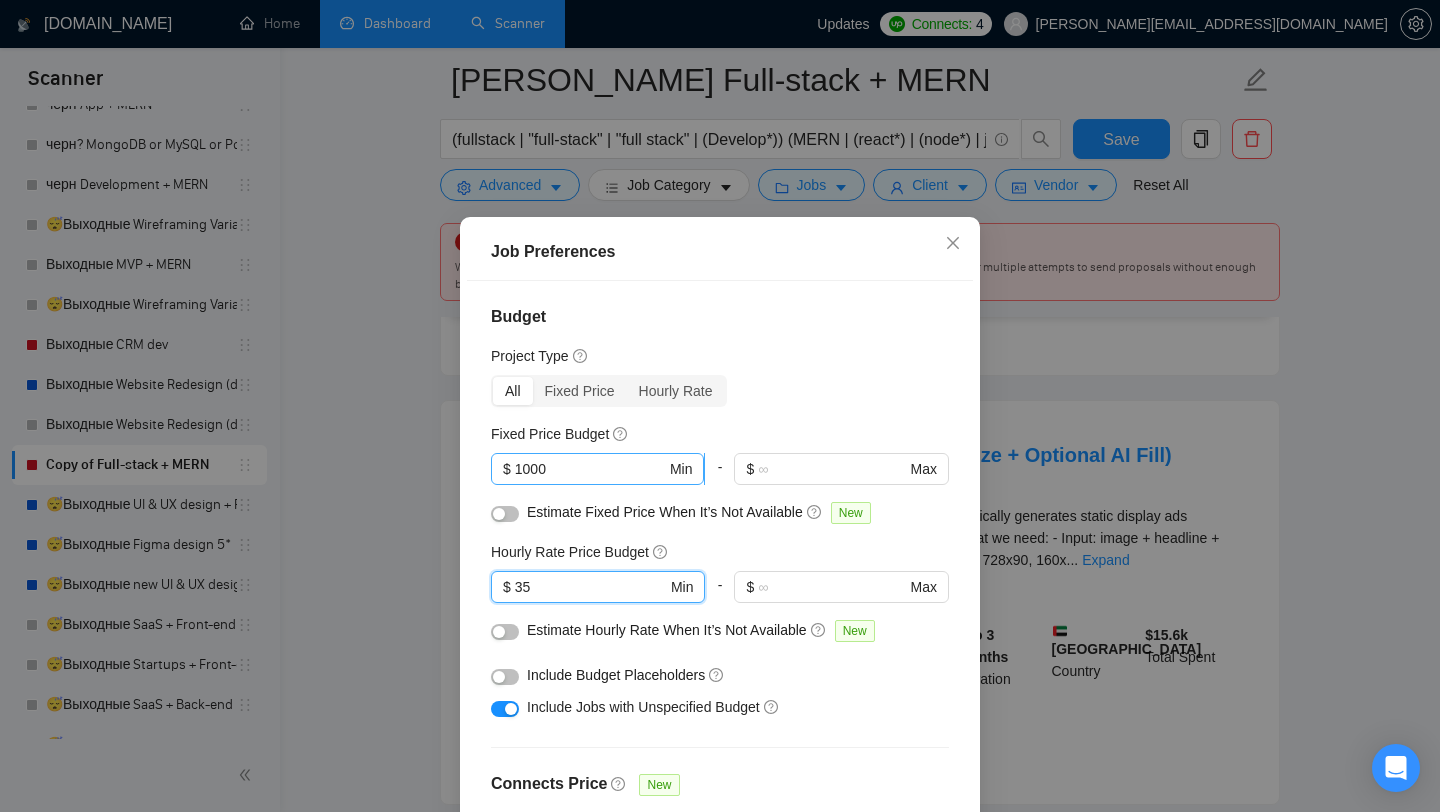 type on "35" 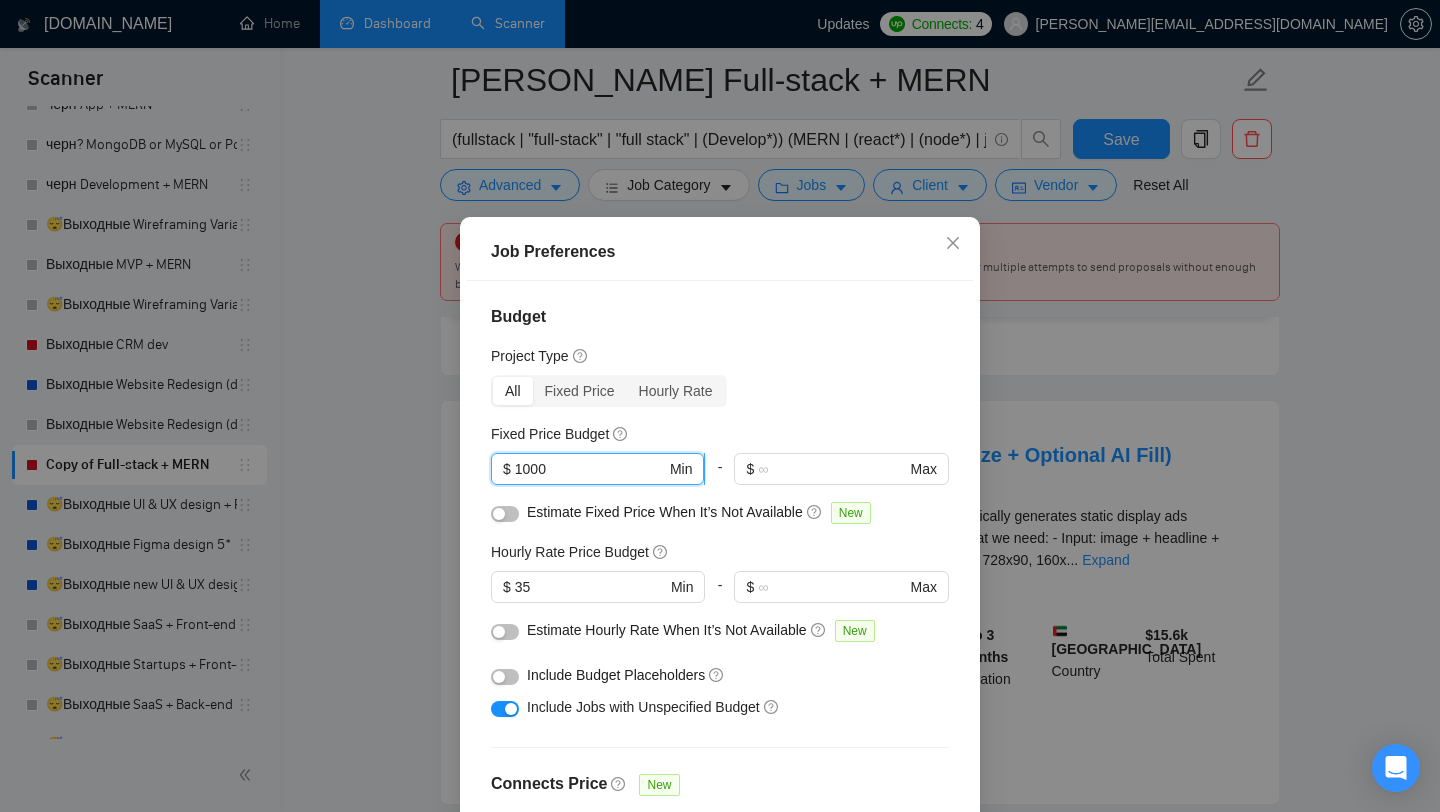 click on "1000" at bounding box center (590, 469) 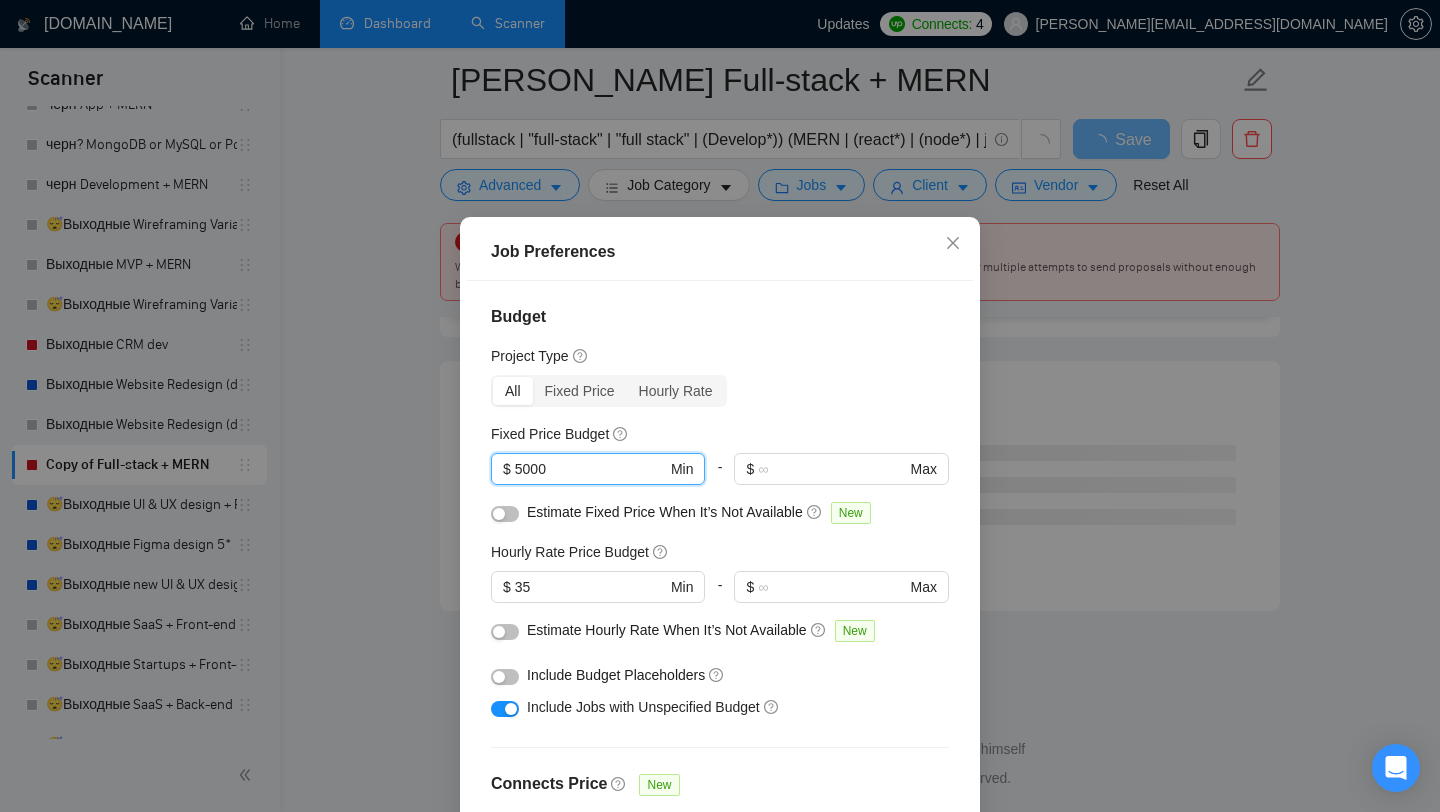 type on "5000" 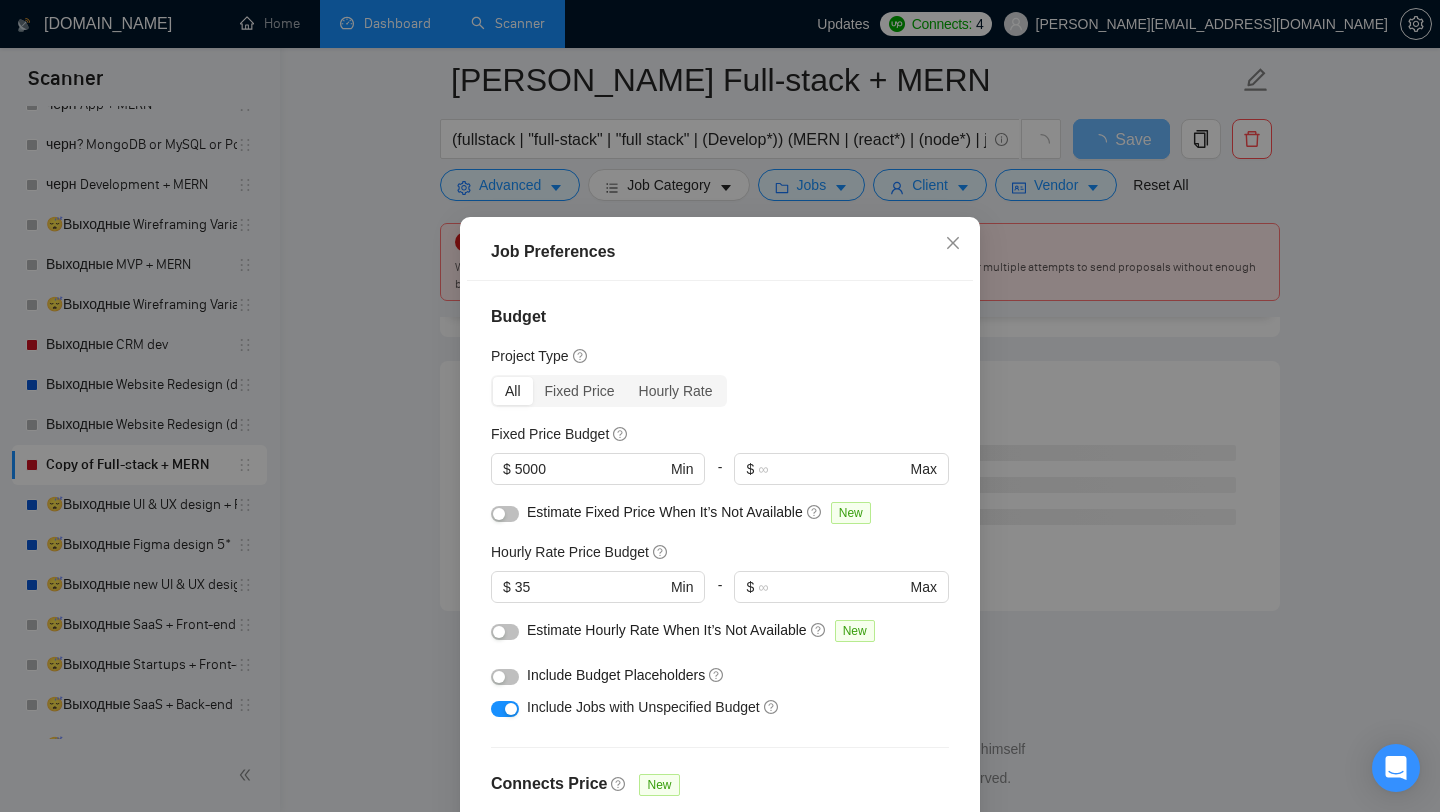 click at bounding box center (505, 677) 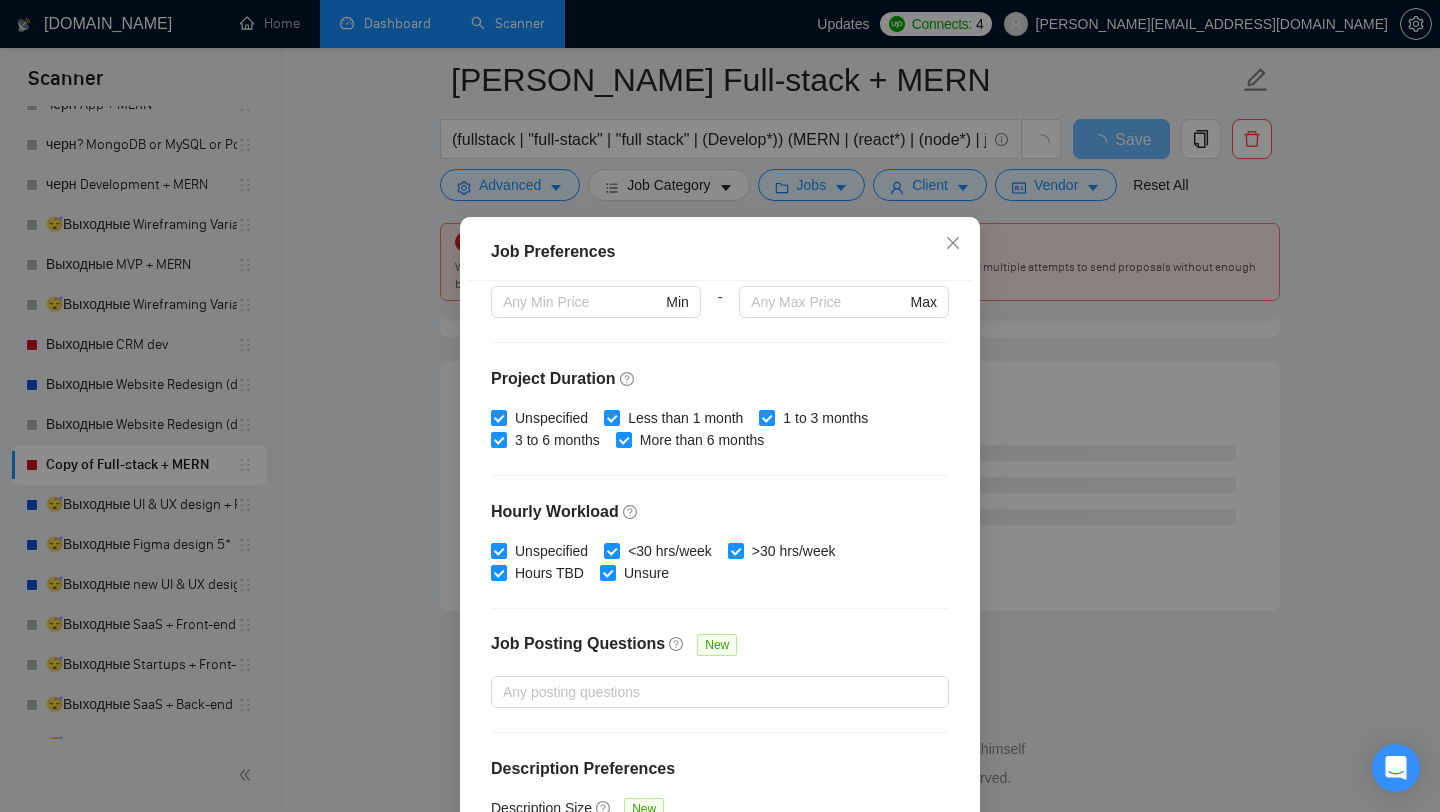 scroll, scrollTop: 559, scrollLeft: 0, axis: vertical 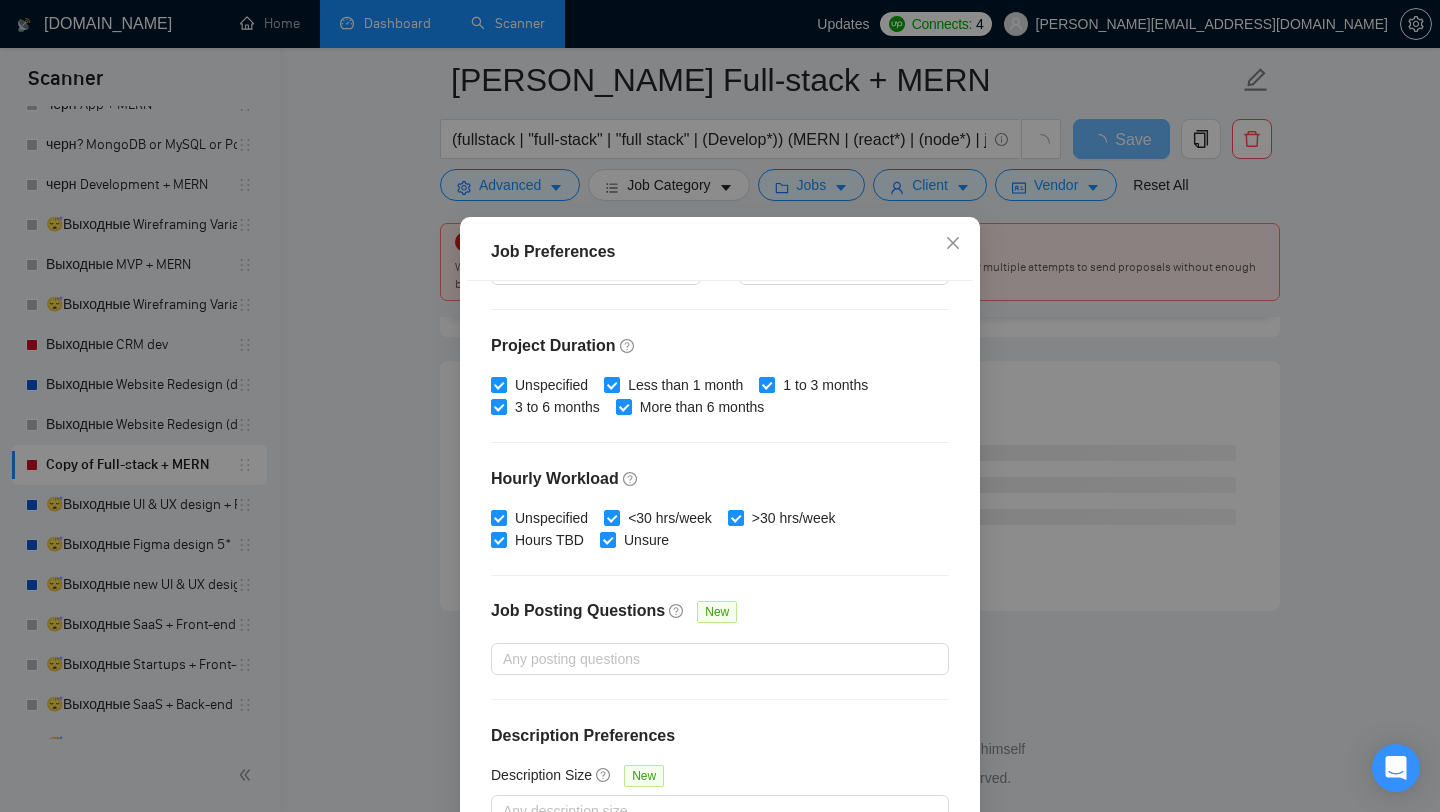 click on "Budget Project Type All Fixed Price Hourly Rate   Fixed Price Budget $ 5000 Min - $ Max Estimate Fixed Price When It’s Not Available New   Hourly Rate Price Budget $ 35 Min - $ Max Estimate Hourly Rate When It’s Not Available New Include Budget Placeholders Include Jobs with Unspecified Budget   Connects Price New Min - Max Project Duration   Unspecified Less than 1 month 1 to 3 months 3 to 6 months More than 6 months Hourly Workload   Unspecified <30 hrs/week >30 hrs/week Hours TBD Unsure Job Posting Questions New   Any posting questions Description Preferences Description Size New   Any description size" at bounding box center (720, 565) 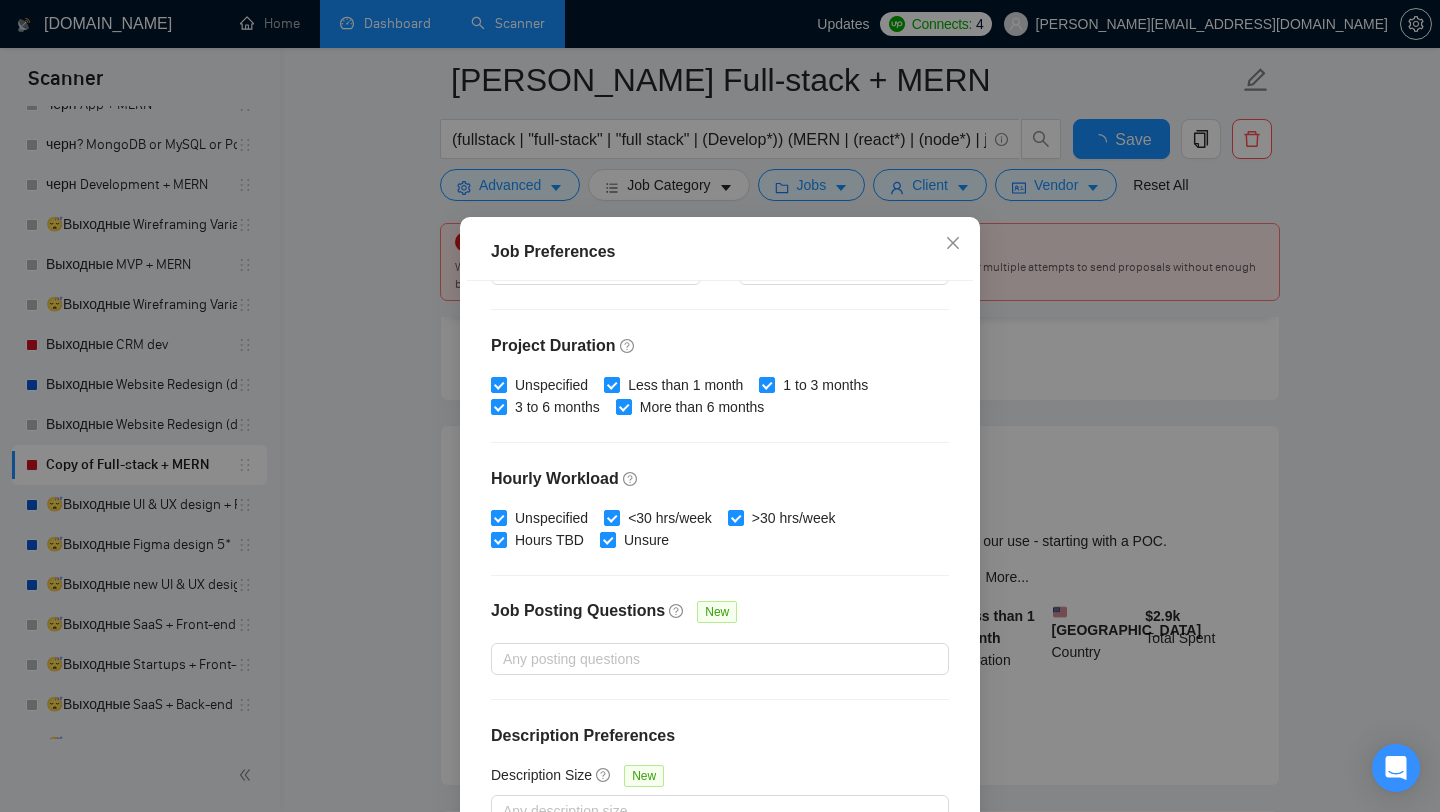 scroll, scrollTop: 4169, scrollLeft: 0, axis: vertical 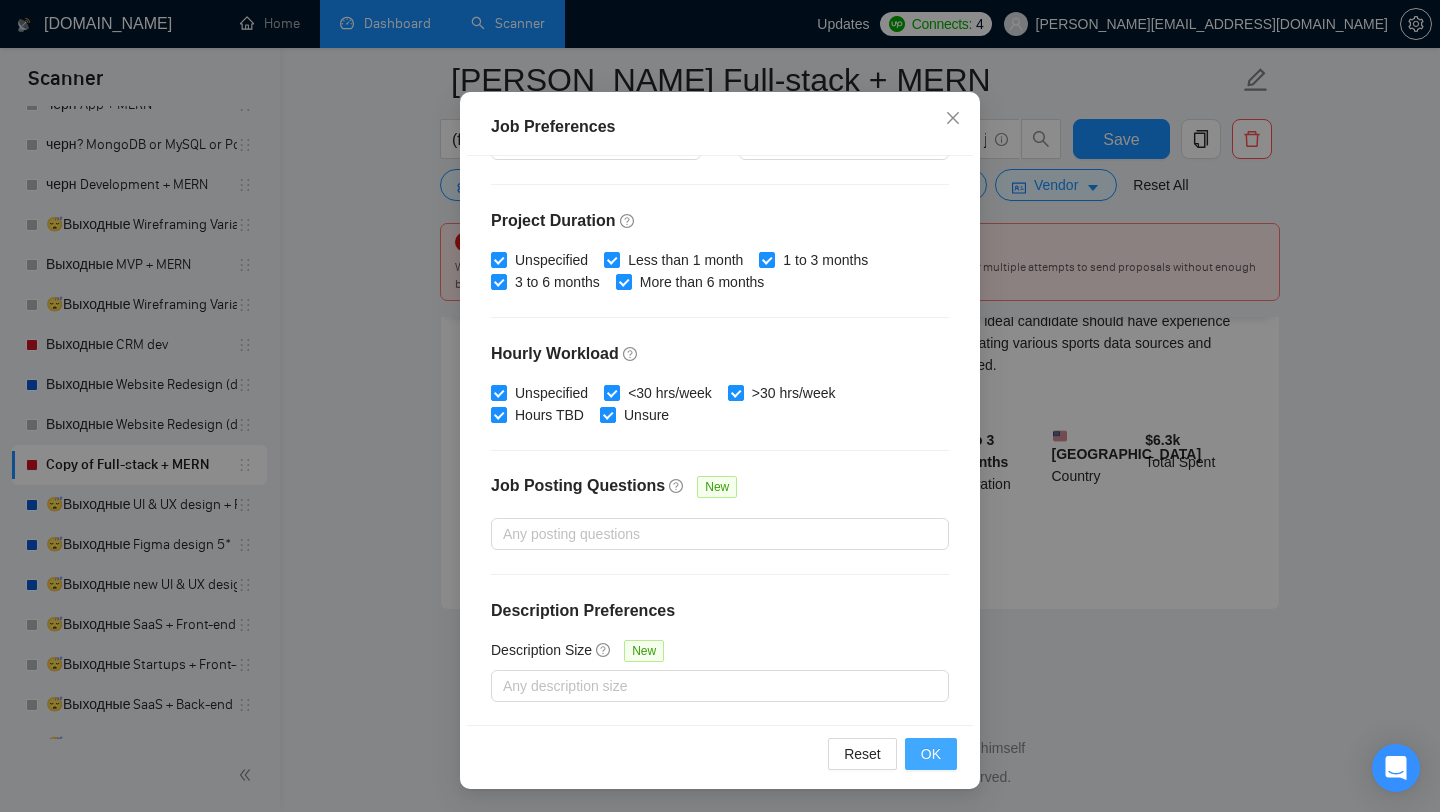 click on "OK" at bounding box center (931, 754) 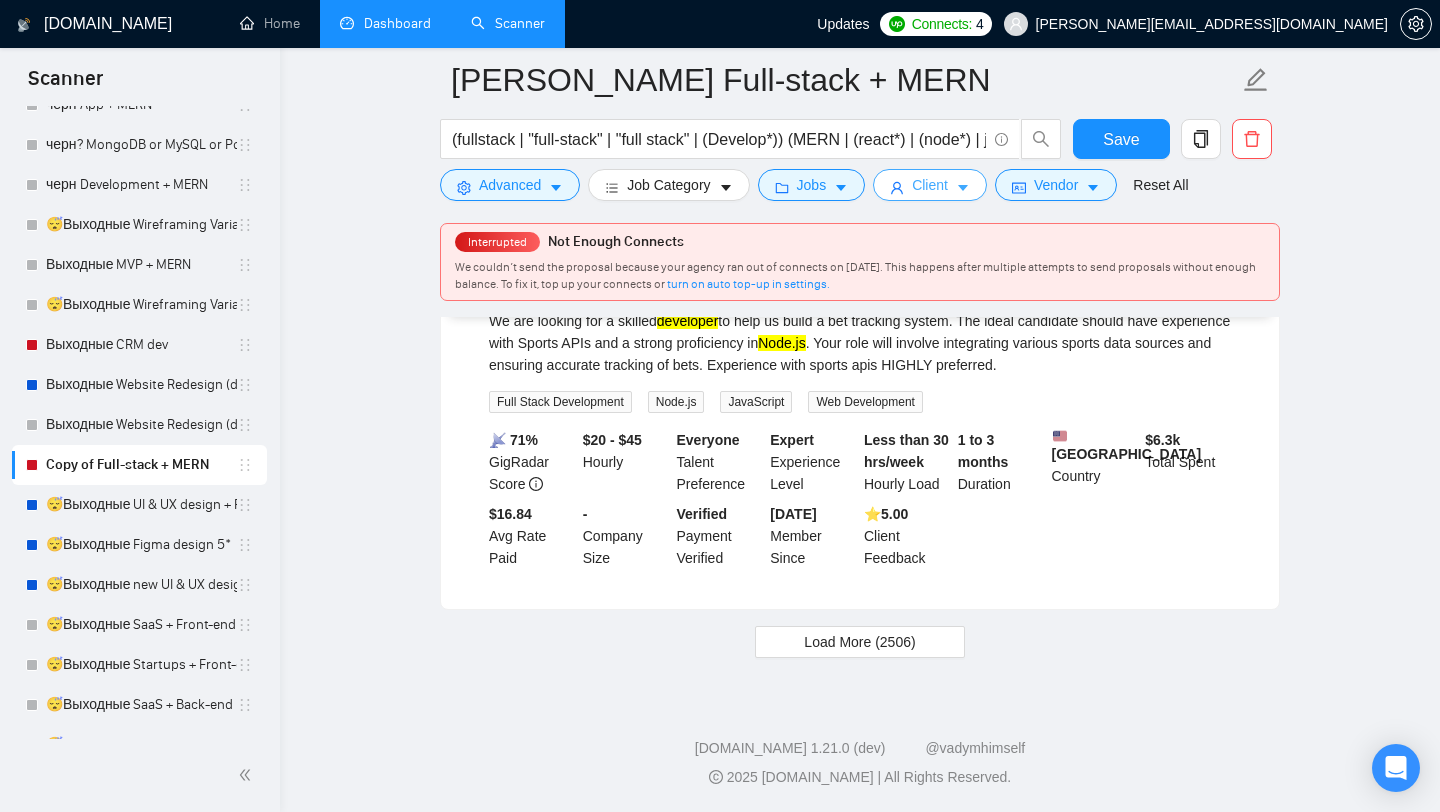 click on "Client" at bounding box center (930, 185) 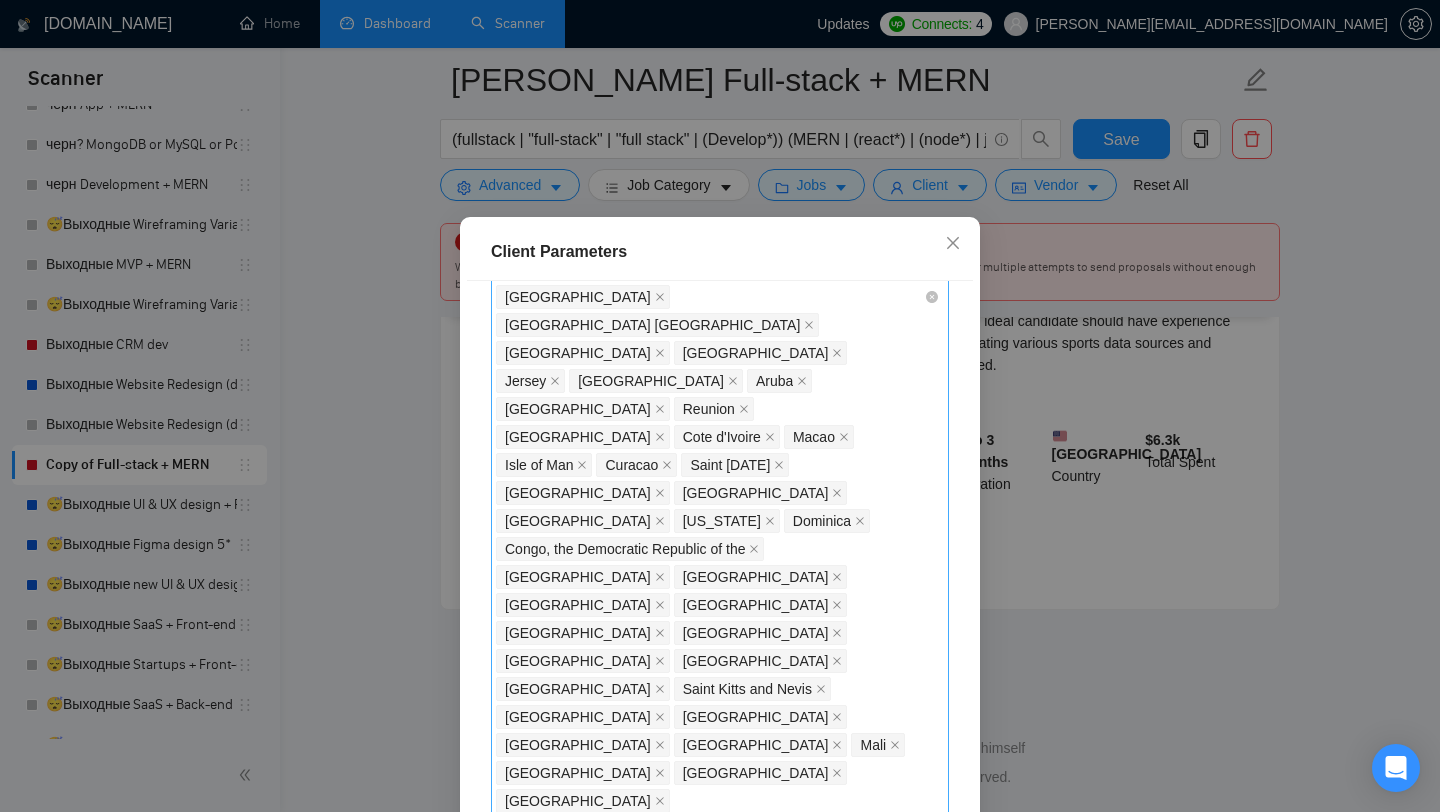 scroll, scrollTop: 1220, scrollLeft: 0, axis: vertical 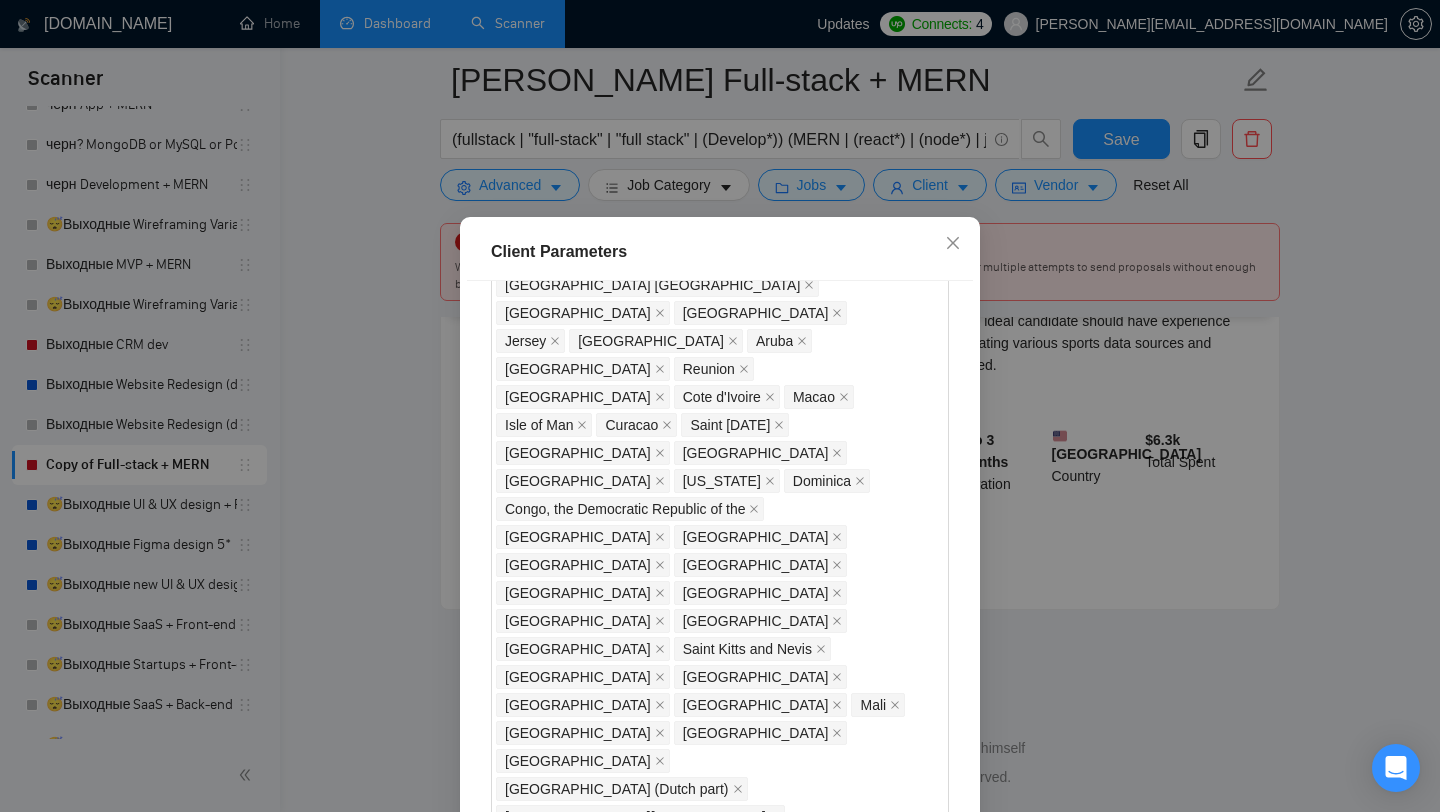 click 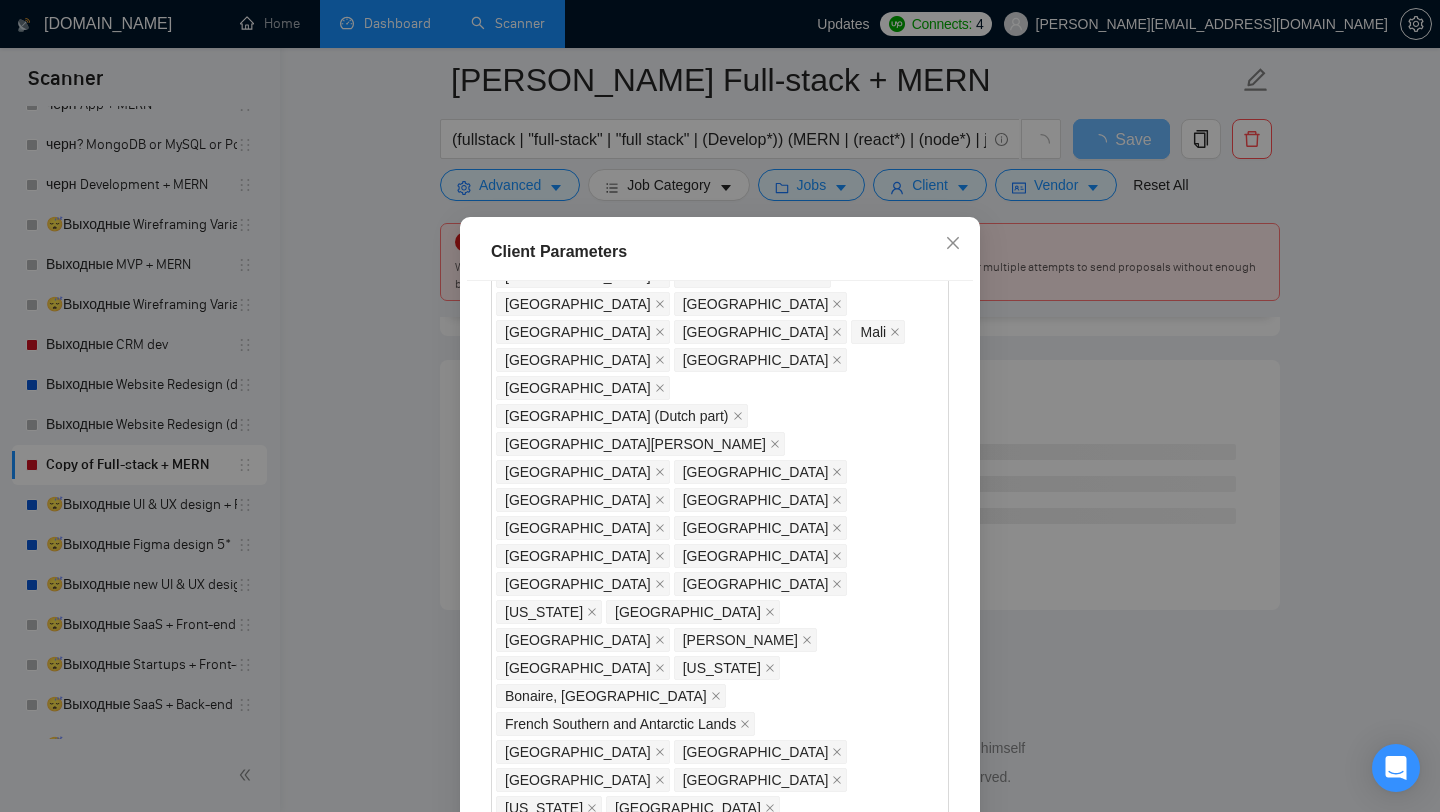 scroll, scrollTop: 1649, scrollLeft: 0, axis: vertical 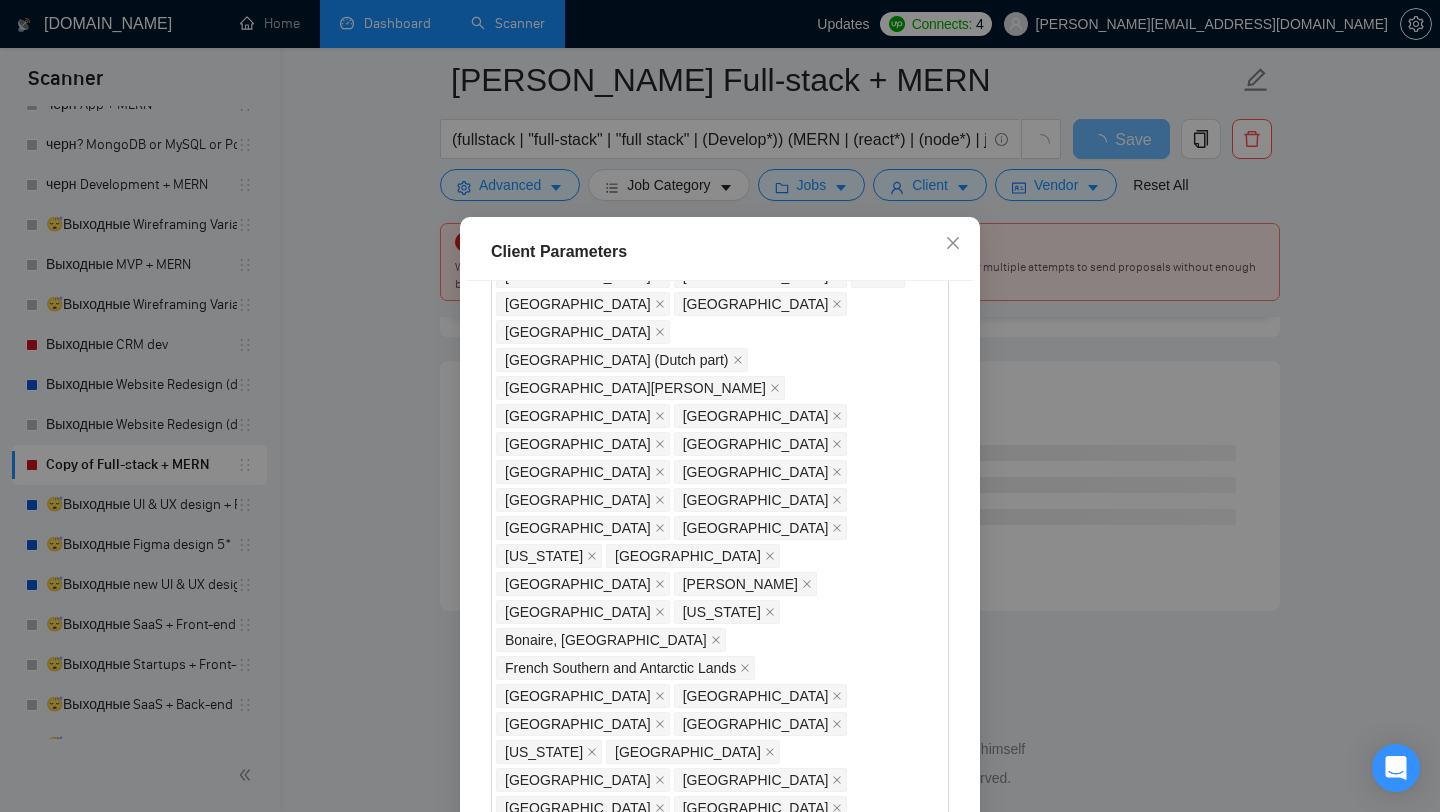 click on "5" at bounding box center (592, 1435) 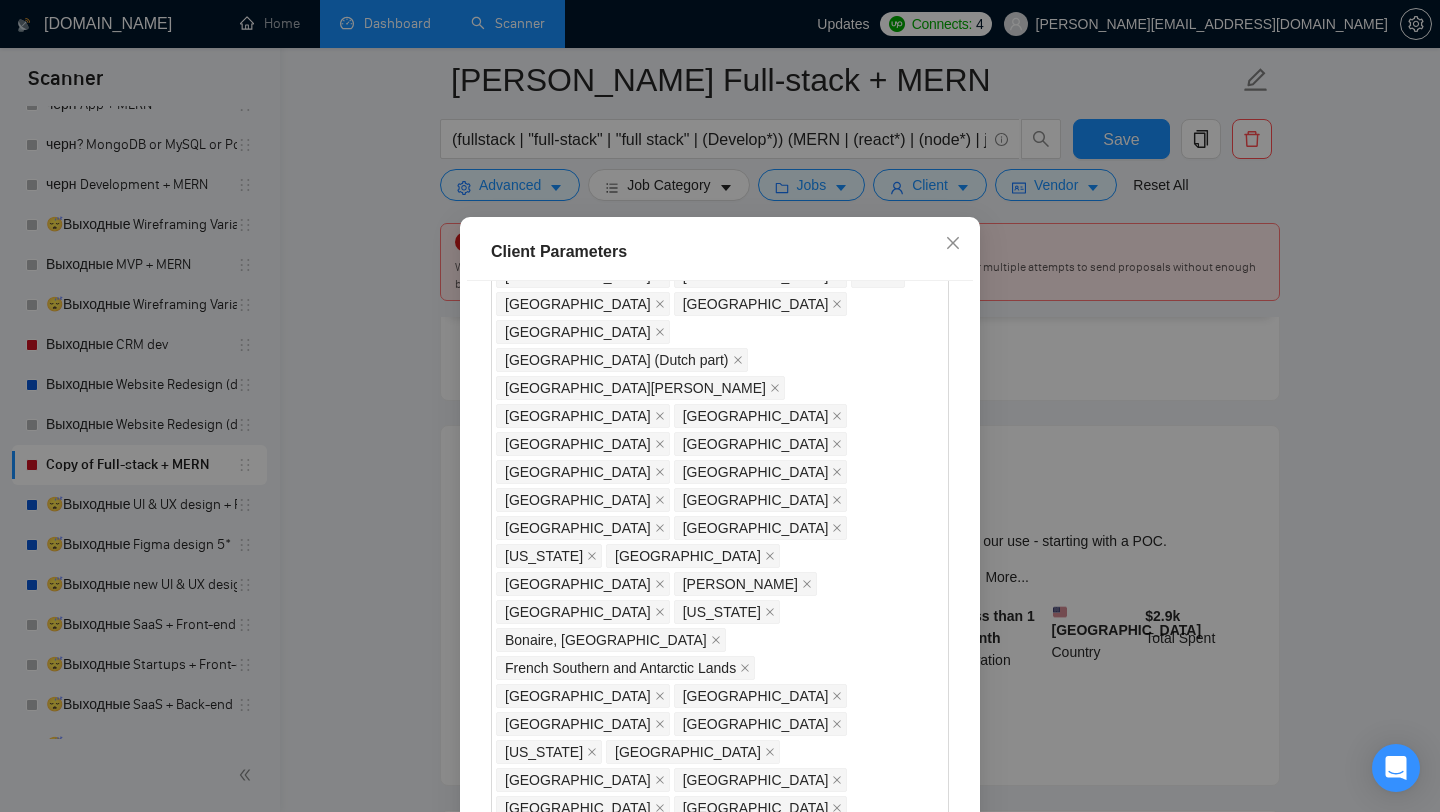type on "17" 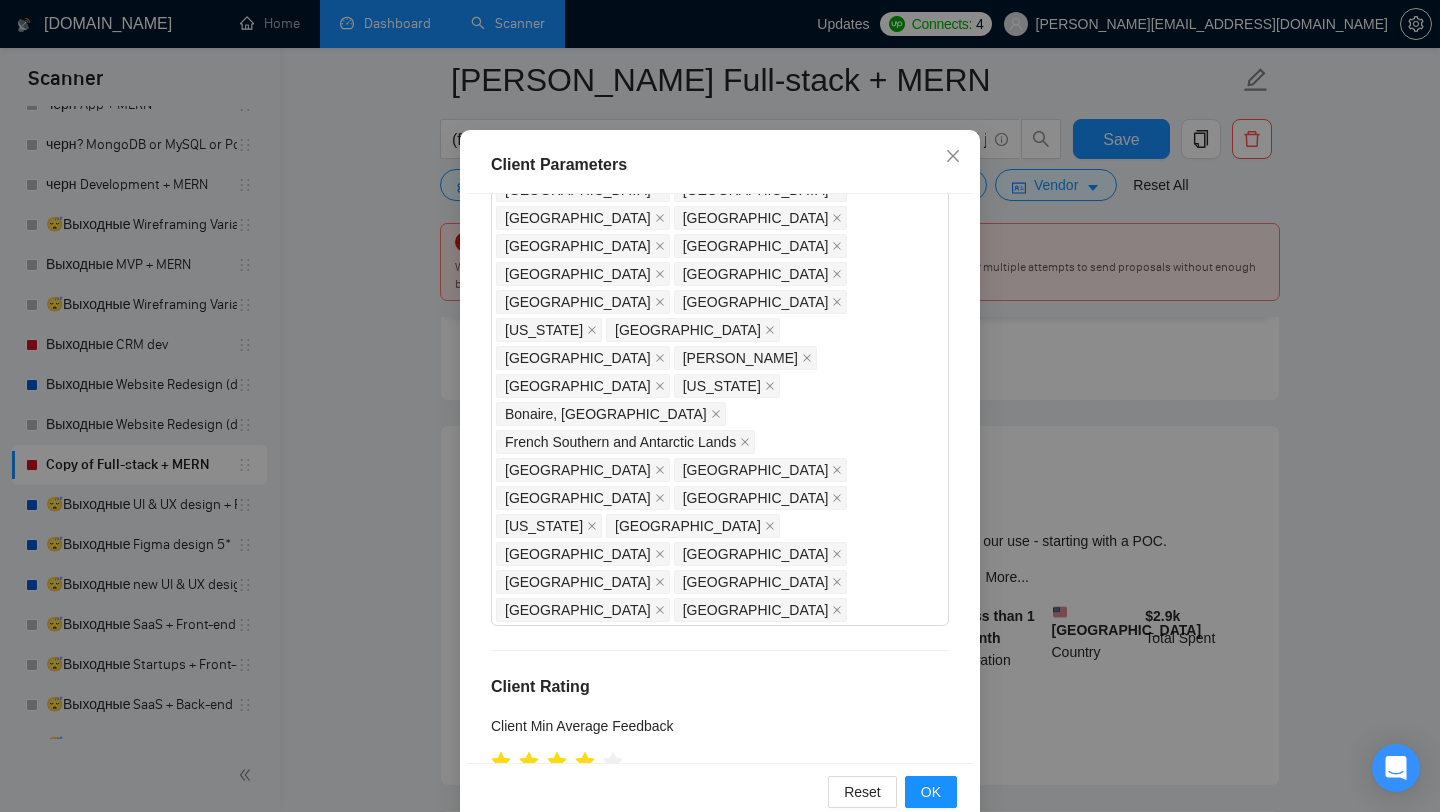 scroll, scrollTop: 125, scrollLeft: 0, axis: vertical 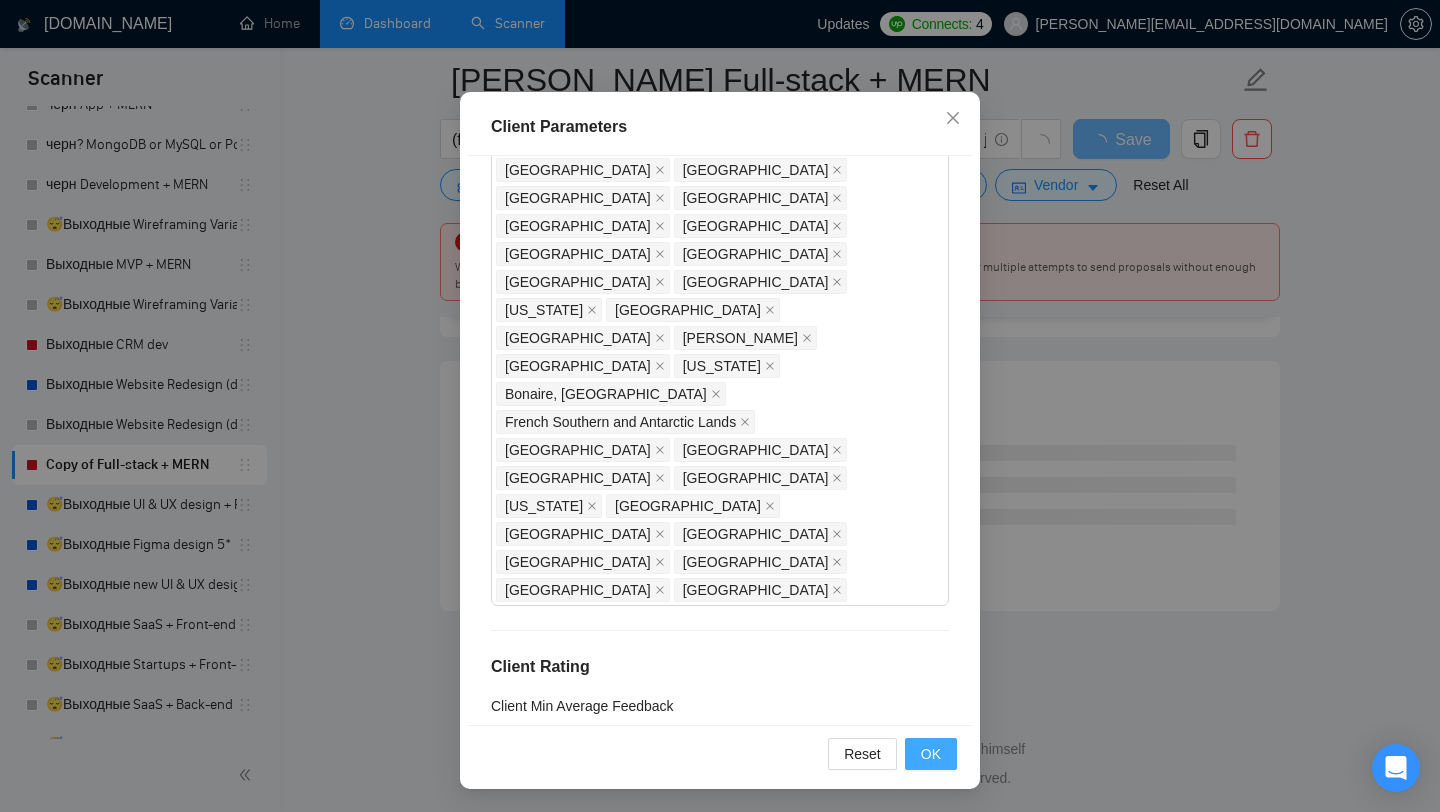 click on "OK" at bounding box center [931, 754] 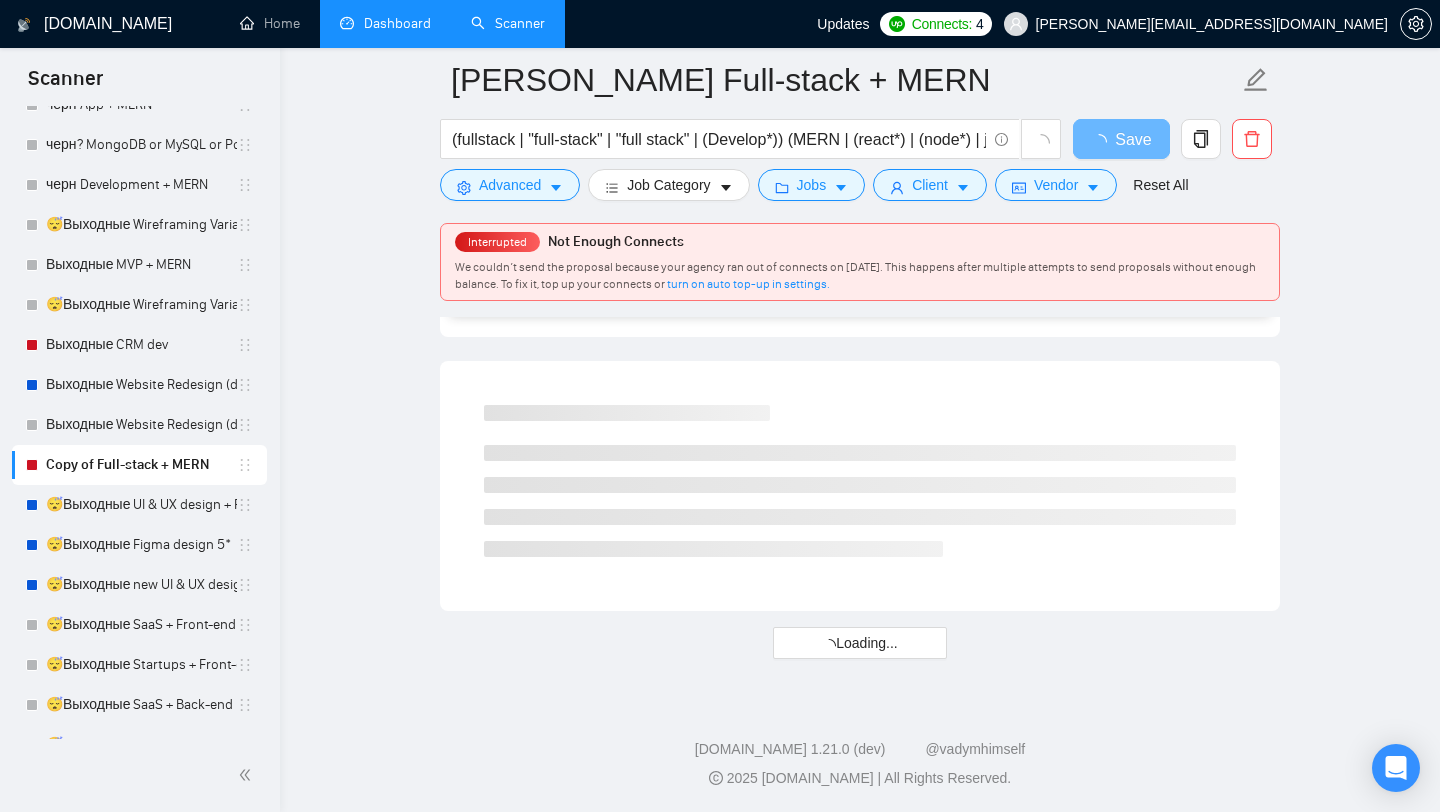 scroll, scrollTop: 28, scrollLeft: 0, axis: vertical 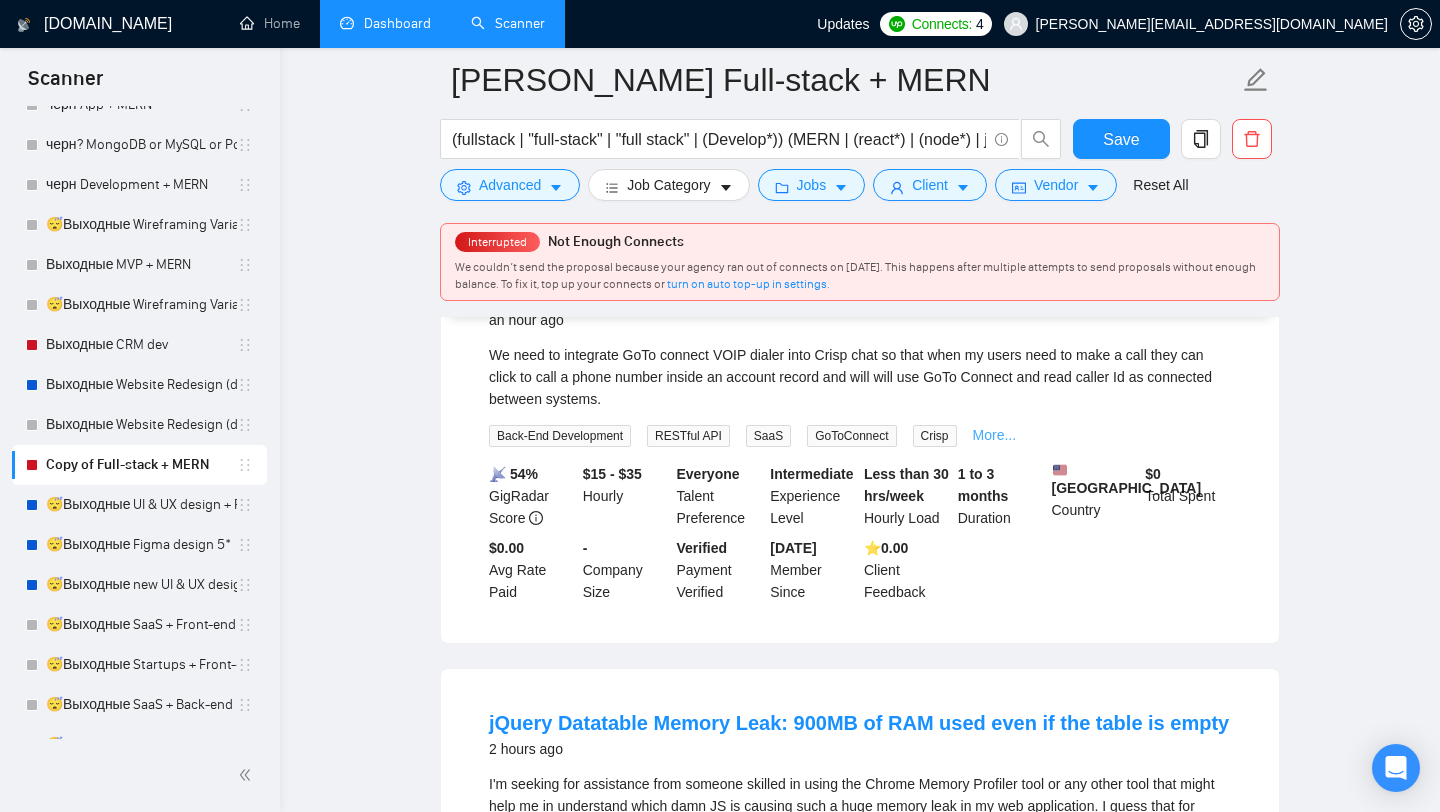 click on "More..." at bounding box center (995, 435) 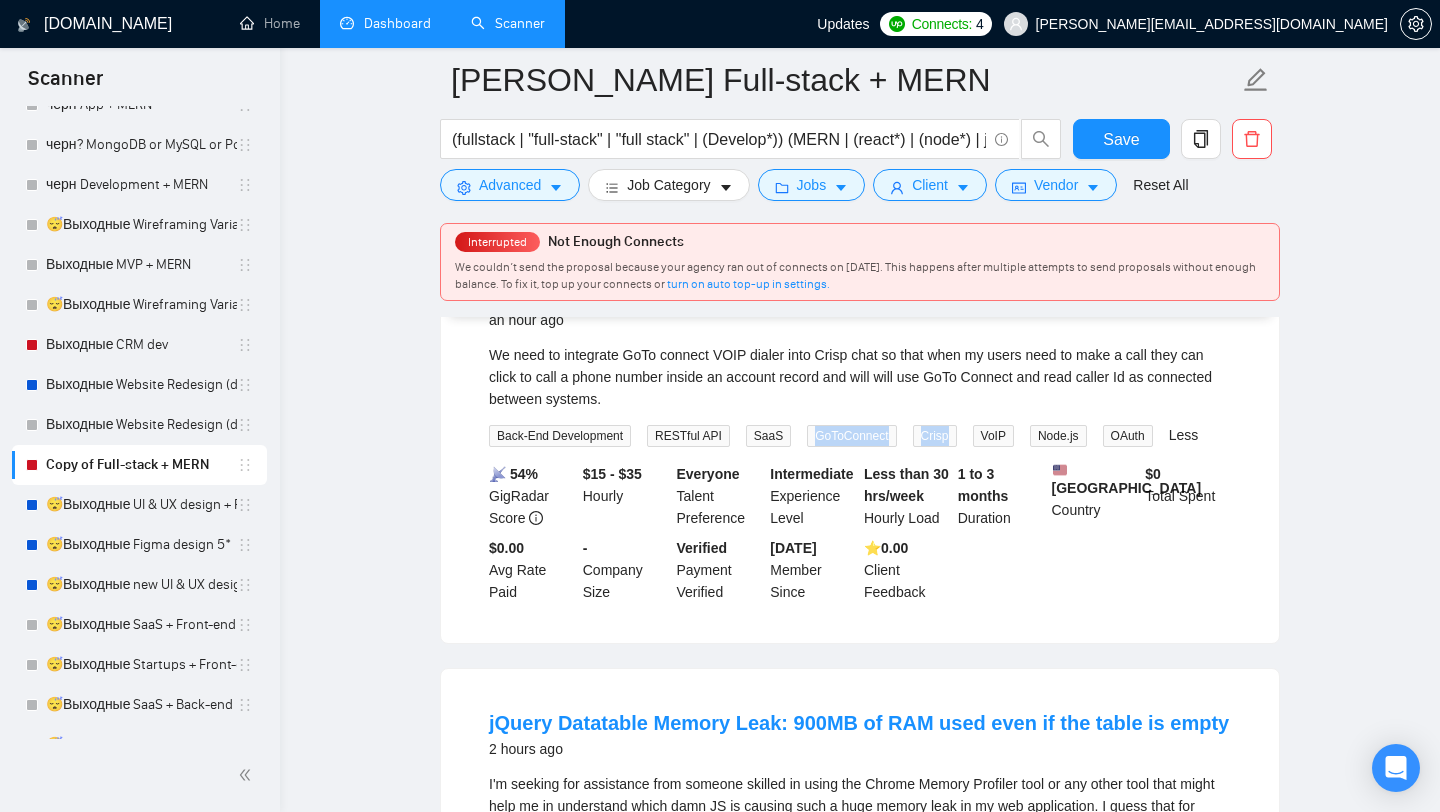 drag, startPoint x: 823, startPoint y: 434, endPoint x: 966, endPoint y: 432, distance: 143.01399 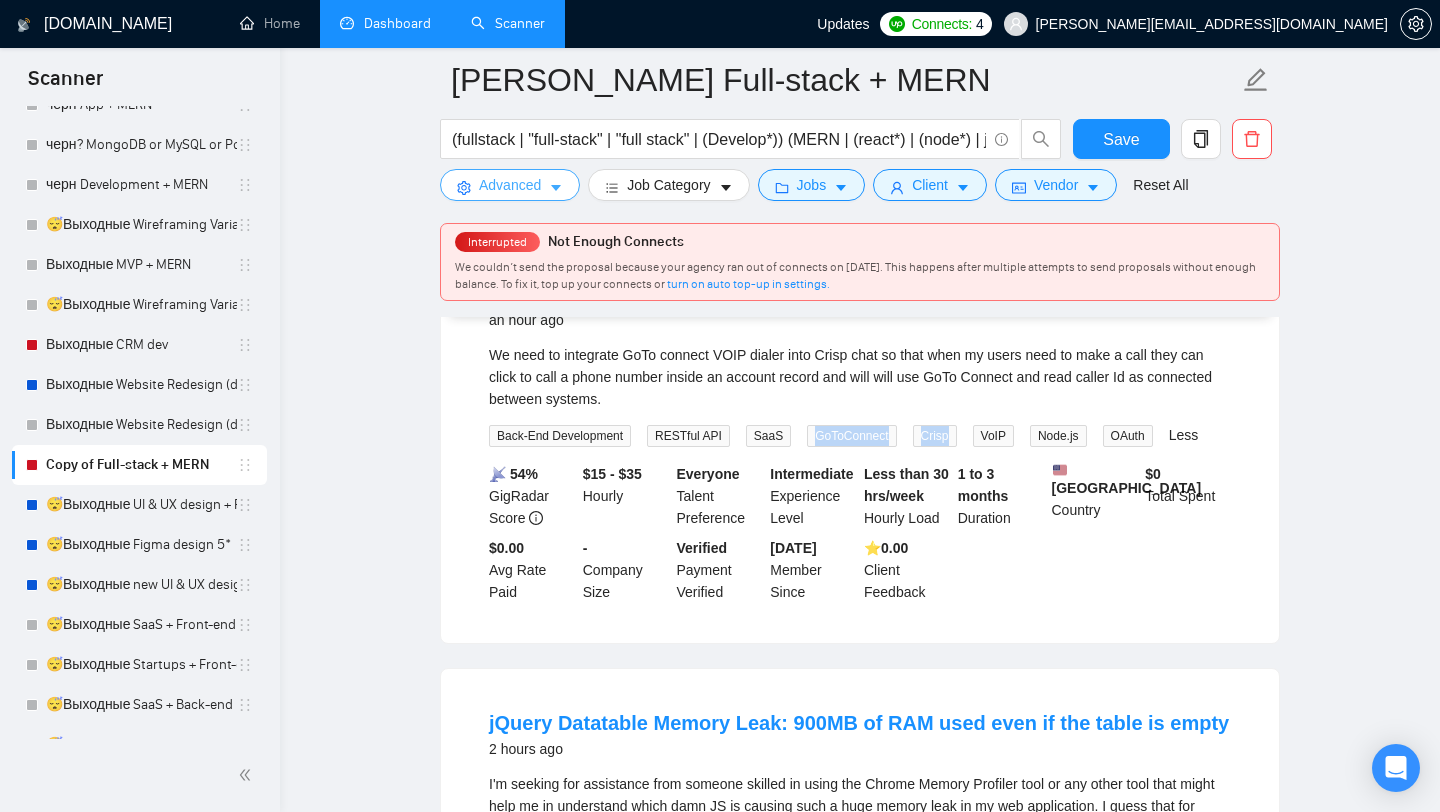 click on "Advanced" at bounding box center [510, 185] 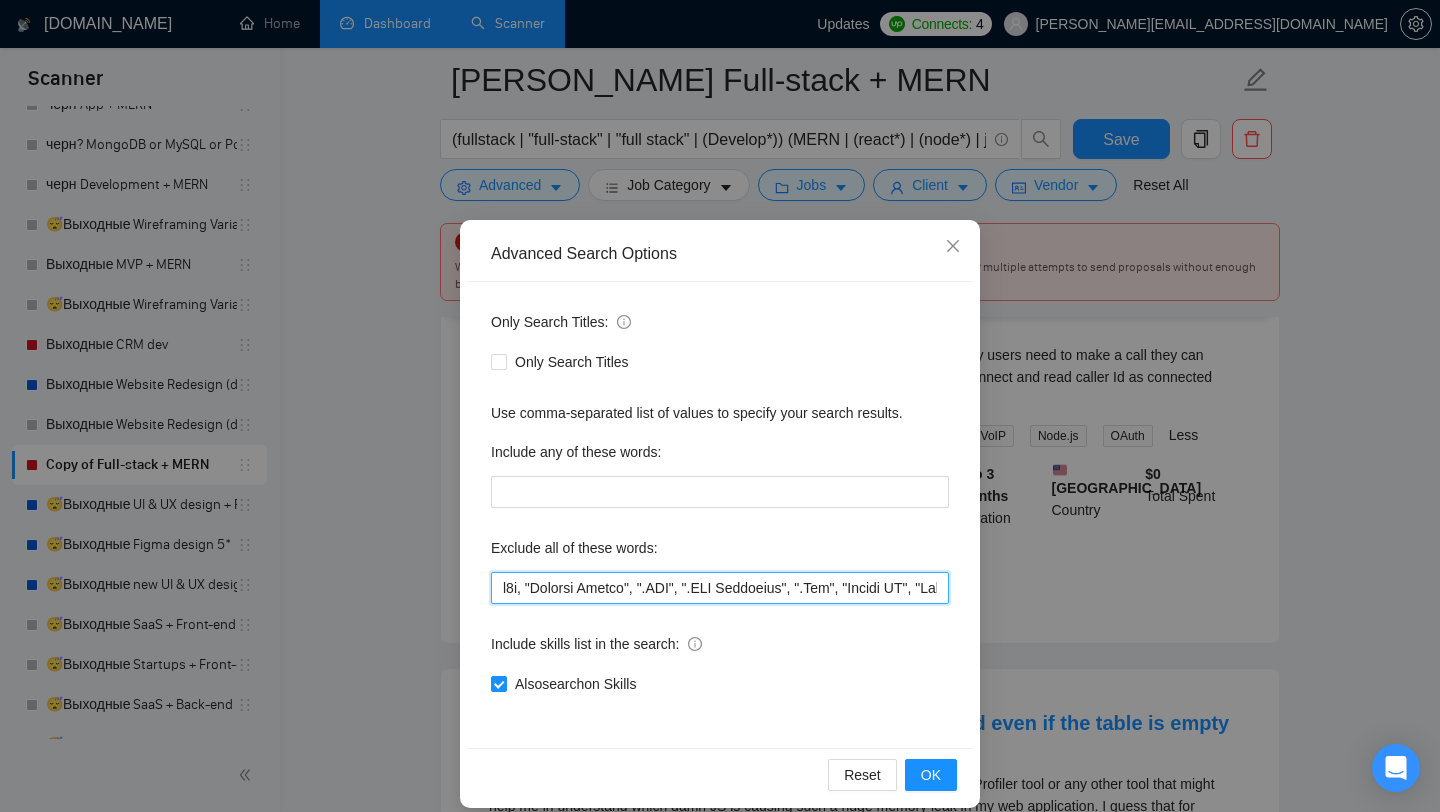 click at bounding box center (720, 588) 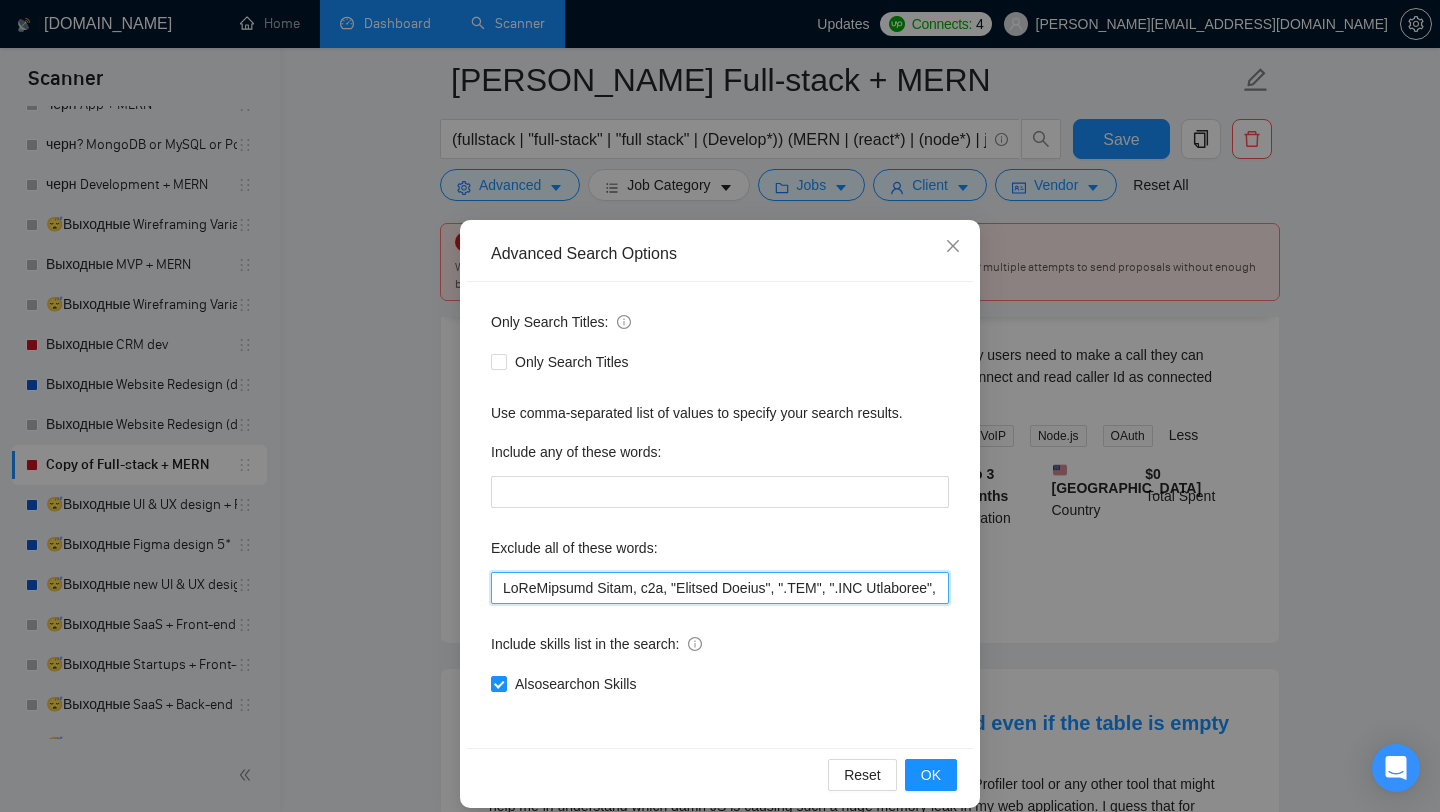 click at bounding box center (720, 588) 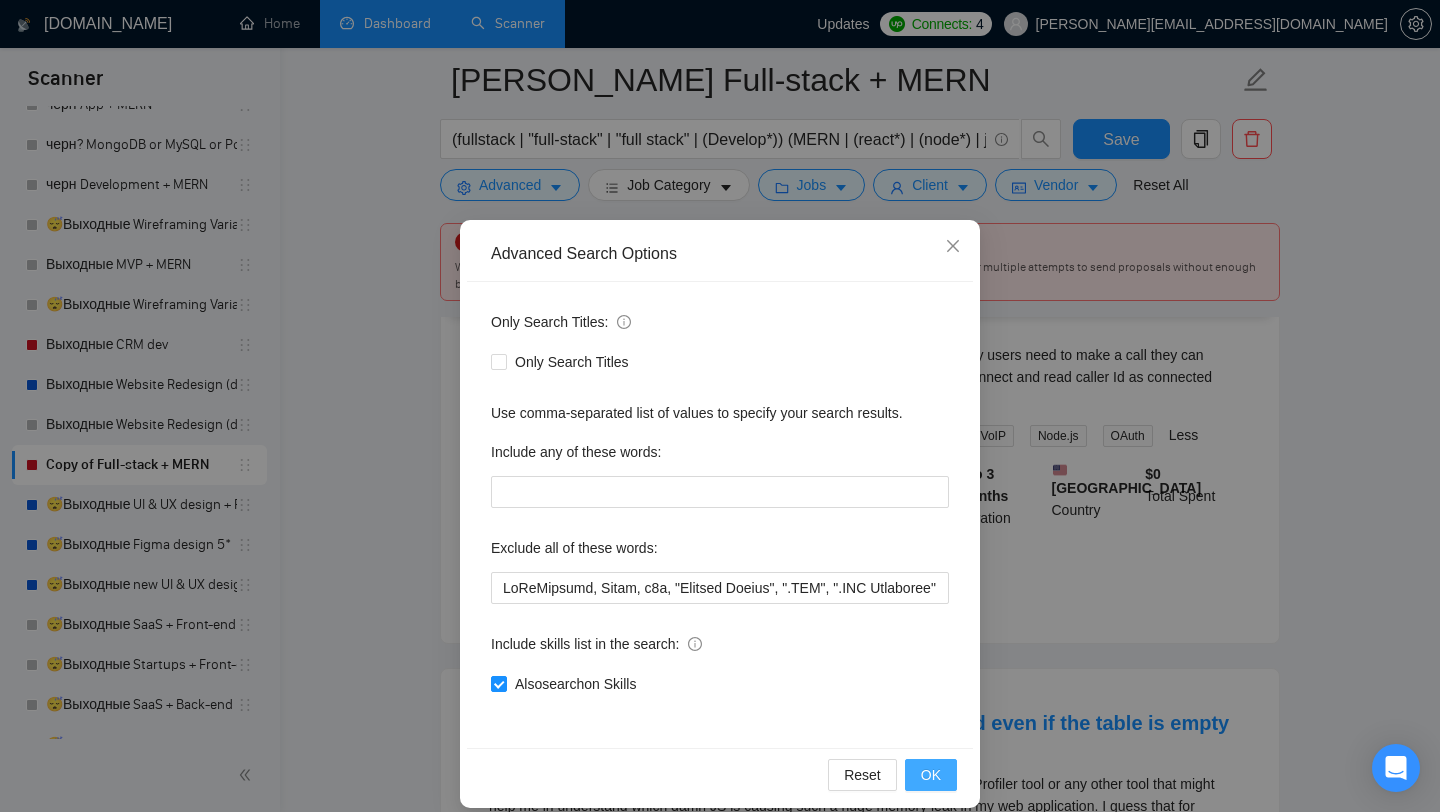 click on "OK" at bounding box center (931, 775) 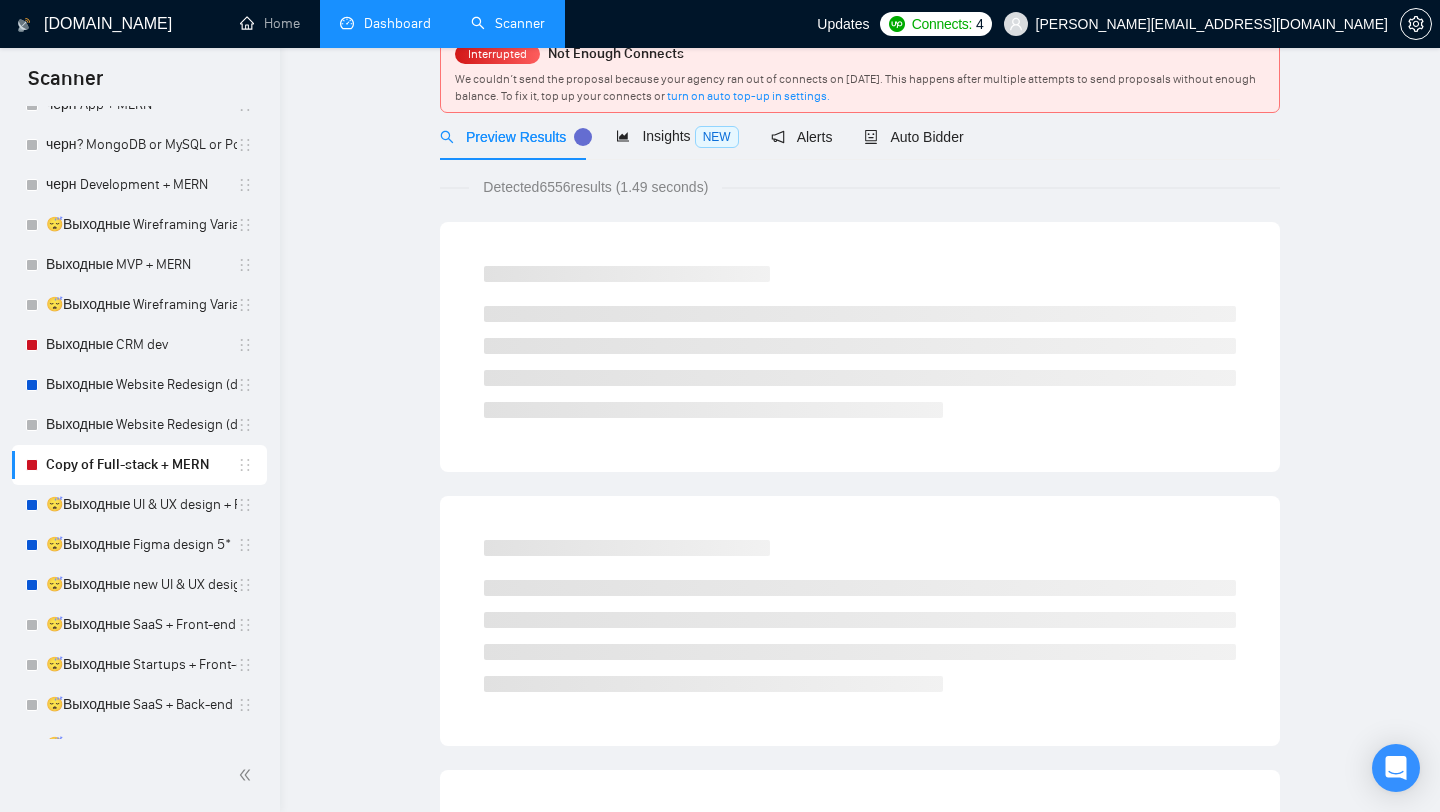 scroll, scrollTop: 0, scrollLeft: 0, axis: both 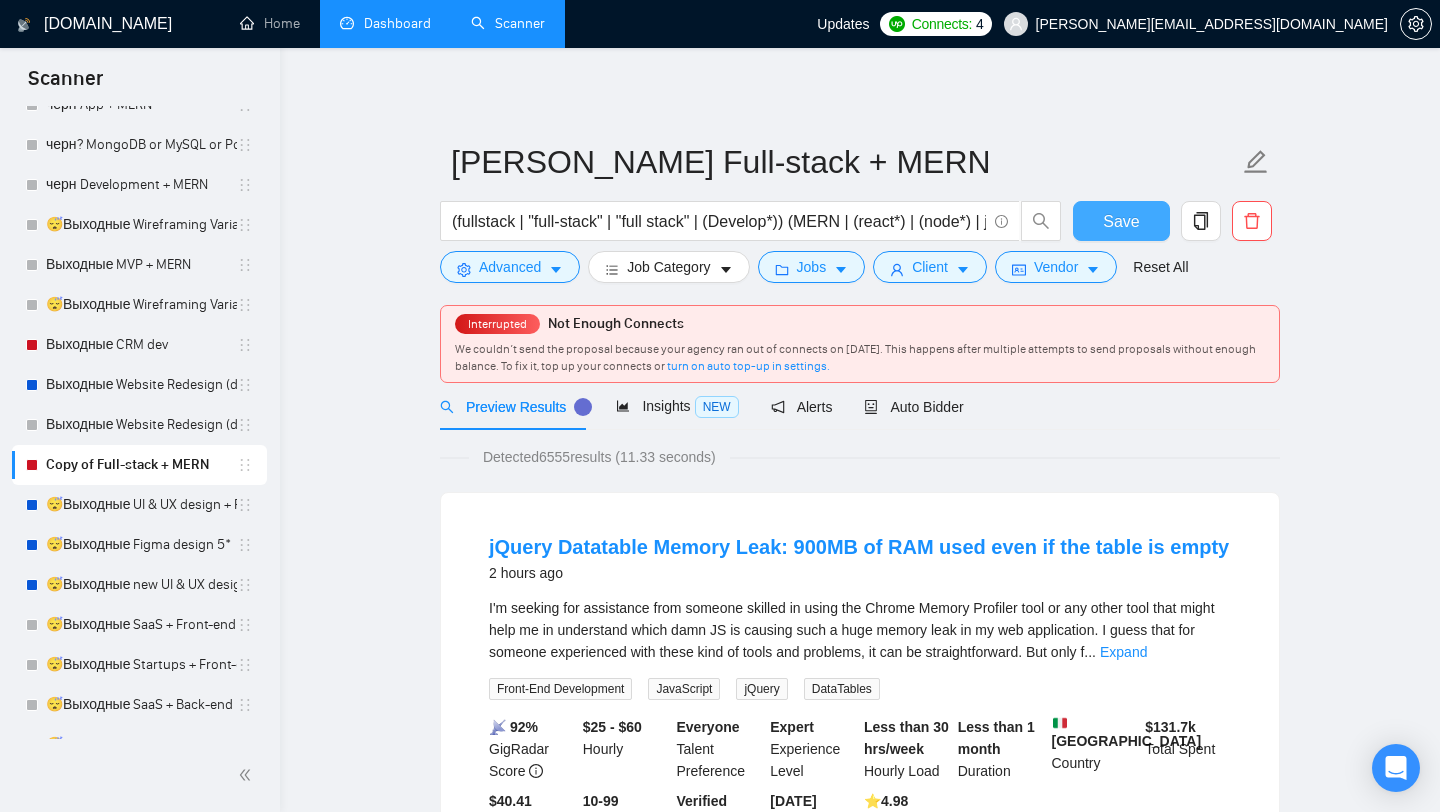 click on "Save" at bounding box center (1121, 221) 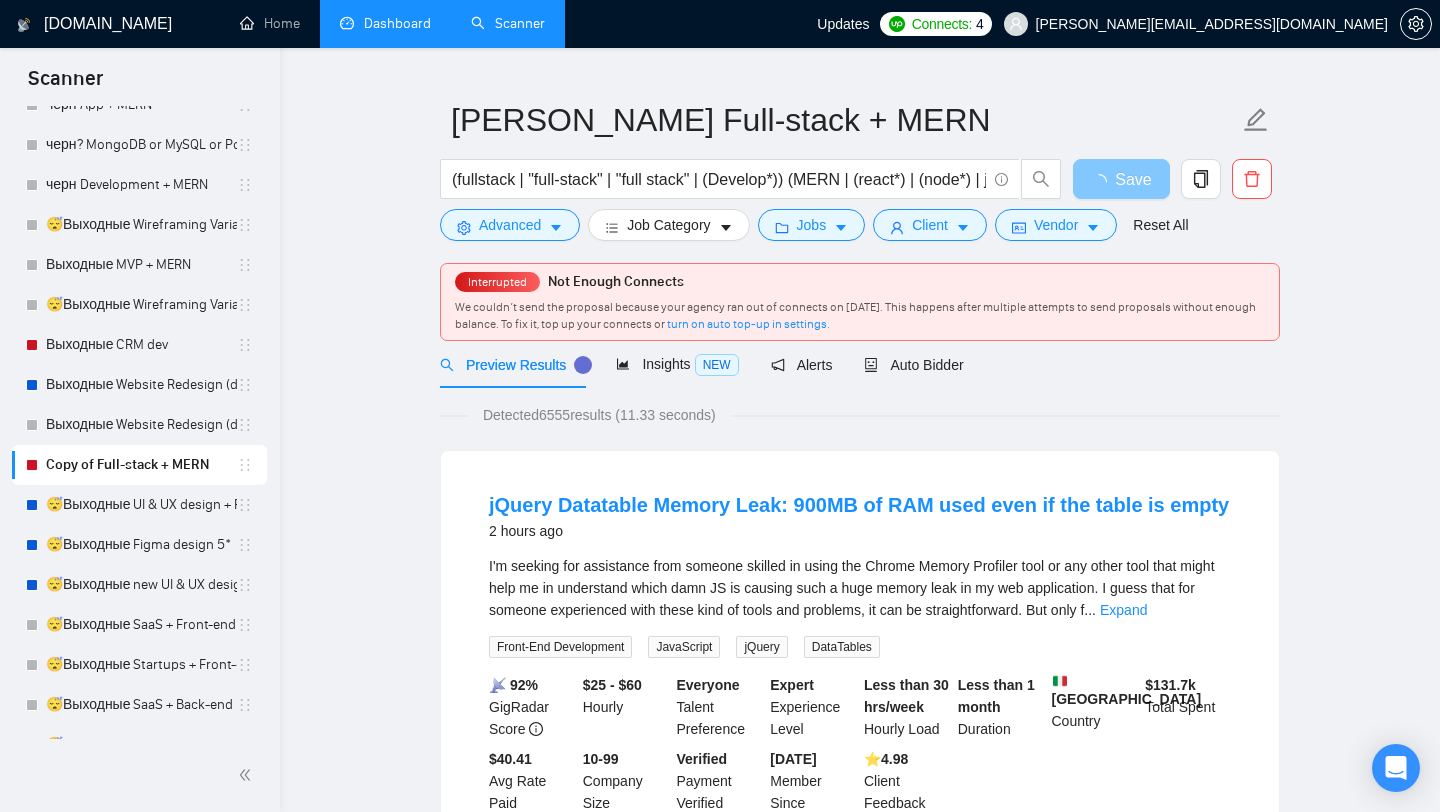 scroll, scrollTop: 62, scrollLeft: 0, axis: vertical 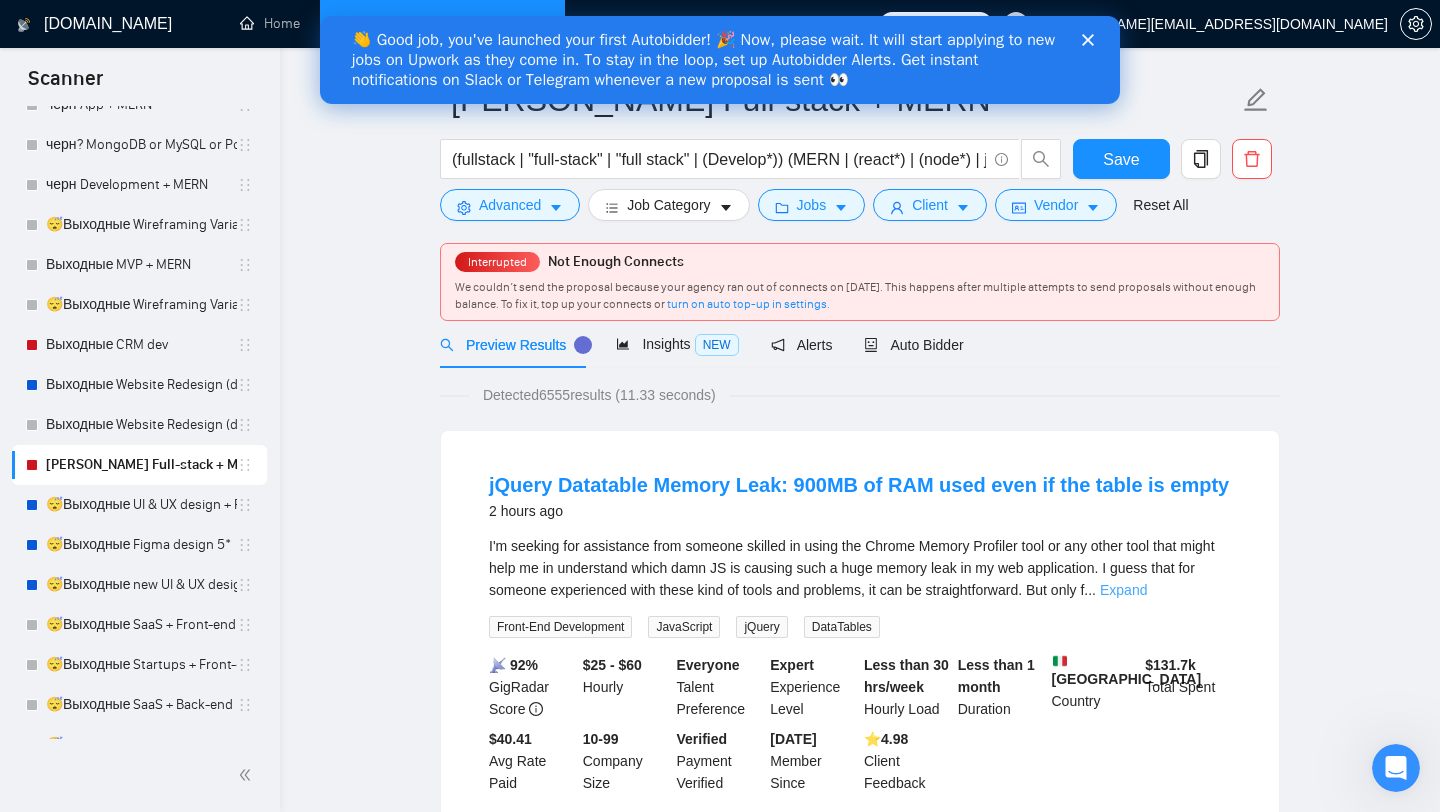 click on "Expand" at bounding box center [1123, 590] 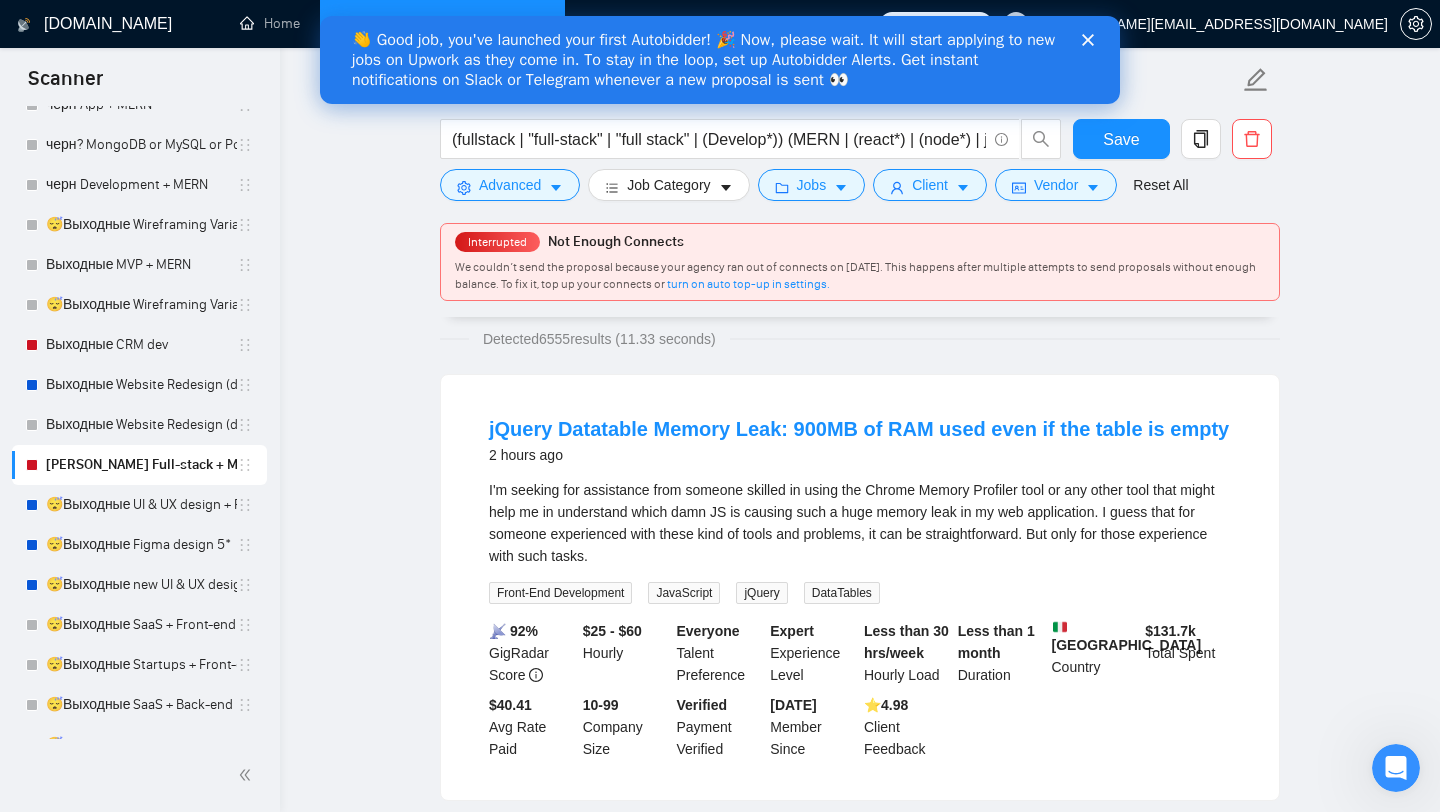scroll, scrollTop: 159, scrollLeft: 0, axis: vertical 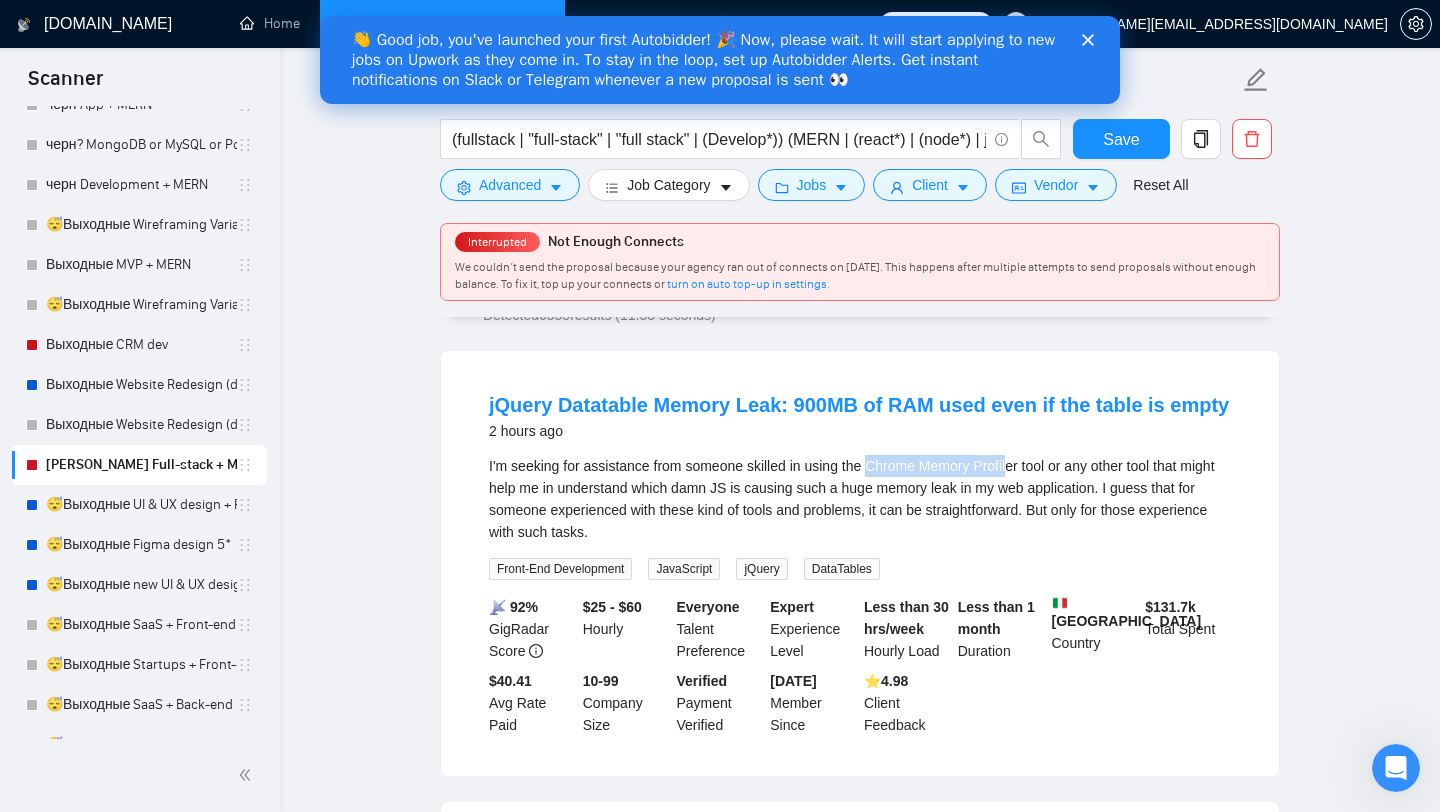 drag, startPoint x: 881, startPoint y: 466, endPoint x: 1026, endPoint y: 457, distance: 145.27904 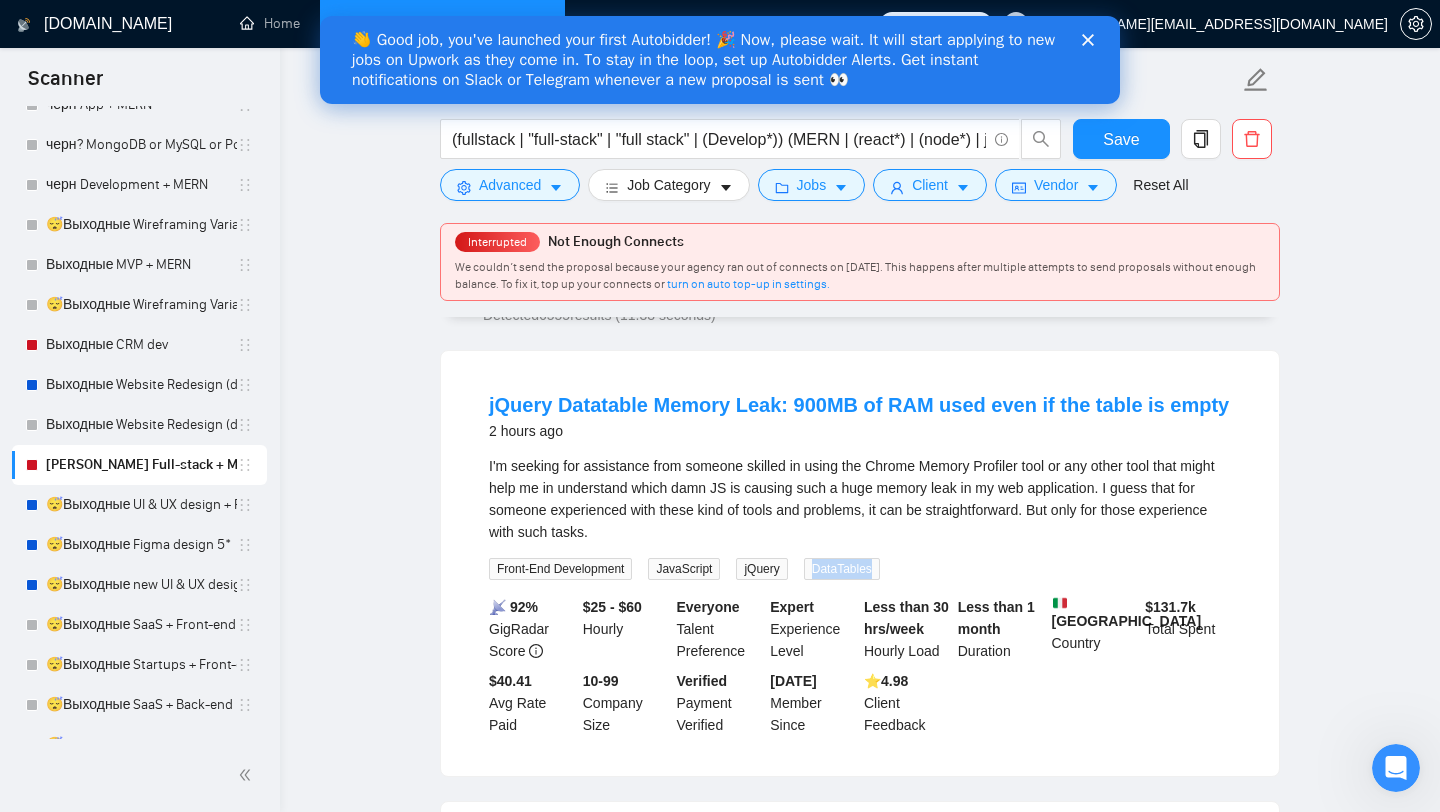 drag, startPoint x: 919, startPoint y: 572, endPoint x: 814, endPoint y: 570, distance: 105.01904 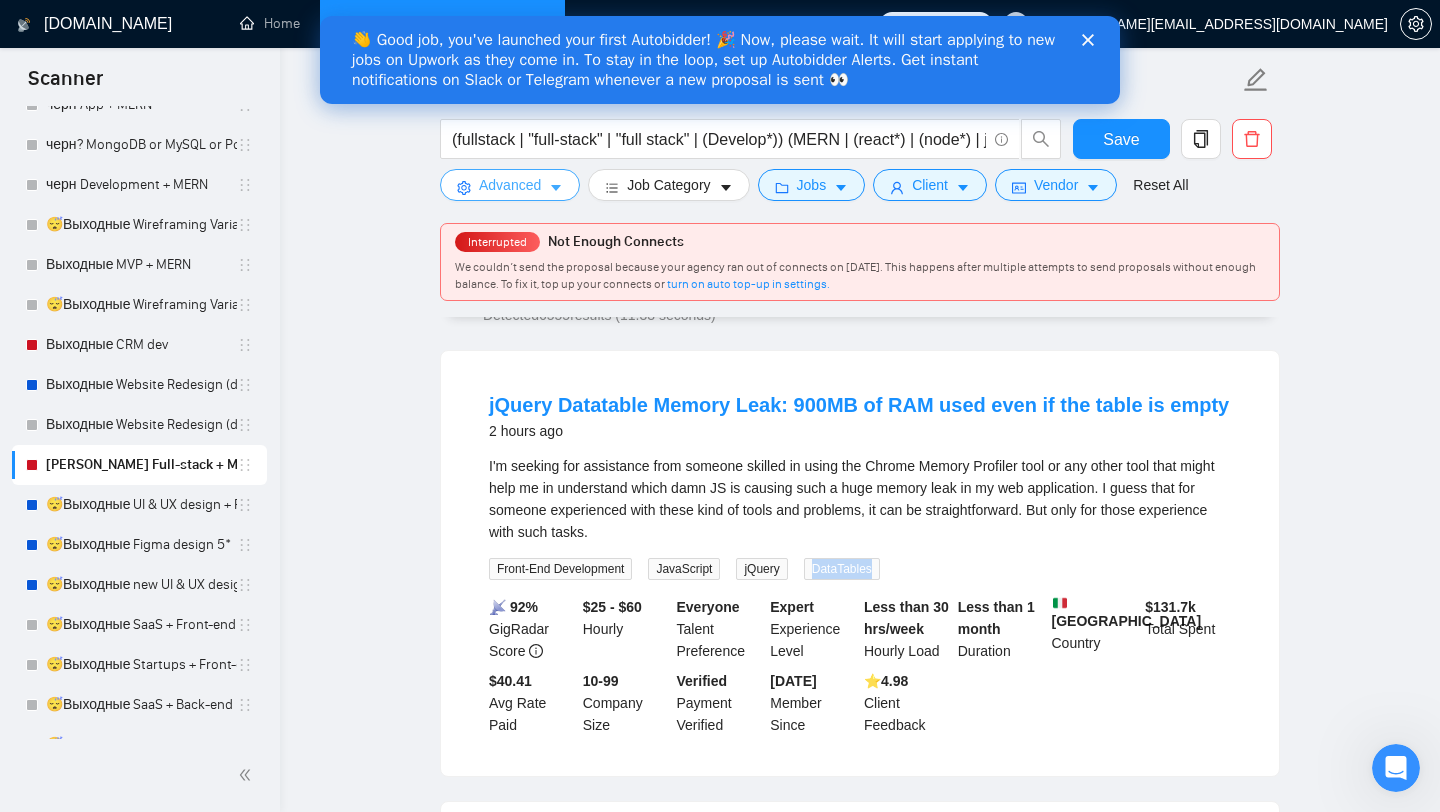 click on "Advanced" at bounding box center (510, 185) 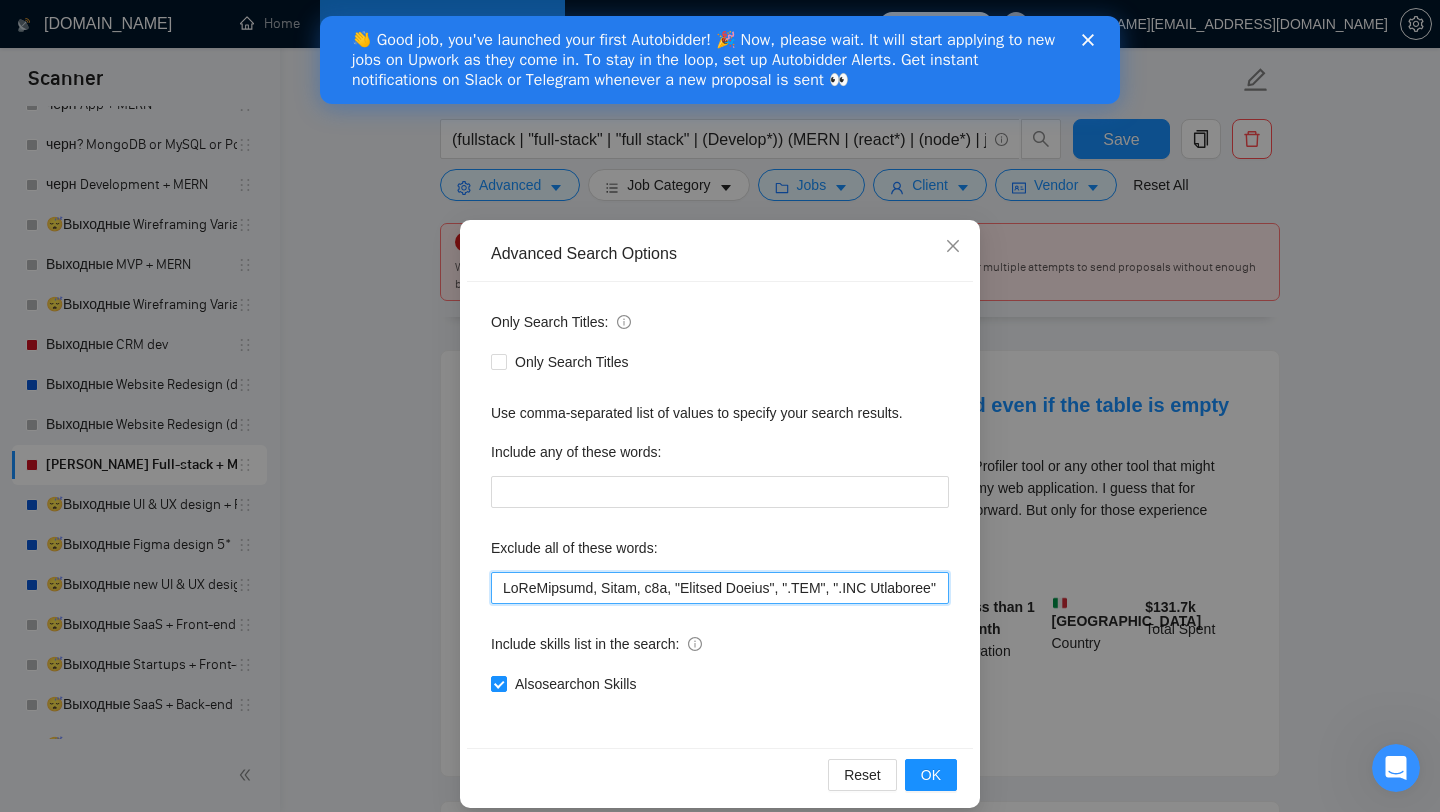 click at bounding box center (720, 588) 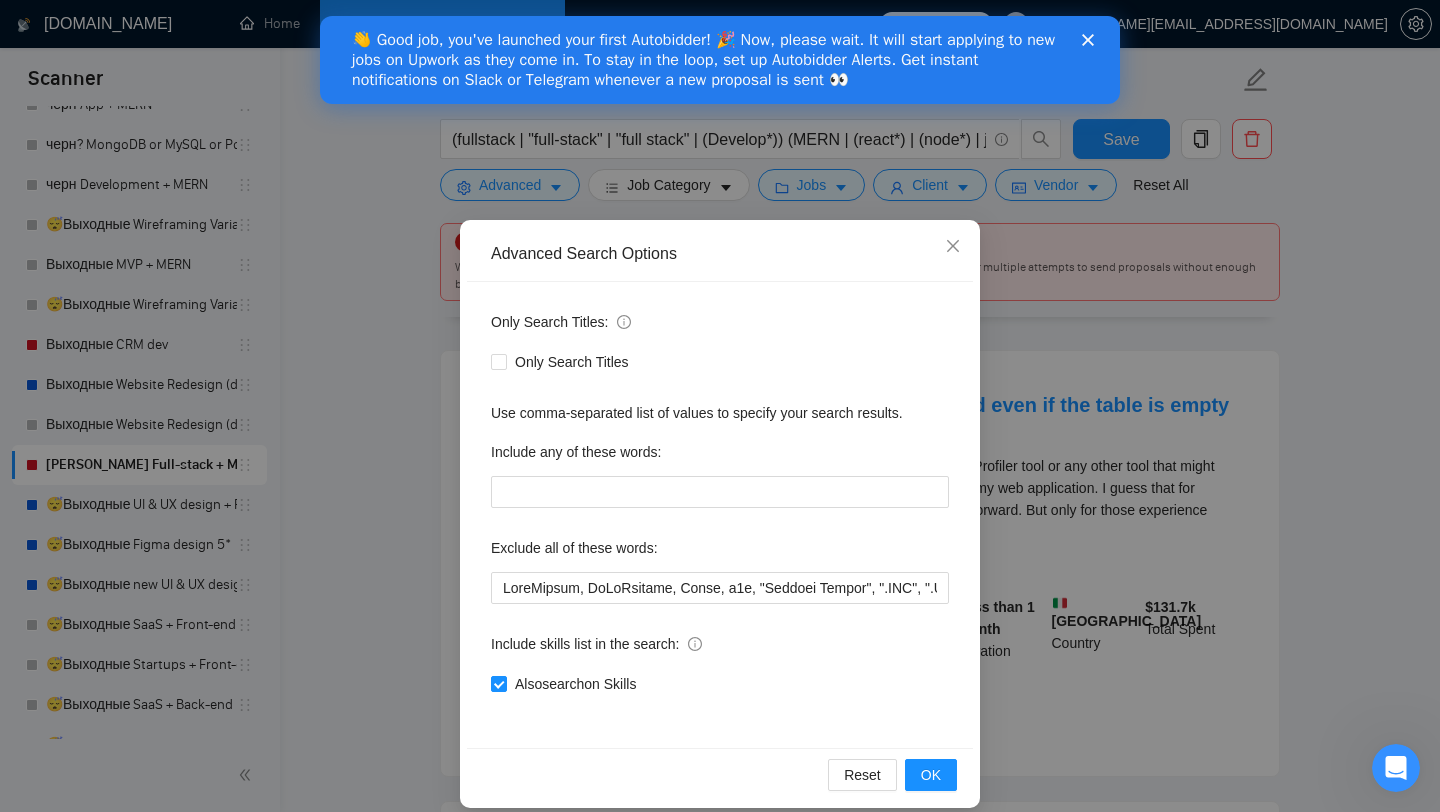click on "Reset OK" at bounding box center (720, 774) 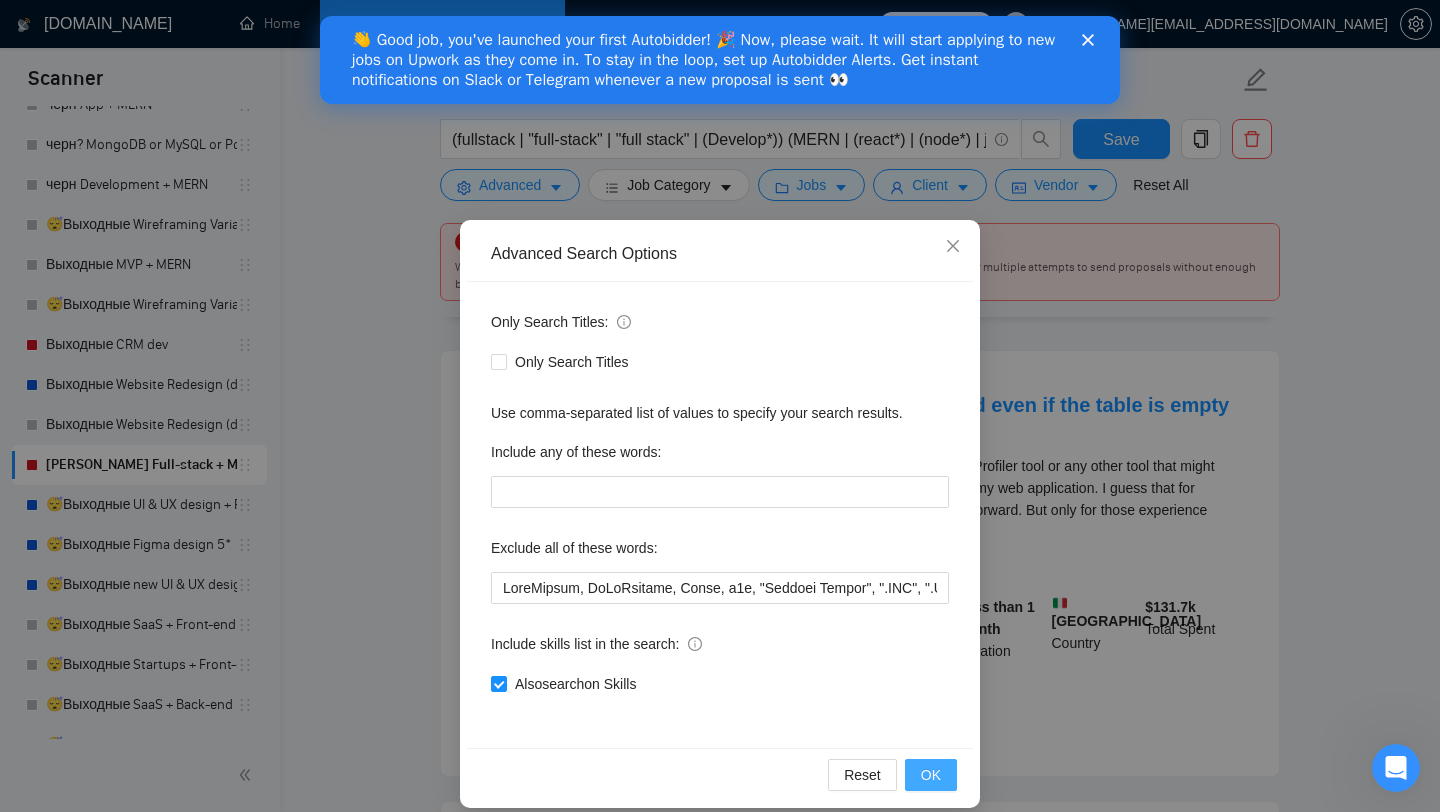 click on "OK" at bounding box center [931, 775] 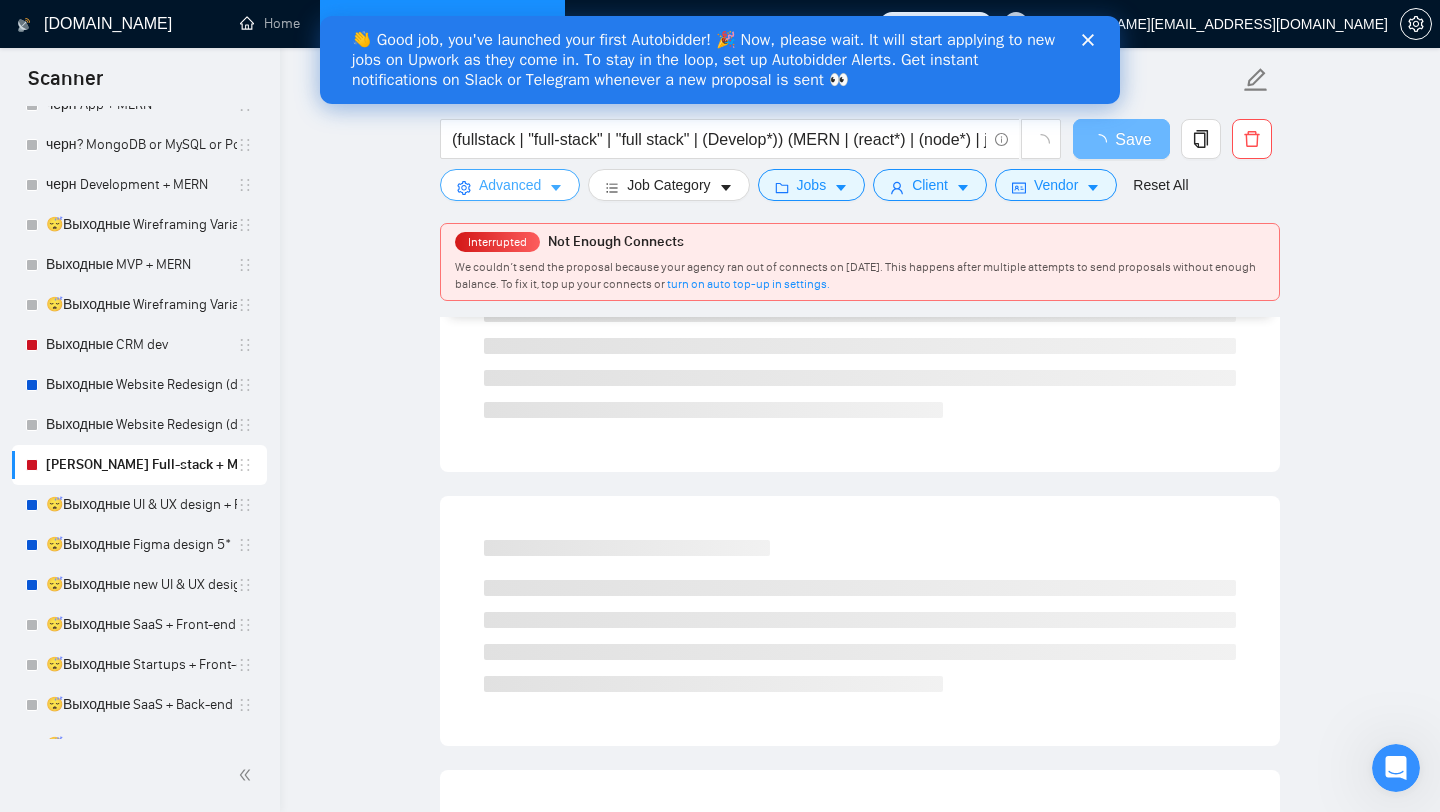 scroll, scrollTop: 0, scrollLeft: 0, axis: both 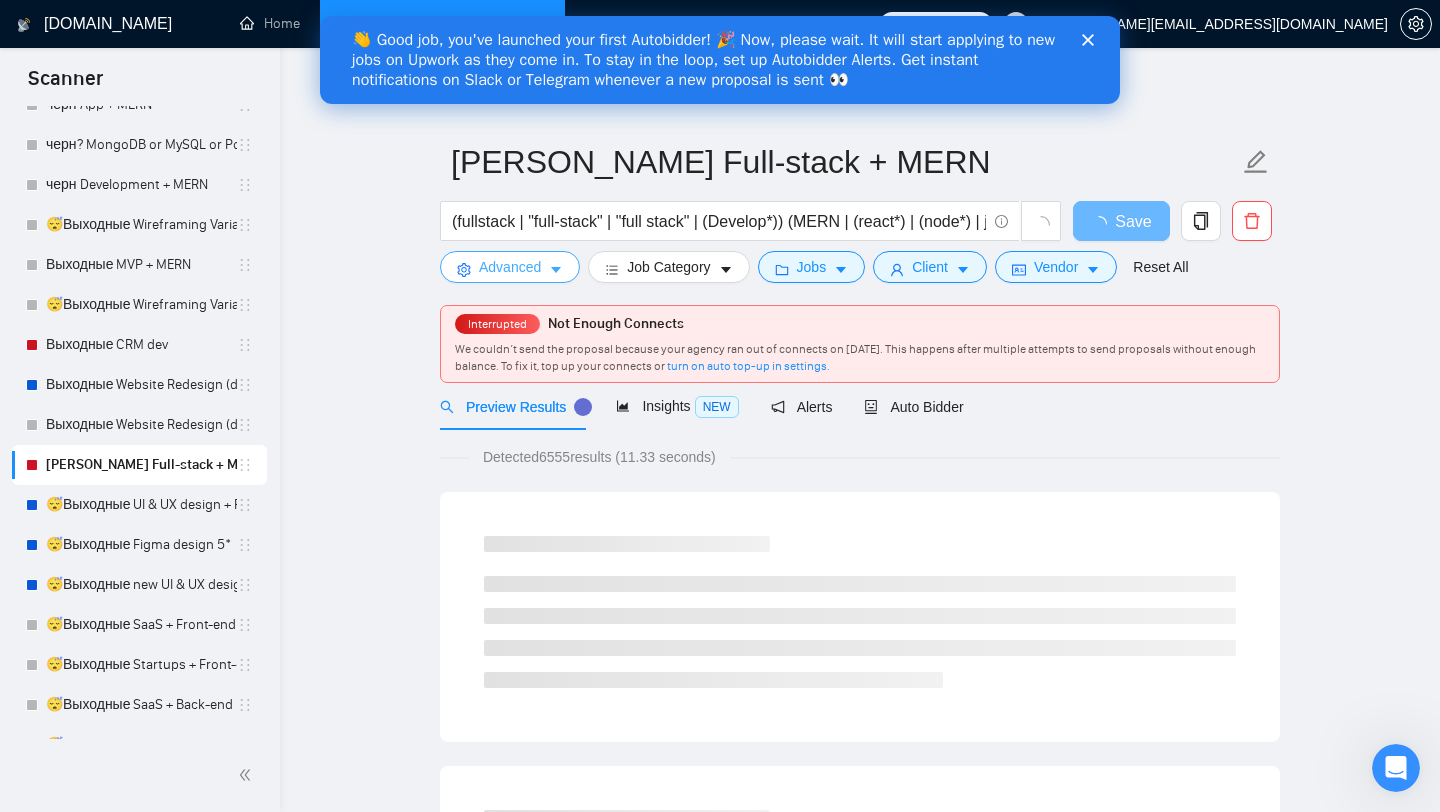 click on "Advanced" at bounding box center (510, 267) 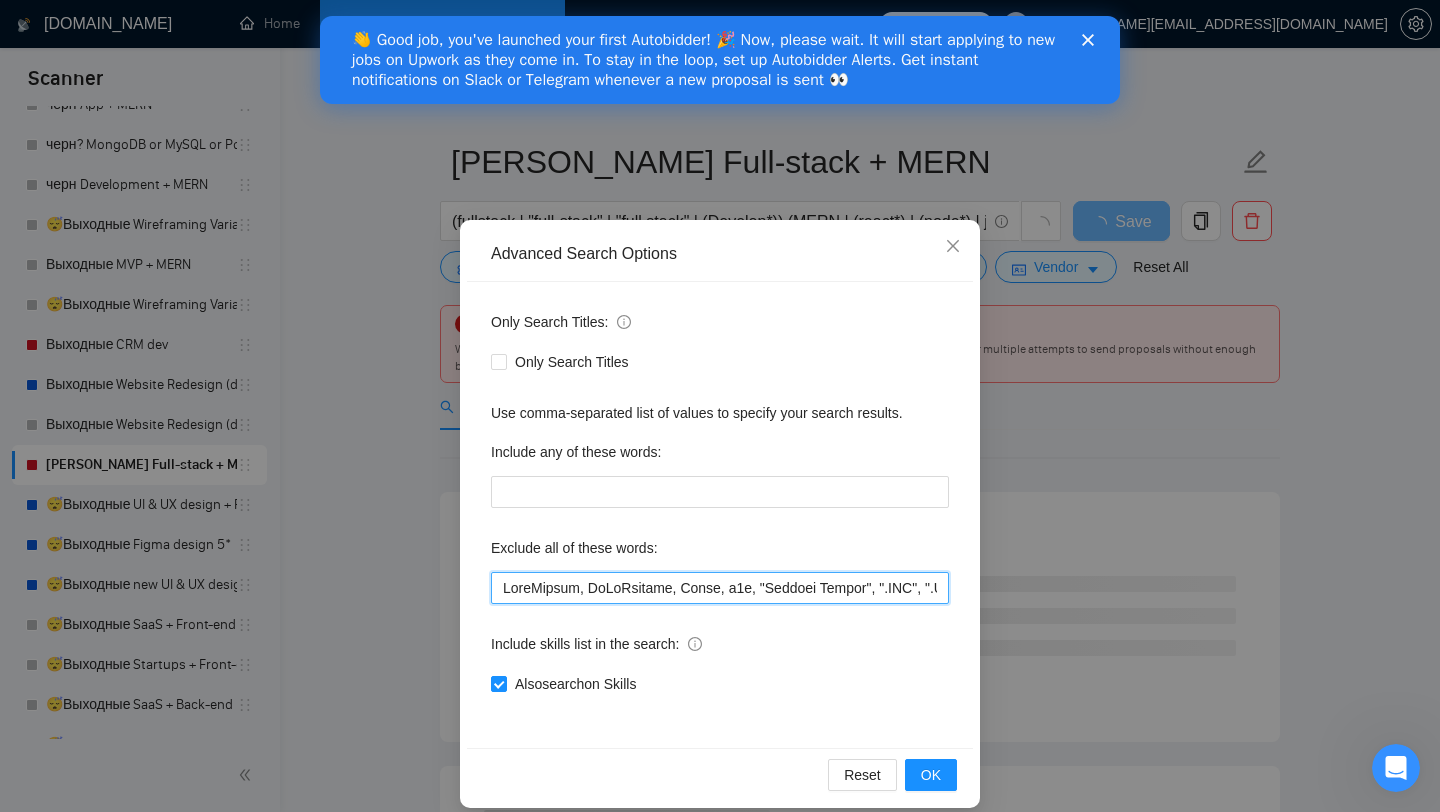 drag, startPoint x: 575, startPoint y: 596, endPoint x: 452, endPoint y: 595, distance: 123.00407 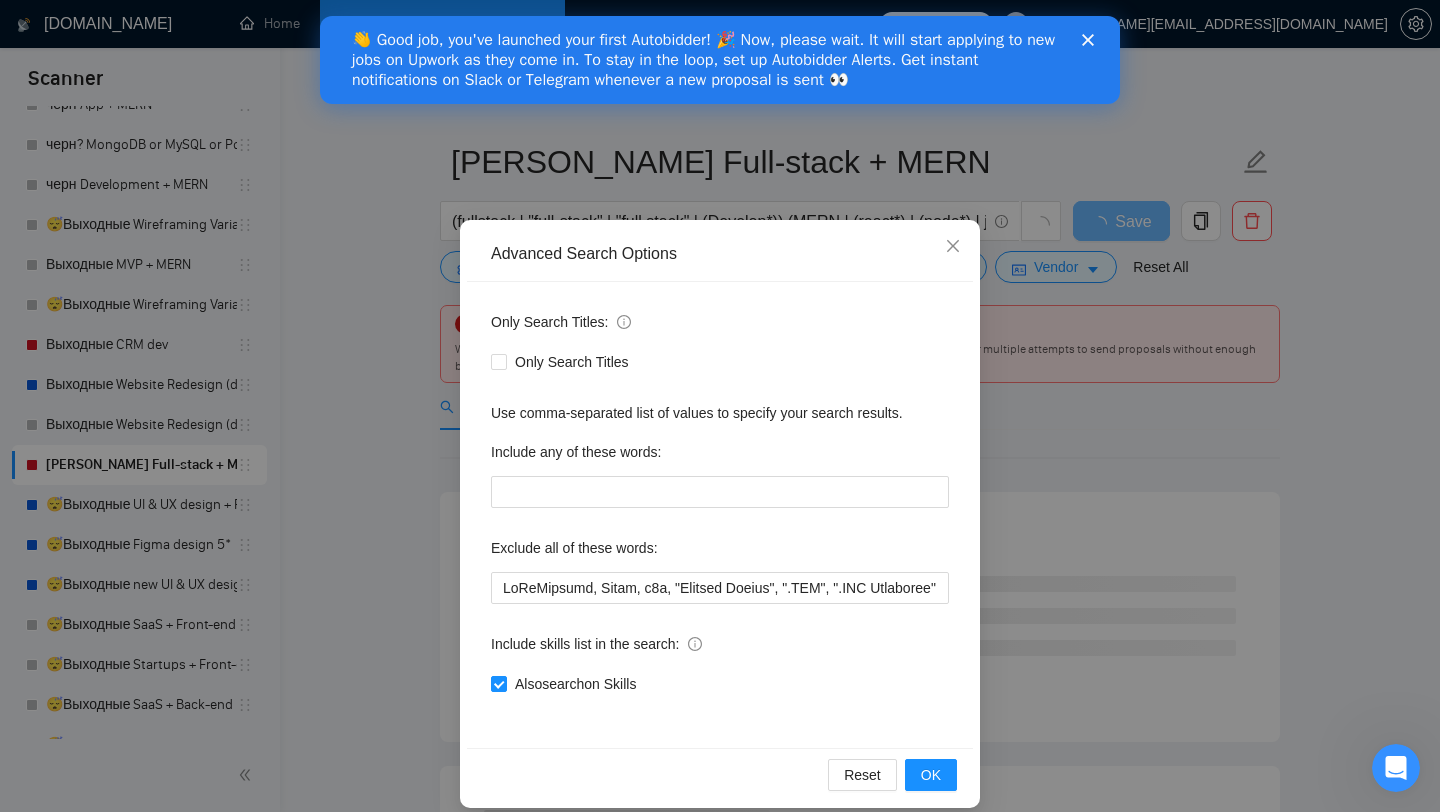 click on "Reset OK" at bounding box center [720, 774] 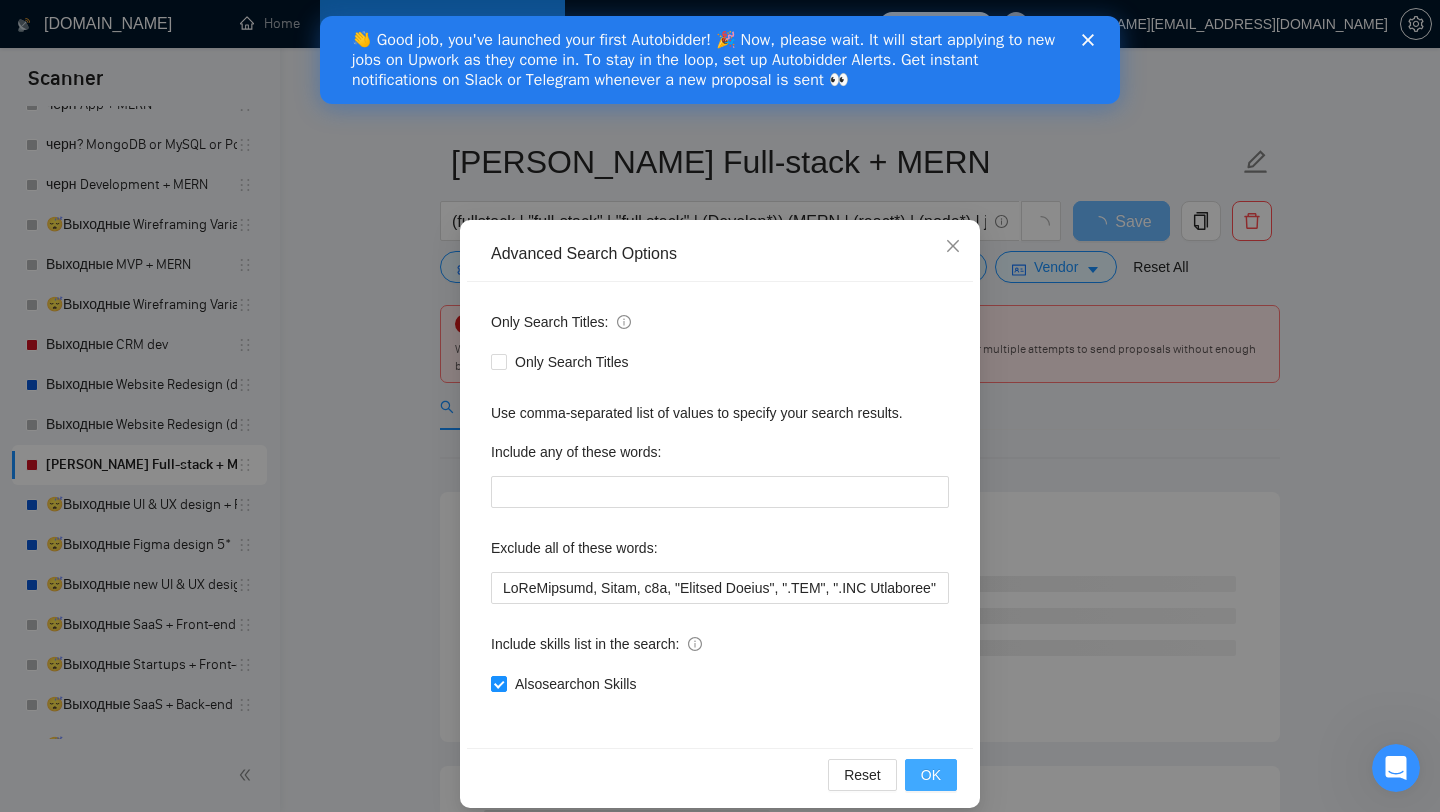 click on "OK" at bounding box center (931, 775) 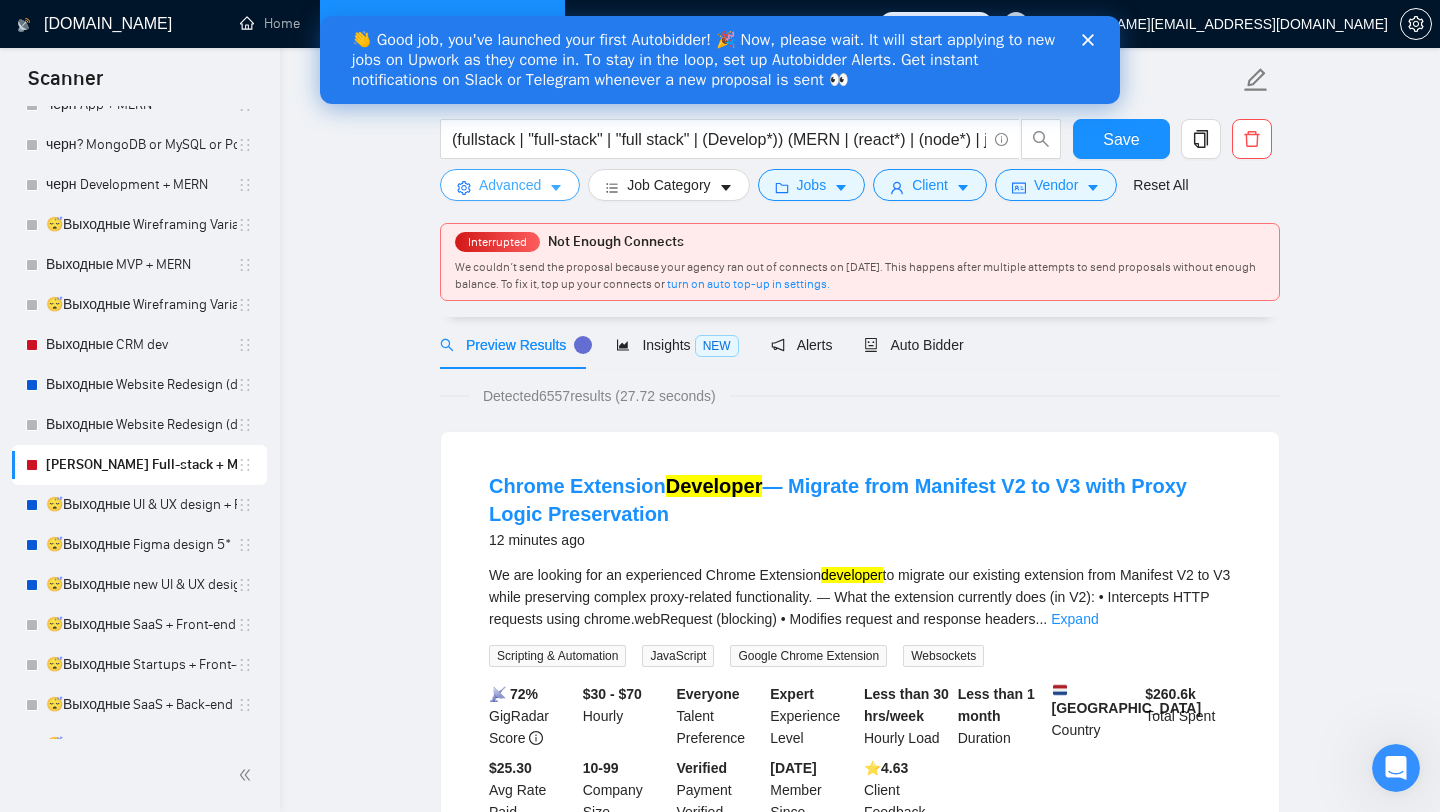 scroll, scrollTop: 213, scrollLeft: 0, axis: vertical 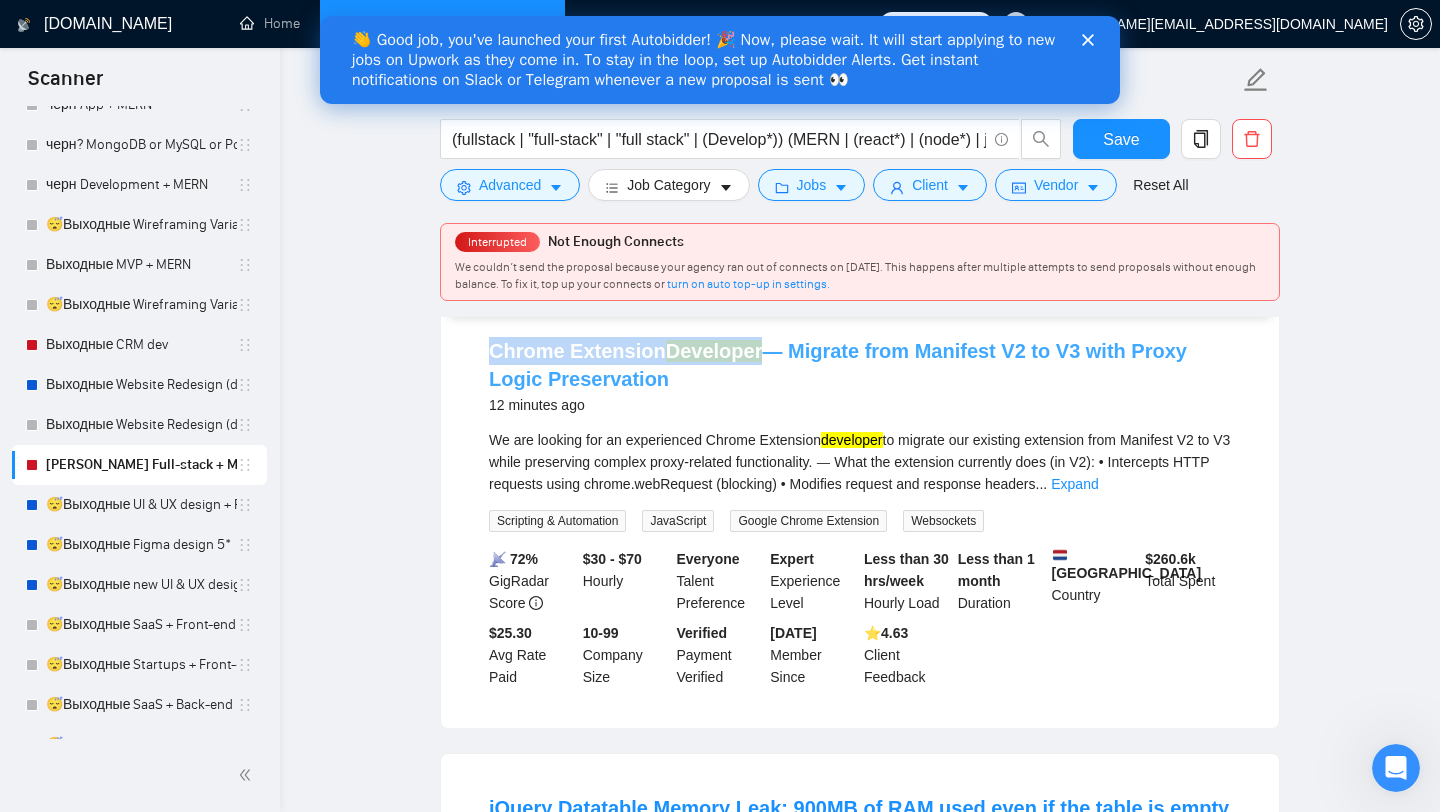 drag, startPoint x: 443, startPoint y: 352, endPoint x: 755, endPoint y: 350, distance: 312.0064 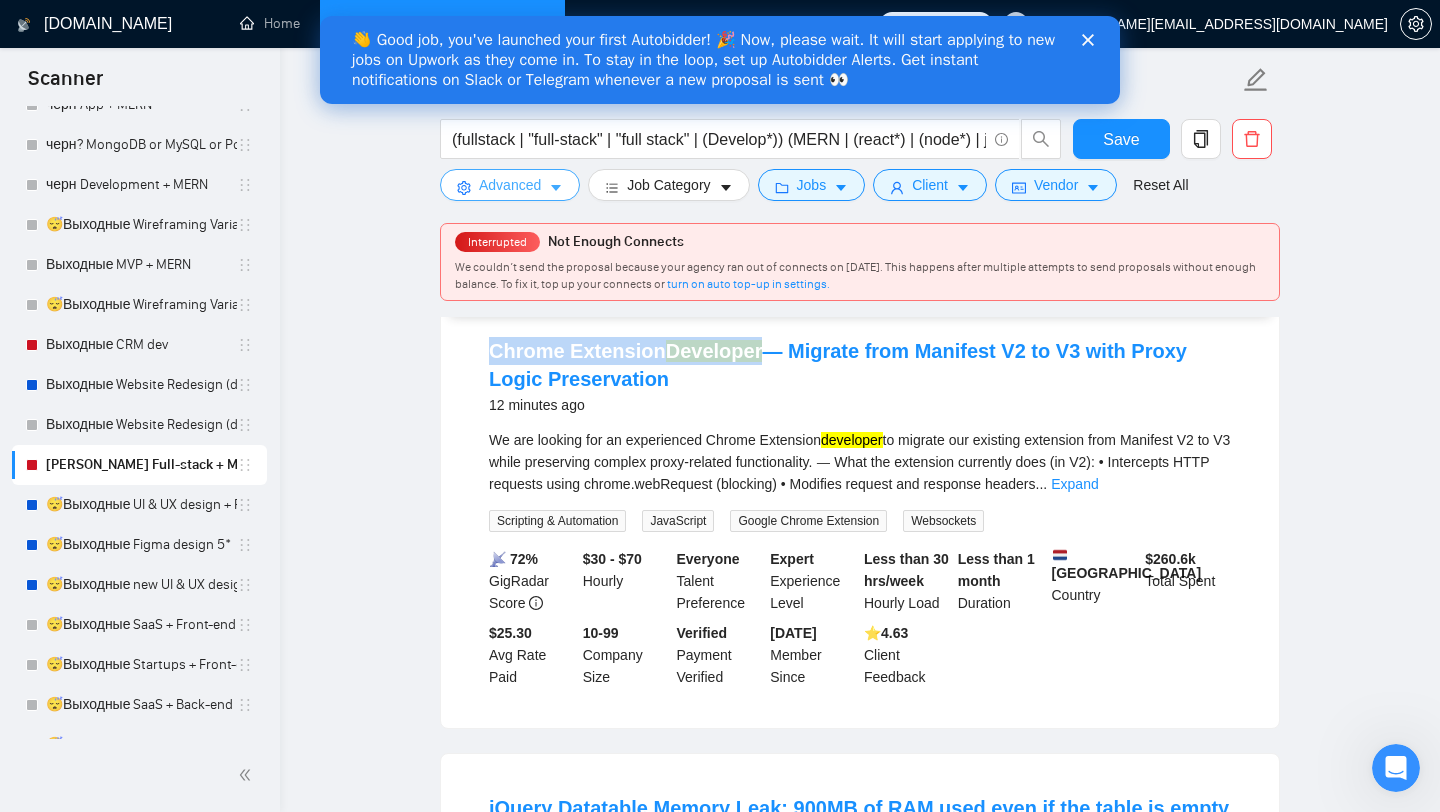 click on "Advanced" at bounding box center (510, 185) 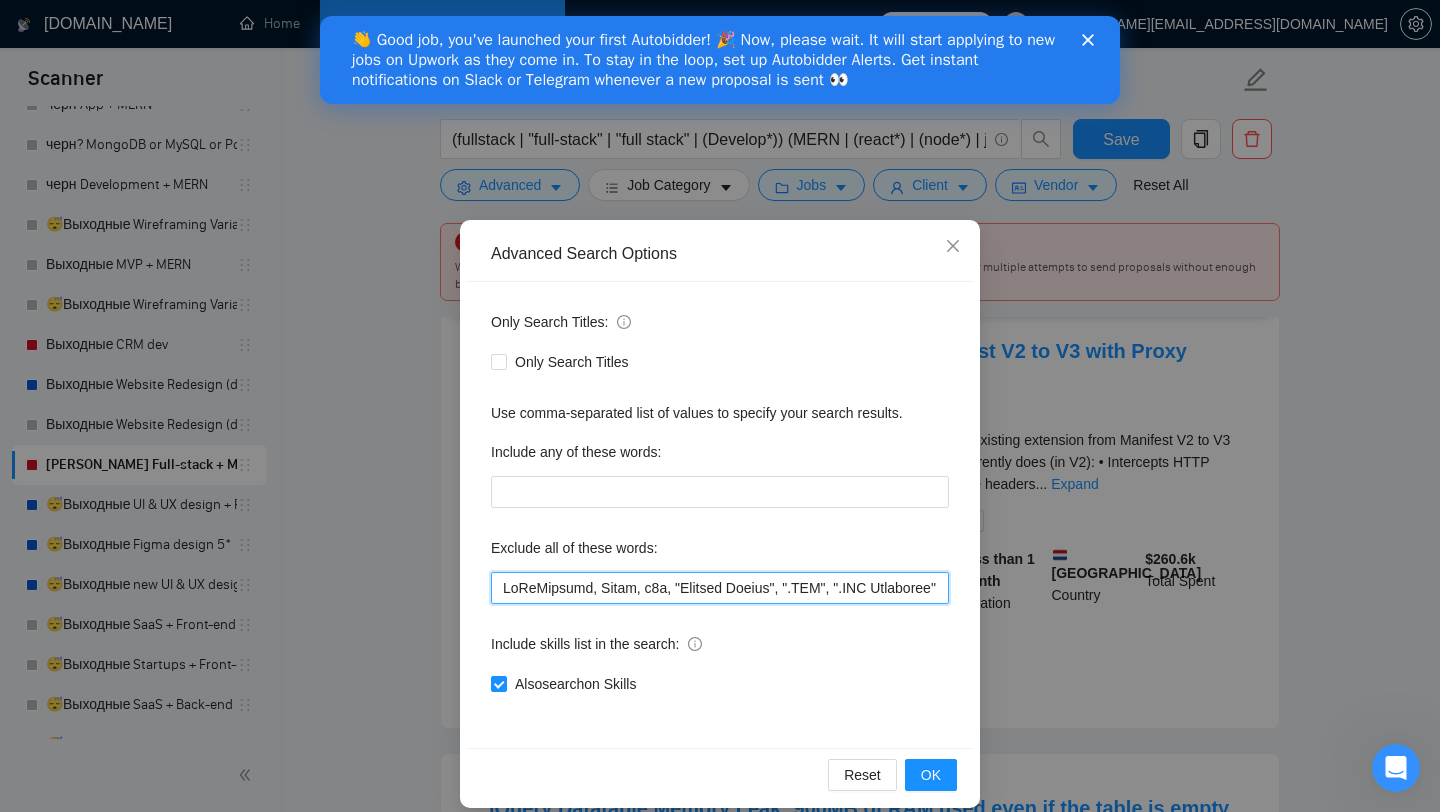 click at bounding box center (720, 588) 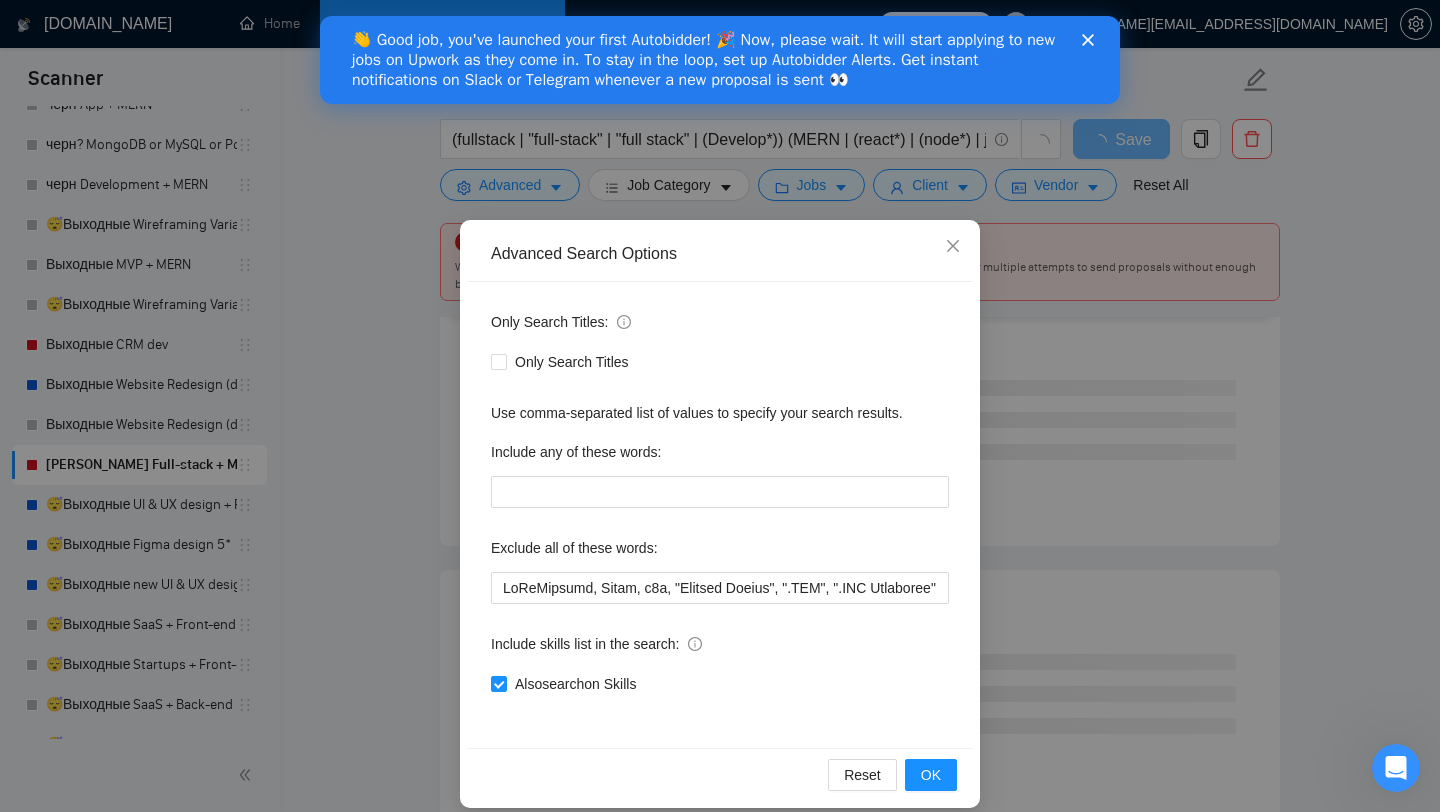 click on "Advanced Search Options Only Search Titles:   Only Search Titles Use comma-separated list of values to specify your search results. Include any of these words: Exclude all of these words: Include skills list in the search:   Also  search  on Skills Reset OK" at bounding box center [720, 406] 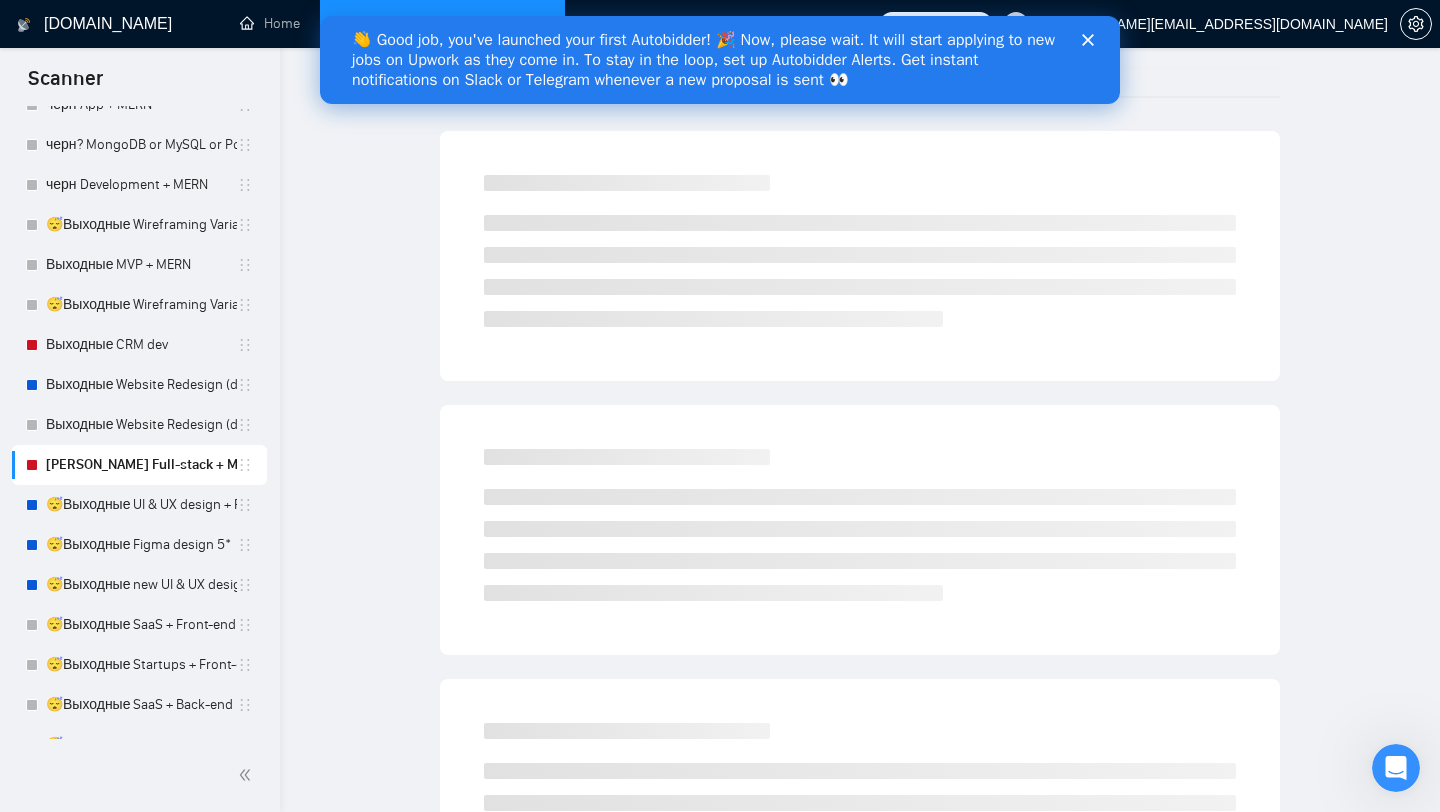 scroll, scrollTop: 0, scrollLeft: 0, axis: both 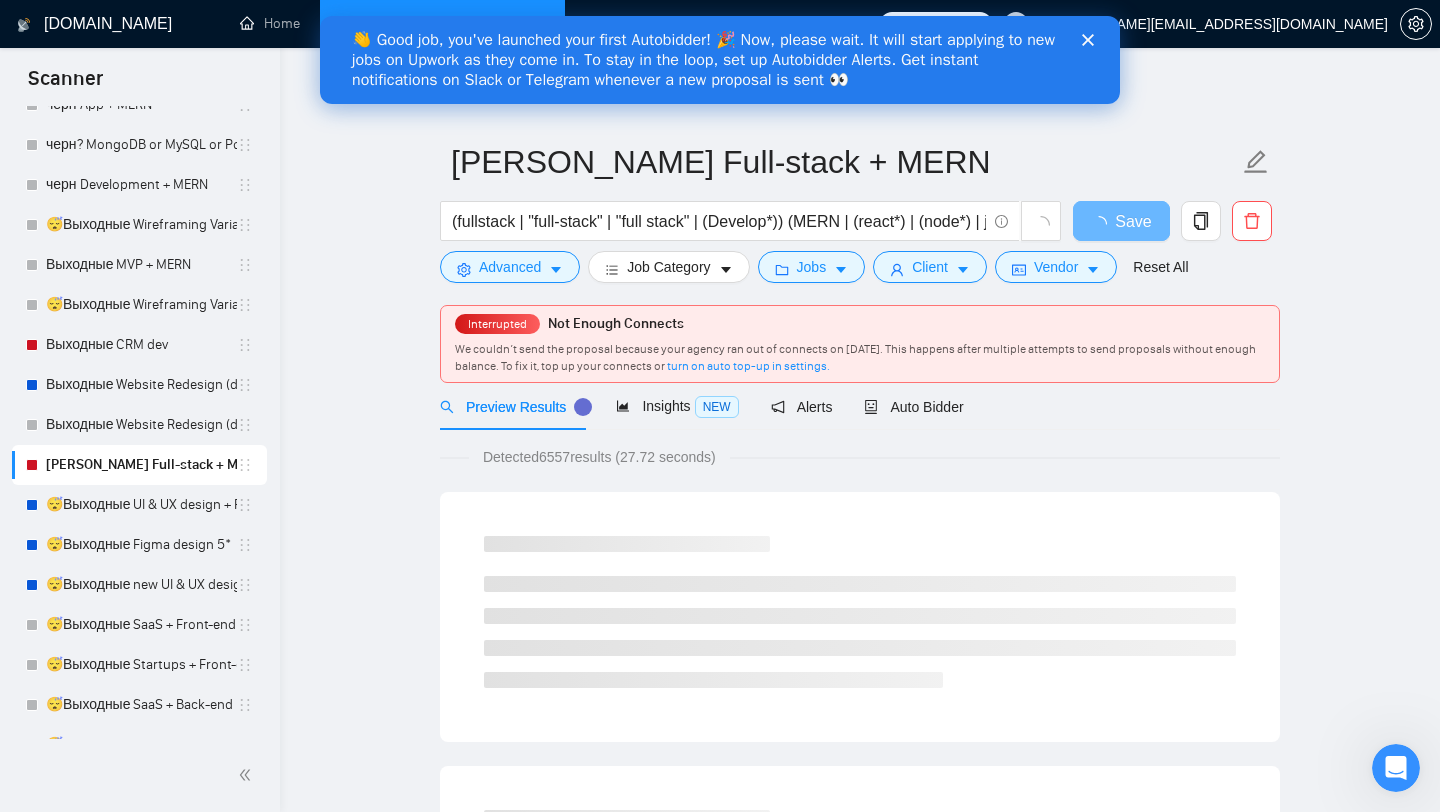 click 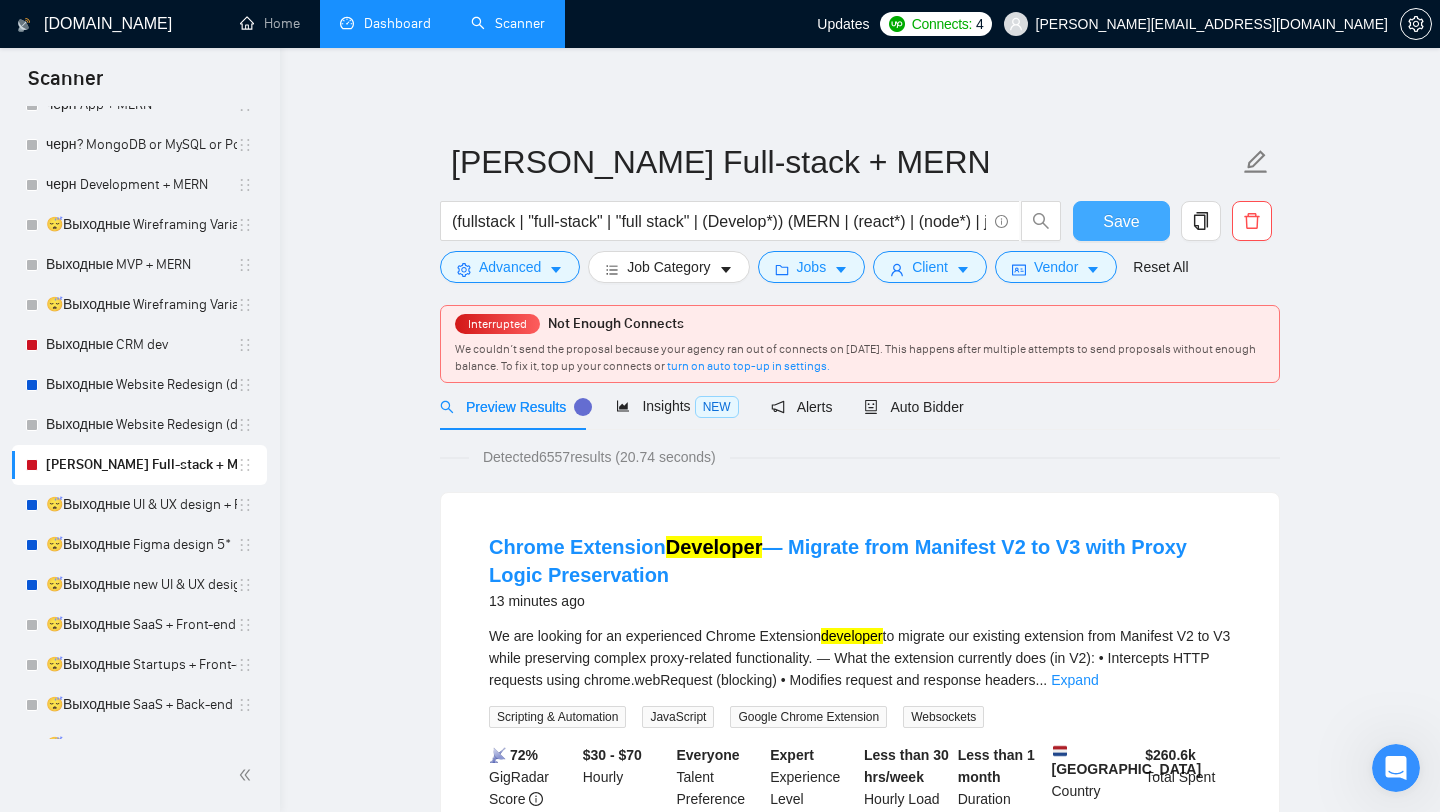 click on "Save" at bounding box center [1121, 221] 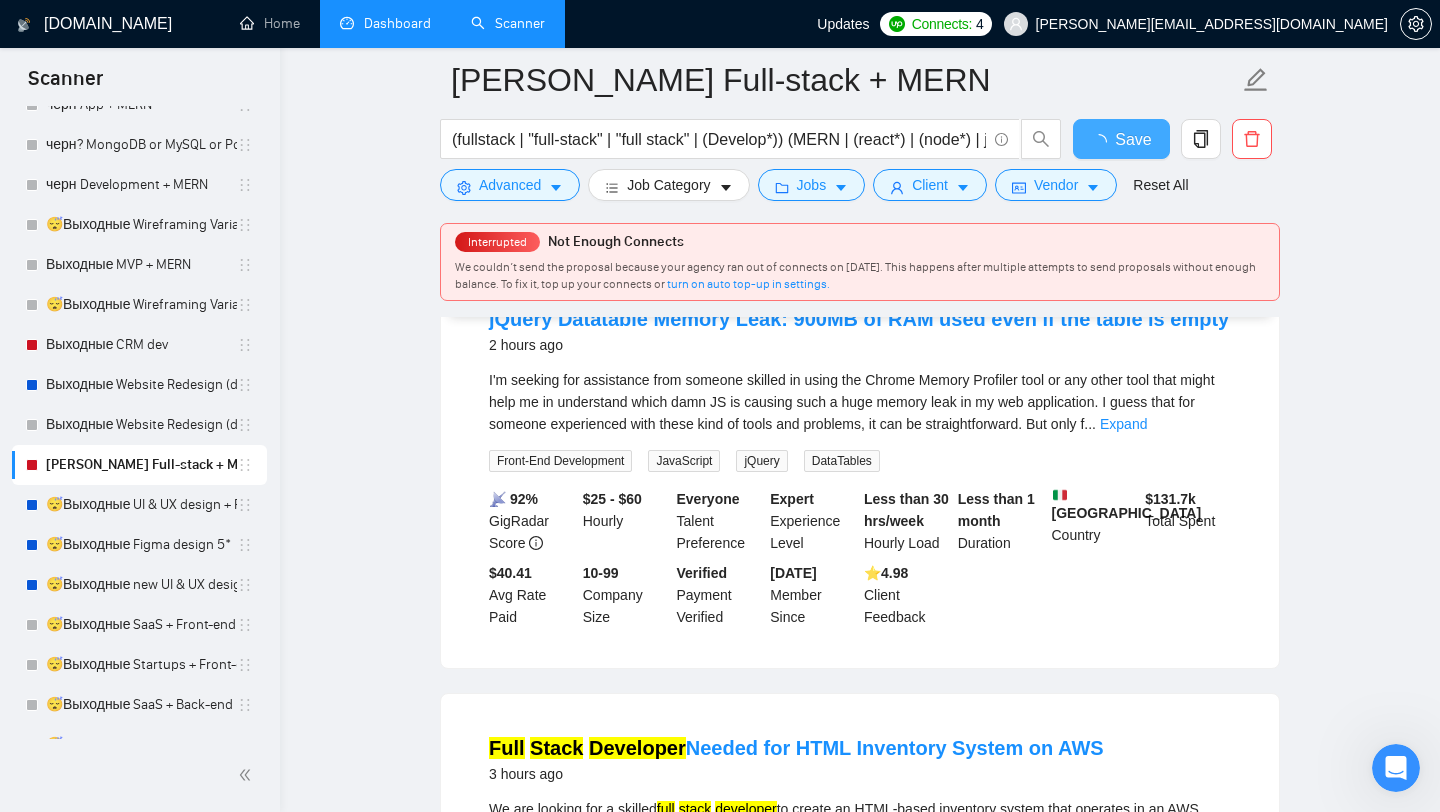 scroll, scrollTop: 617, scrollLeft: 0, axis: vertical 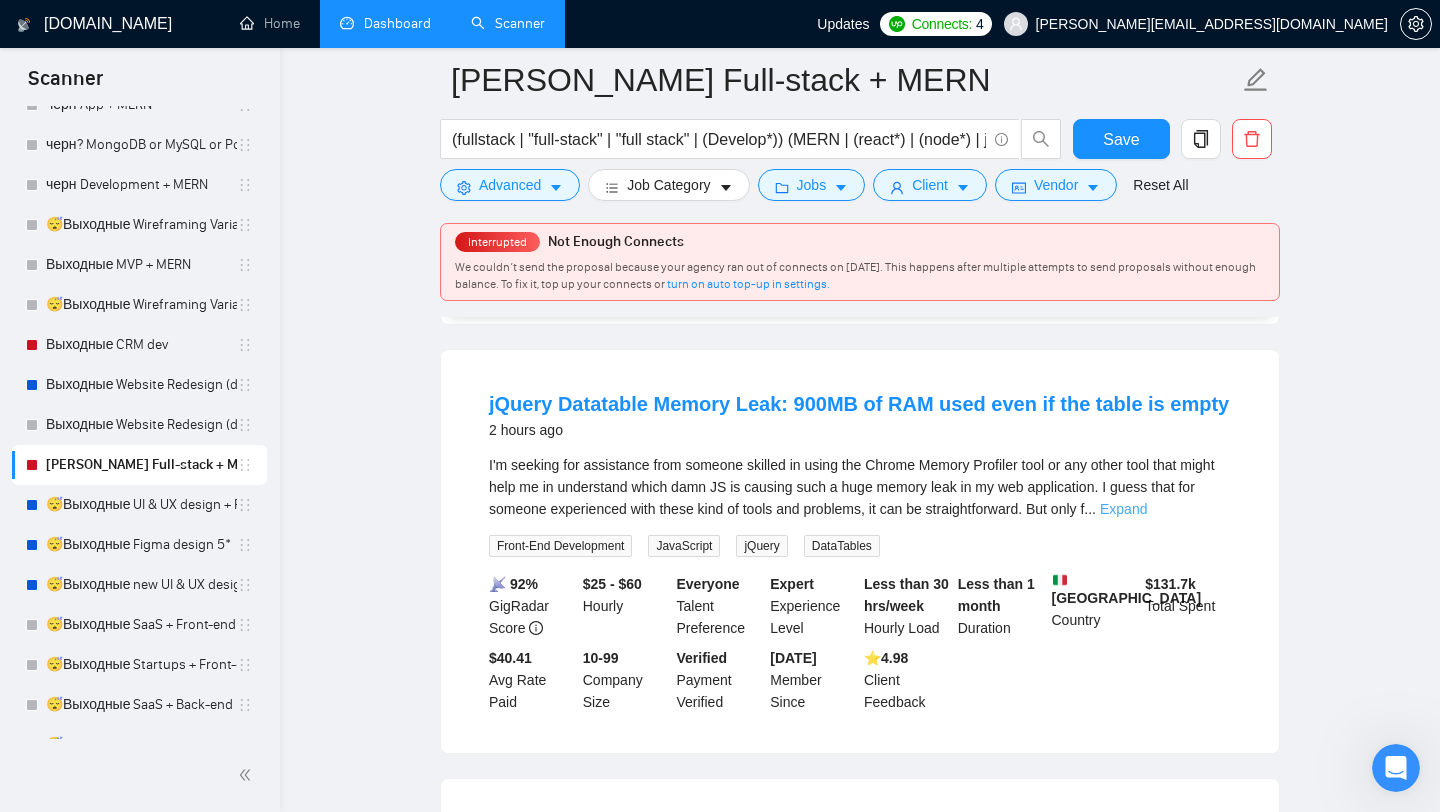 click on "Expand" at bounding box center (1123, 509) 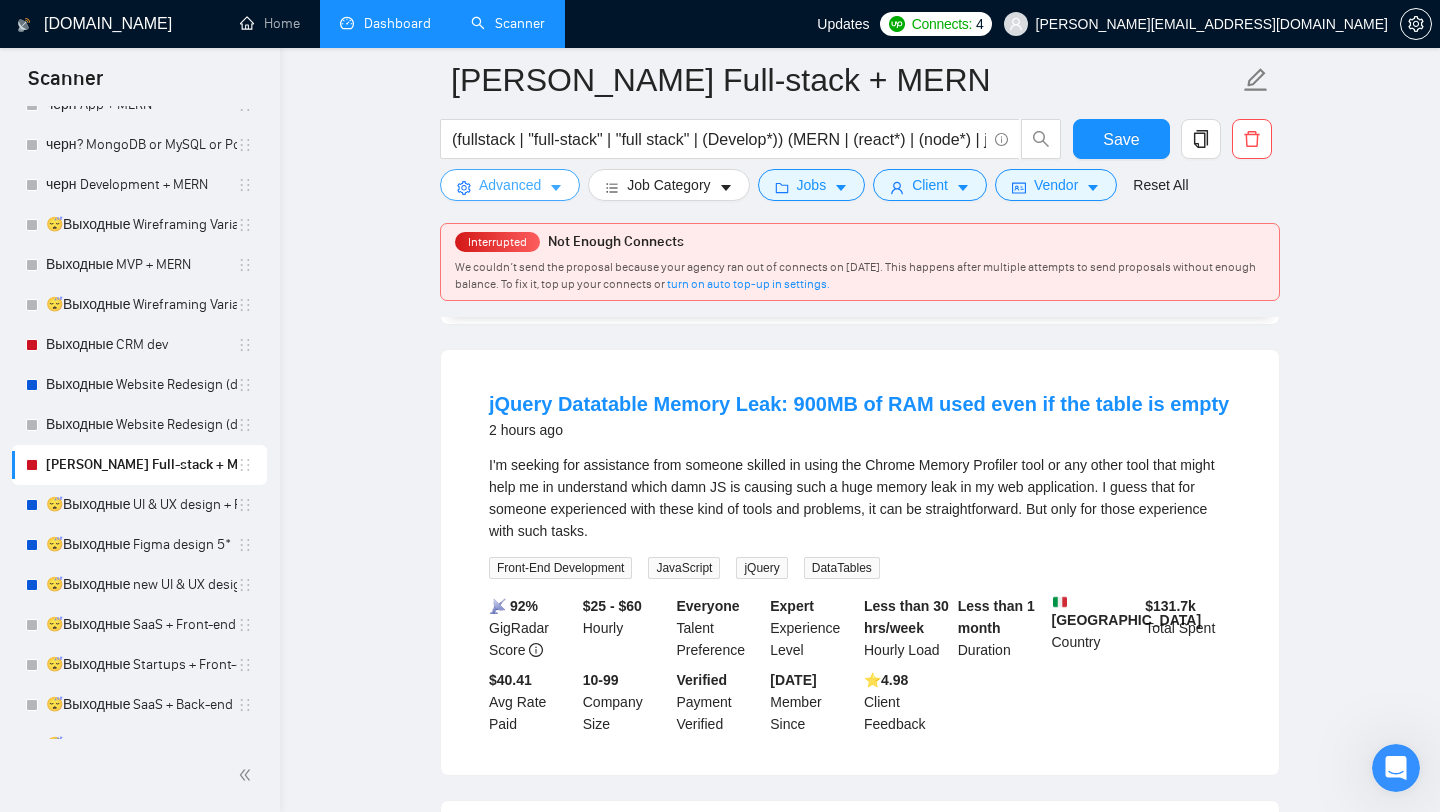 click on "Advanced" at bounding box center (510, 185) 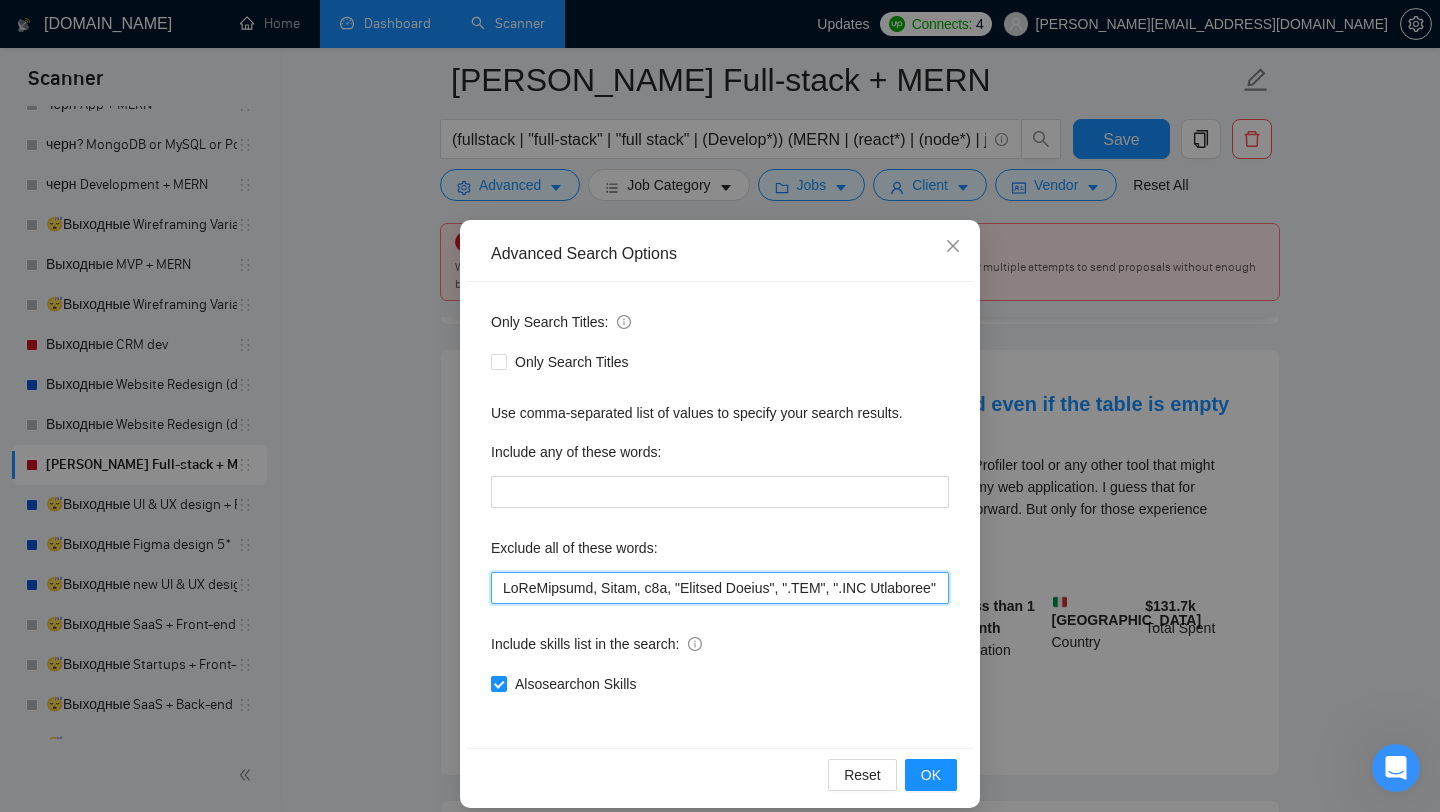 click at bounding box center [720, 588] 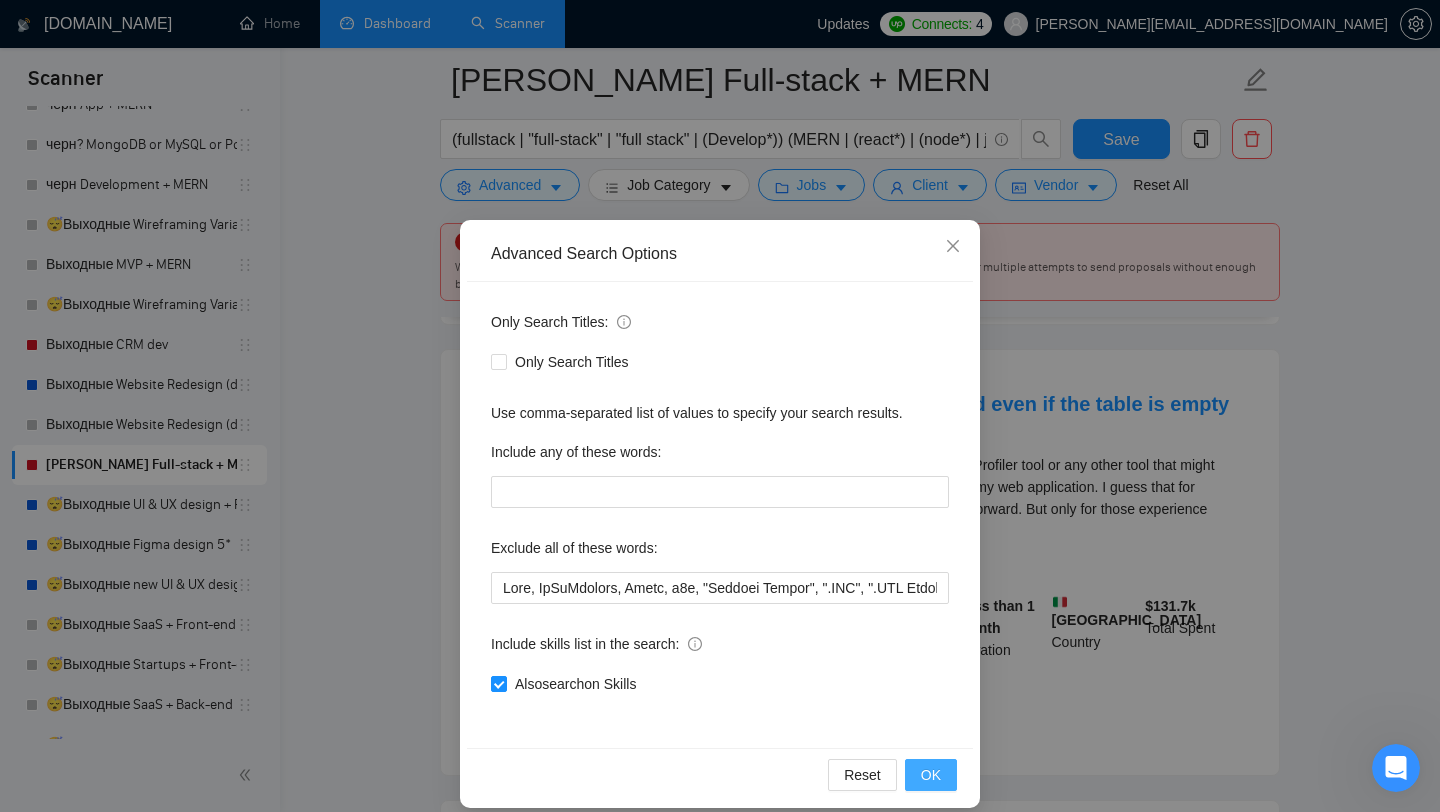 click on "OK" at bounding box center [931, 775] 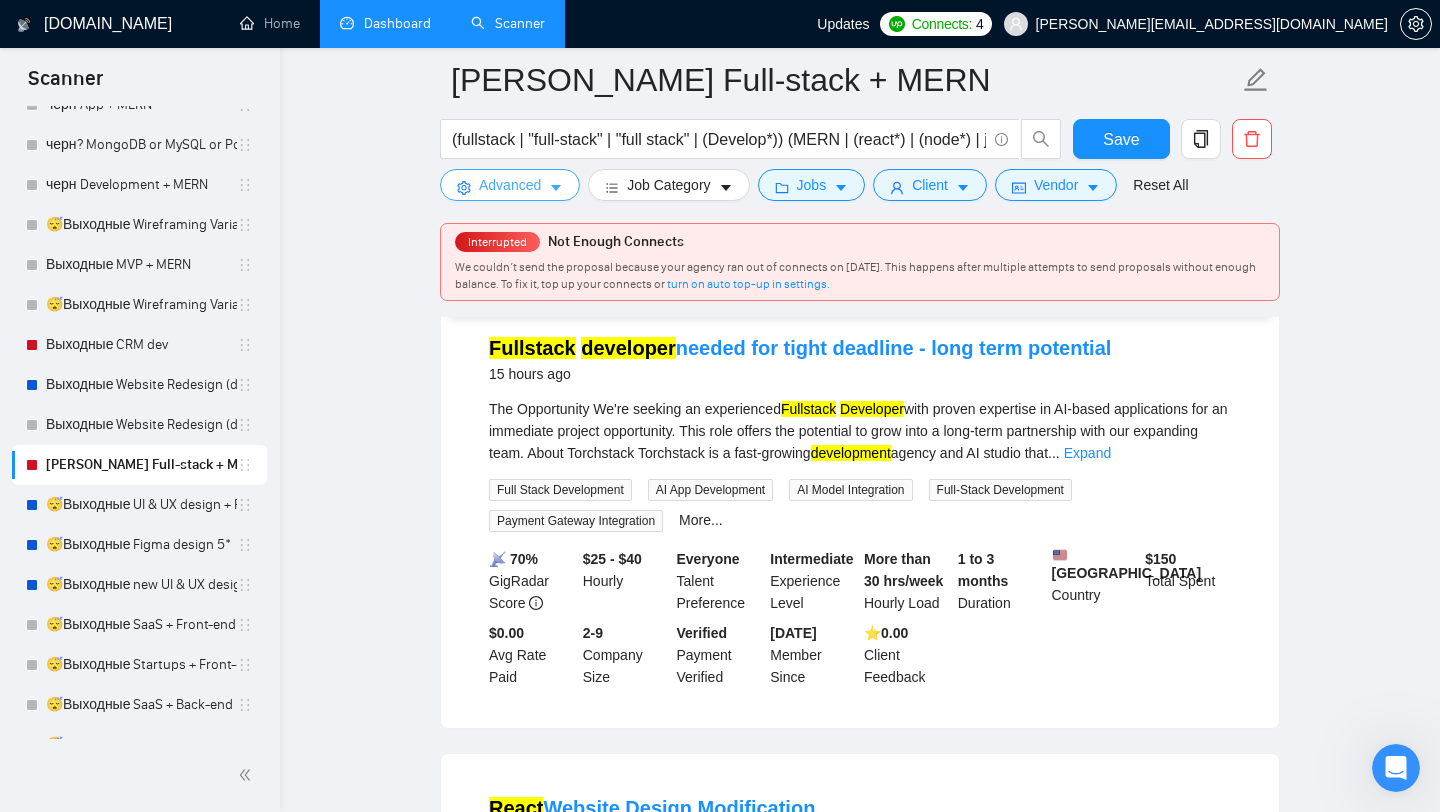 scroll, scrollTop: 3641, scrollLeft: 0, axis: vertical 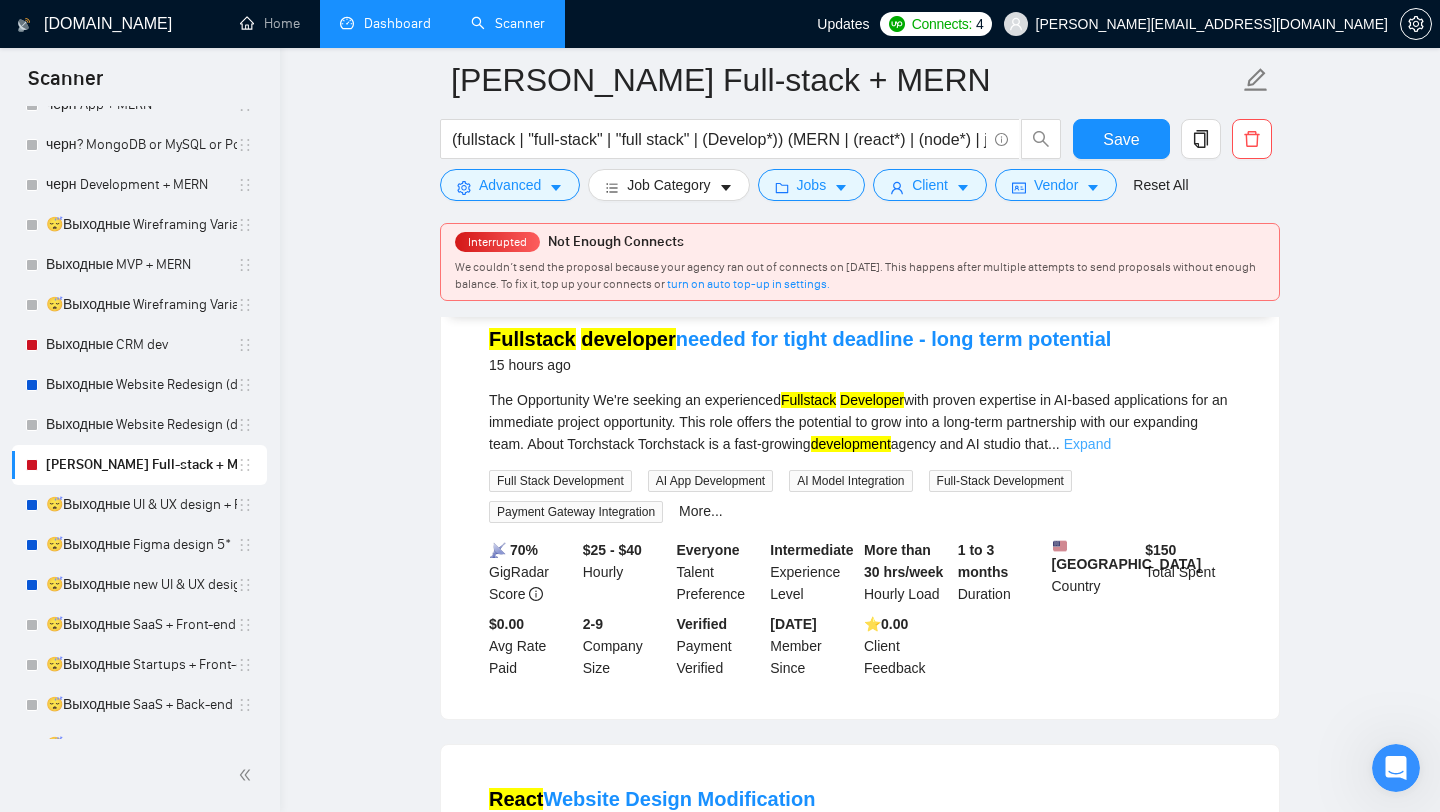click on "Expand" at bounding box center [1087, 444] 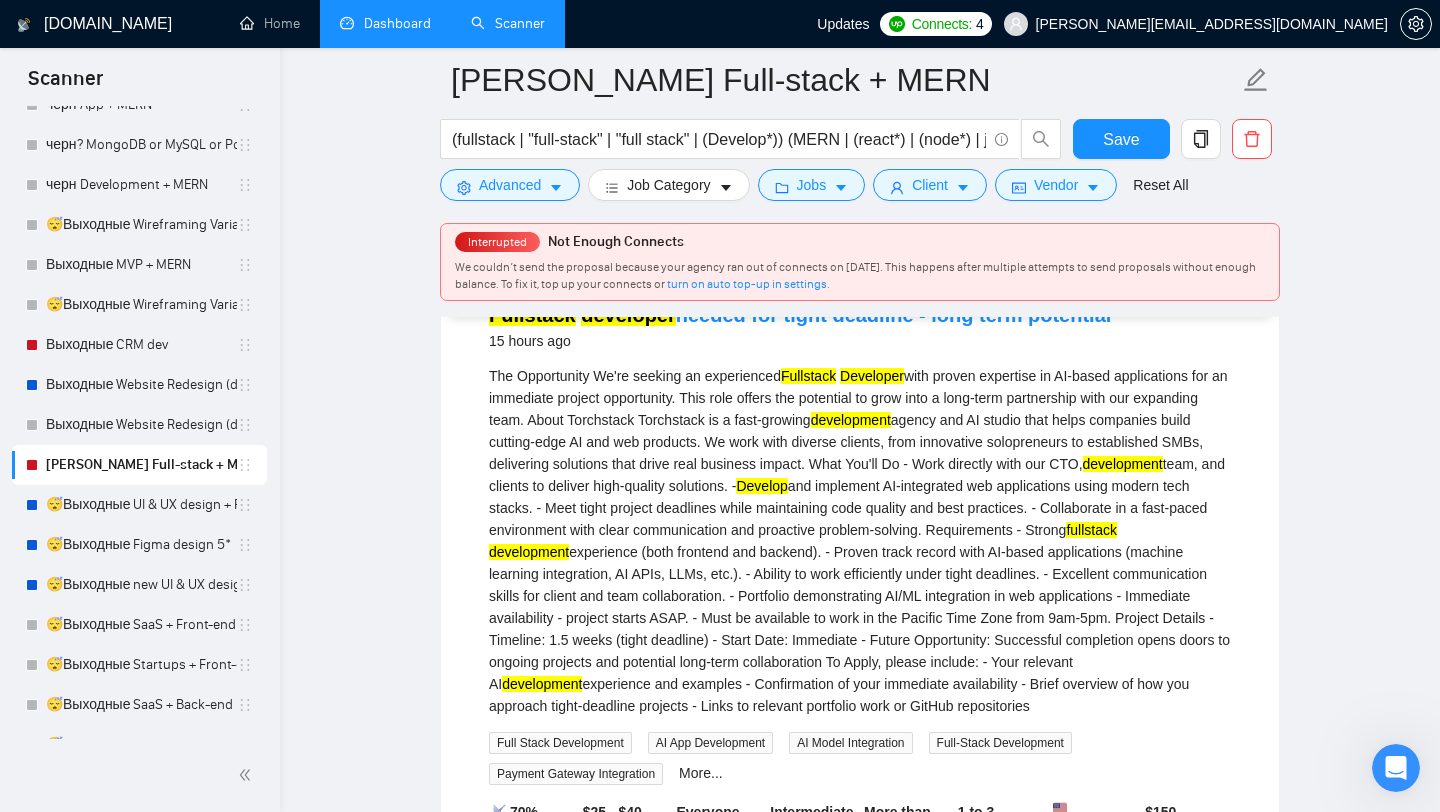 scroll, scrollTop: 3666, scrollLeft: 0, axis: vertical 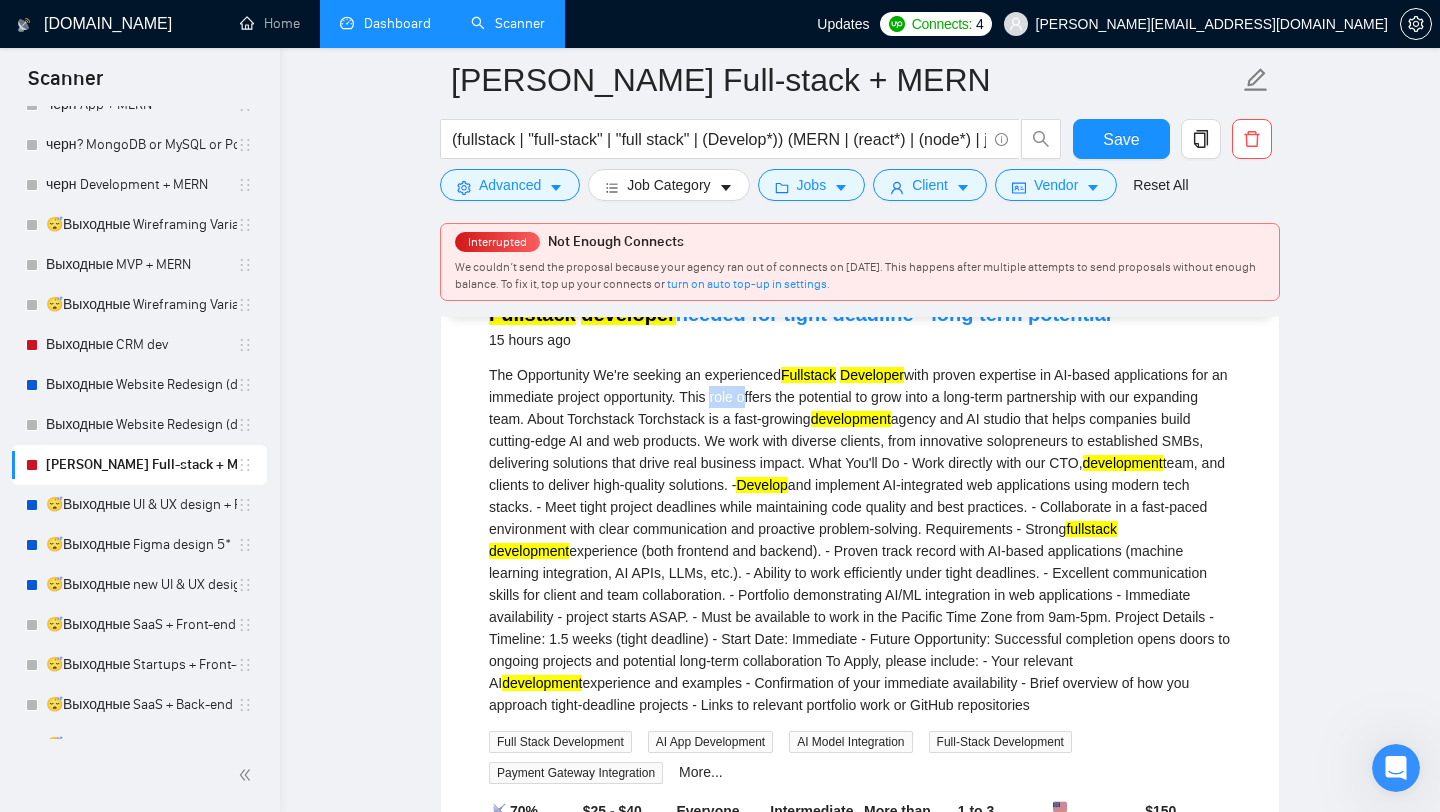 drag, startPoint x: 760, startPoint y: 418, endPoint x: 793, endPoint y: 418, distance: 33 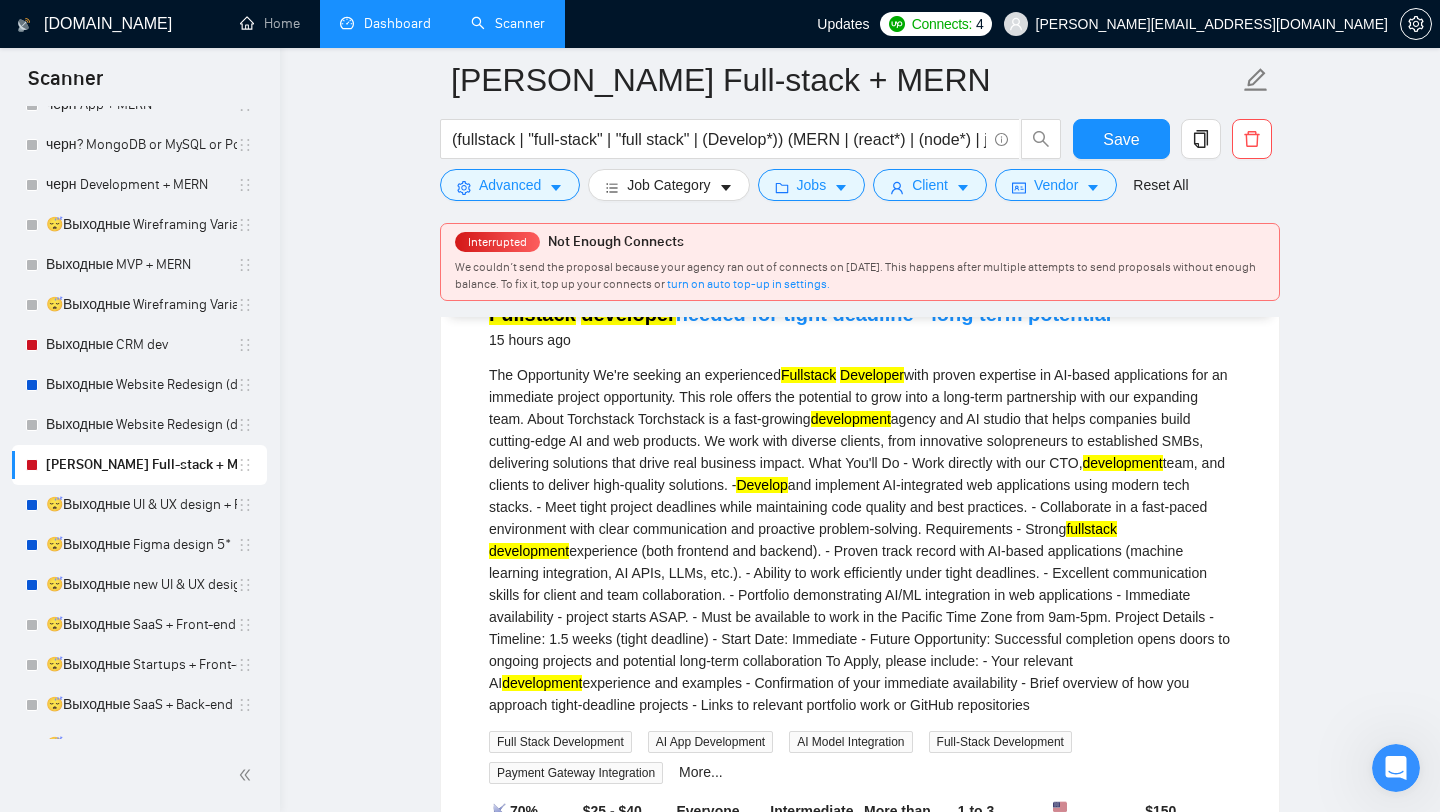 click on "The Opportunity
We're seeking an experienced  Fullstack   Developer  with proven expertise in AI-based applications for an immediate project opportunity. This role offers the potential to grow into a long-term partnership with our expanding team.
About Torchstack
Torchstack is a fast-growing  development  agency and AI studio that helps companies build cutting-edge AI and web products. We work with diverse clients, from innovative solopreneurs to established SMBs, delivering solutions that drive real business impact.
What You'll Do
- Work directly with our CTO,  development  team, and clients to deliver high-quality solutions.
-  Develop  and implement AI-integrated web applications using modern tech stacks.
- Meet tight project deadlines while maintaining code quality and best practices.
- Collaborate in a fast-paced environment with clear communication and proactive problem-solving.
Requirements
- Strong  fullstack   development development" at bounding box center [860, 540] 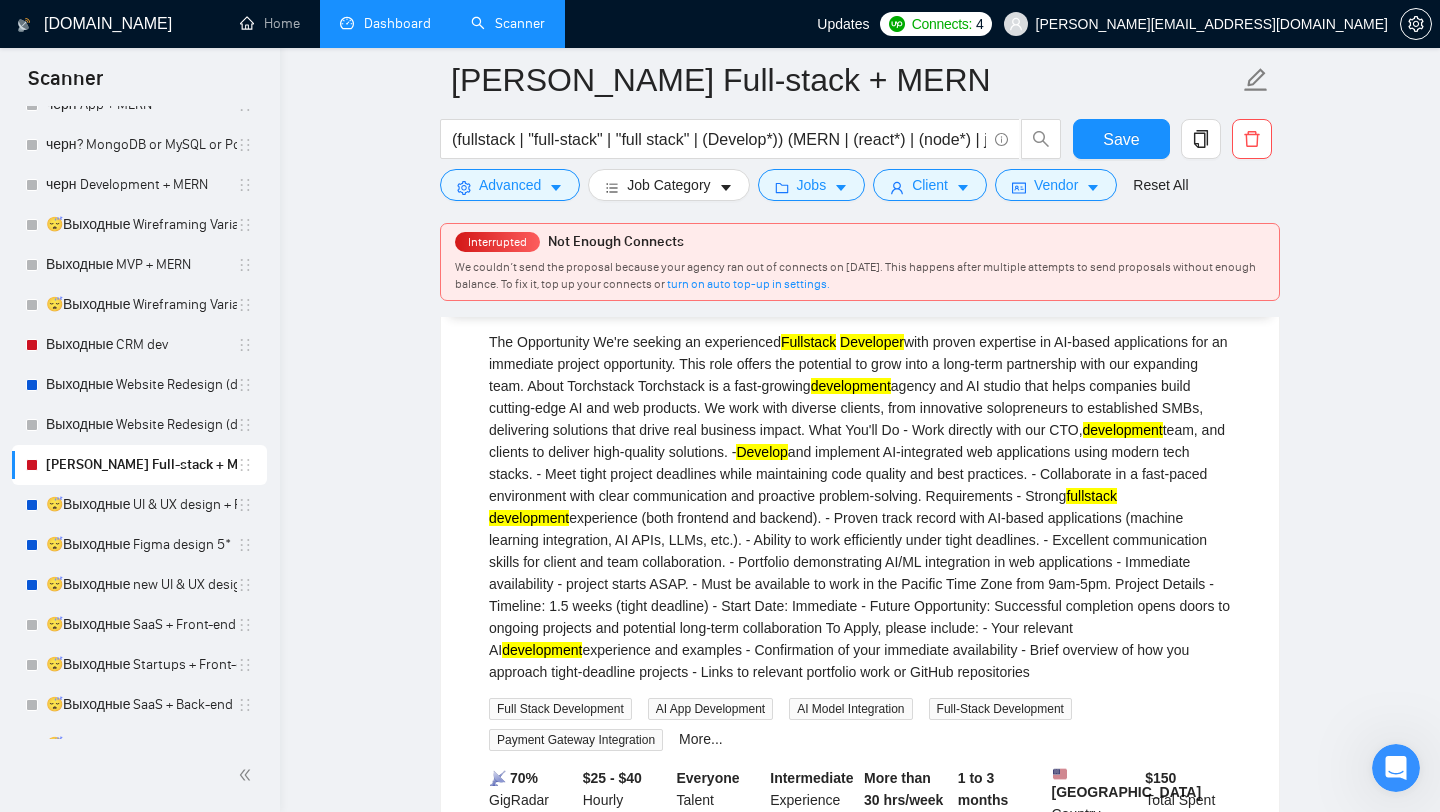 scroll, scrollTop: 3701, scrollLeft: 0, axis: vertical 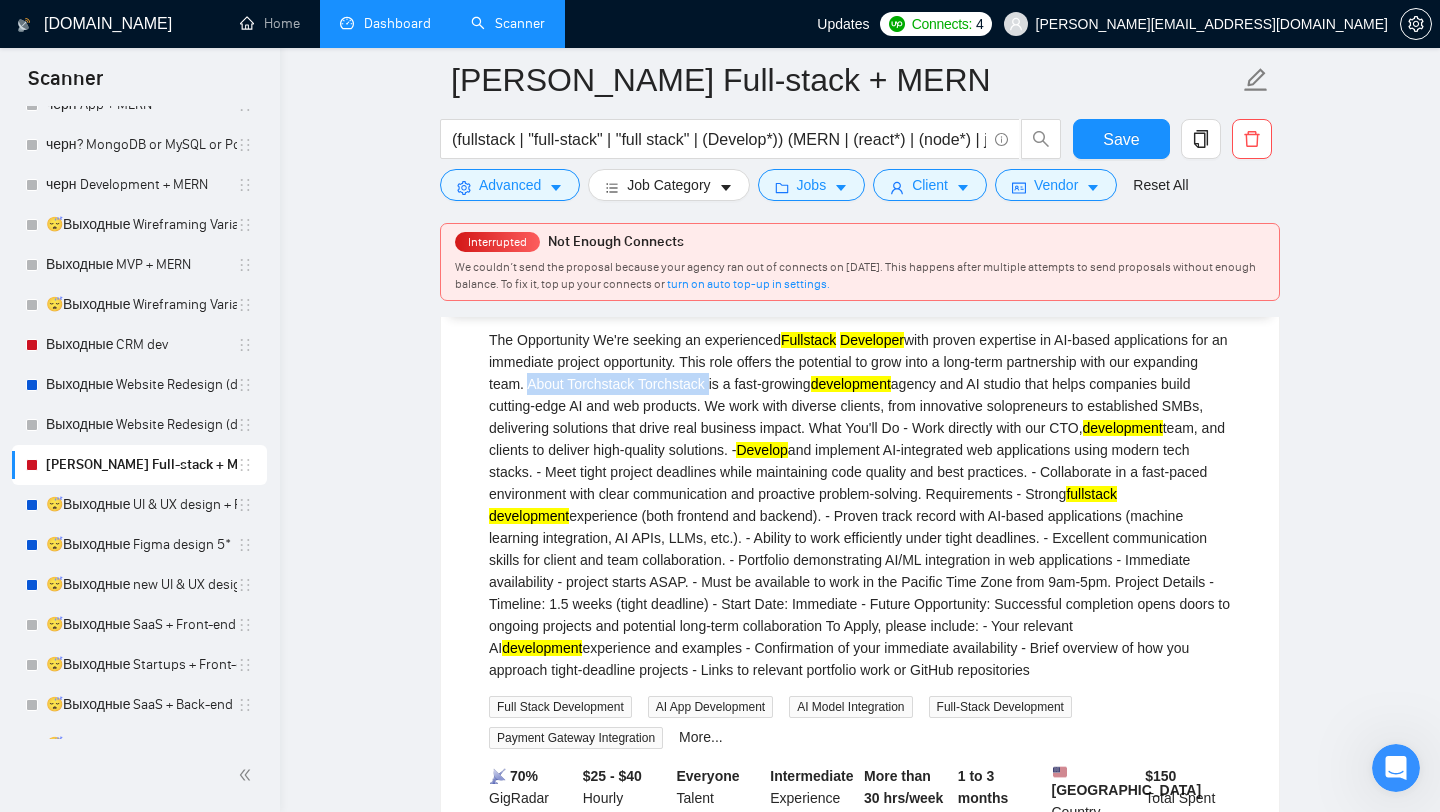 drag, startPoint x: 597, startPoint y: 410, endPoint x: 788, endPoint y: 403, distance: 191.12823 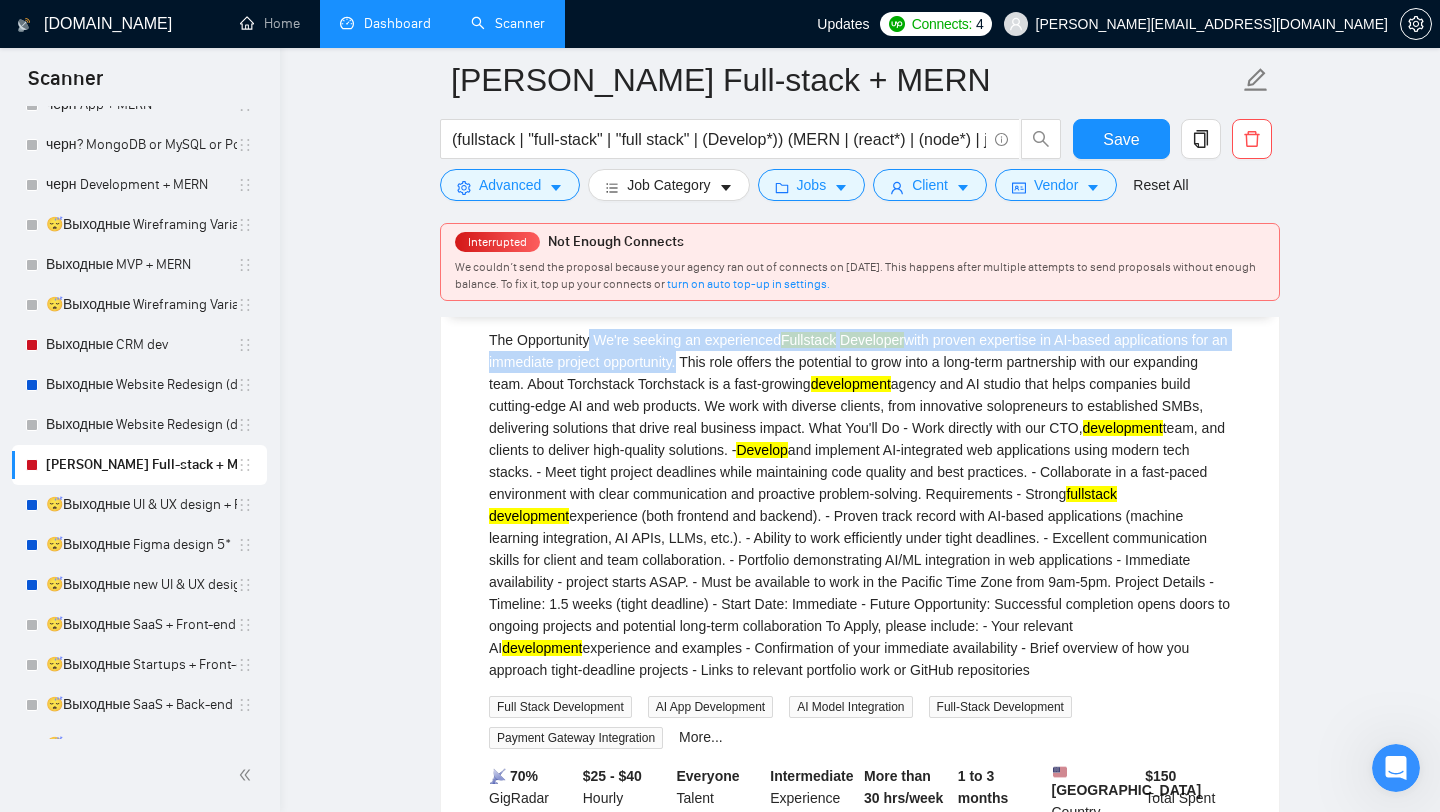 drag, startPoint x: 595, startPoint y: 364, endPoint x: 726, endPoint y: 374, distance: 131.38112 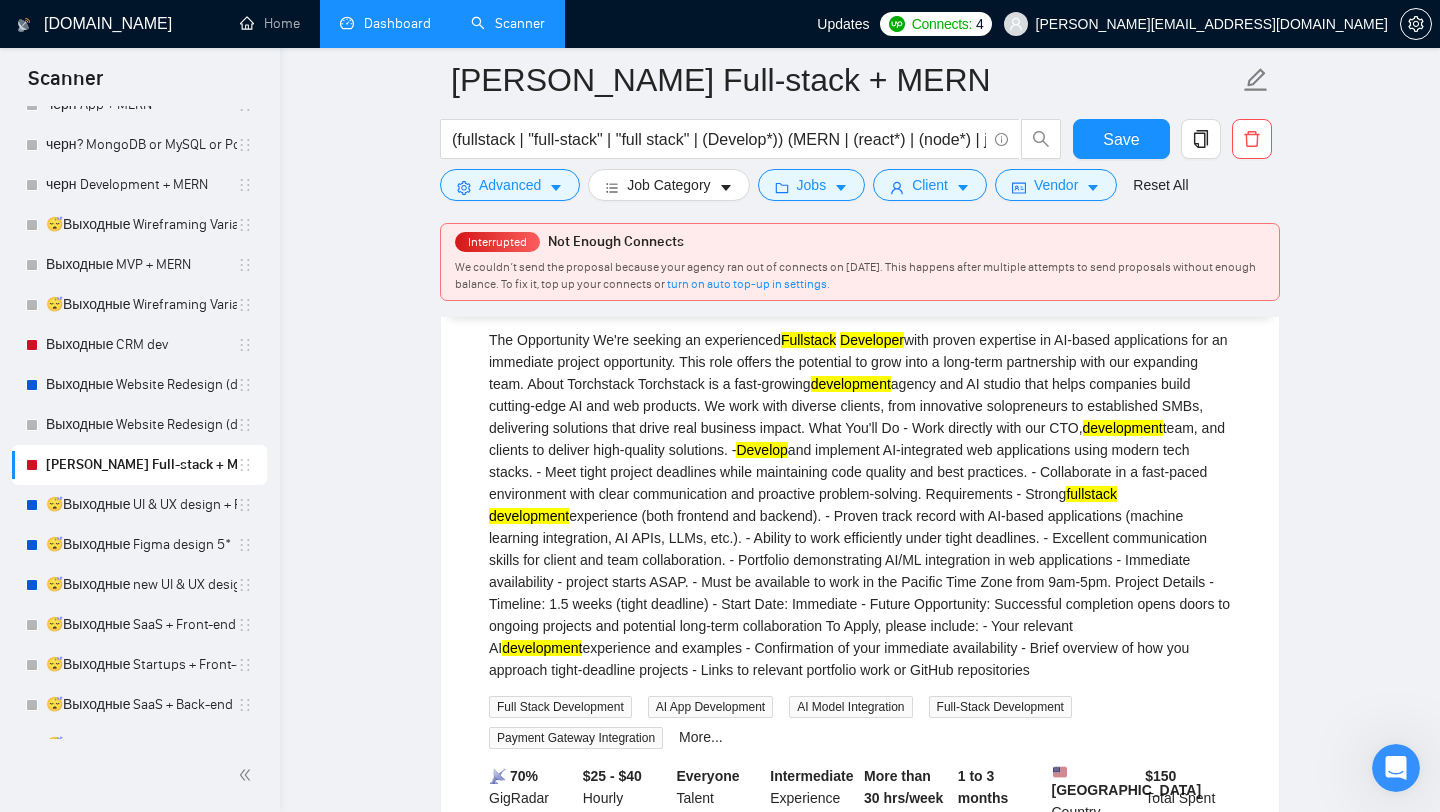 click on "The Opportunity
We're seeking an experienced  Fullstack   Developer  with proven expertise in AI-based applications for an immediate project opportunity. This role offers the potential to grow into a long-term partnership with our expanding team.
About Torchstack
Torchstack is a fast-growing  development  agency and AI studio that helps companies build cutting-edge AI and web products. We work with diverse clients, from innovative solopreneurs to established SMBs, delivering solutions that drive real business impact.
What You'll Do
- Work directly with our CTO,  development  team, and clients to deliver high-quality solutions.
-  Develop  and implement AI-integrated web applications using modern tech stacks.
- Meet tight project deadlines while maintaining code quality and best practices.
- Collaborate in a fast-paced environment with clear communication and proactive problem-solving.
Requirements
- Strong  fullstack   development development" at bounding box center (860, 505) 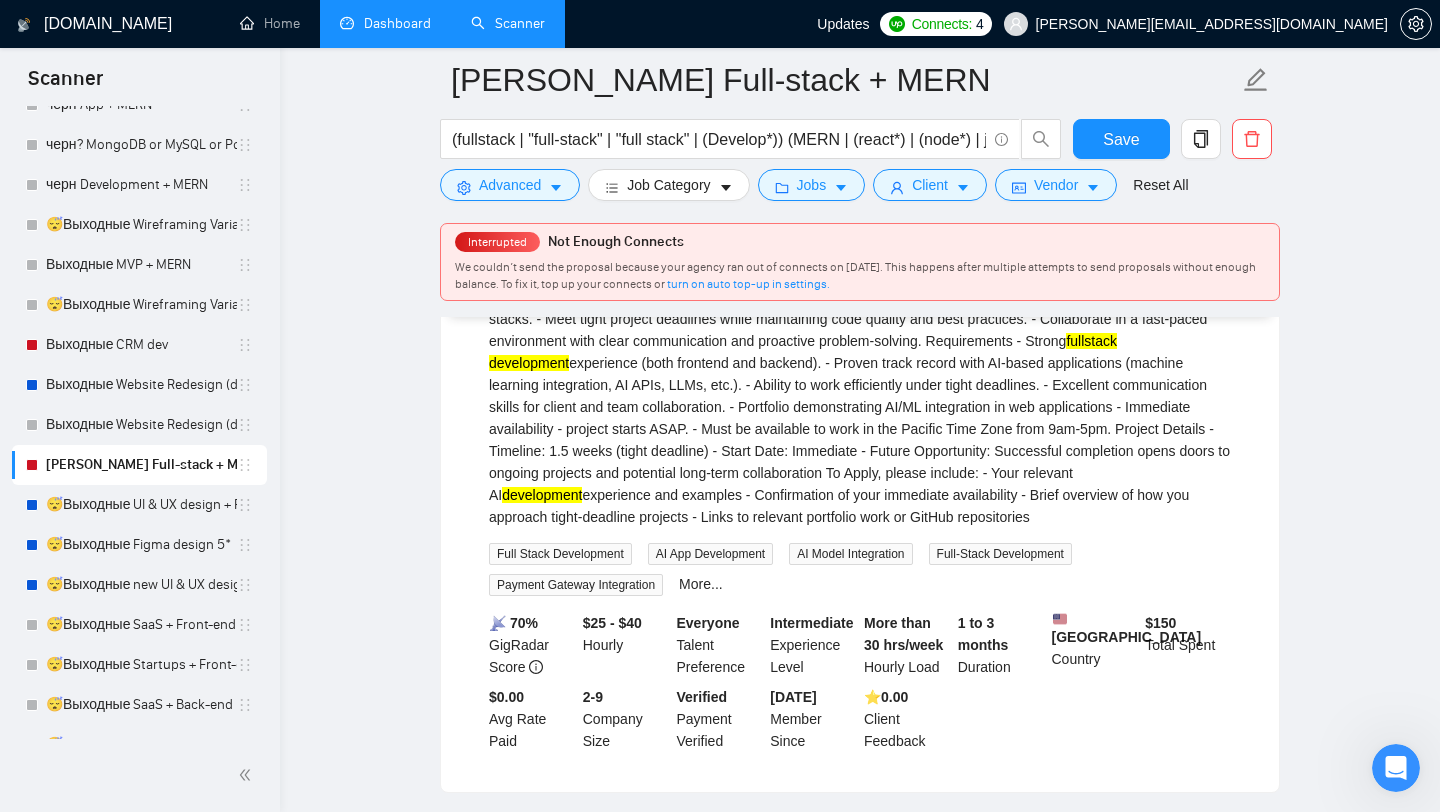 scroll, scrollTop: 3886, scrollLeft: 0, axis: vertical 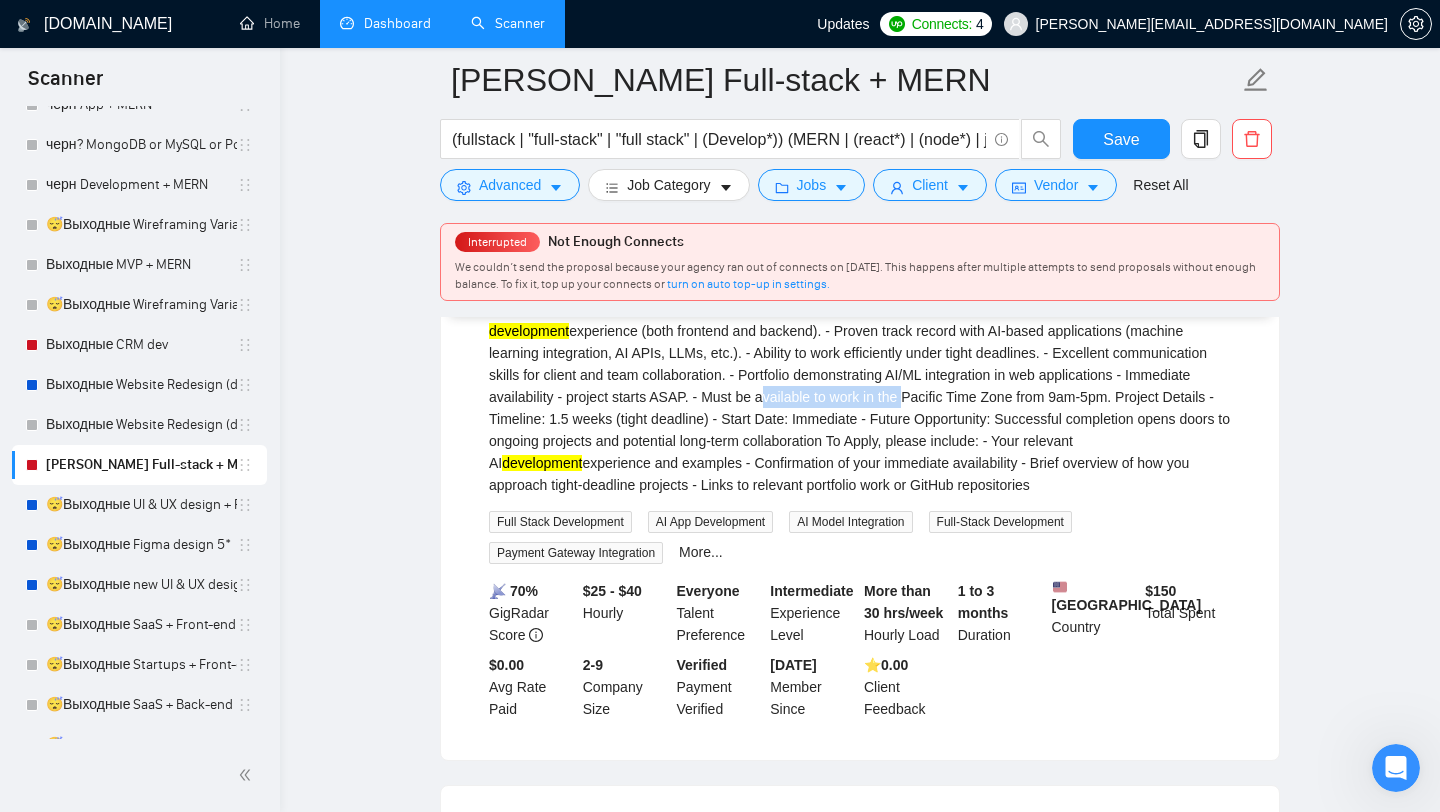 drag, startPoint x: 1050, startPoint y: 421, endPoint x: 1207, endPoint y: 422, distance: 157.00319 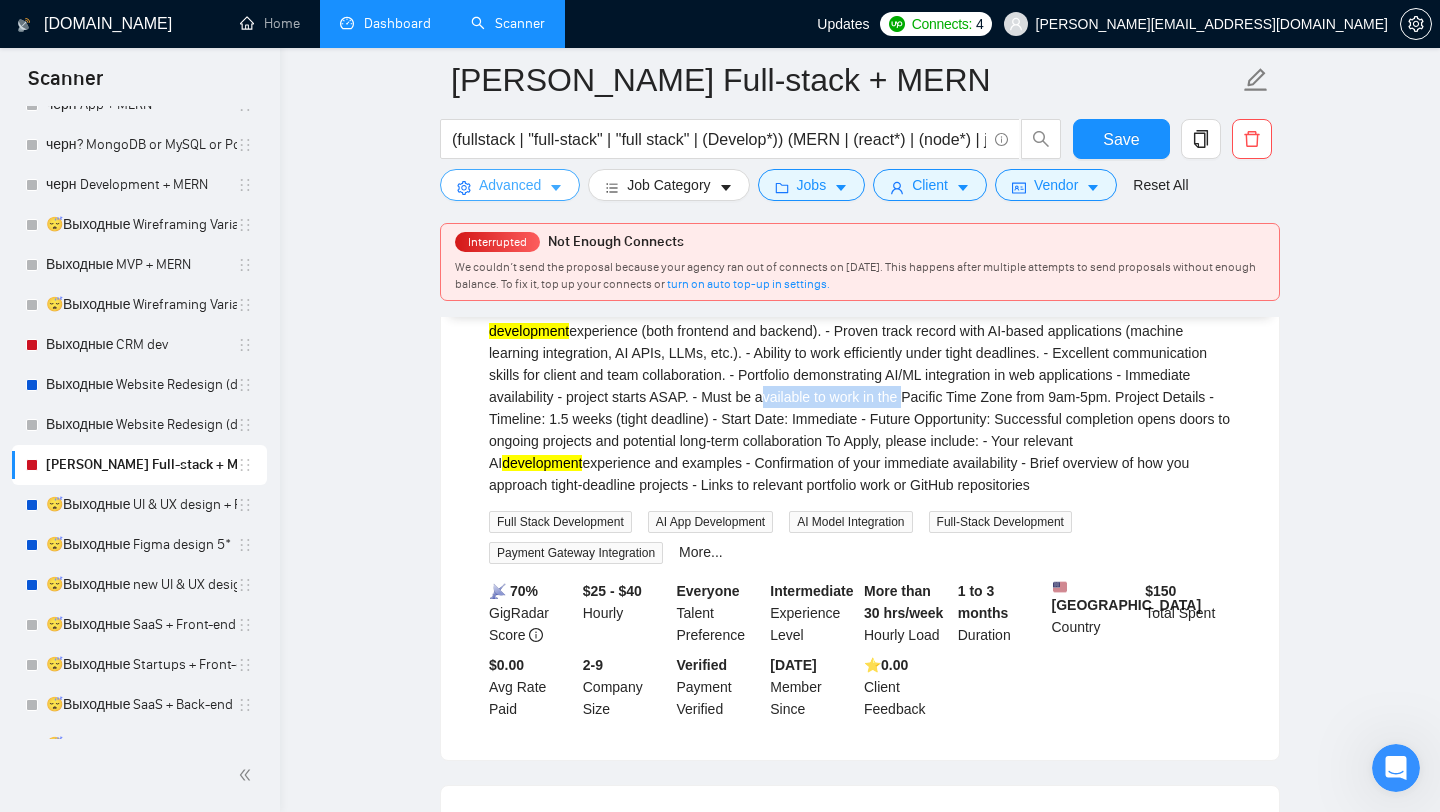 click on "Advanced" at bounding box center [510, 185] 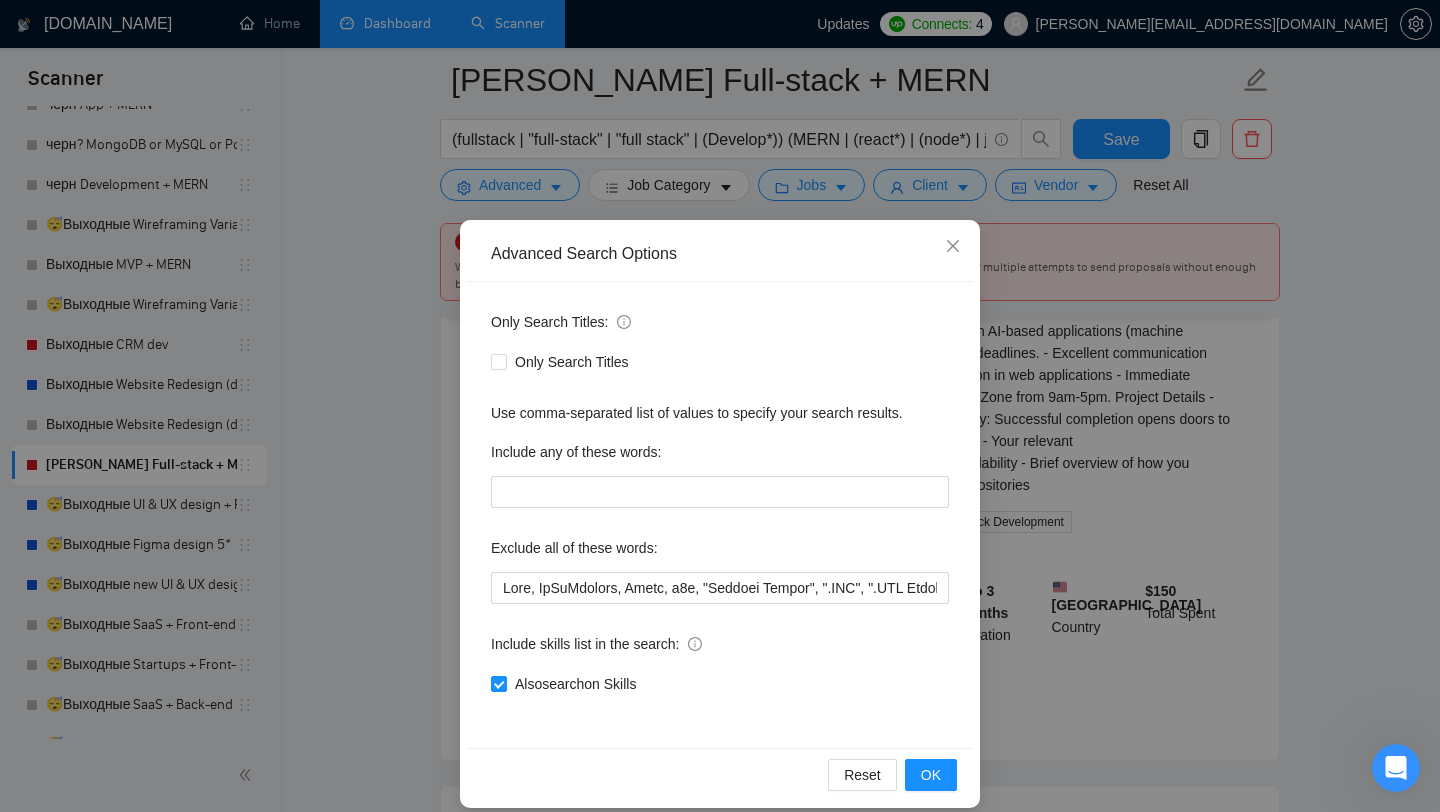 click on "Advanced Search Options Only Search Titles:   Only Search Titles Use comma-separated list of values to specify your search results. Include any of these words: Exclude all of these words: Include skills list in the search:   Also  search  on Skills Reset OK" at bounding box center (720, 406) 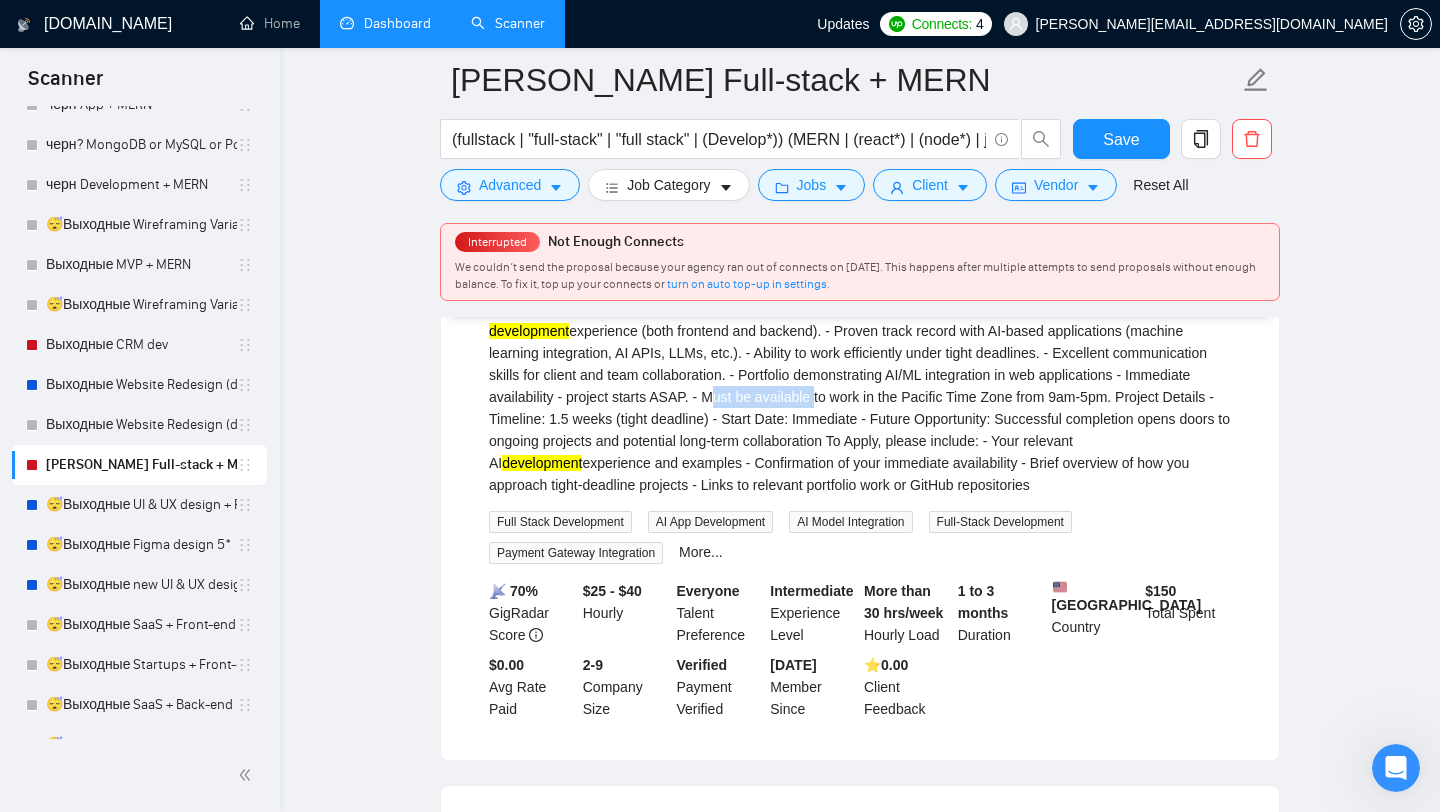 drag, startPoint x: 994, startPoint y: 415, endPoint x: 1105, endPoint y: 424, distance: 111.364265 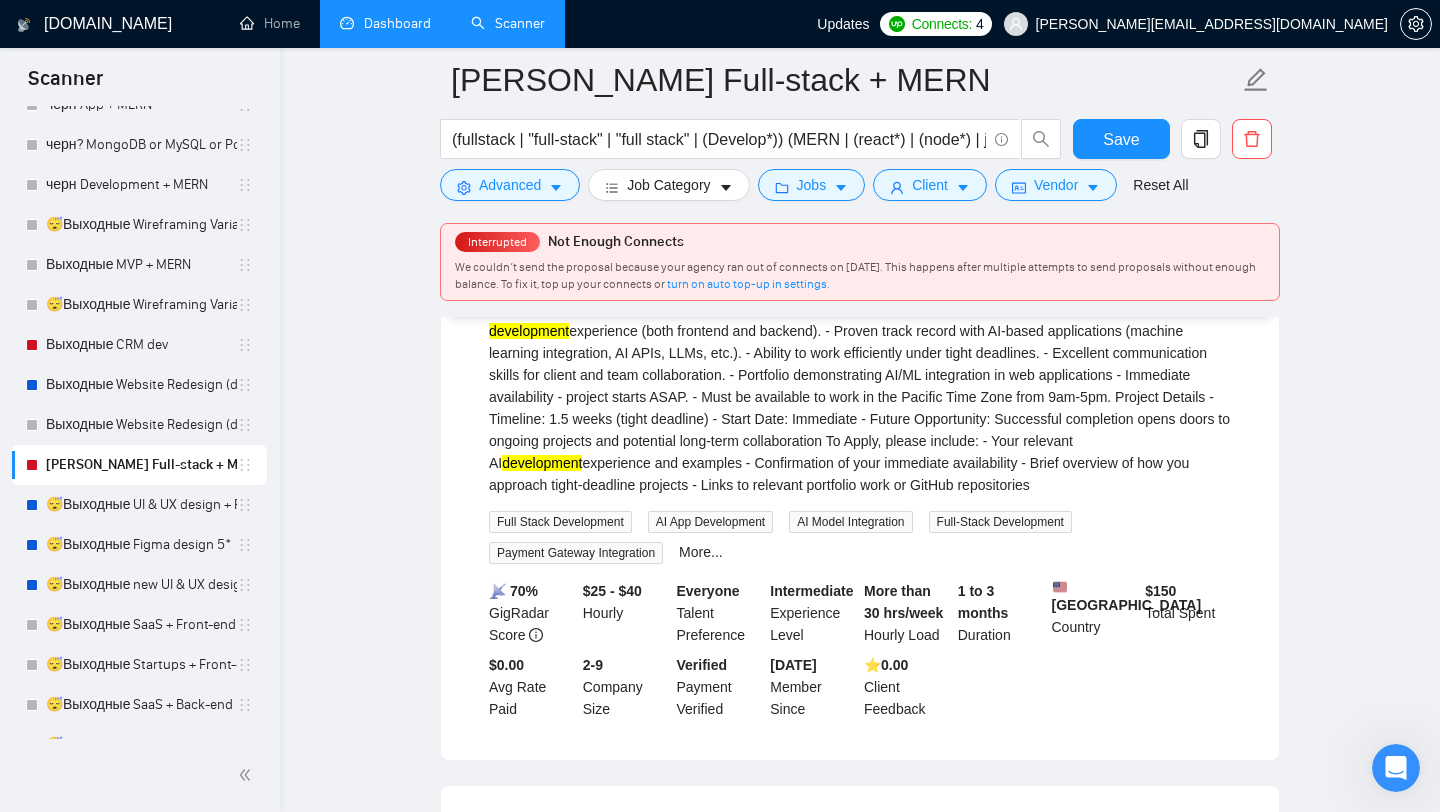 click on "The Opportunity
We're seeking an experienced  Fullstack   Developer  with proven expertise in AI-based applications for an immediate project opportunity. This role offers the potential to grow into a long-term partnership with our expanding team.
About Torchstack
Torchstack is a fast-growing  development  agency and AI studio that helps companies build cutting-edge AI and web products. We work with diverse clients, from innovative solopreneurs to established SMBs, delivering solutions that drive real business impact.
What You'll Do
- Work directly with our CTO,  development  team, and clients to deliver high-quality solutions.
-  Develop  and implement AI-integrated web applications using modern tech stacks.
- Meet tight project deadlines while maintaining code quality and best practices.
- Collaborate in a fast-paced environment with clear communication and proactive problem-solving.
Requirements
- Strong  fullstack   development development" at bounding box center (860, 320) 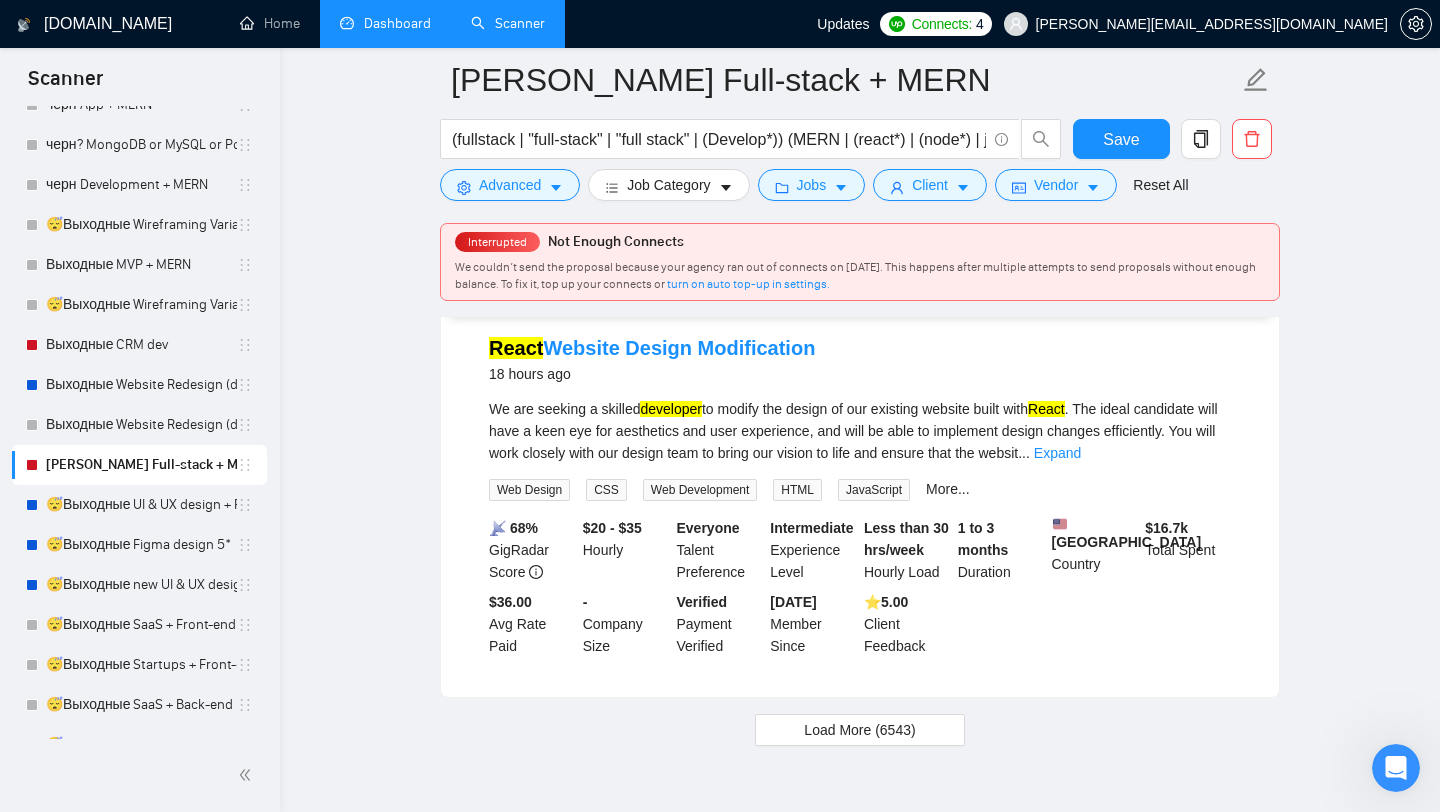 scroll, scrollTop: 4396, scrollLeft: 0, axis: vertical 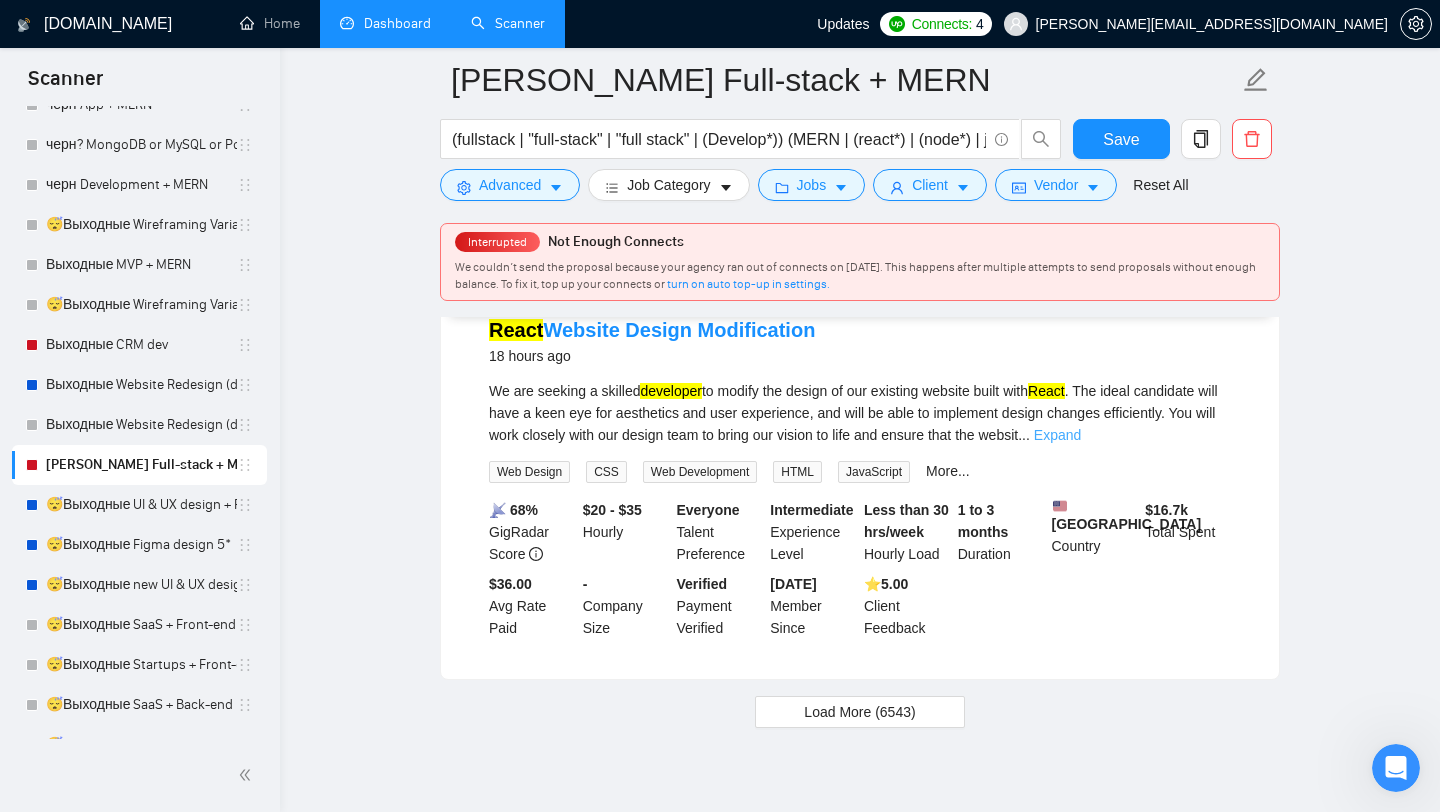click on "Expand" at bounding box center [1057, 435] 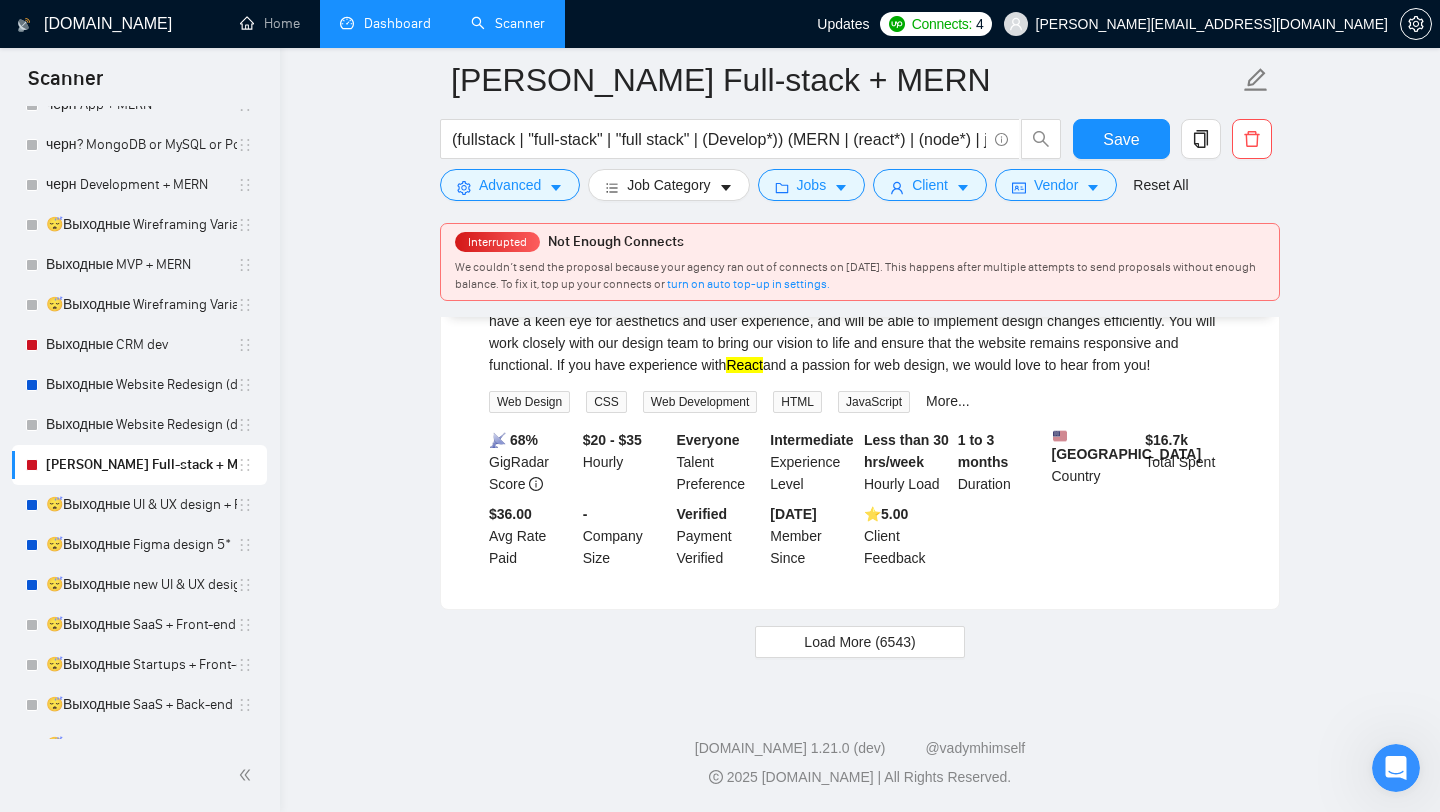 scroll, scrollTop: 4582, scrollLeft: 0, axis: vertical 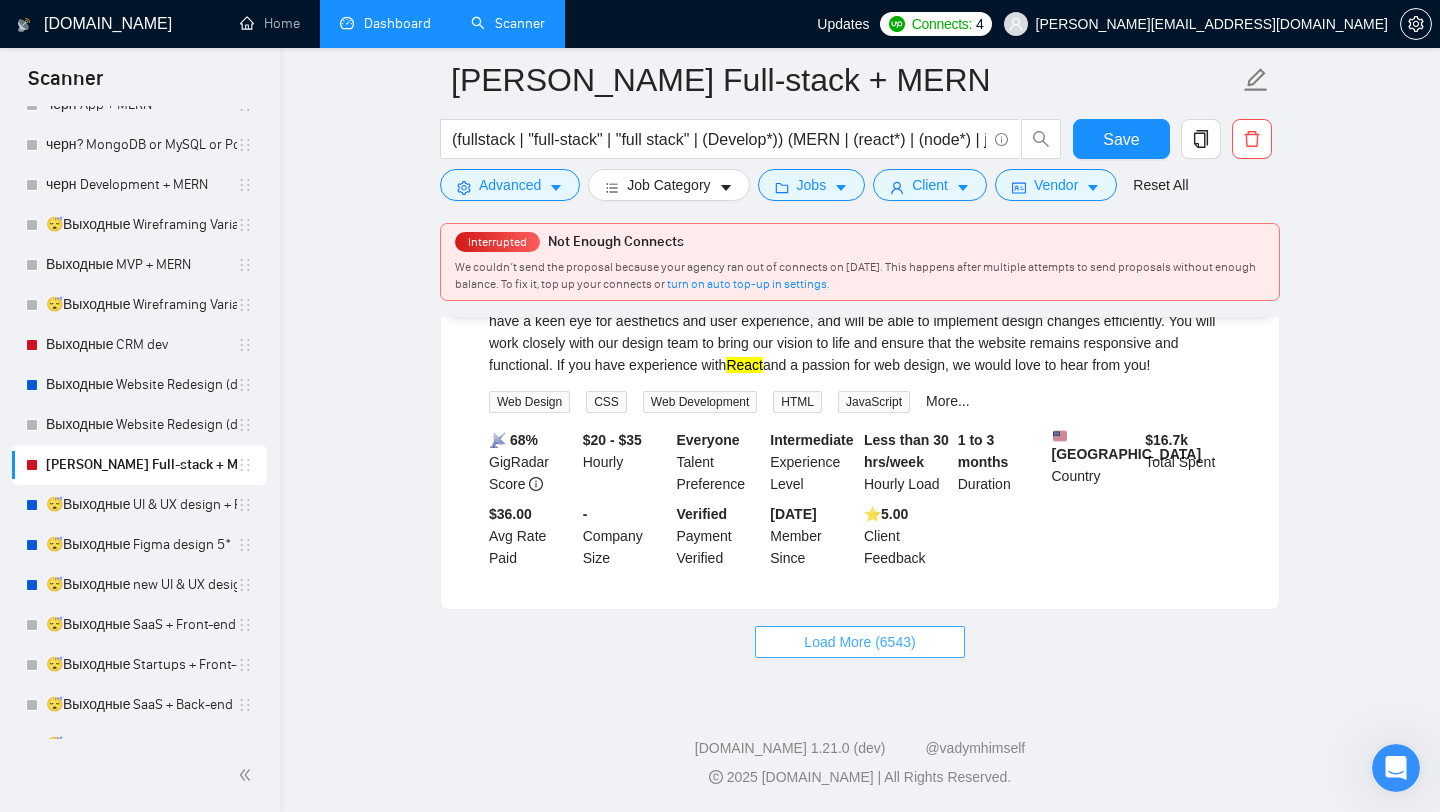 click on "Load More (6543)" at bounding box center [859, 642] 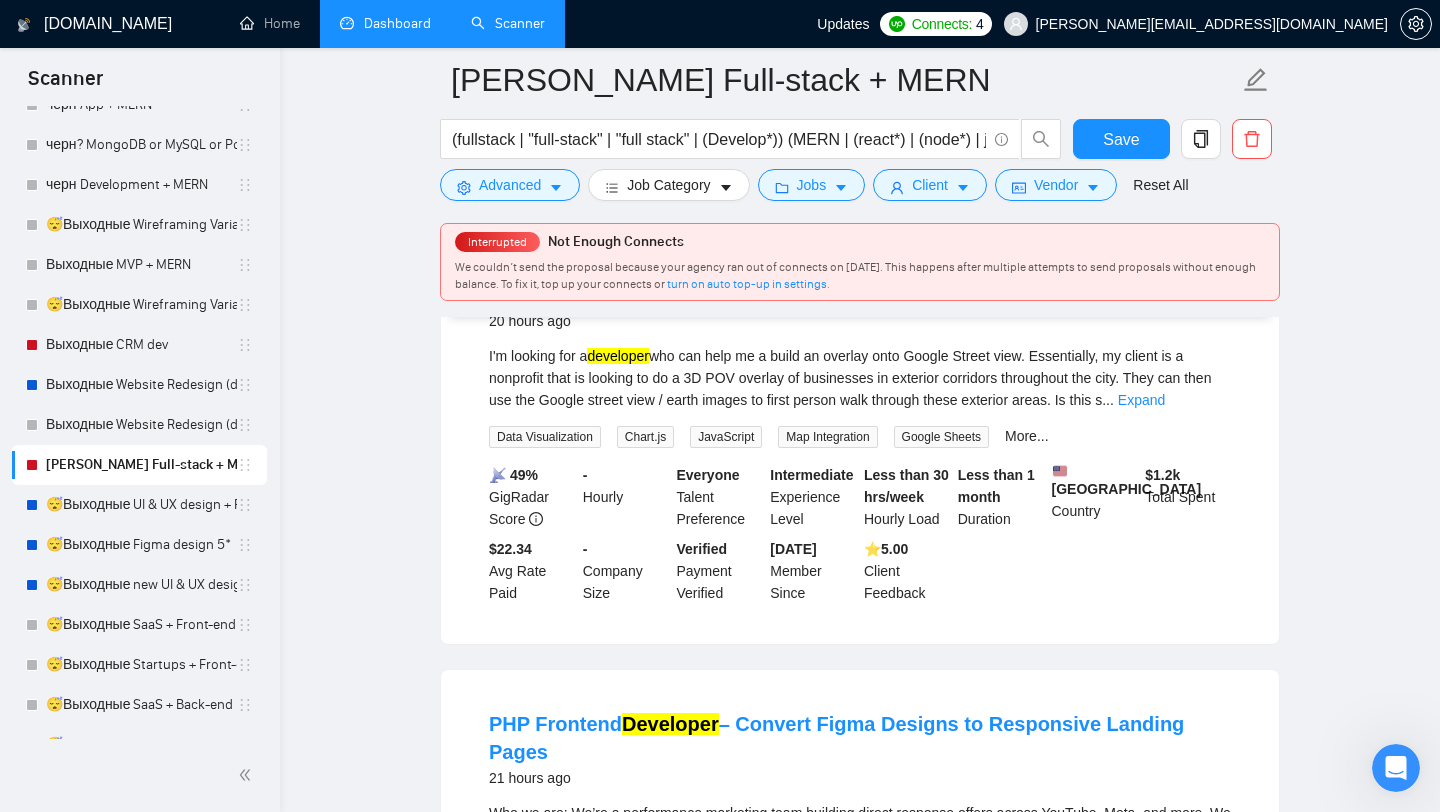 scroll, scrollTop: 4898, scrollLeft: 0, axis: vertical 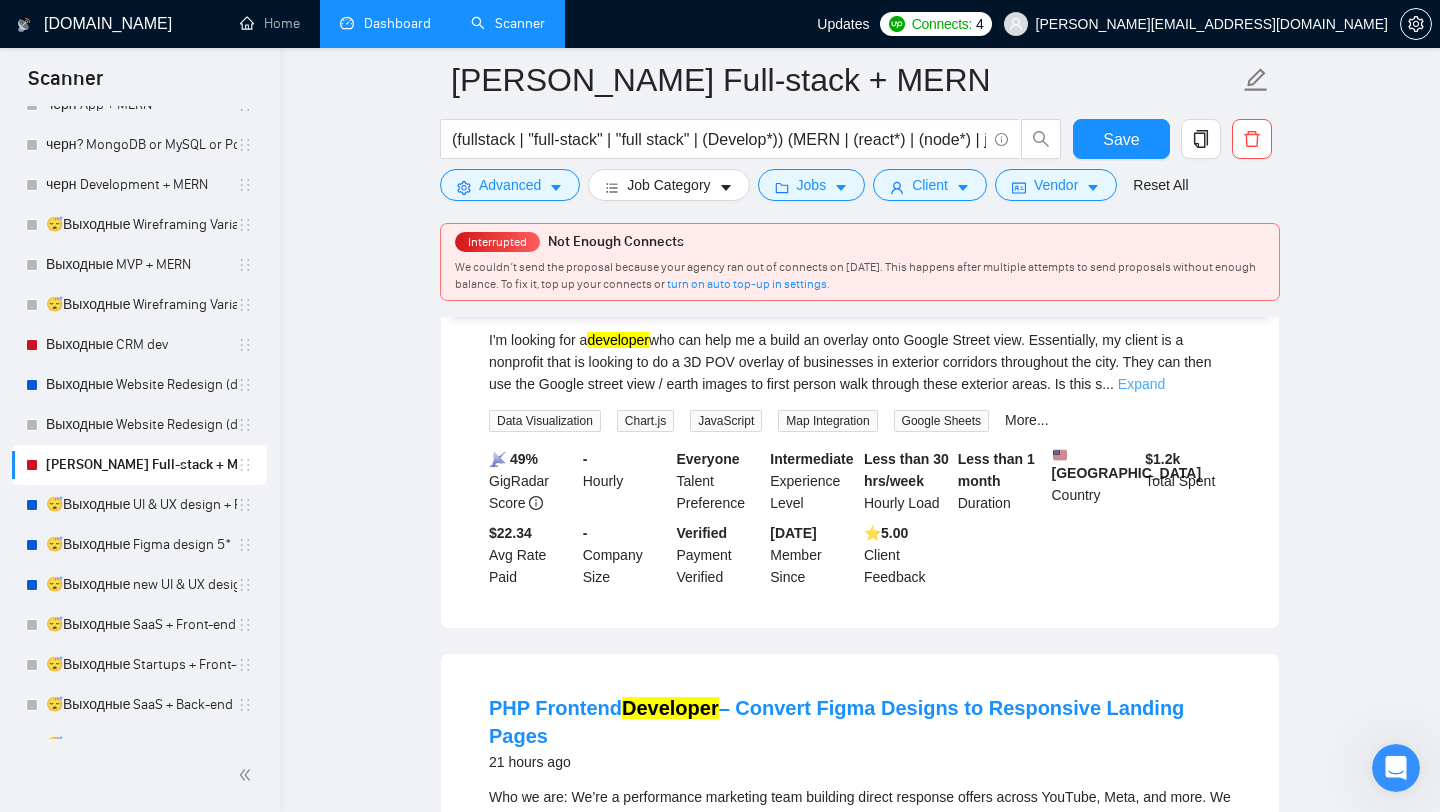 click on "Expand" at bounding box center [1141, 384] 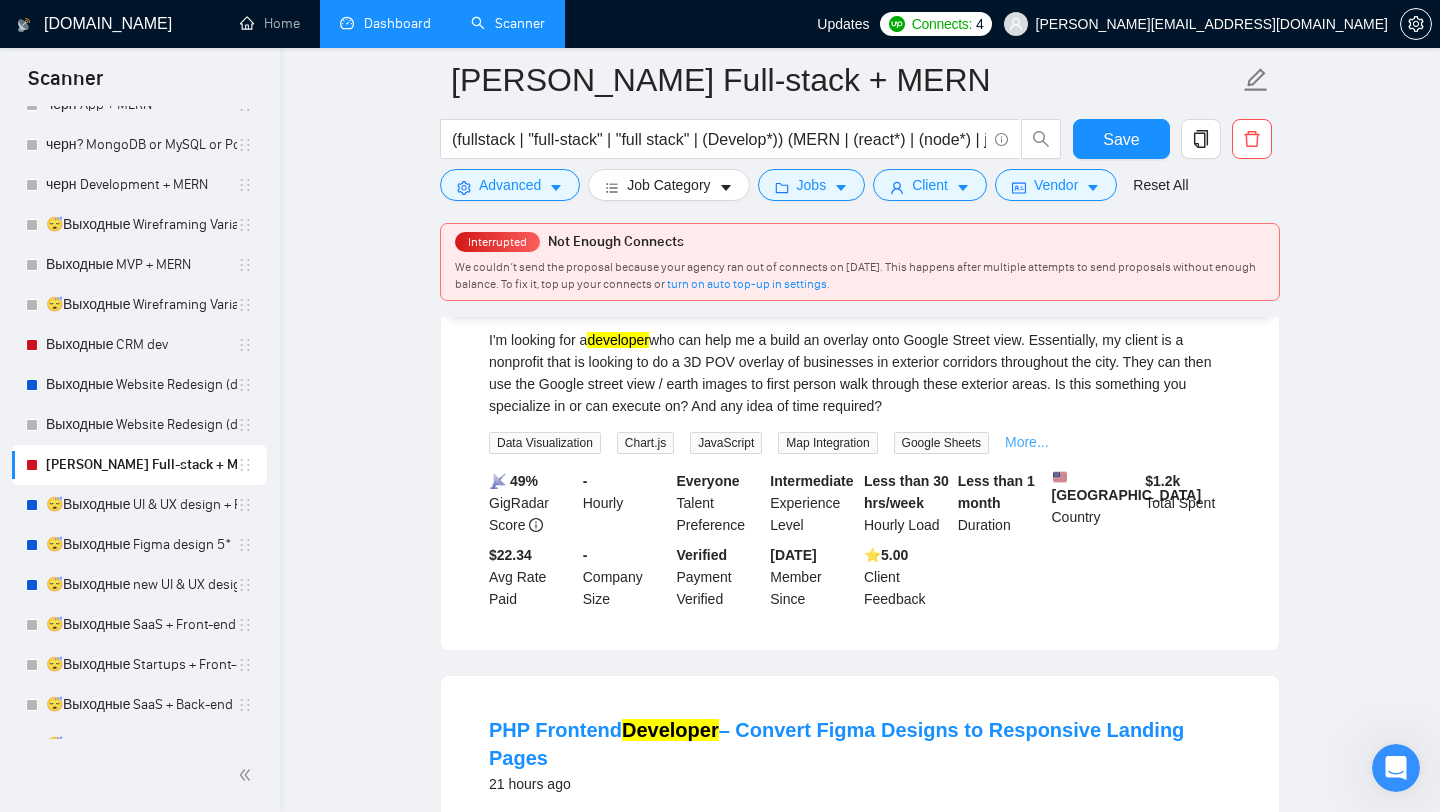 click on "More..." at bounding box center (1027, 442) 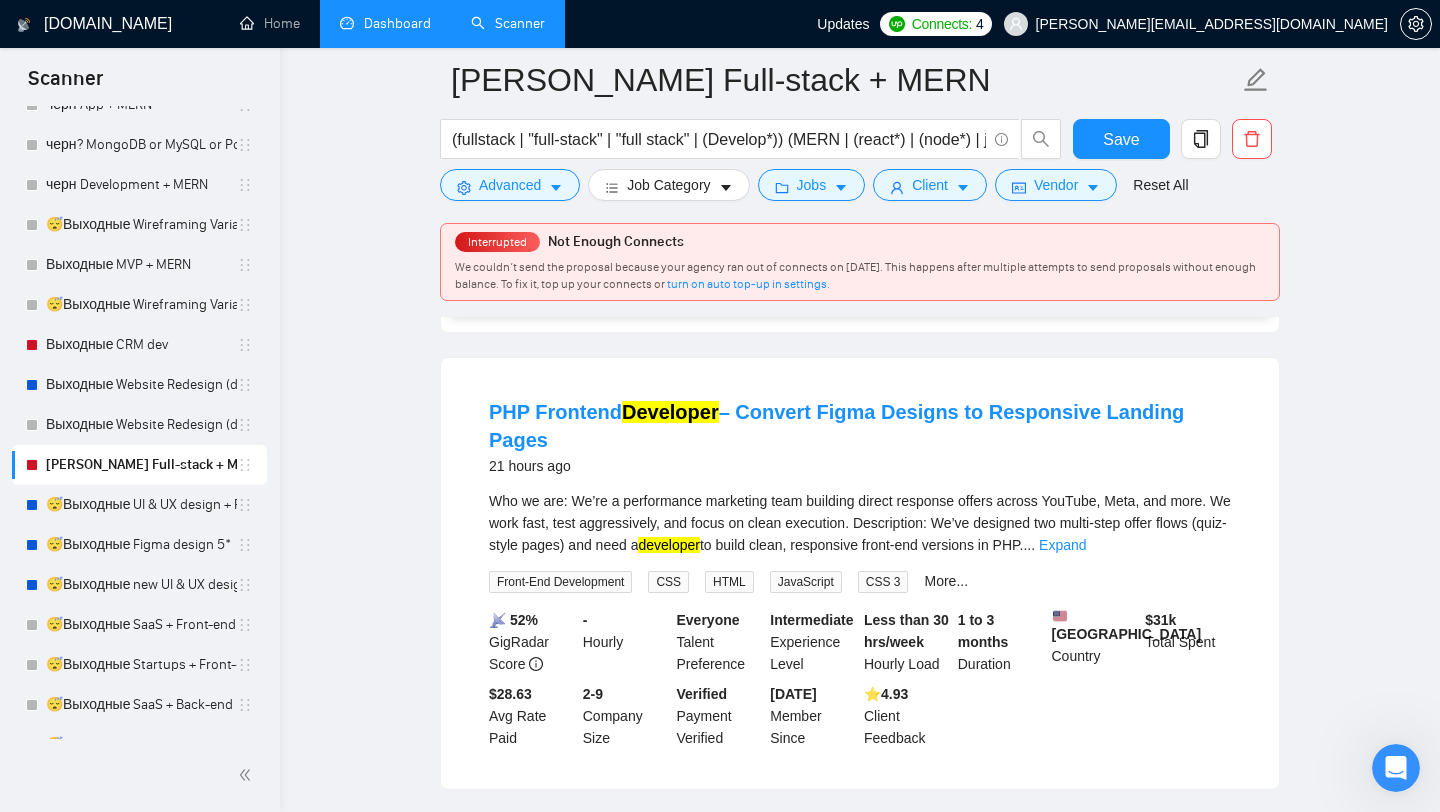 scroll, scrollTop: 5291, scrollLeft: 0, axis: vertical 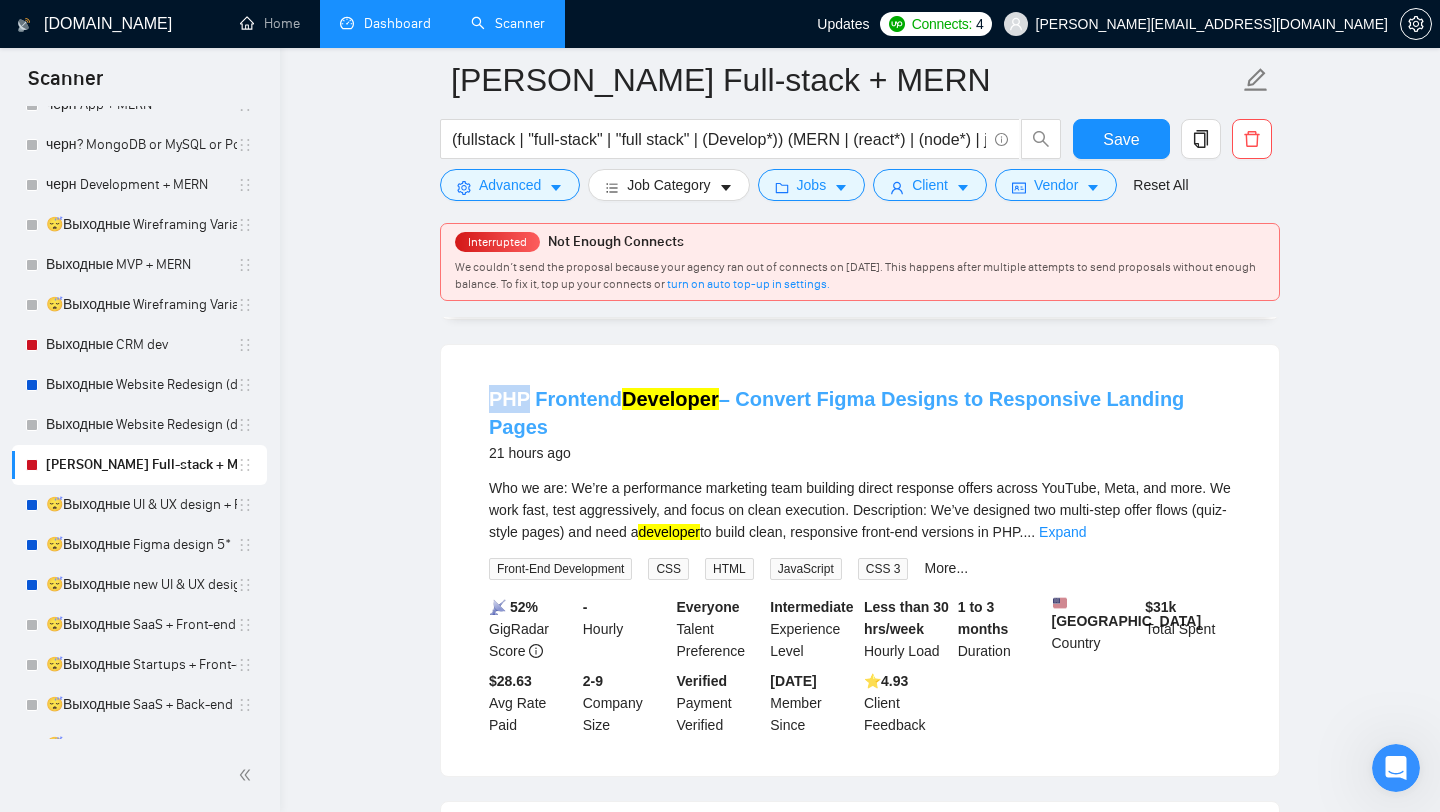 drag, startPoint x: 466, startPoint y: 495, endPoint x: 524, endPoint y: 500, distance: 58.21512 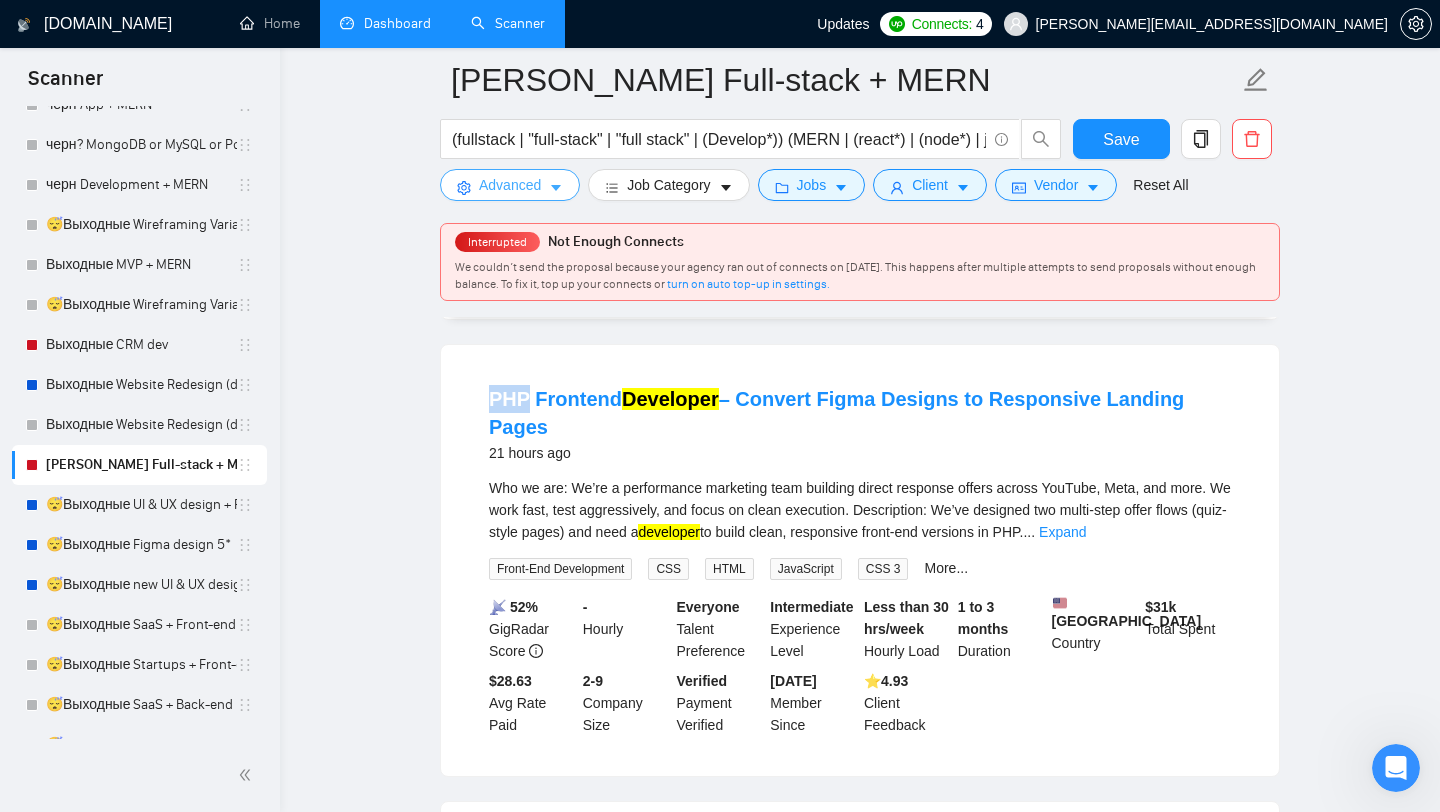 click on "Advanced" at bounding box center [510, 185] 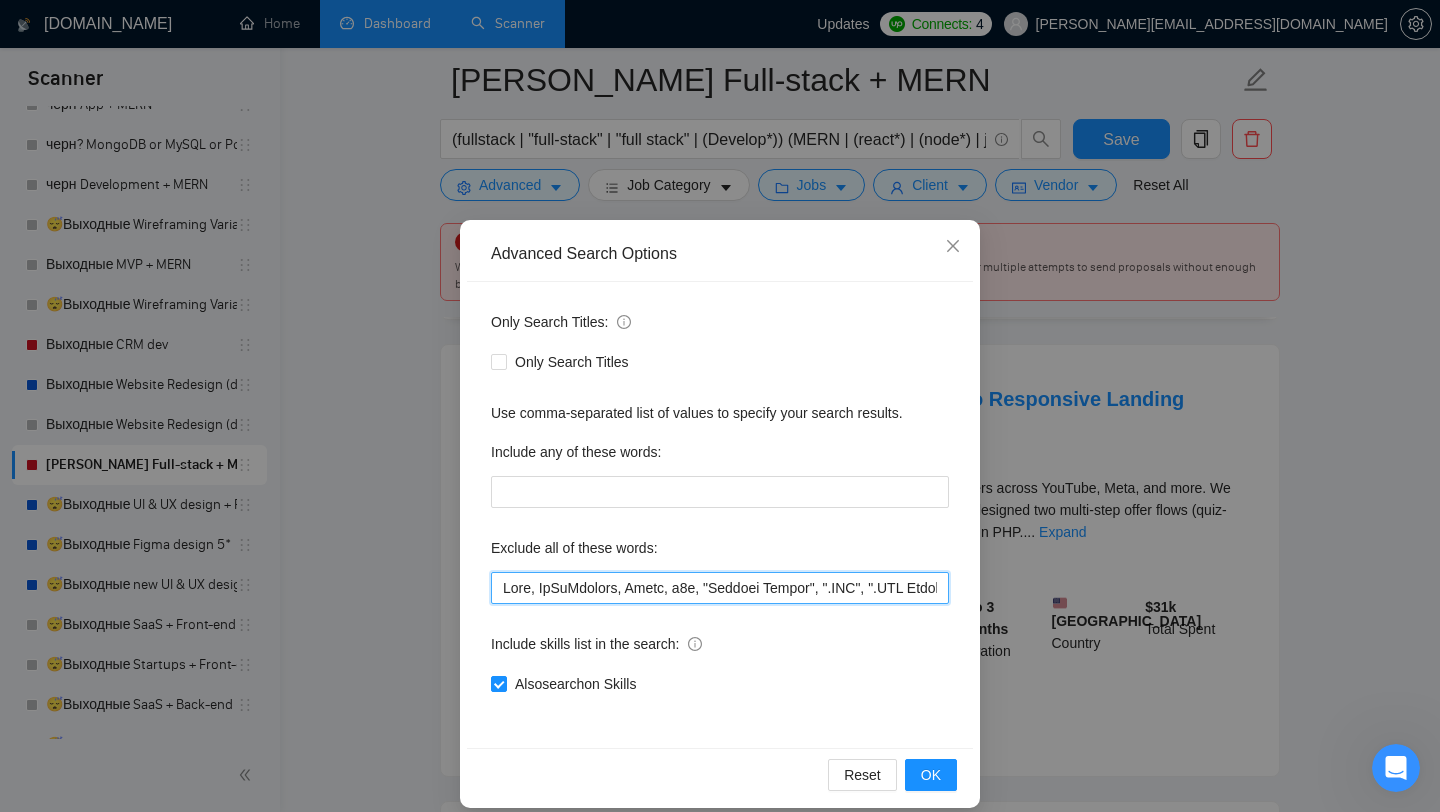 click at bounding box center (720, 588) 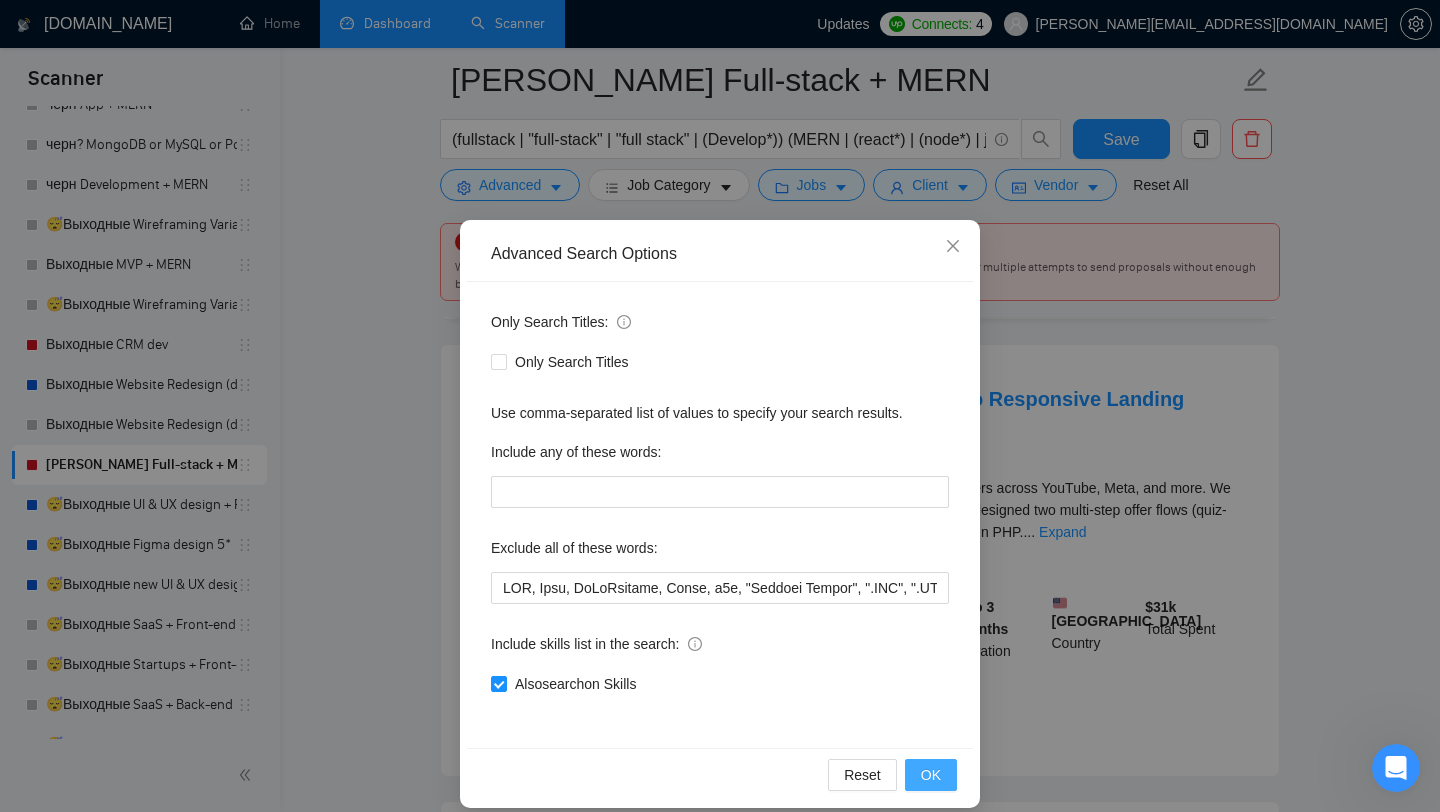 click on "OK" at bounding box center (931, 775) 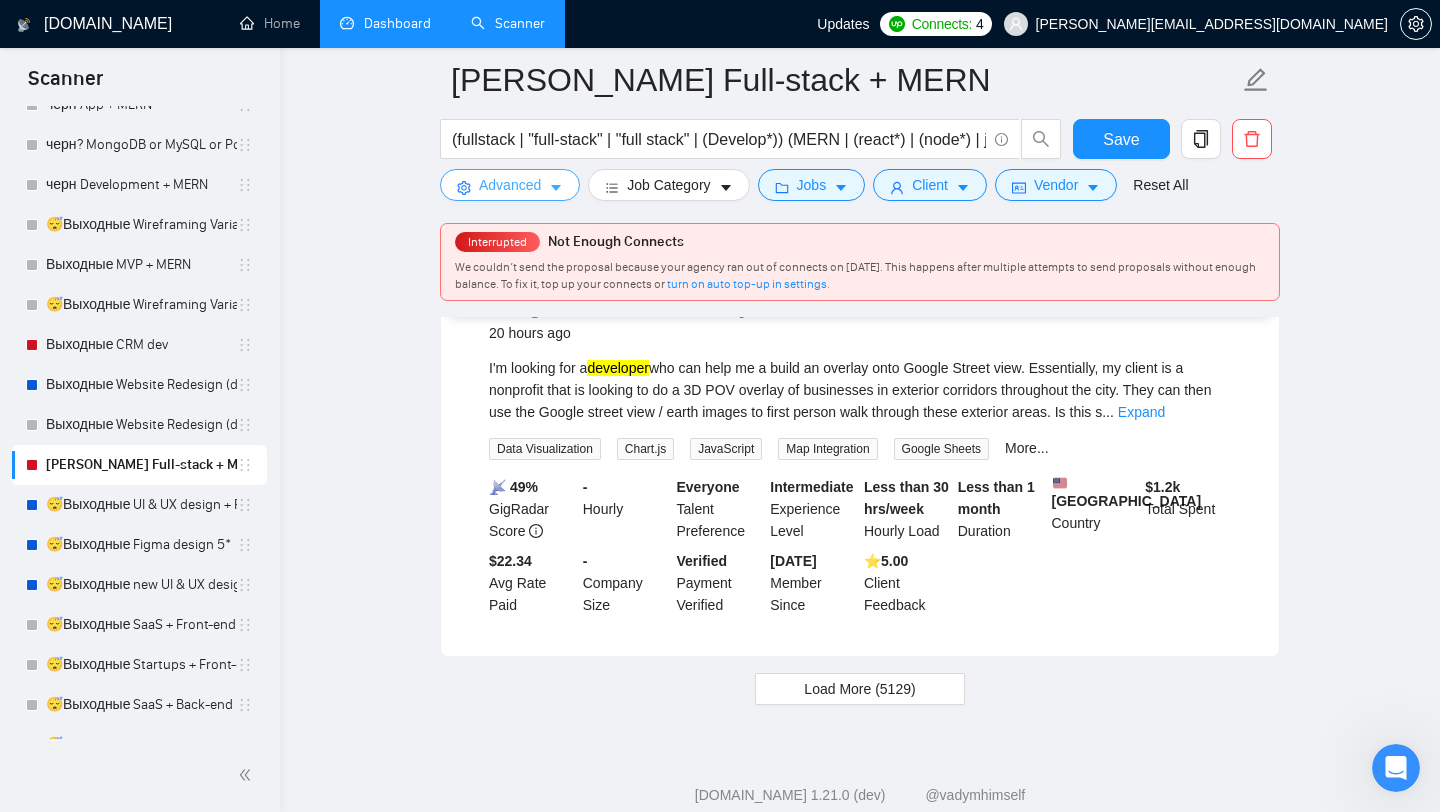 scroll, scrollTop: 4130, scrollLeft: 0, axis: vertical 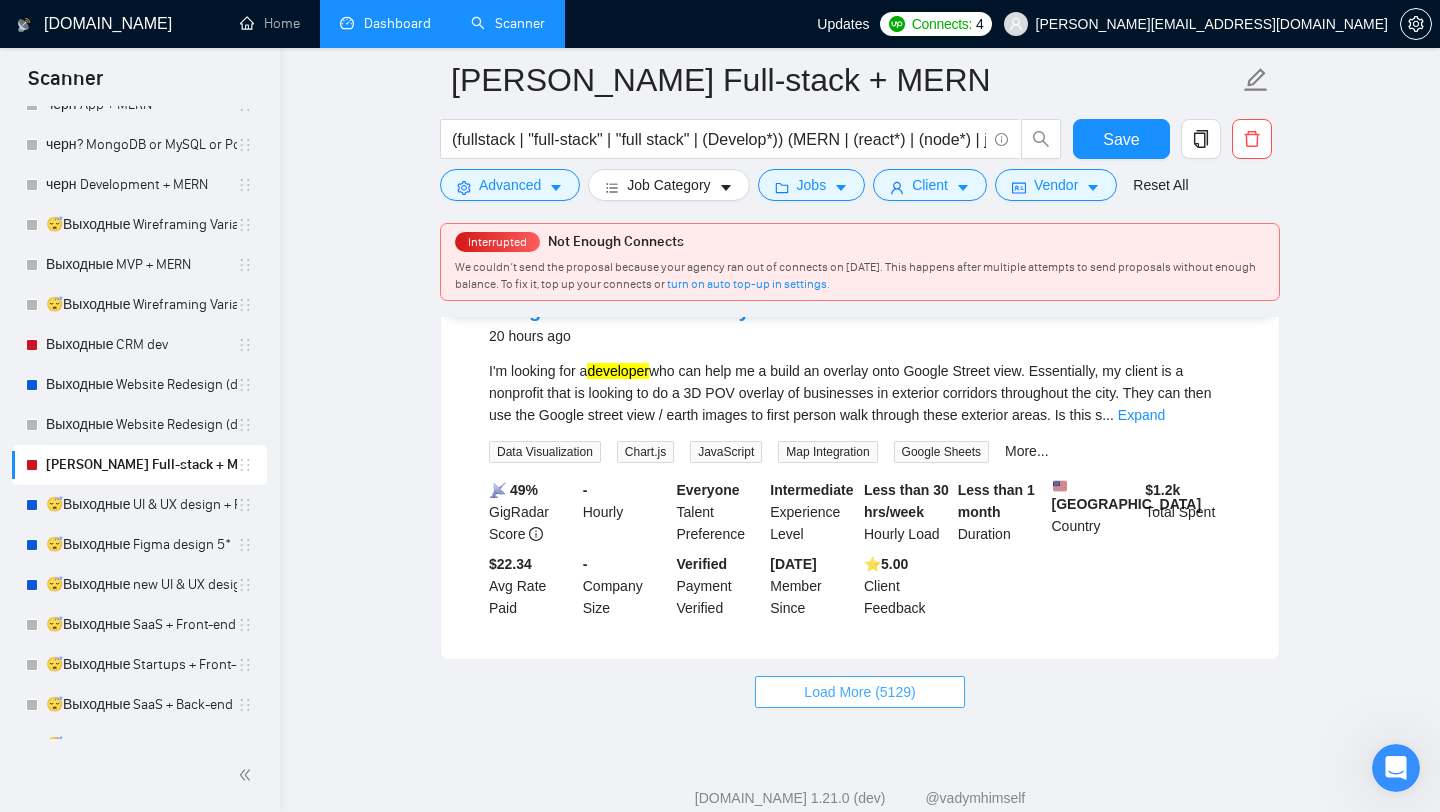 click on "Load More (5129)" at bounding box center (859, 692) 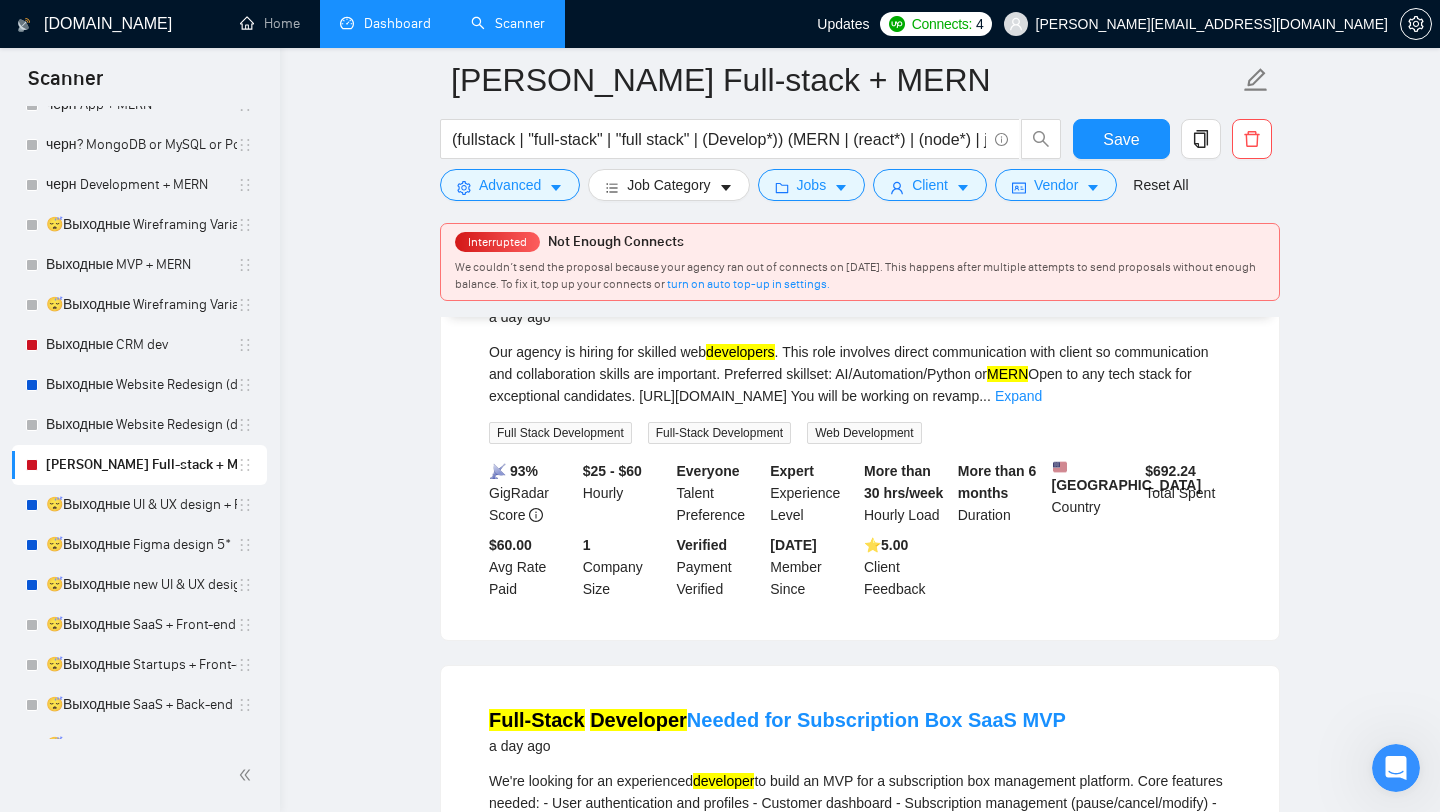 scroll, scrollTop: 4579, scrollLeft: 0, axis: vertical 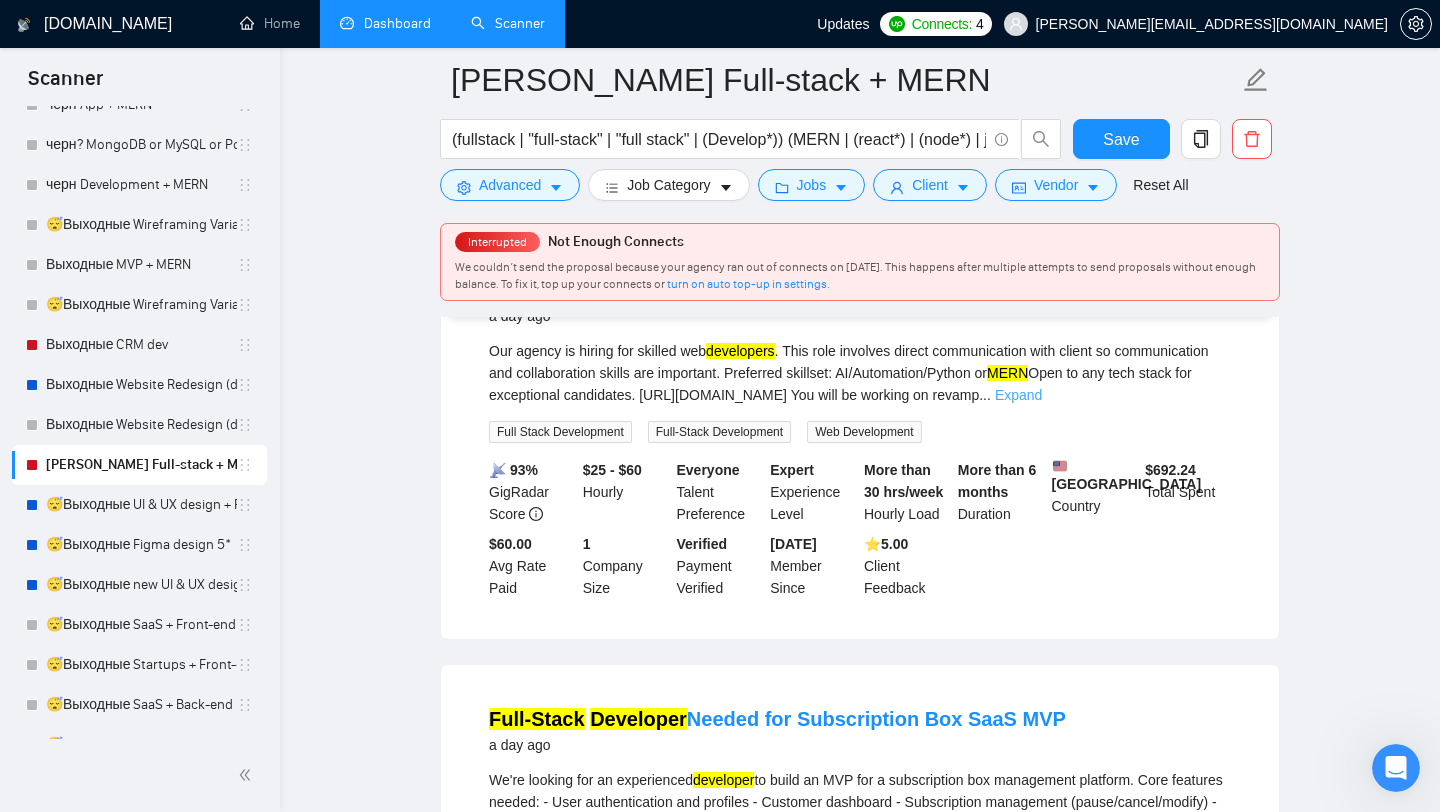 click on "Expand" at bounding box center [1018, 395] 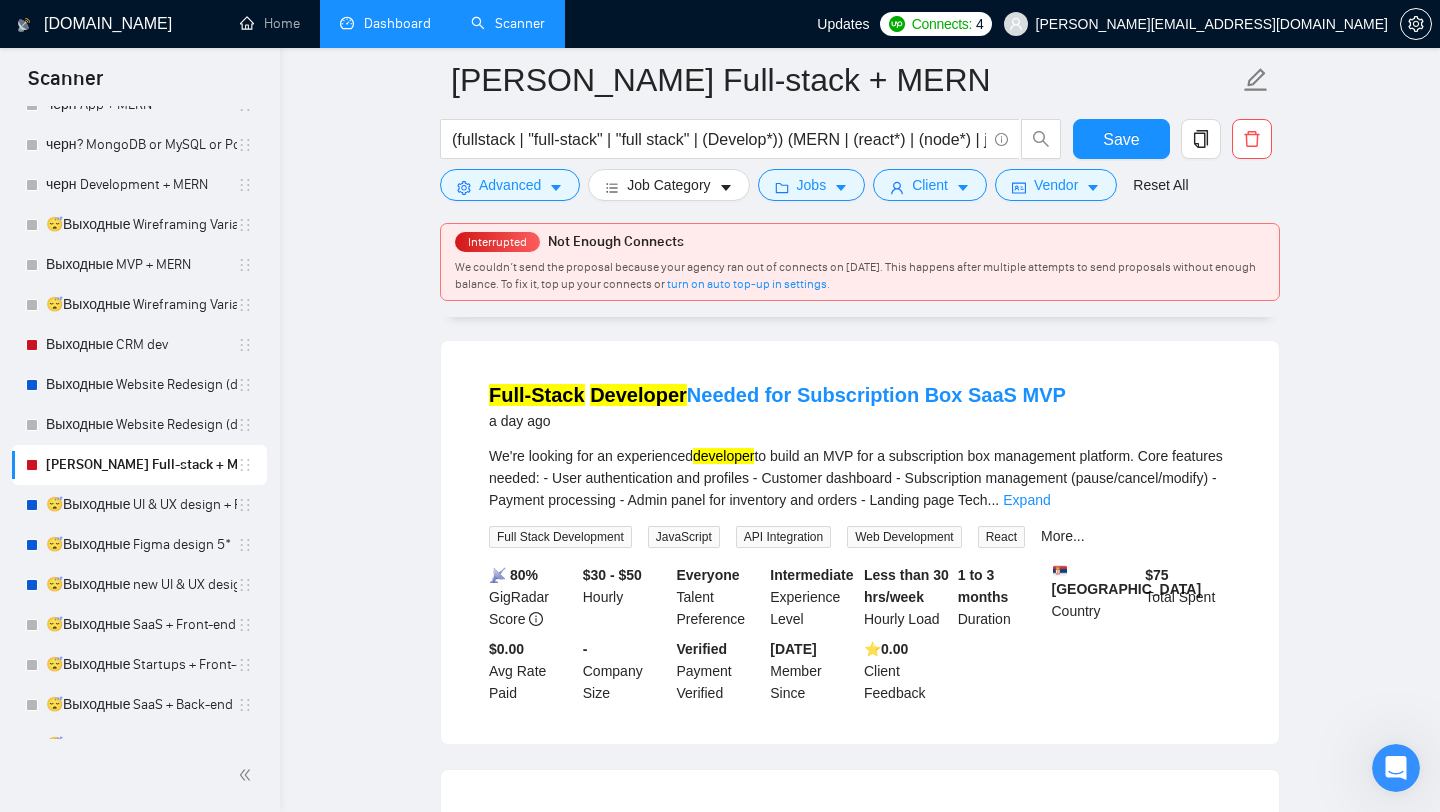 scroll, scrollTop: 4926, scrollLeft: 0, axis: vertical 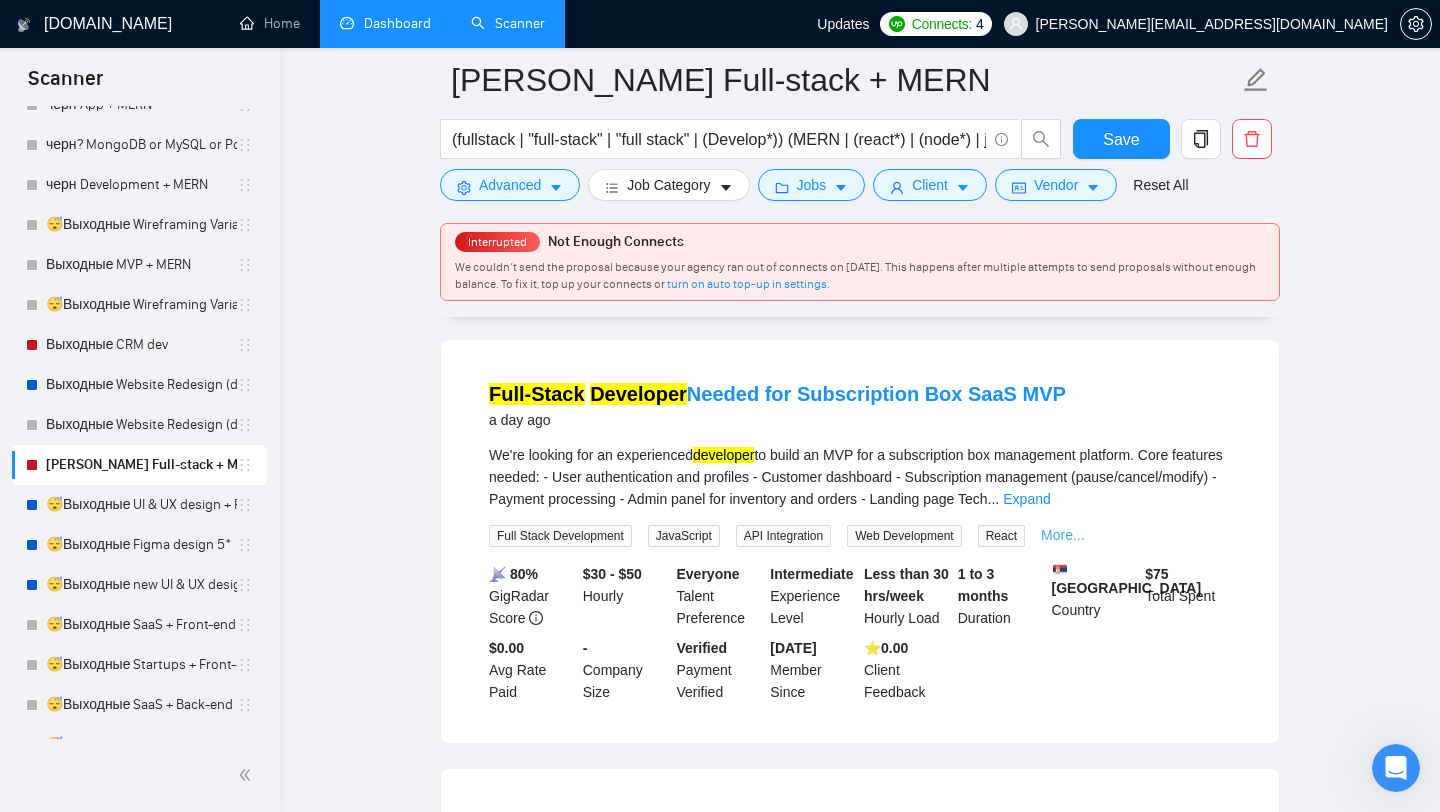 click on "More..." at bounding box center [1063, 535] 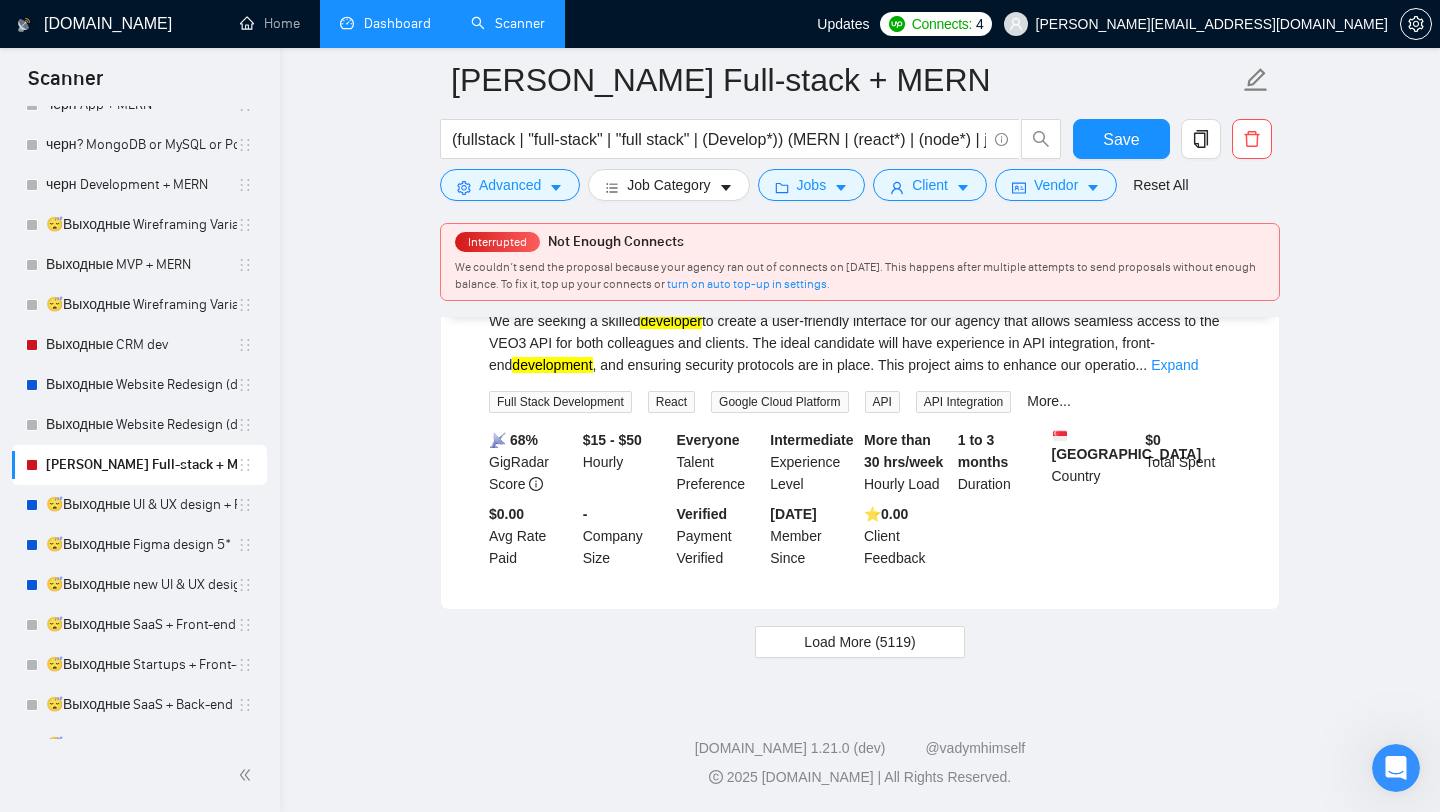 scroll, scrollTop: 8679, scrollLeft: 0, axis: vertical 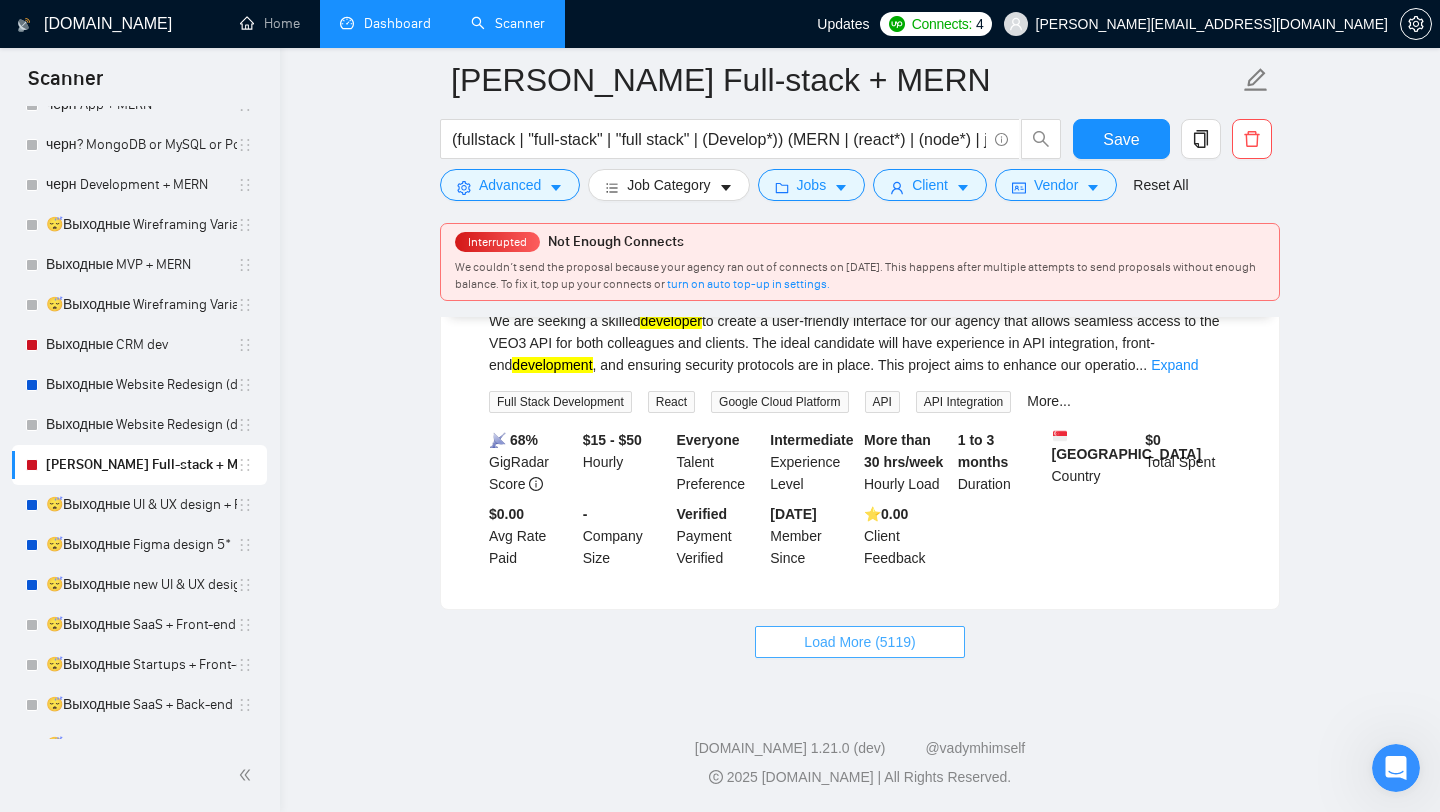 click on "Load More (5119)" at bounding box center (859, 642) 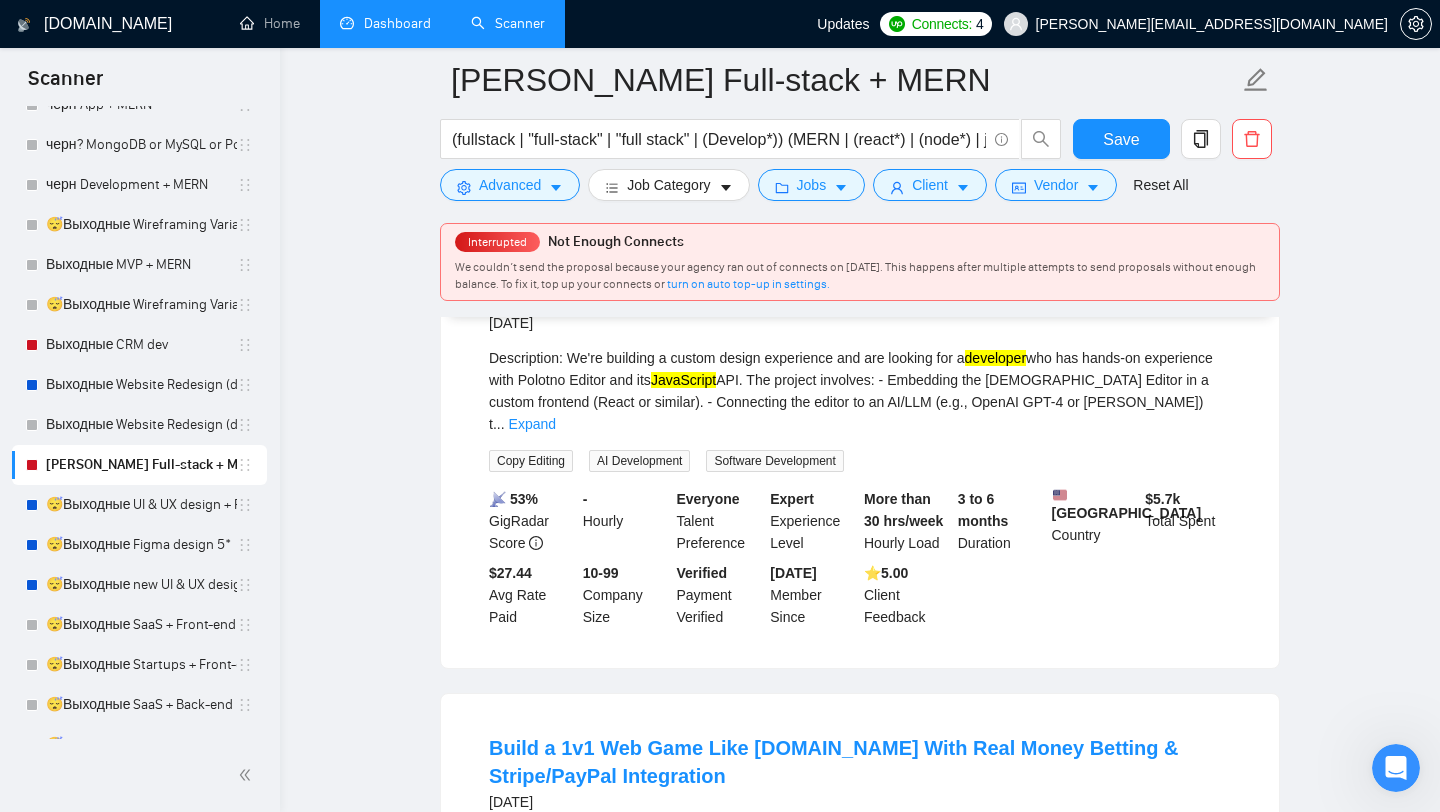 scroll, scrollTop: 9891, scrollLeft: 0, axis: vertical 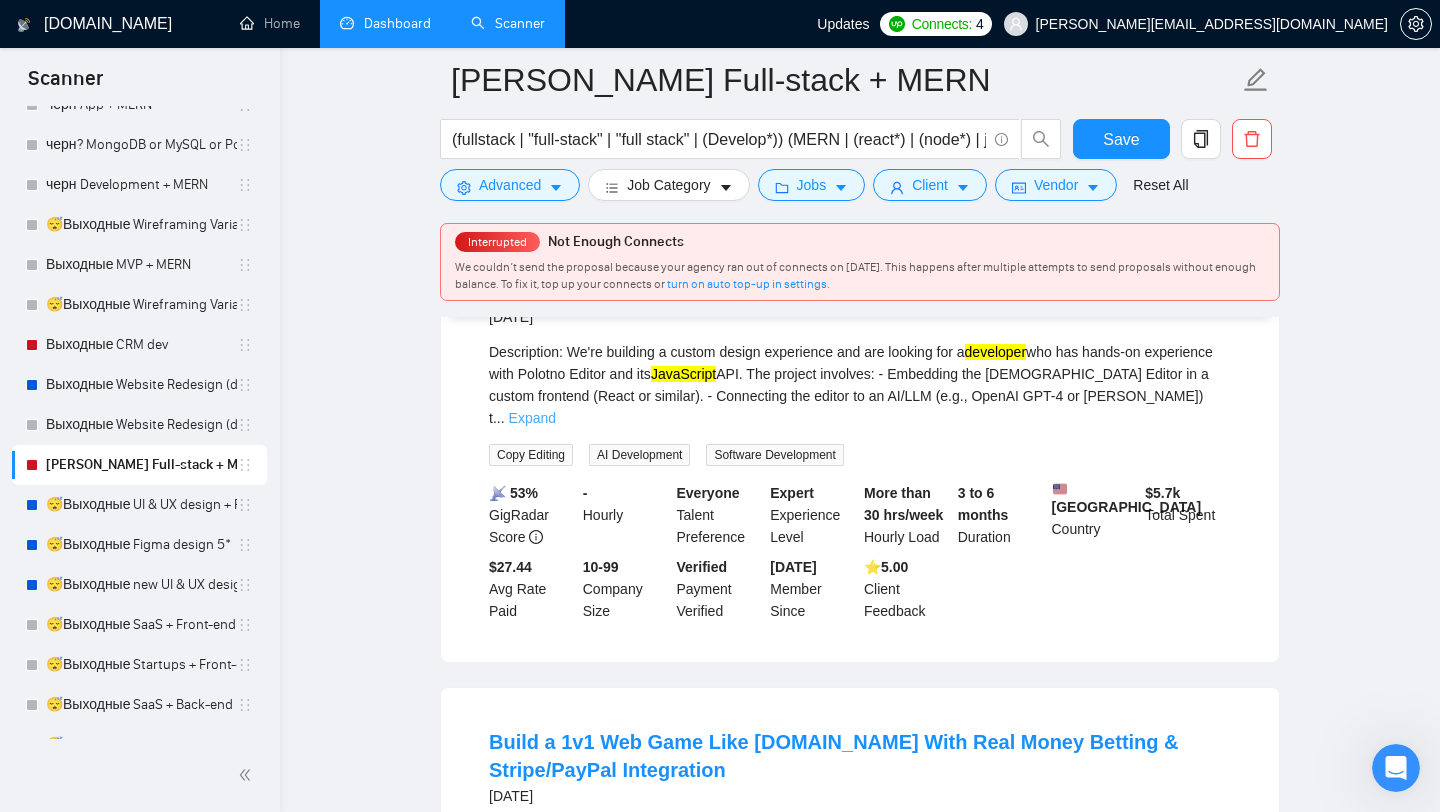 click on "Expand" at bounding box center [532, 418] 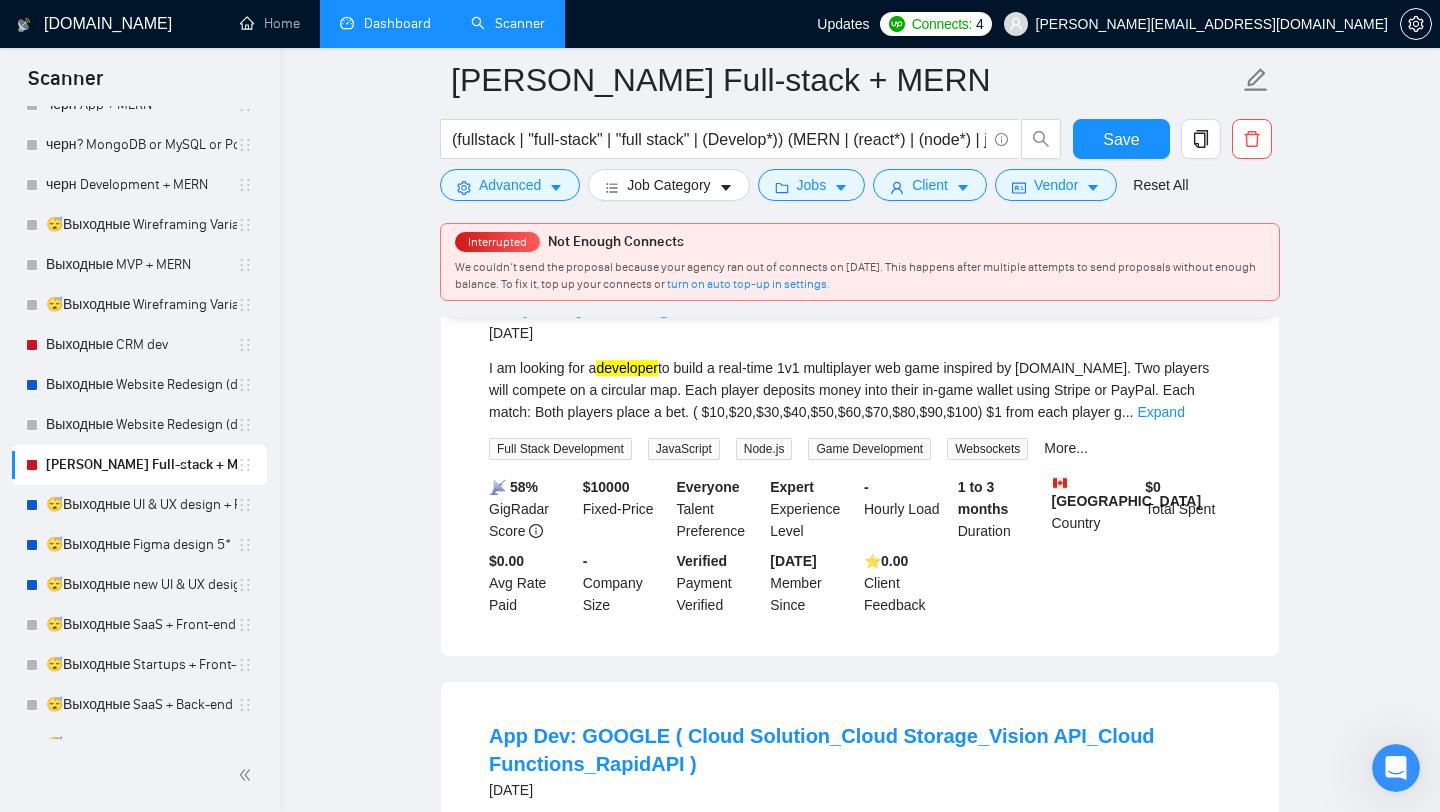 scroll, scrollTop: 10443, scrollLeft: 0, axis: vertical 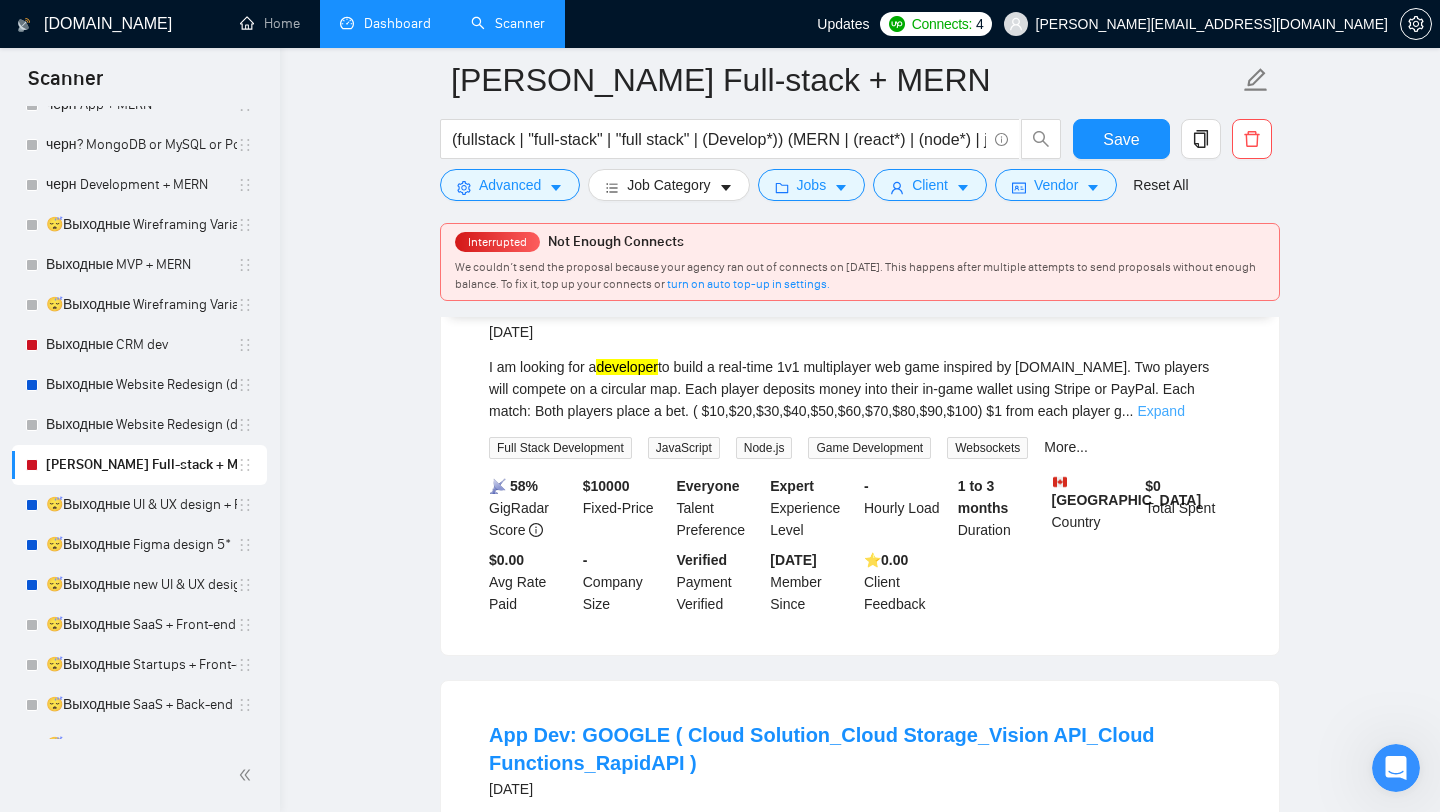 click on "Expand" at bounding box center (1160, 411) 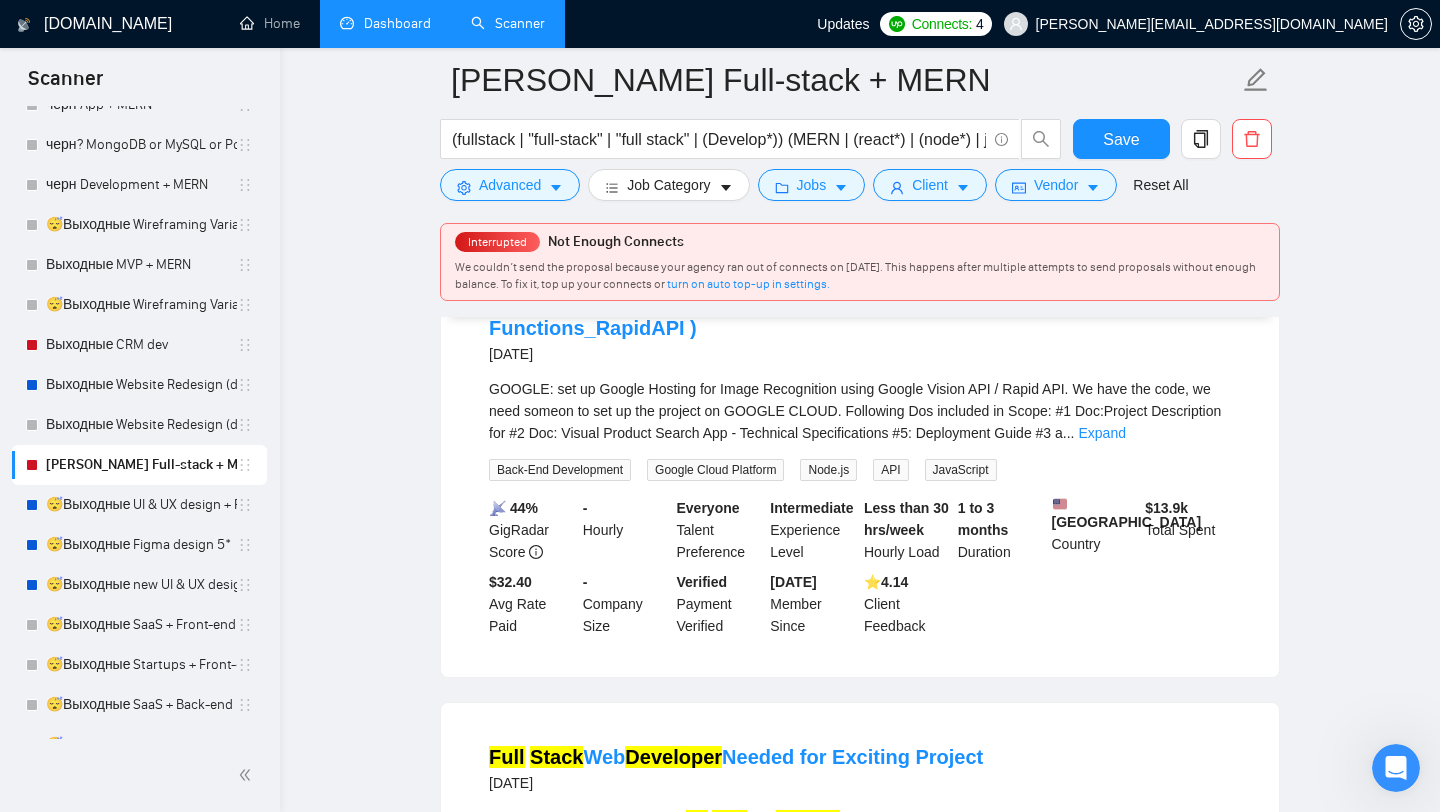 scroll, scrollTop: 10989, scrollLeft: 0, axis: vertical 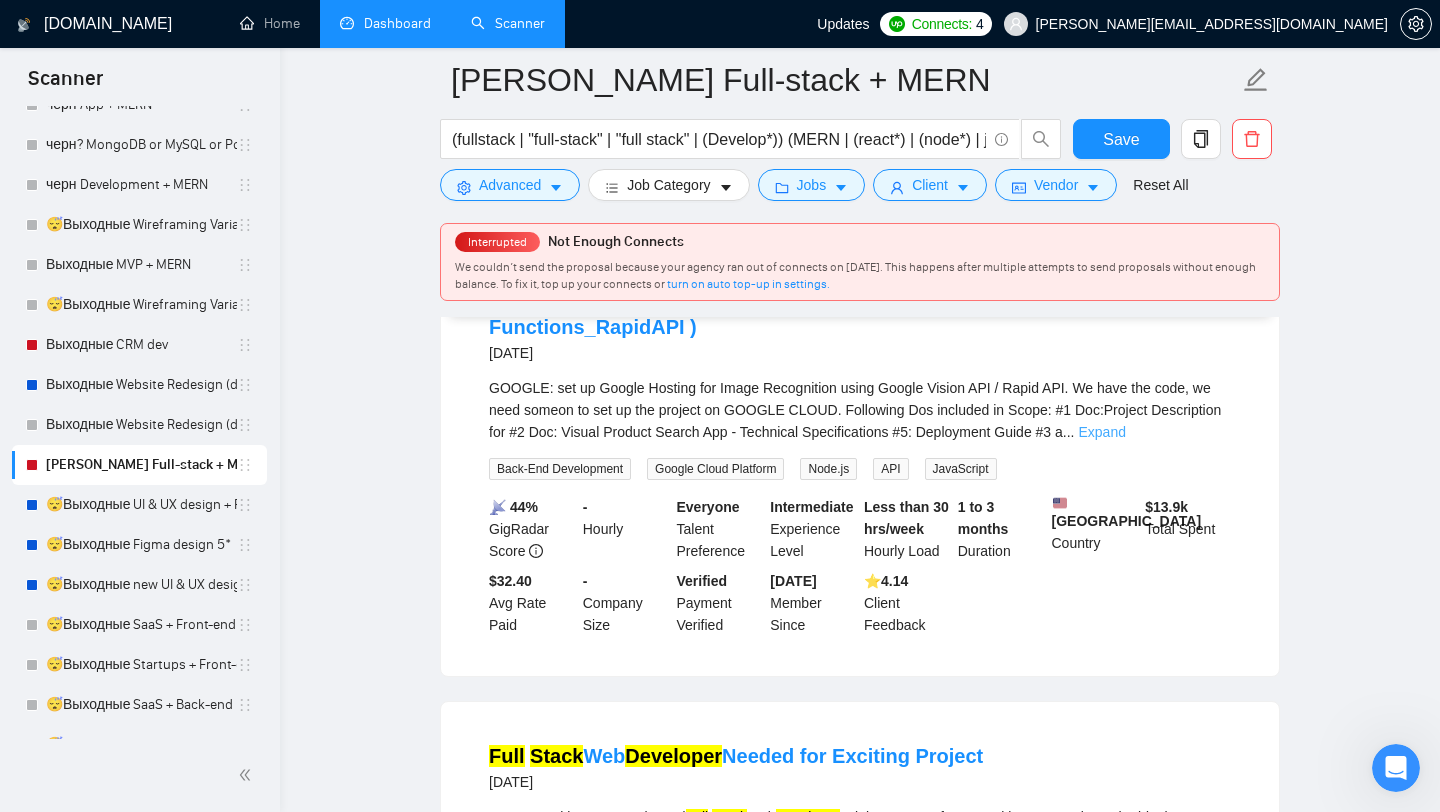 click on "Expand" at bounding box center (1101, 432) 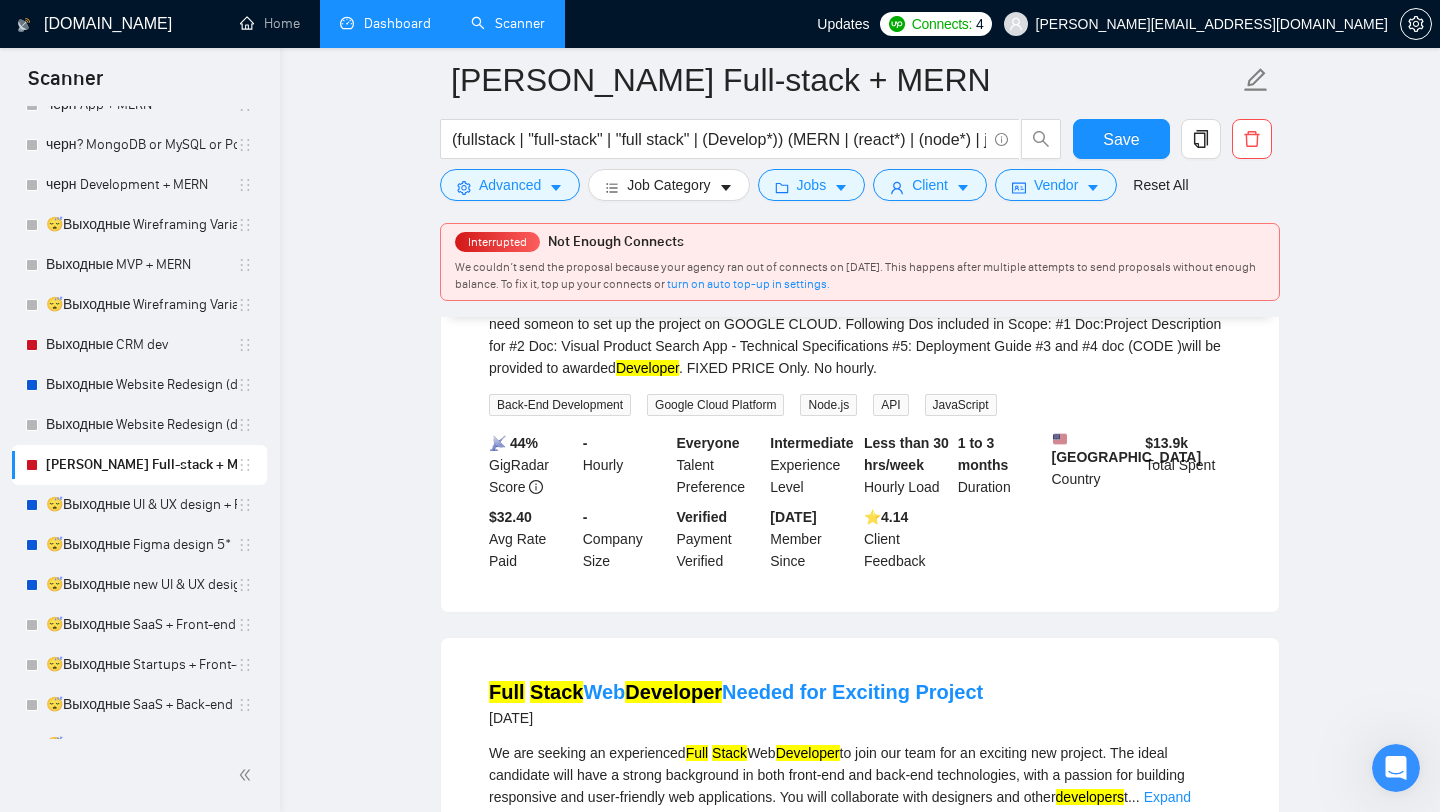 scroll, scrollTop: 11113, scrollLeft: 0, axis: vertical 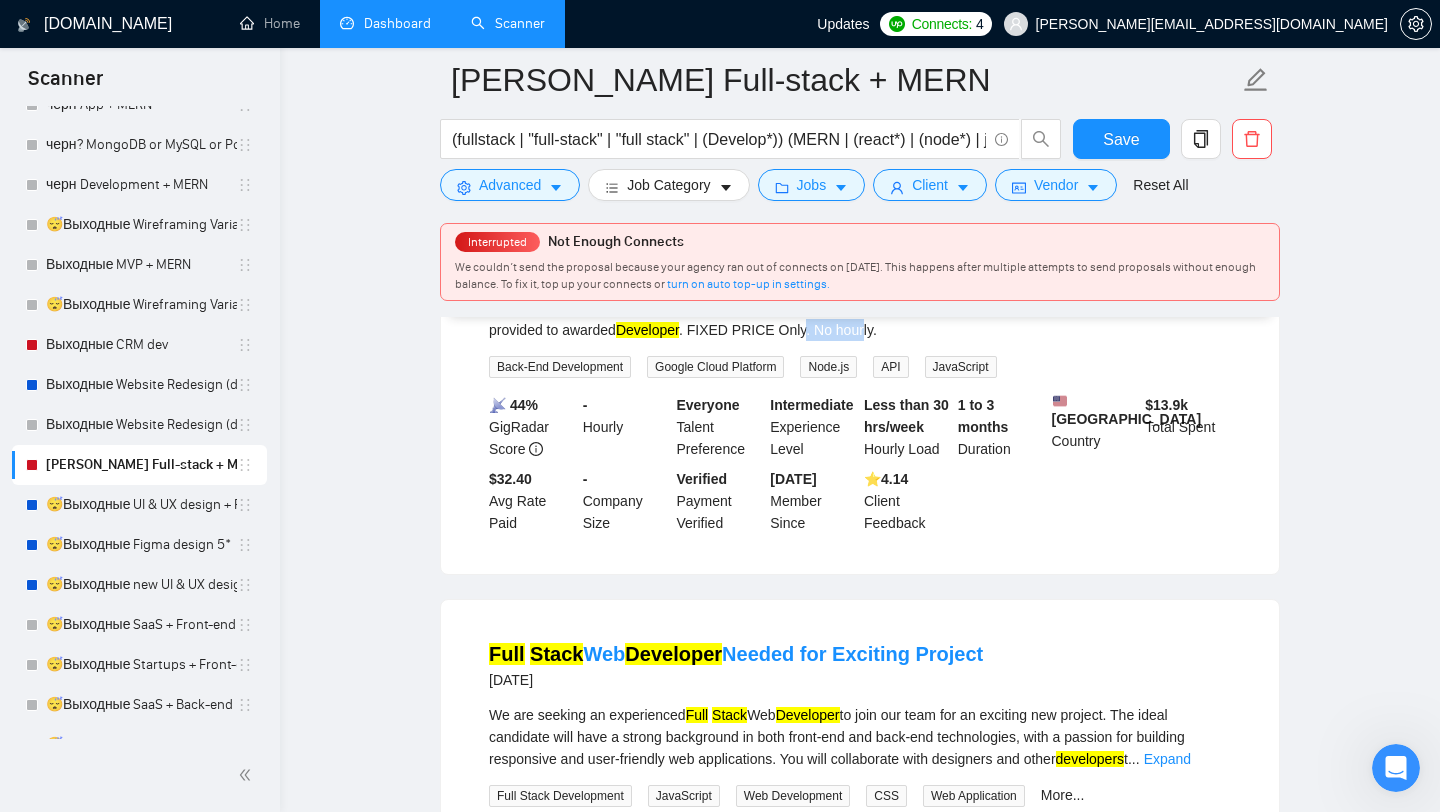 drag, startPoint x: 939, startPoint y: 452, endPoint x: 997, endPoint y: 450, distance: 58.034473 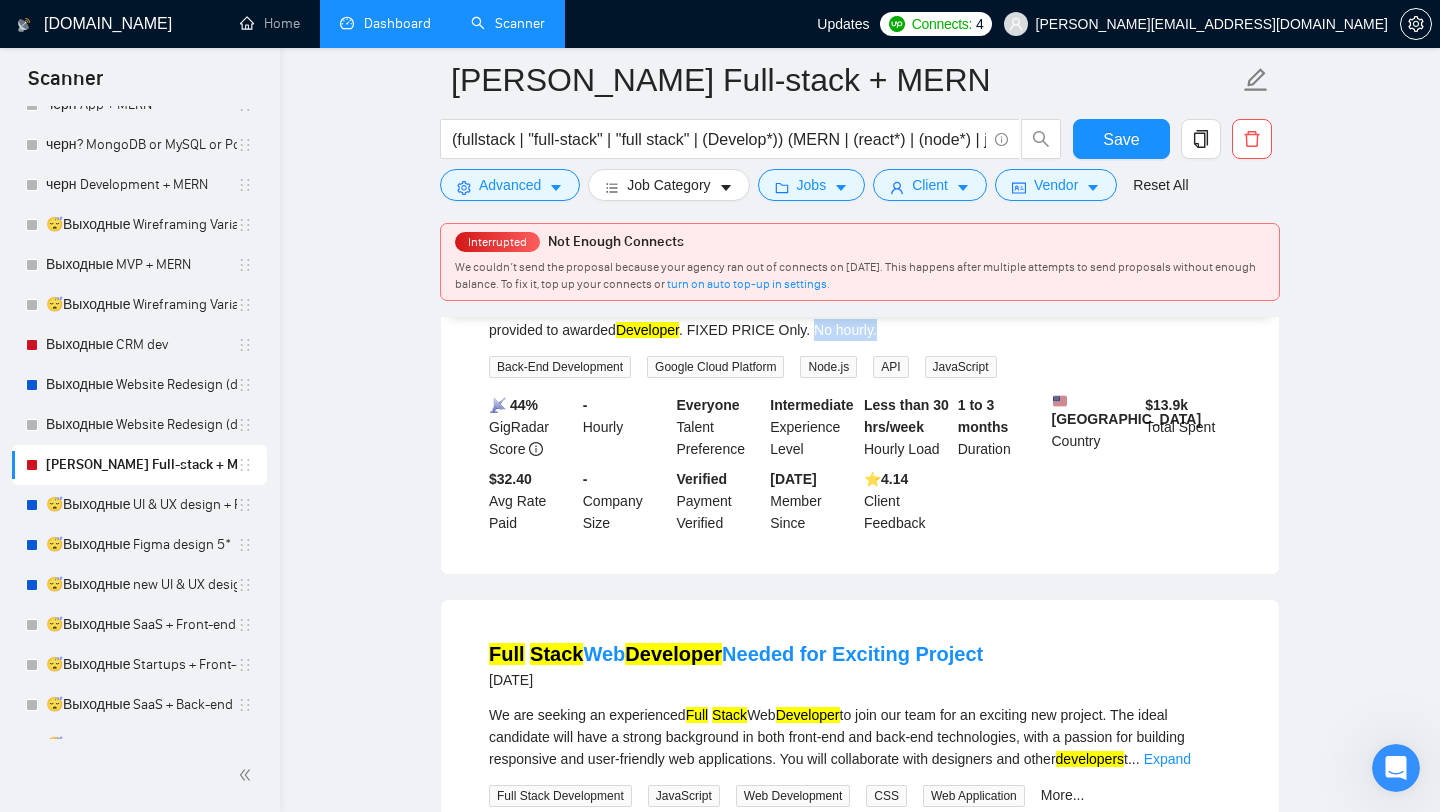 drag, startPoint x: 1030, startPoint y: 450, endPoint x: 947, endPoint y: 450, distance: 83 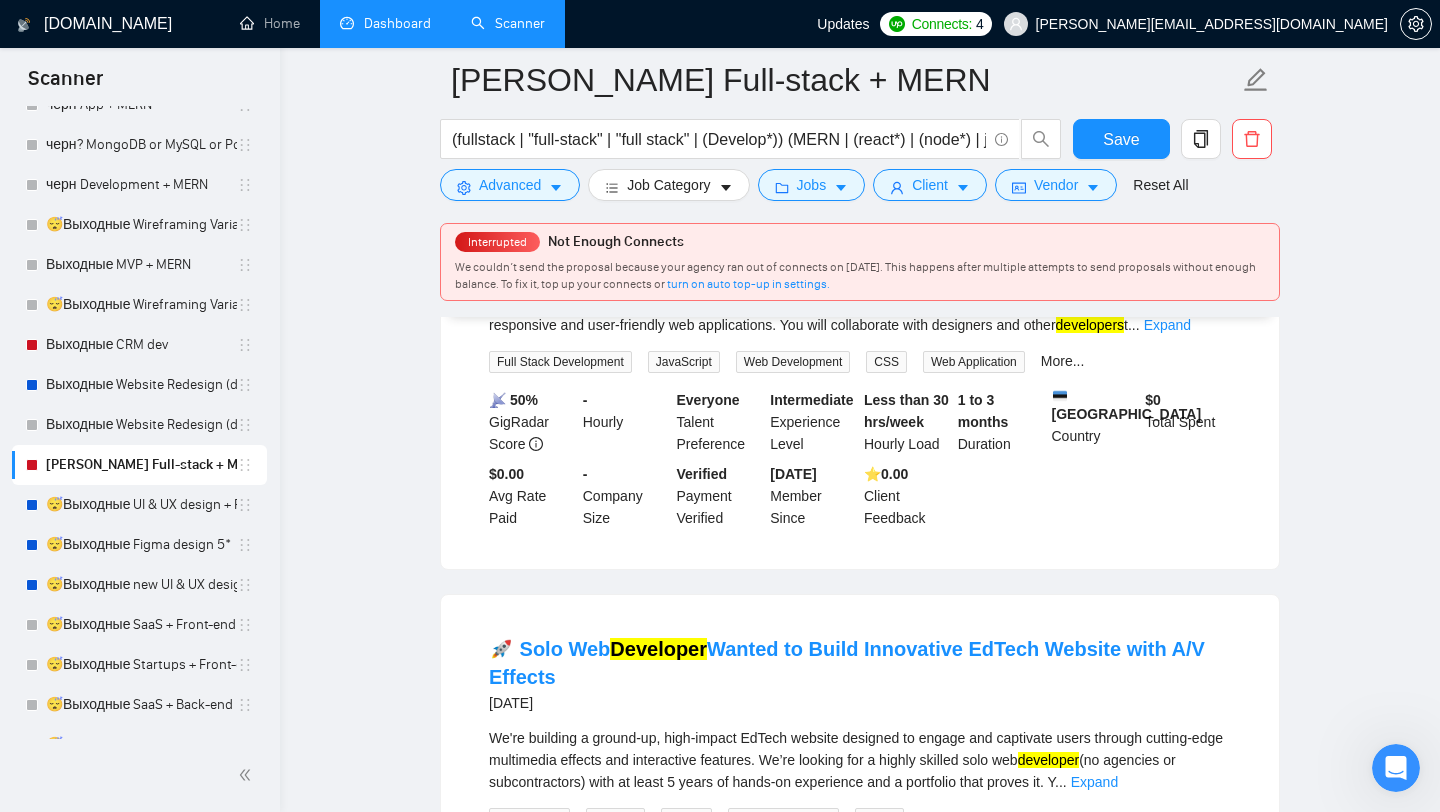 scroll, scrollTop: 11554, scrollLeft: 0, axis: vertical 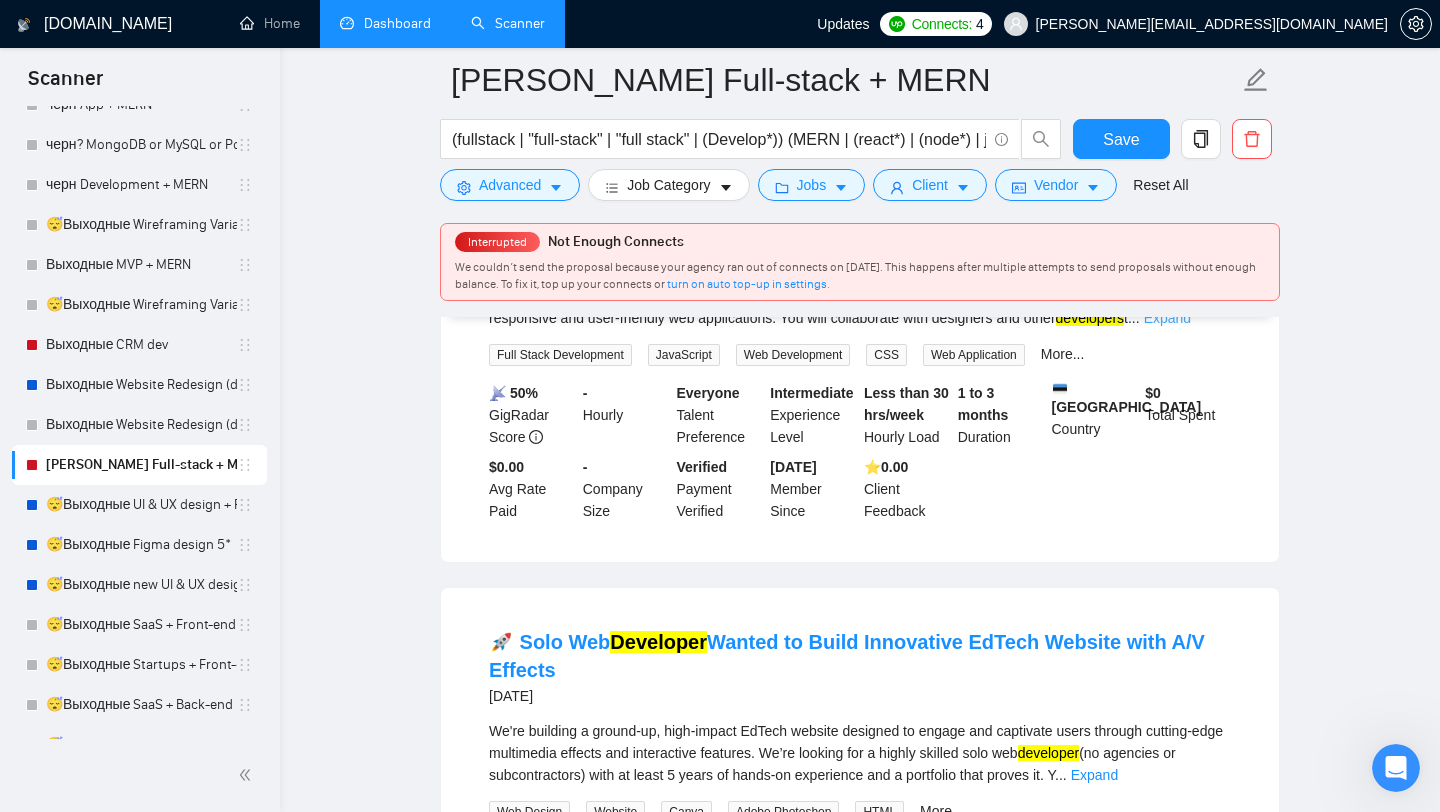 click on "Expand" at bounding box center (1167, 318) 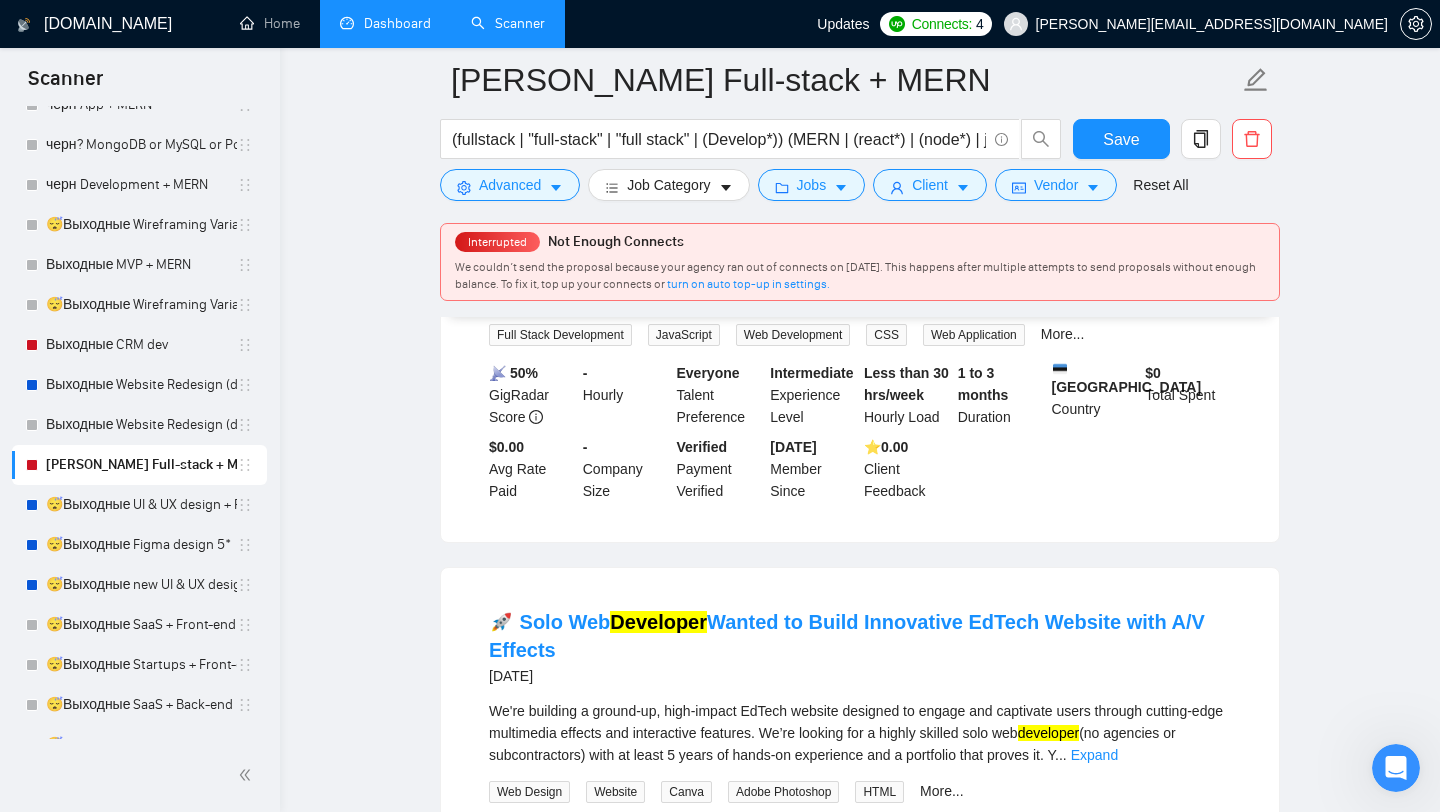 scroll, scrollTop: 11603, scrollLeft: 0, axis: vertical 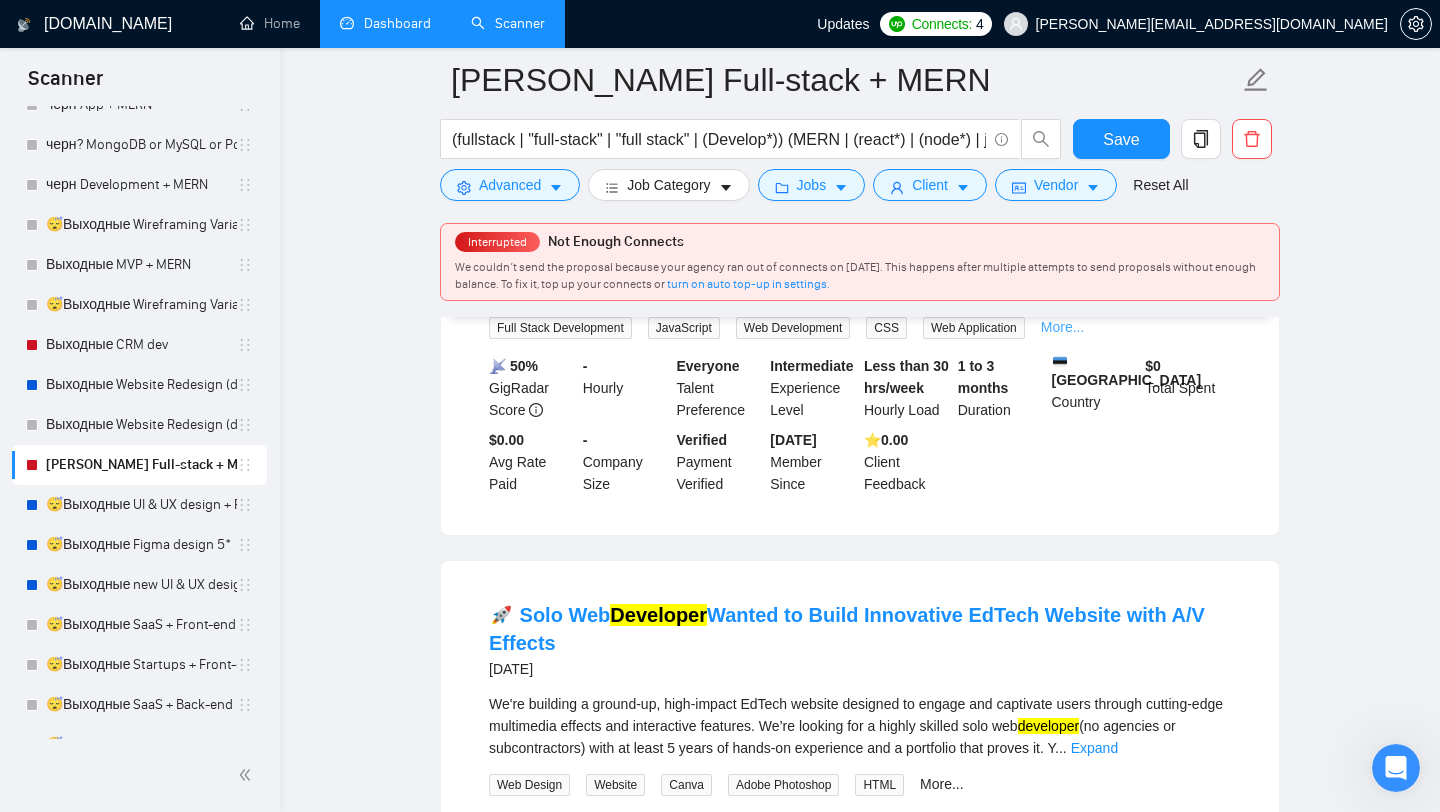 click on "More..." at bounding box center (1063, 327) 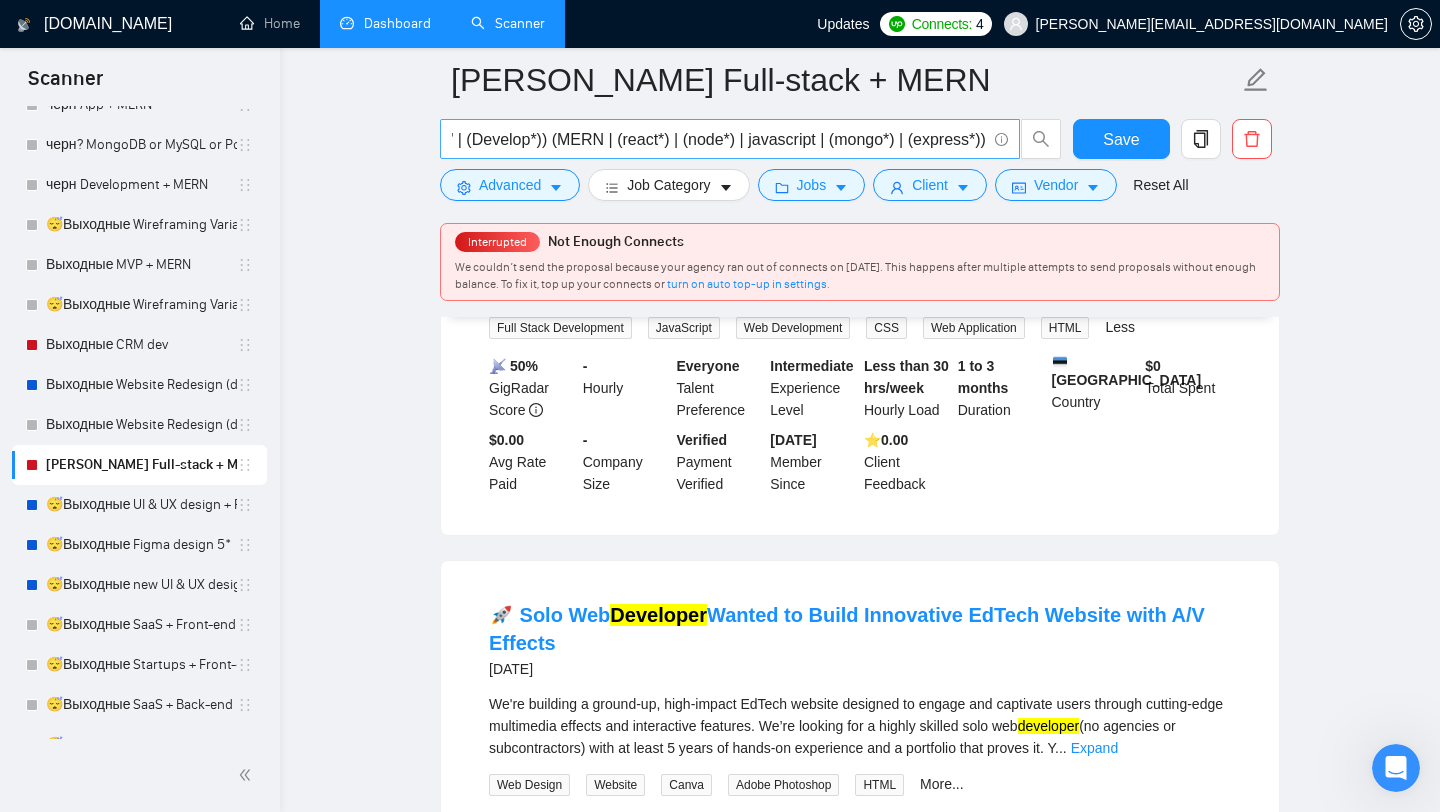 scroll, scrollTop: 0, scrollLeft: 262, axis: horizontal 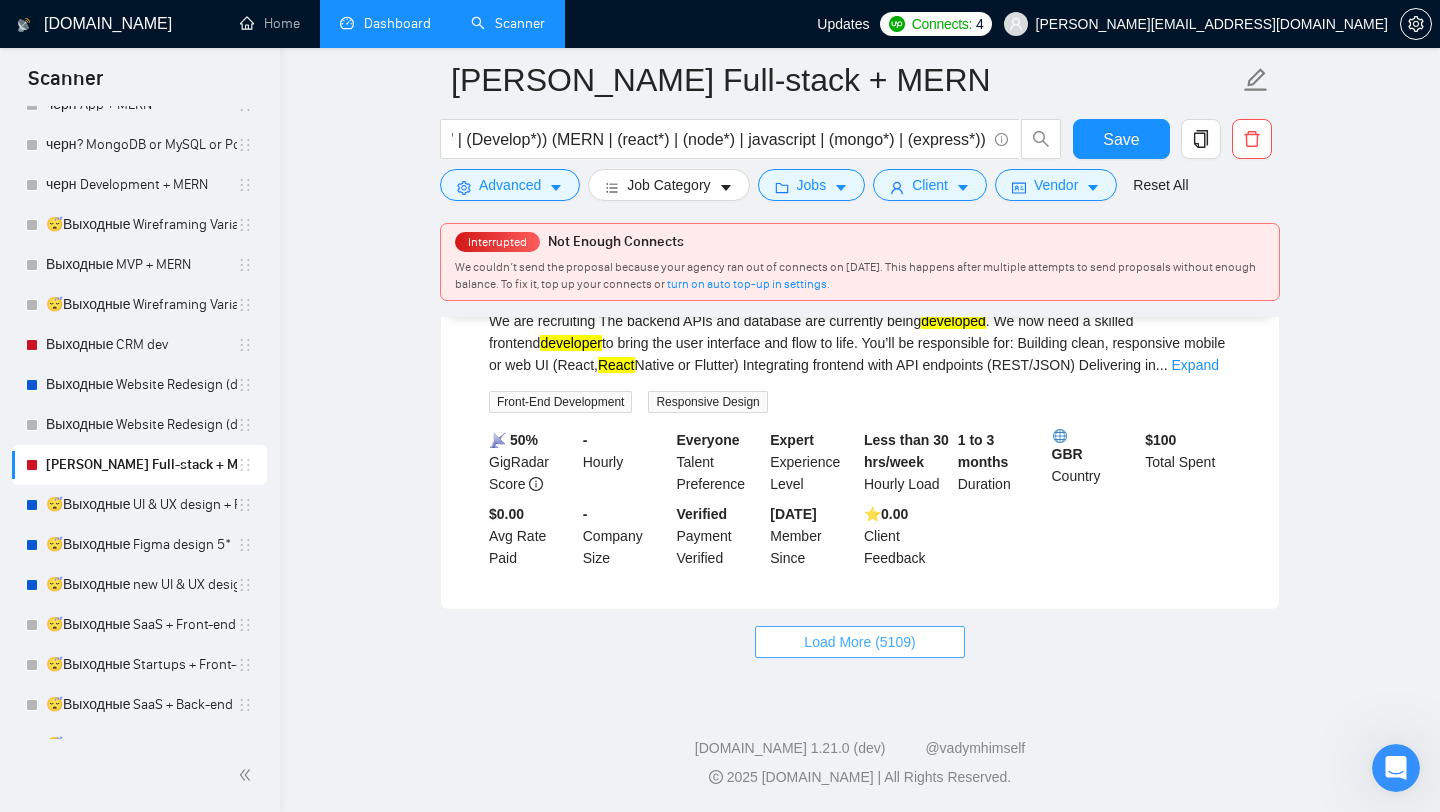click on "Load More (5109)" at bounding box center (859, 642) 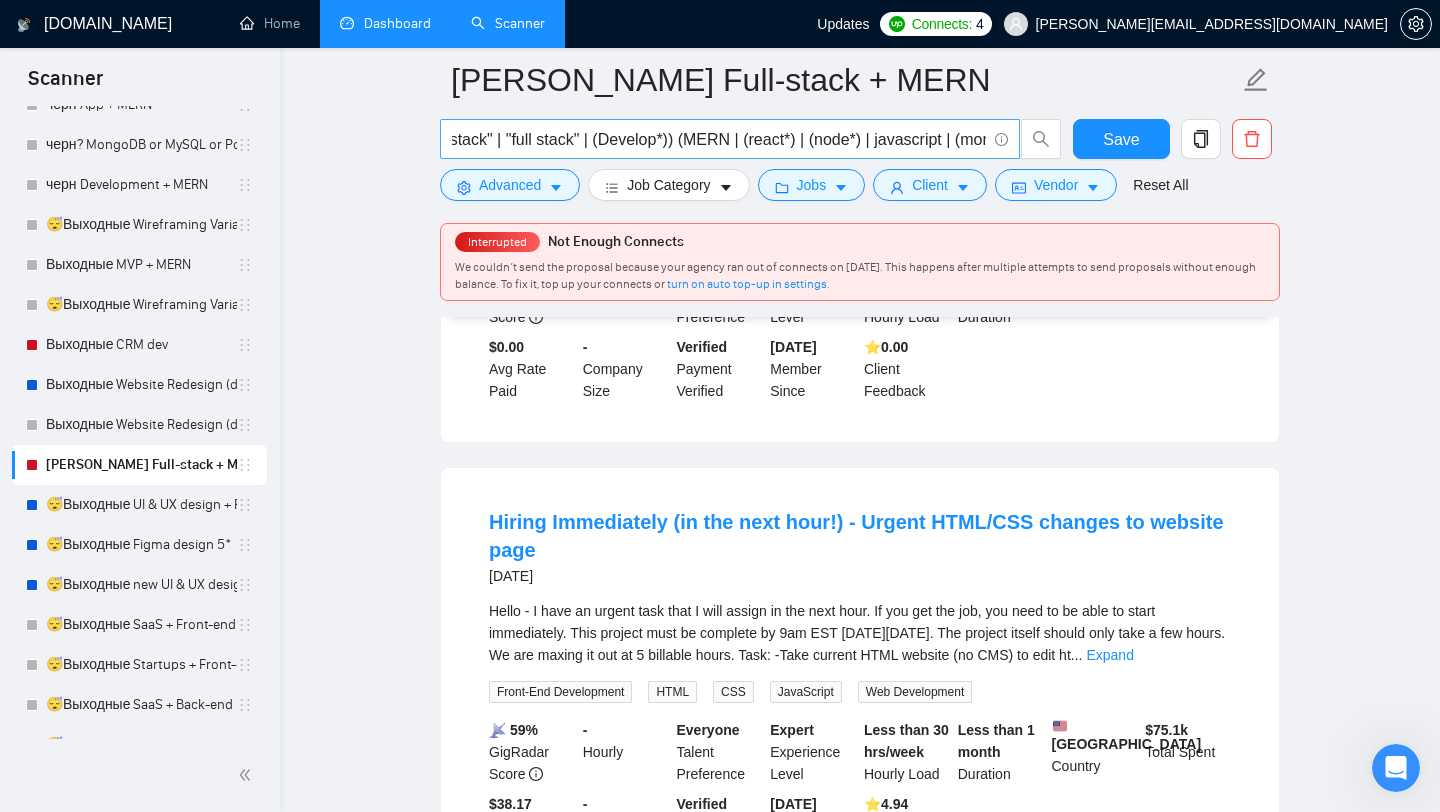 scroll, scrollTop: 0, scrollLeft: 106, axis: horizontal 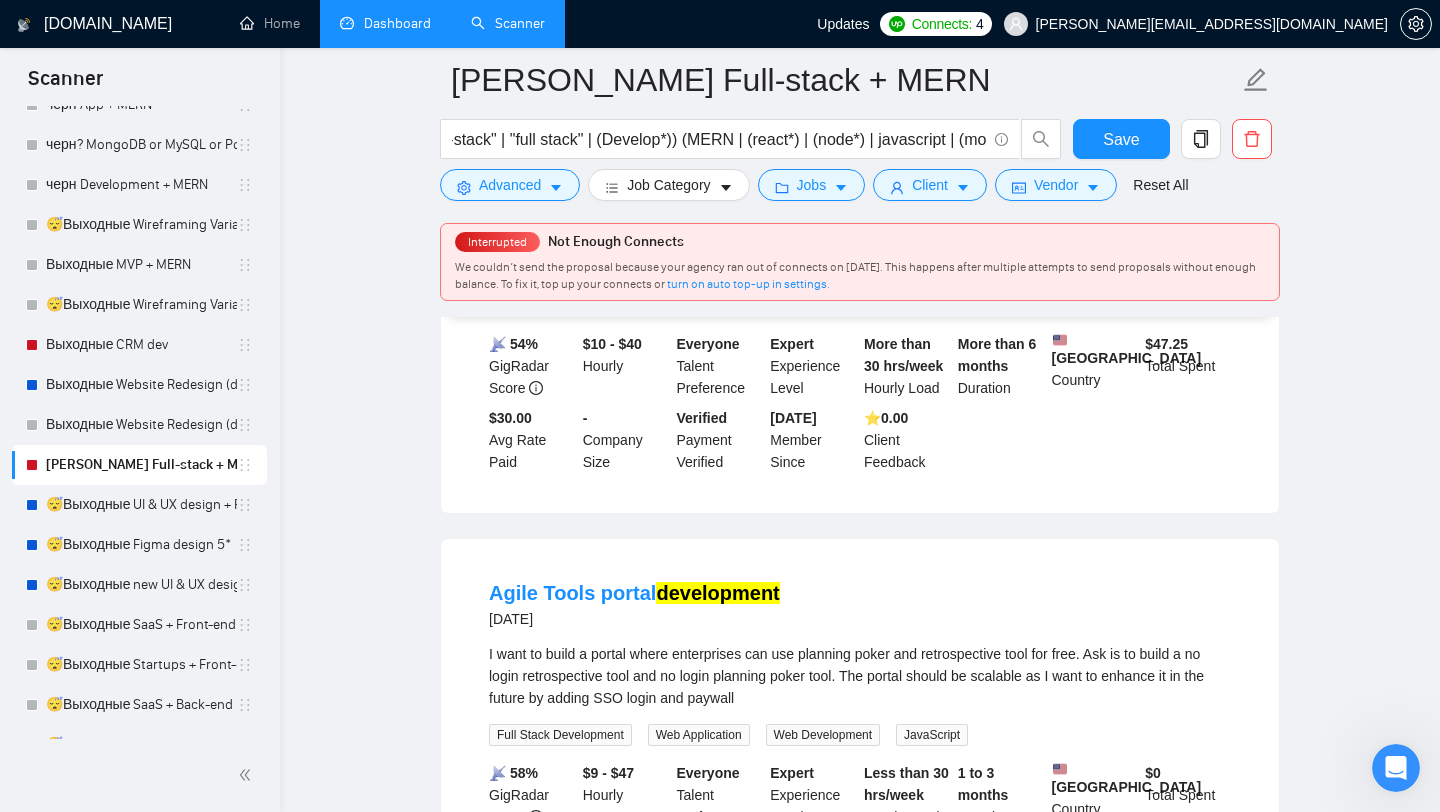 click on "Expand" at bounding box center (1140, 269) 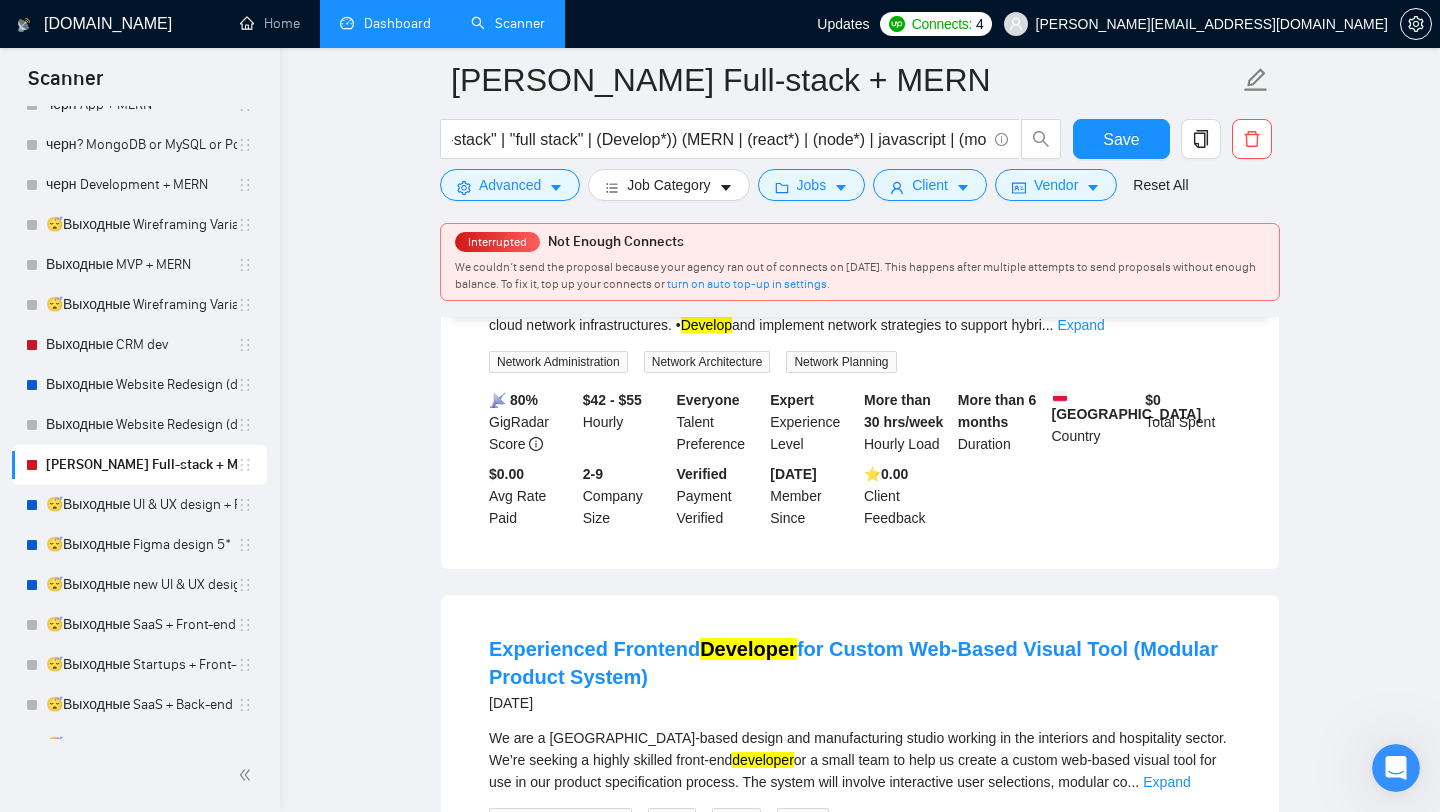 scroll, scrollTop: 15607, scrollLeft: 0, axis: vertical 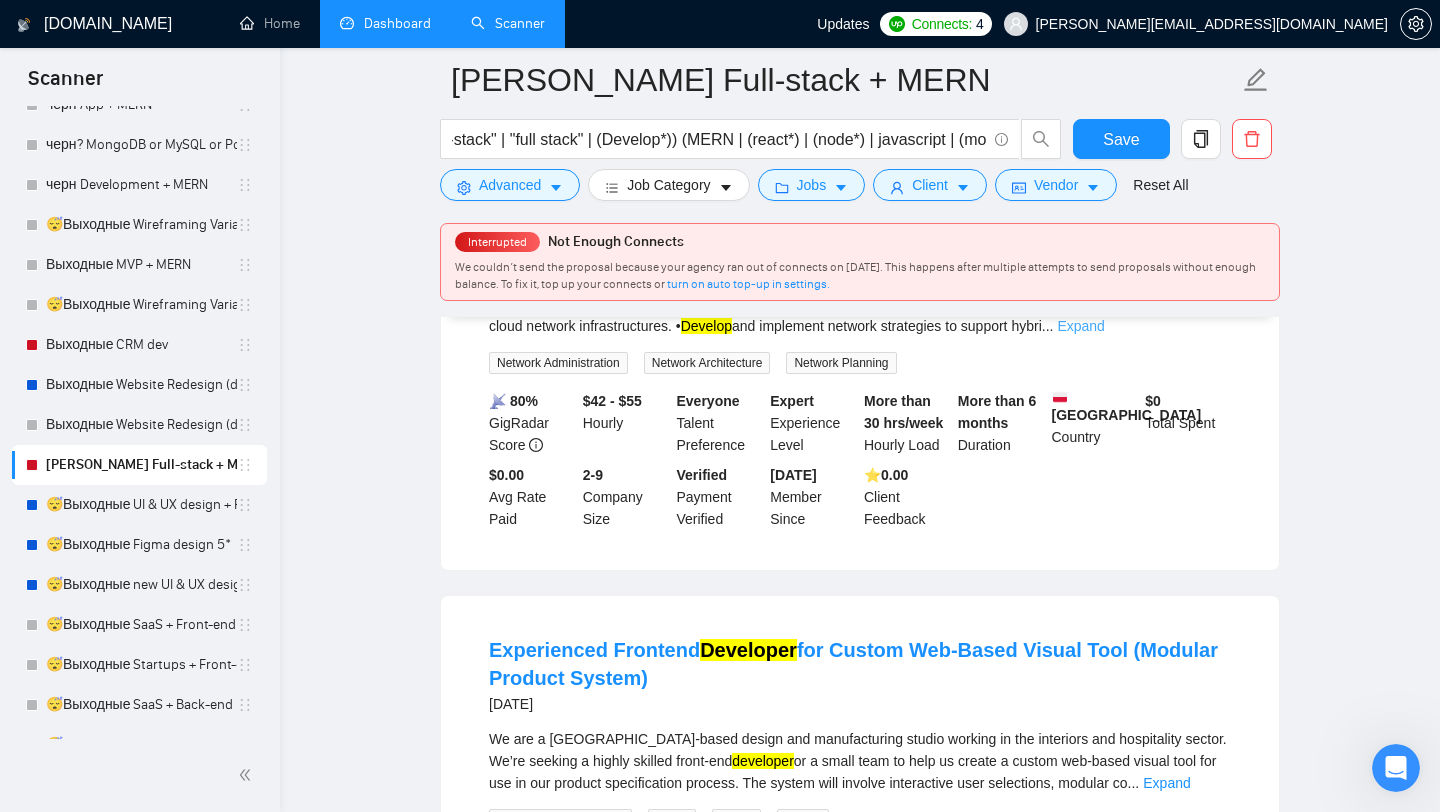 click on "Expand" at bounding box center (1080, 326) 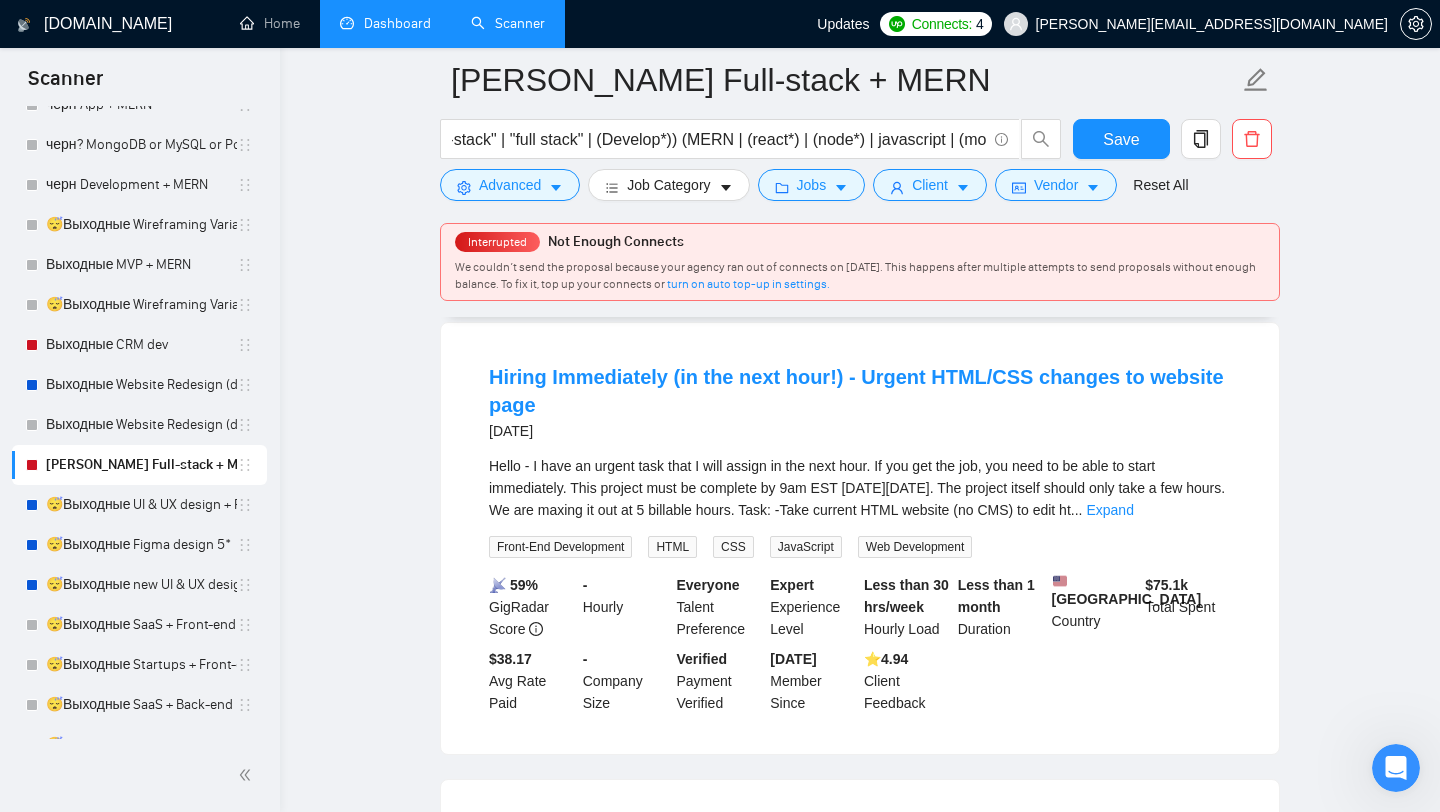scroll, scrollTop: 13611, scrollLeft: 0, axis: vertical 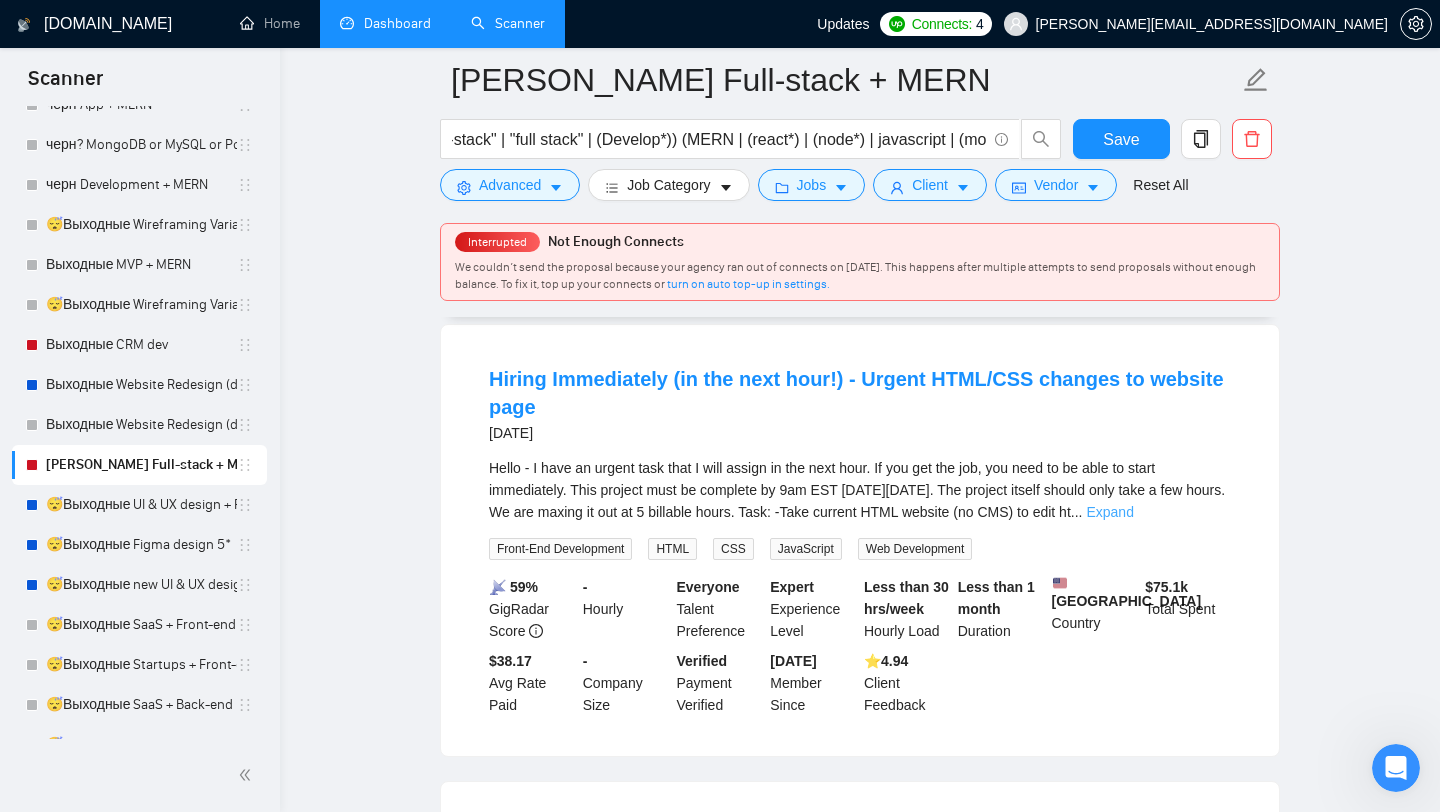 click on "Expand" at bounding box center [1109, 512] 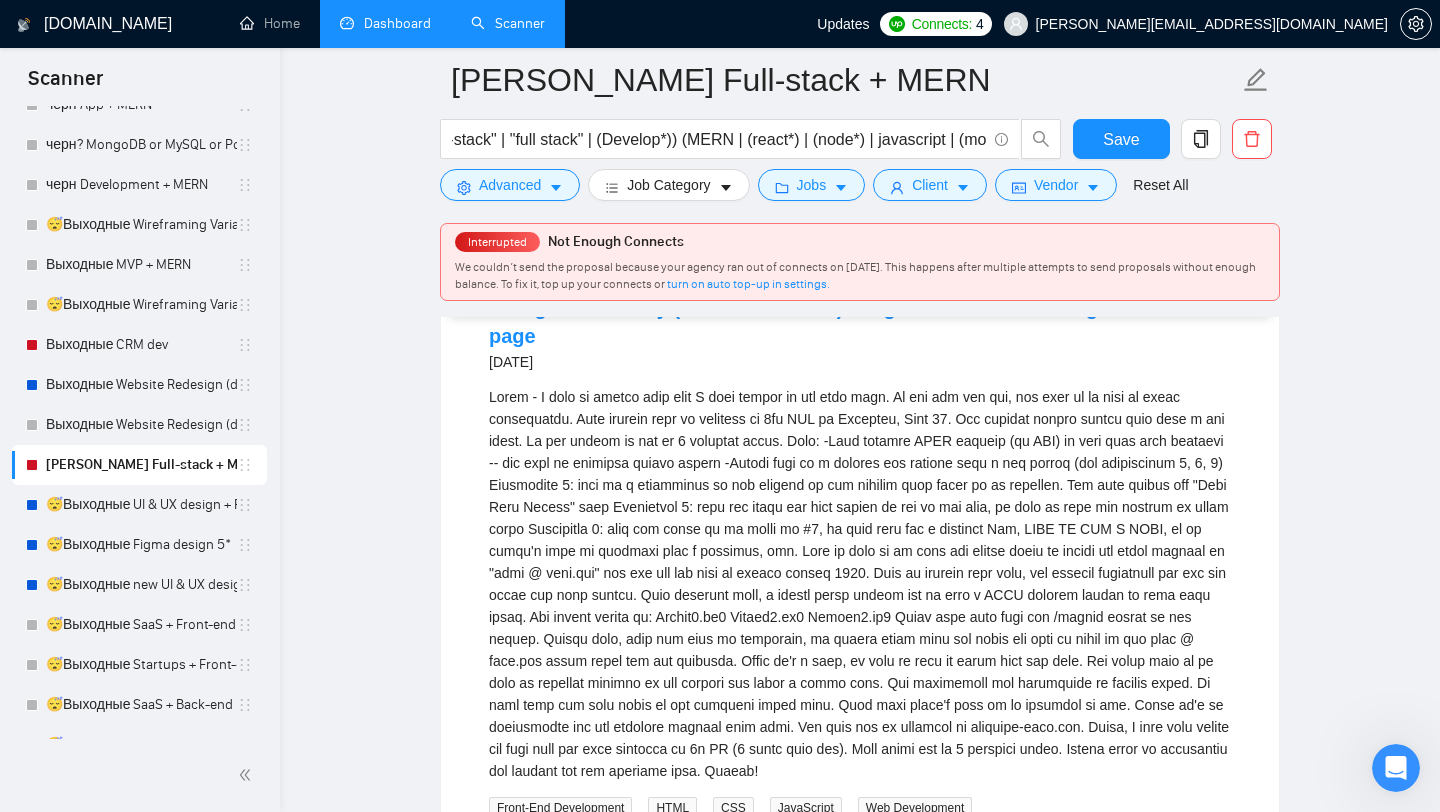 scroll, scrollTop: 13693, scrollLeft: 0, axis: vertical 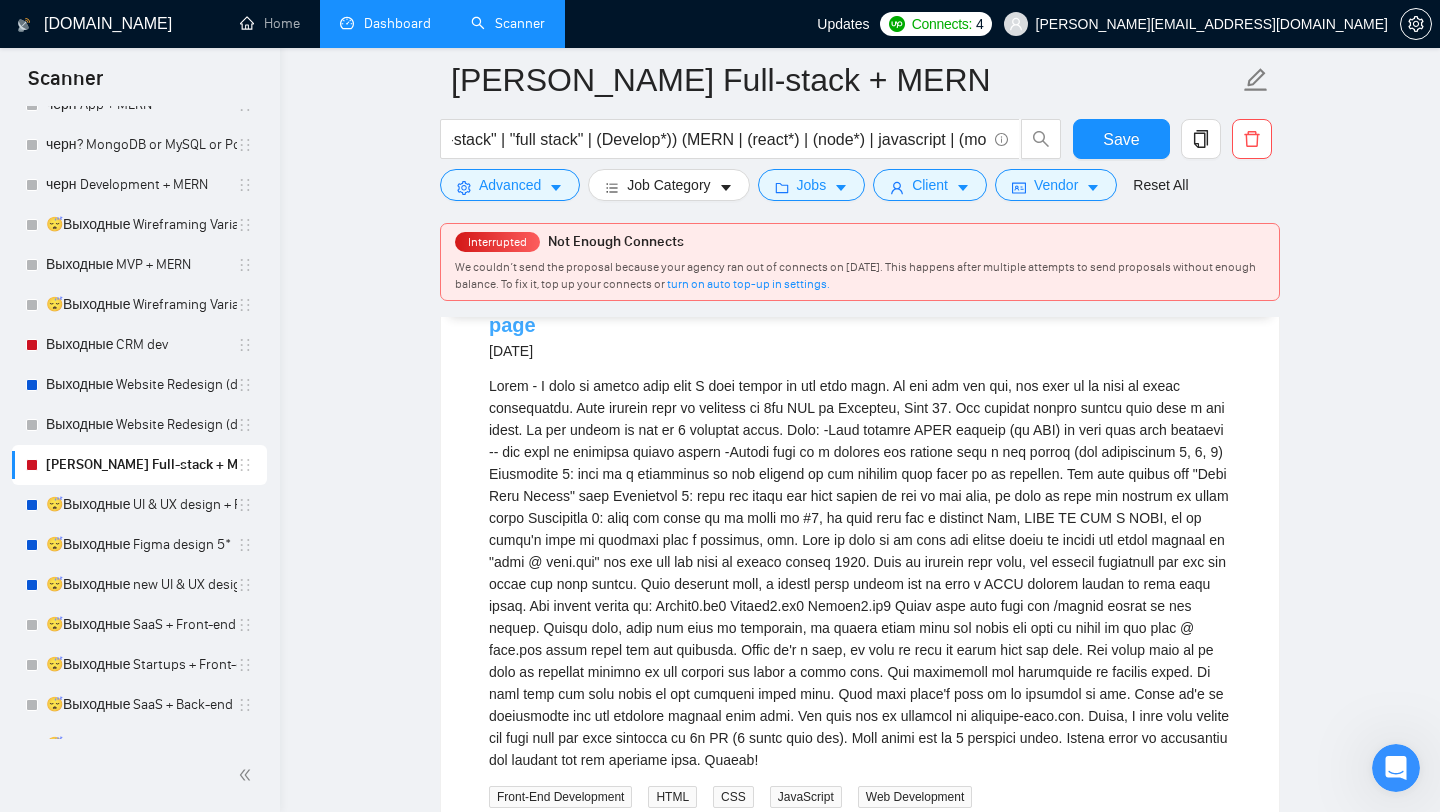 drag, startPoint x: 467, startPoint y: 454, endPoint x: 660, endPoint y: 467, distance: 193.43733 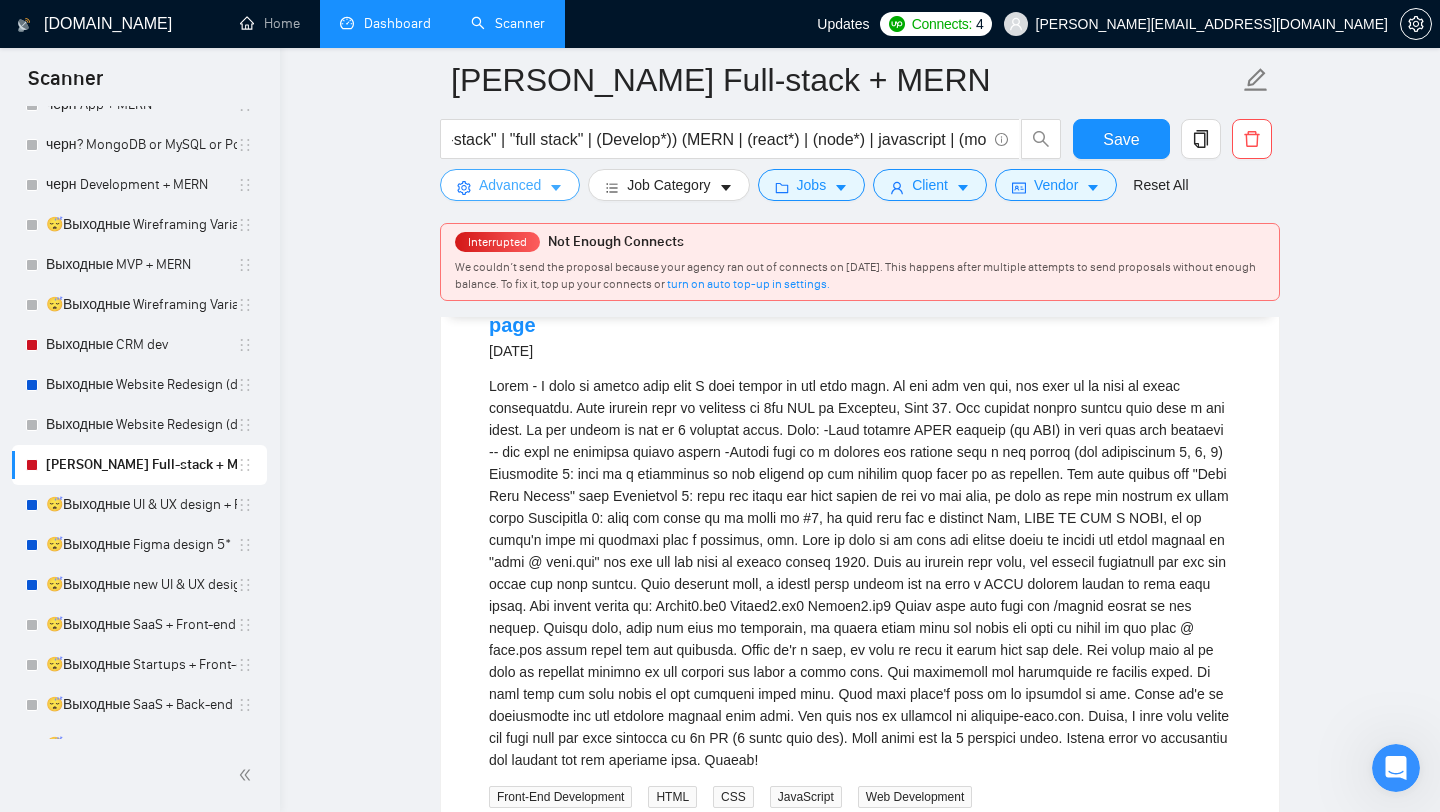 click on "Advanced" at bounding box center (510, 185) 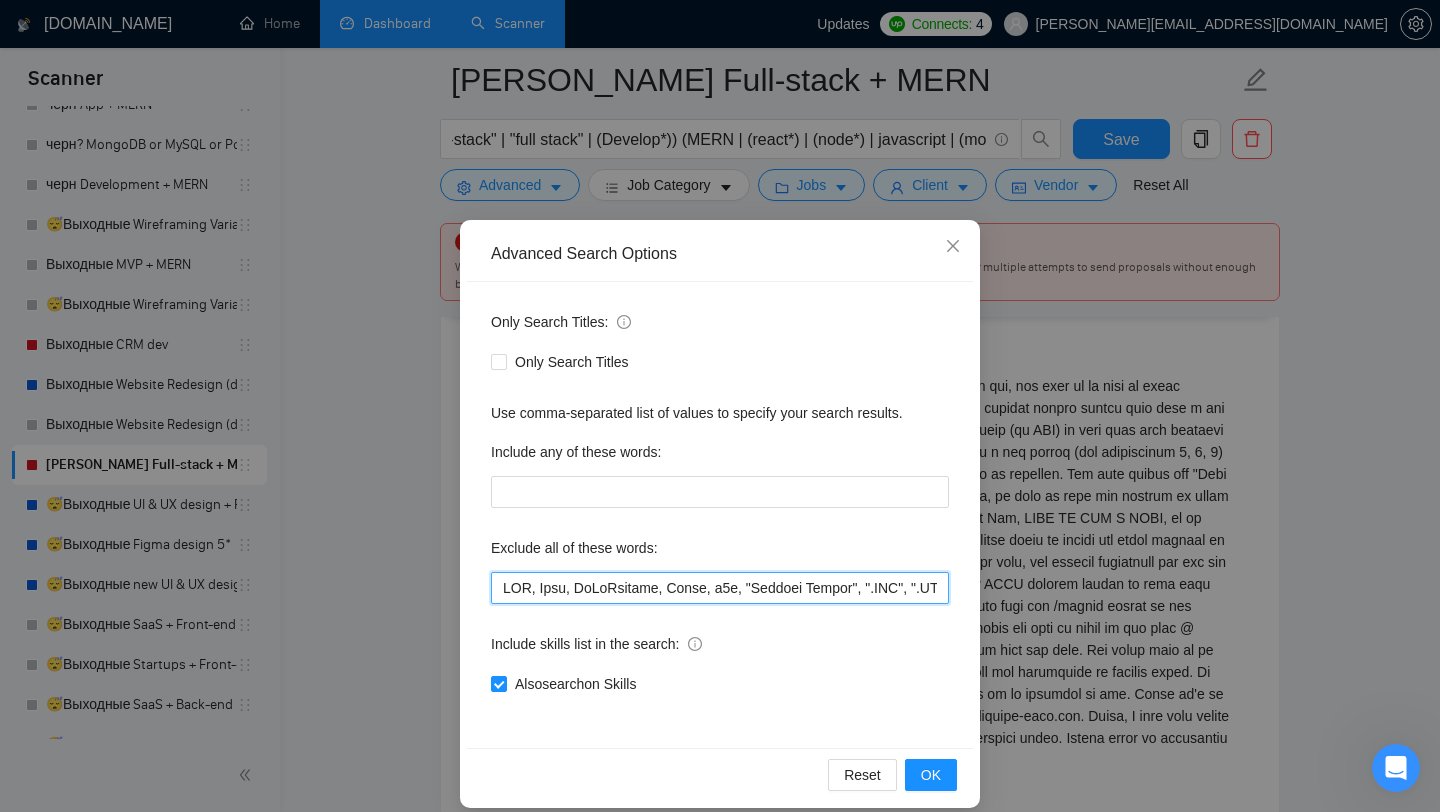 click at bounding box center (720, 588) 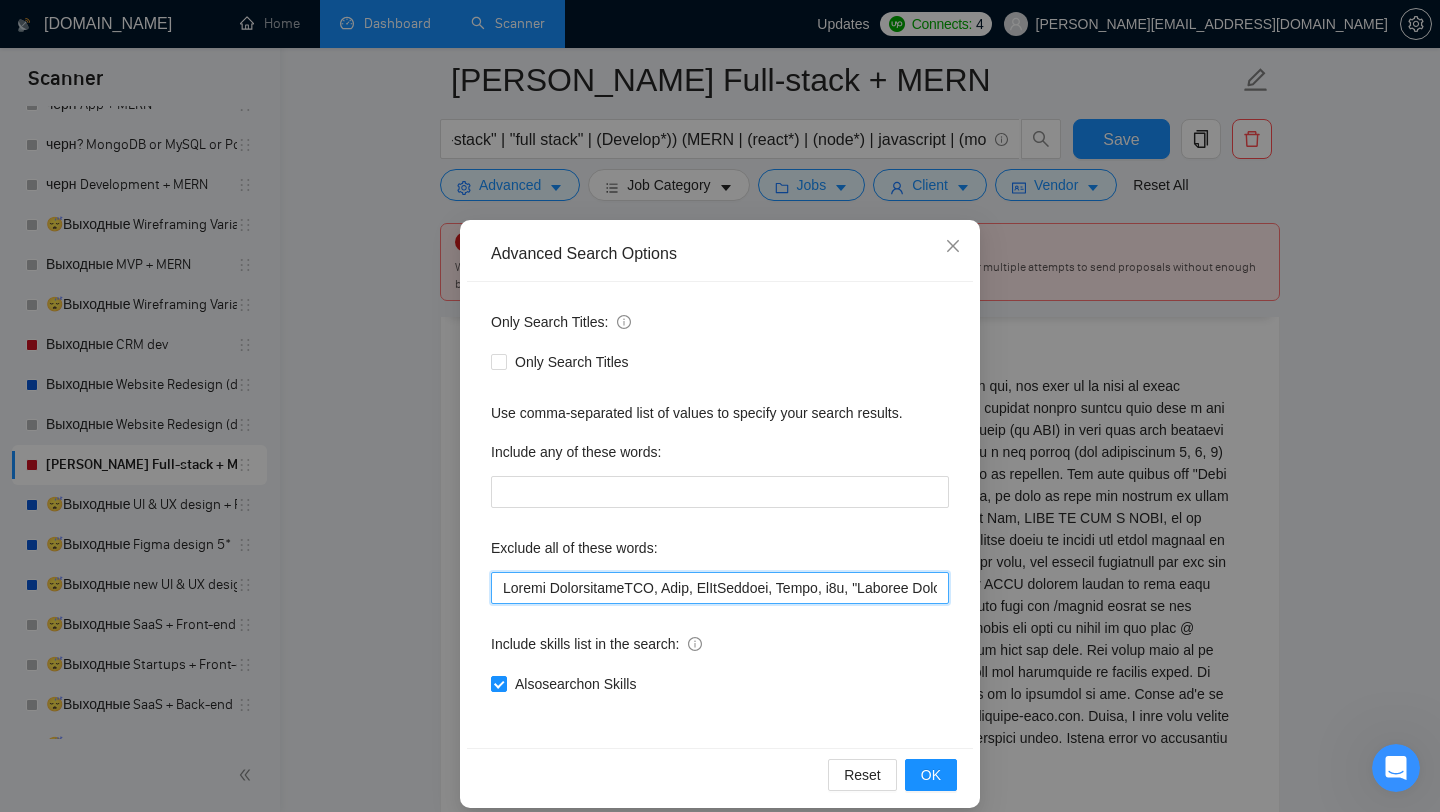 drag, startPoint x: 545, startPoint y: 598, endPoint x: 406, endPoint y: 589, distance: 139.29106 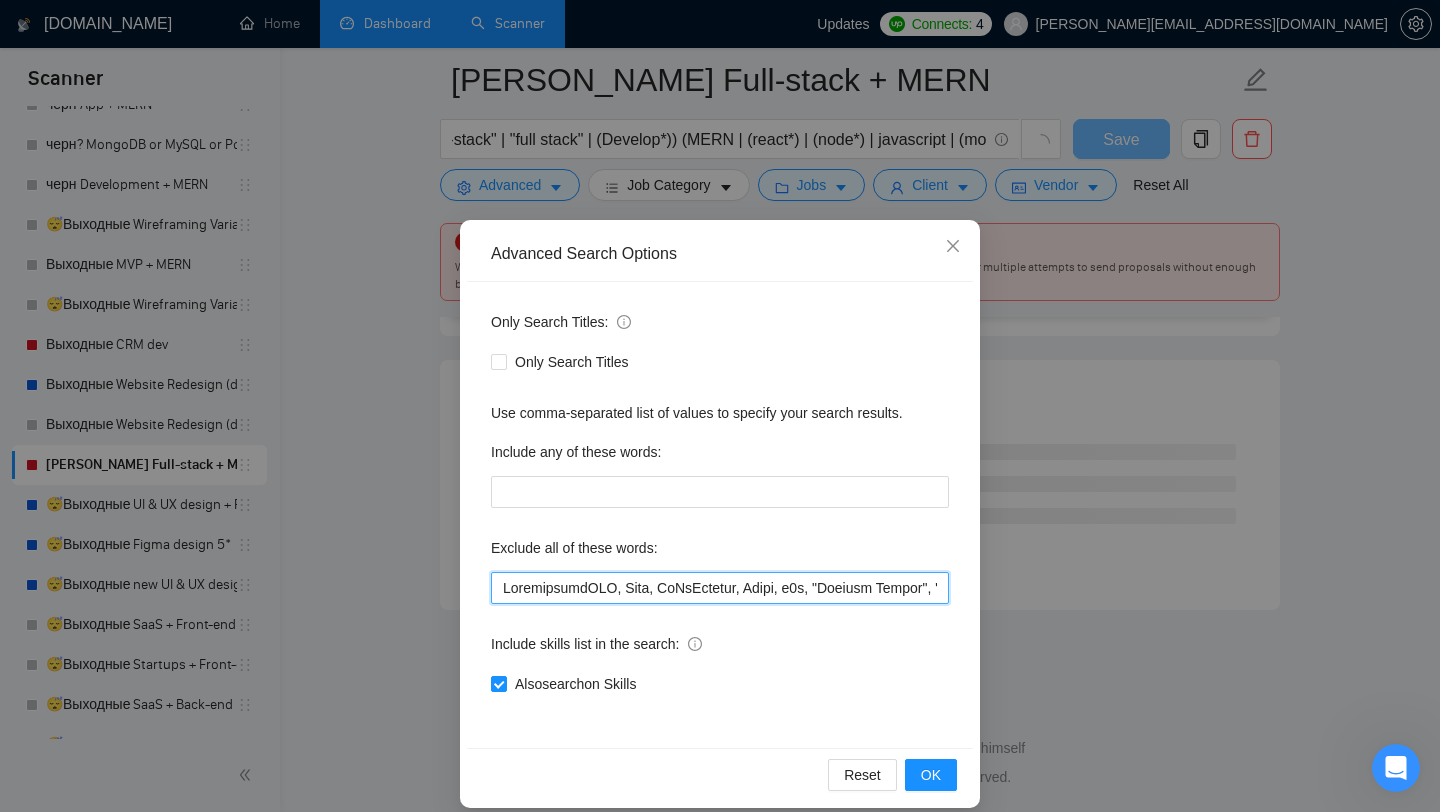 scroll, scrollTop: 10834, scrollLeft: 0, axis: vertical 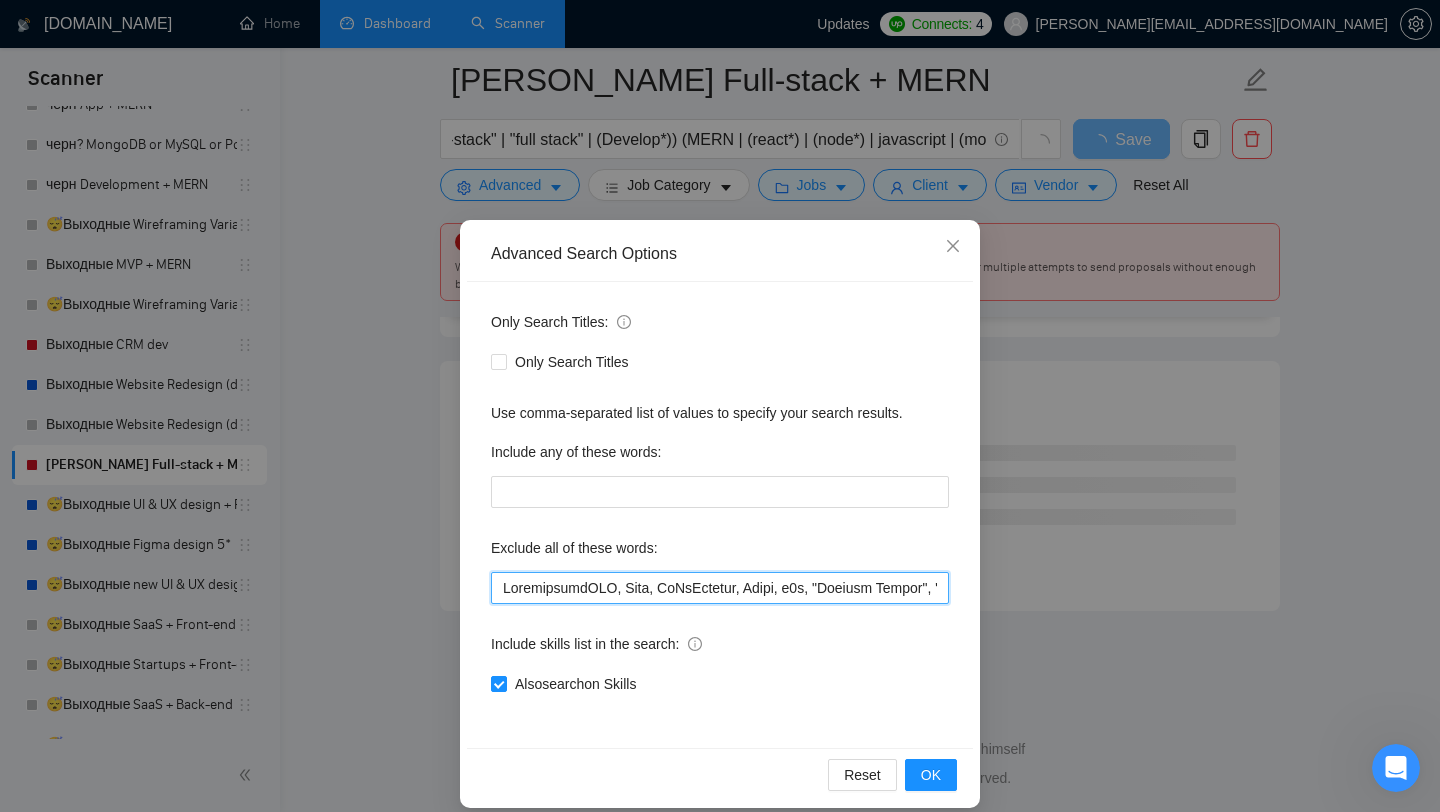 click at bounding box center [720, 588] 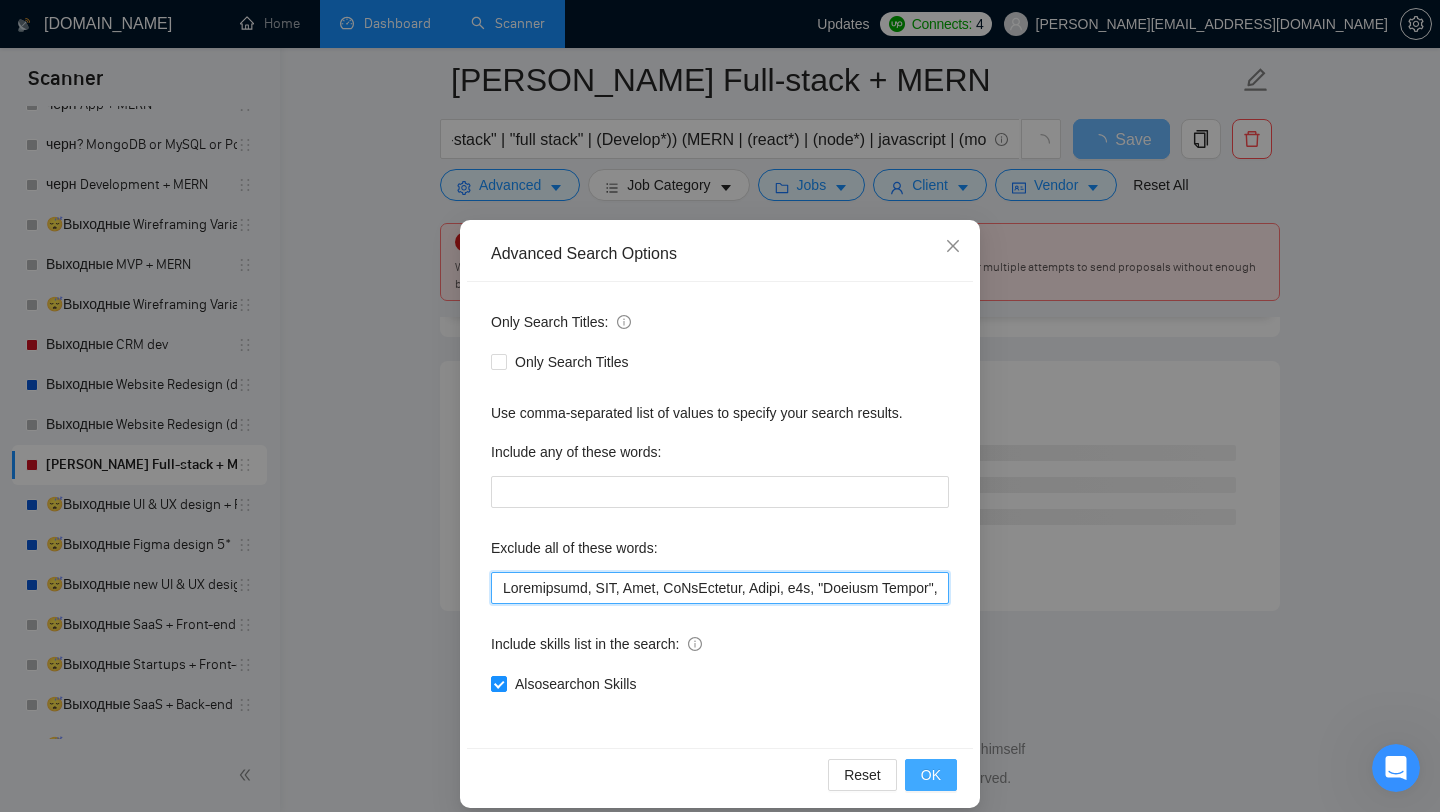 type on "Immediately, PHP, Leak, GoToConnect, Crisp, n8n, "Graphic Design", ".NET", ".NET Framework", ".Net", "Alpine JS", "Alpine.js", "AlpineJS", "Android", "AR", "Augmented Reality", "Azure", "Blockchain", "Buildship", "Bubble", "[DOMAIN_NAME]", "bug", "bugs", "C", "C#", "C++", "C Plus Plus", "C Sharp", "Caddy", "Cloudflare", "co founder", "co-founder", "cofounder", "consultant", "consultants", "consultation", "Dart", "debug", "debugging", "debugs", "designer", "Django", "Drupal", "ElasticSearch", "Elementor", "error", "errors", "Facebook", "FastAPI", "fb", "Fence CRM", "Firebase", "fix", "fixes", "fixing", "Flask", "Flutter", "Flutter flow", "Flutterflow", "Framer", "full time", "Full-Time", "fulltime", "Ghost", "GHL", "Go", "Go High Level", "Go lang", "GoHighLevel", "Golang", "Hono", "Hubspot", "Instagram", "iOS", "Ionic", "issue", "issues", "Java", "Java Spring", "Java Spring boot", "Joomla", "Kajabi", "landing page builder", "landing page builders", "landing page platforms", "Linux", "Livewire", "[DOMAIN_NAME]", "Mag..." 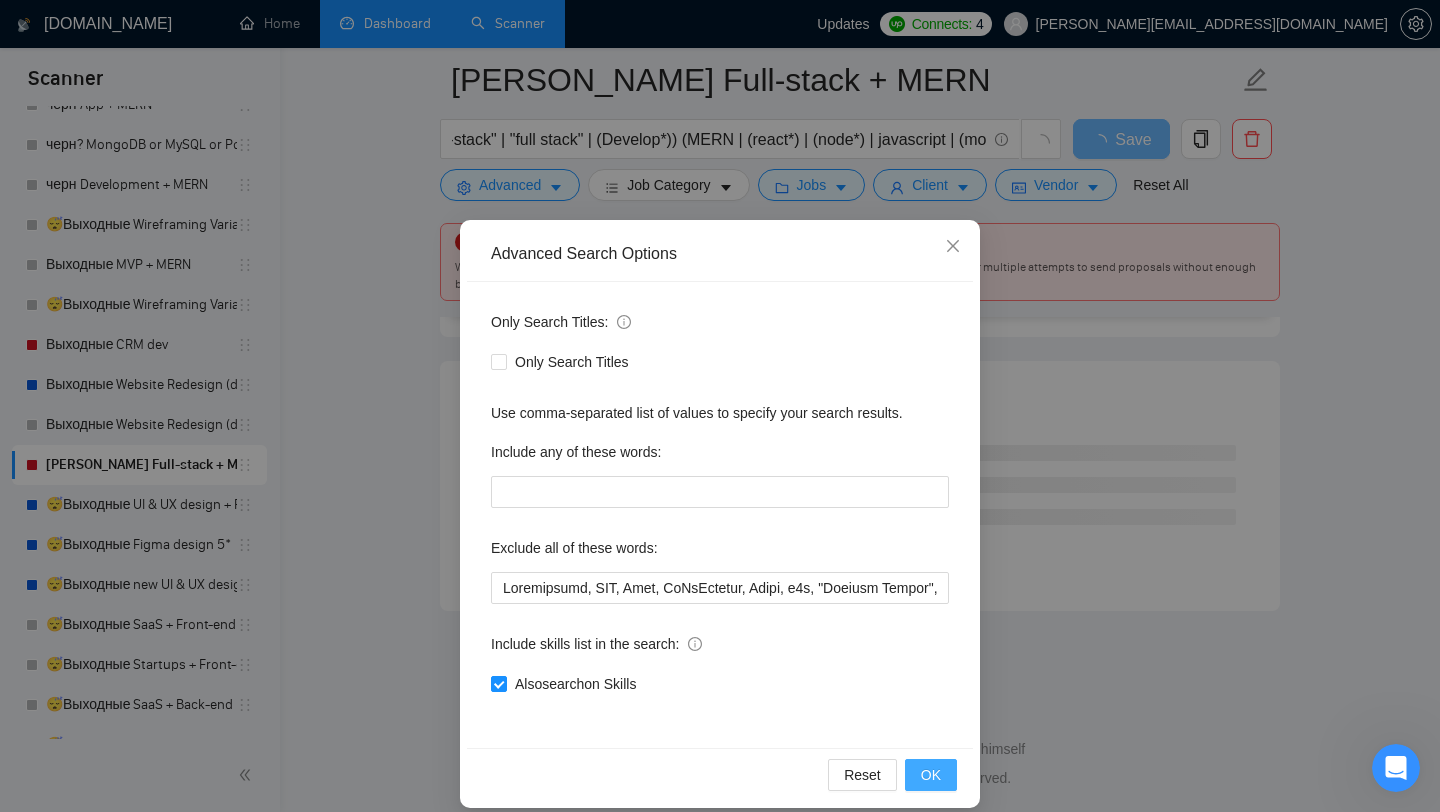 click on "OK" at bounding box center [931, 775] 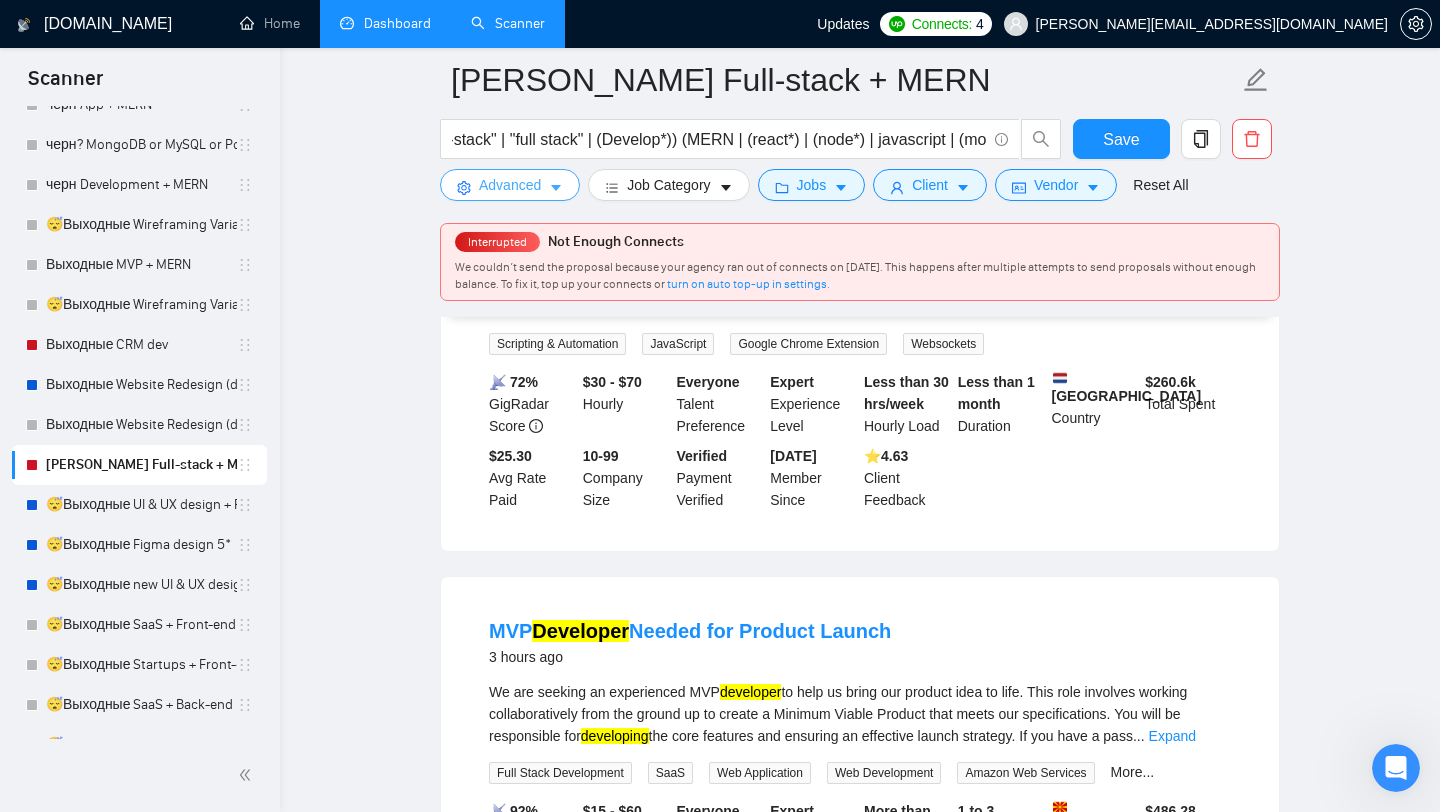 scroll, scrollTop: 0, scrollLeft: 0, axis: both 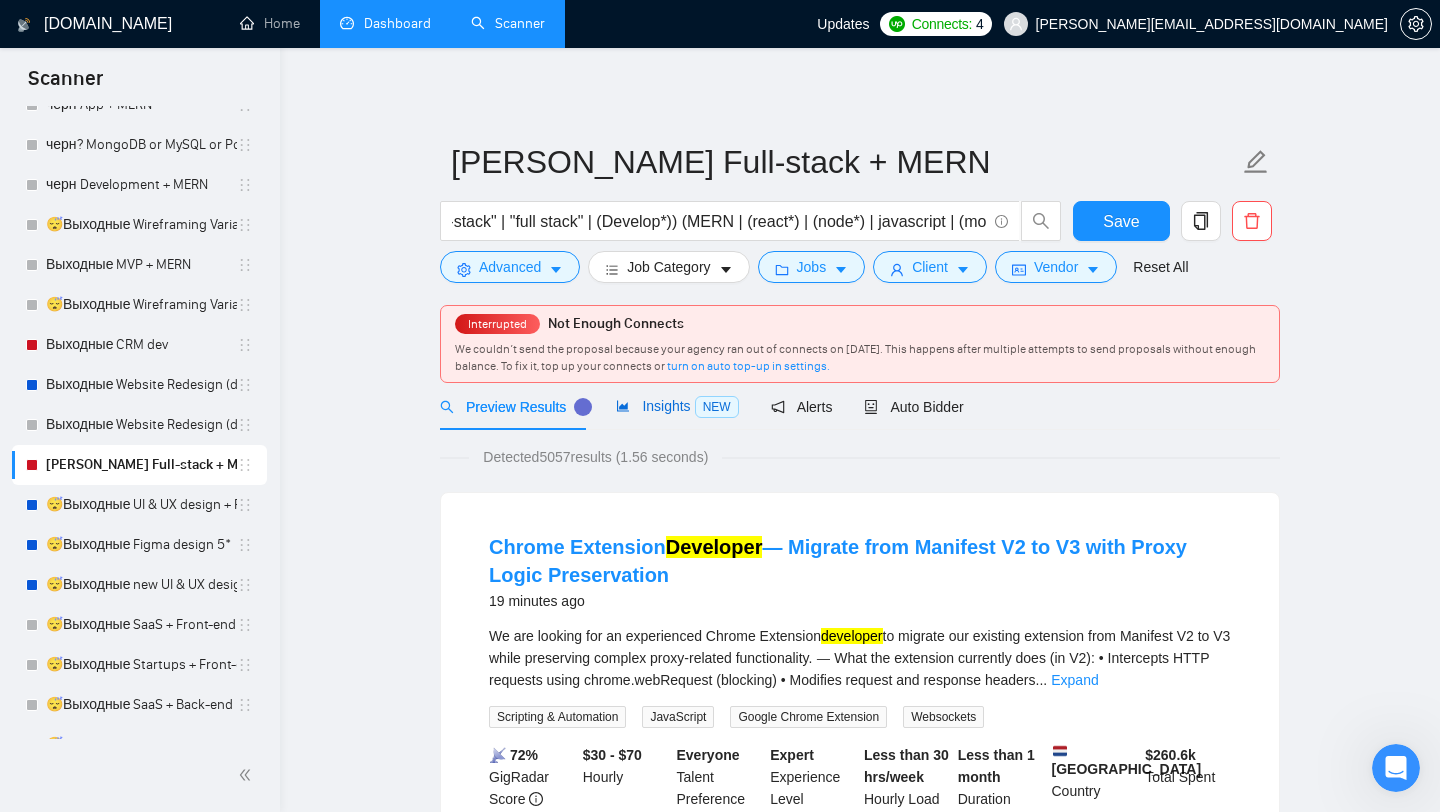 click on "Insights NEW" at bounding box center [677, 406] 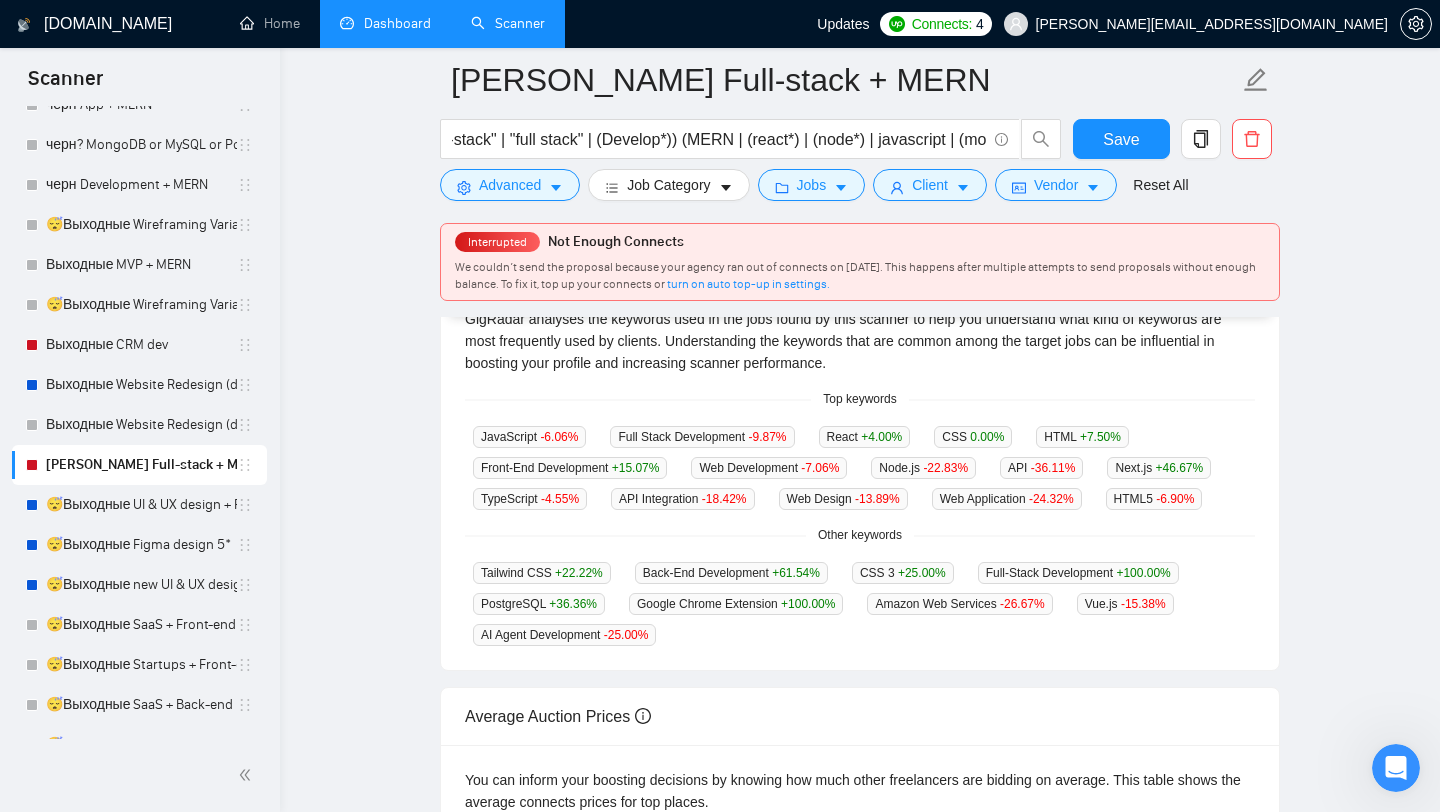 scroll, scrollTop: 435, scrollLeft: 0, axis: vertical 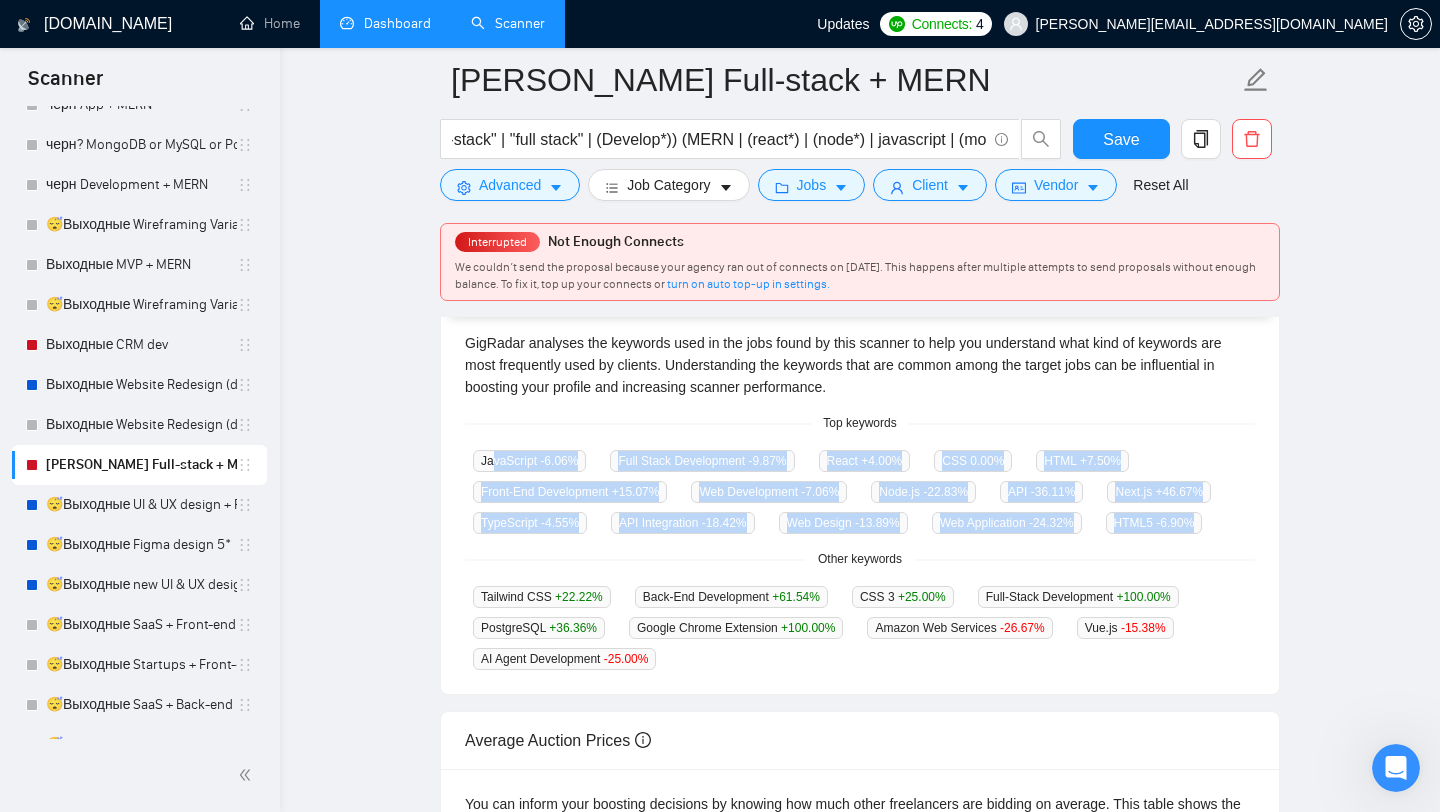 drag, startPoint x: 792, startPoint y: 567, endPoint x: 496, endPoint y: 453, distance: 317.19394 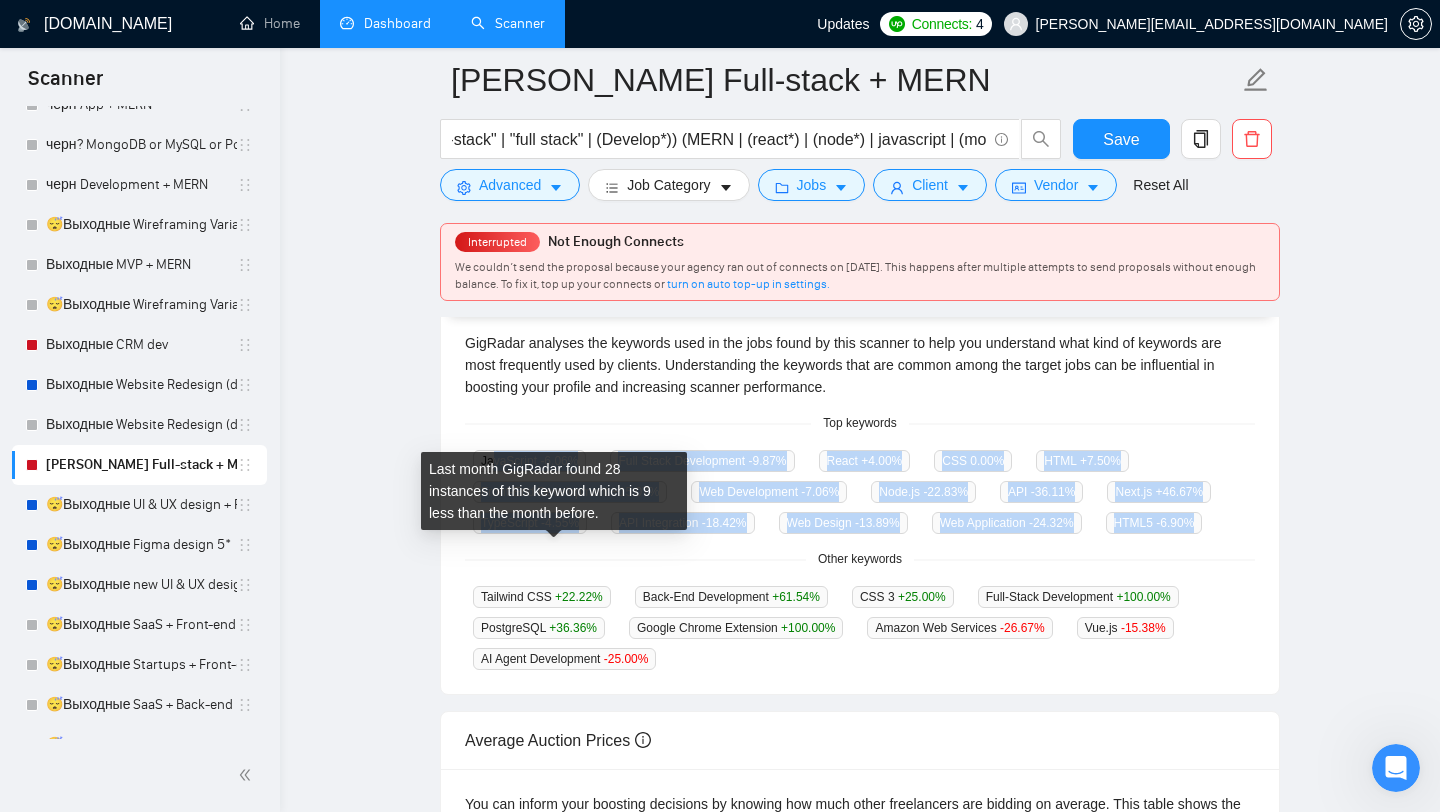 drag, startPoint x: 497, startPoint y: 472, endPoint x: 458, endPoint y: 472, distance: 39 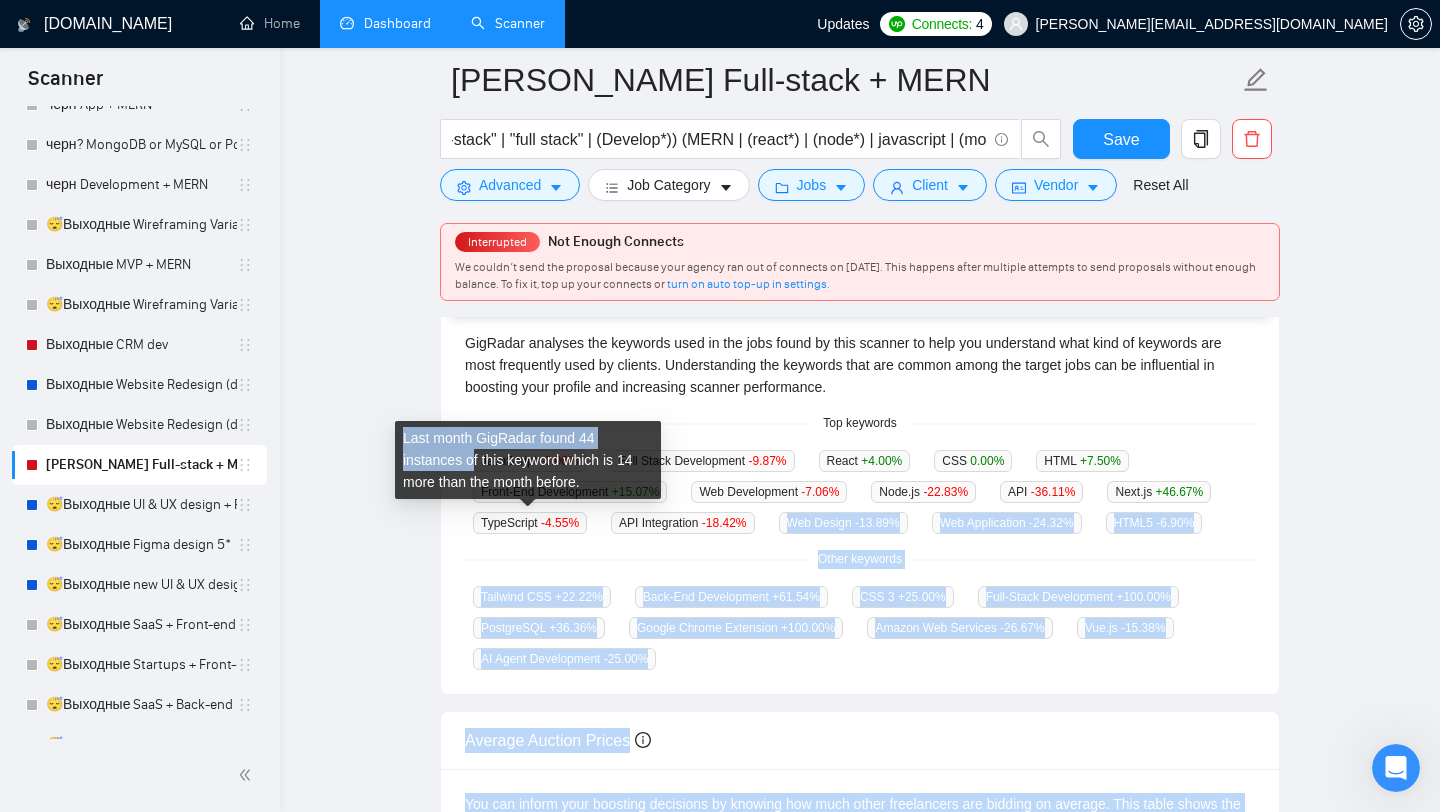 drag, startPoint x: 791, startPoint y: 551, endPoint x: 474, endPoint y: 449, distance: 333.006 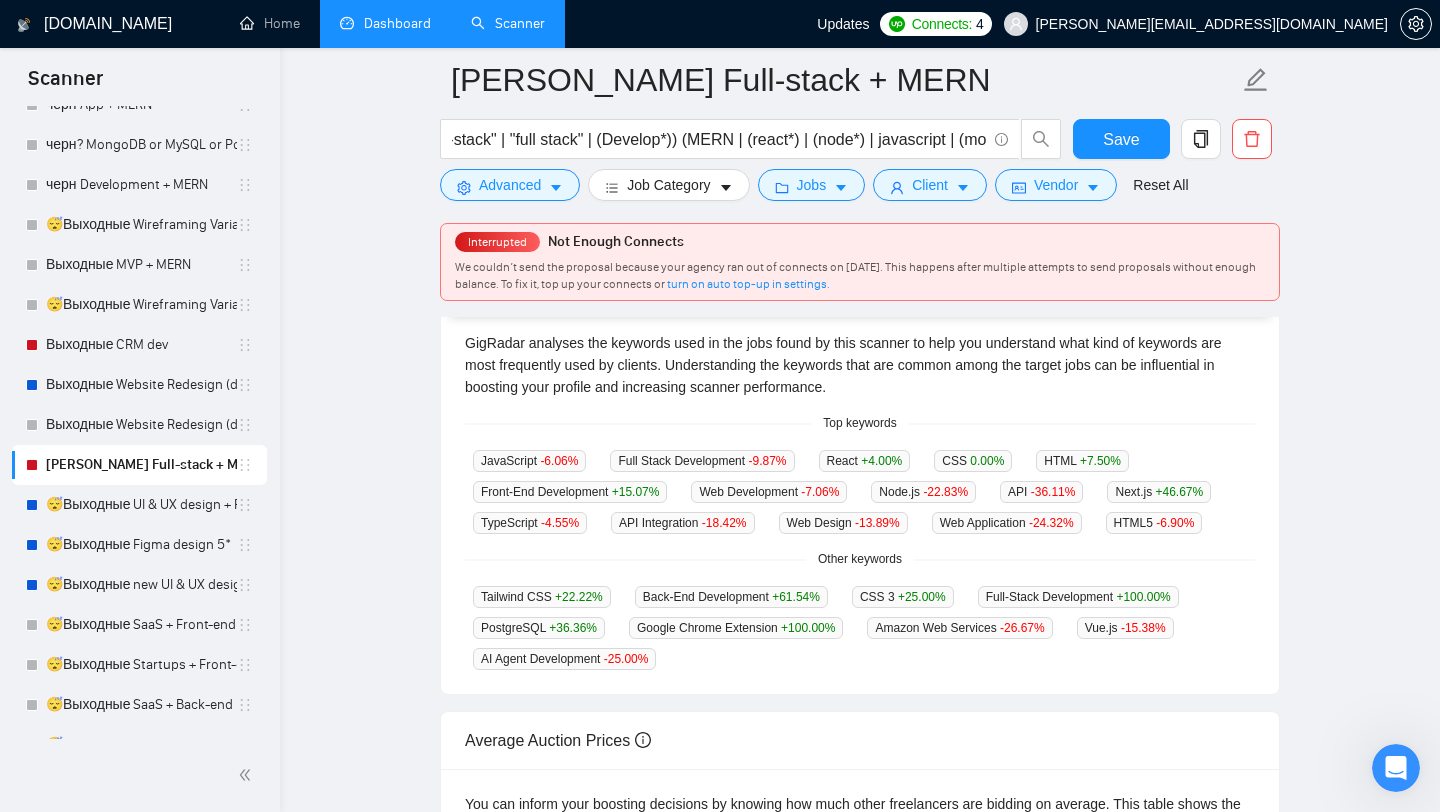 click on "JavaScript   -6.06 % Full Stack Development   -9.87 % React   +4.00 % CSS   0.00 % HTML   +7.50 % Front-End Development   +15.07 % Web Development   -7.06 % Node.js   -22.83 % API   -36.11 % Next.js   +46.67 % TypeScript   -4.55 % API Integration   -18.42 % Web Design   -13.89 % Web Application   -24.32 % HTML5   -6.90 %" at bounding box center [860, 491] 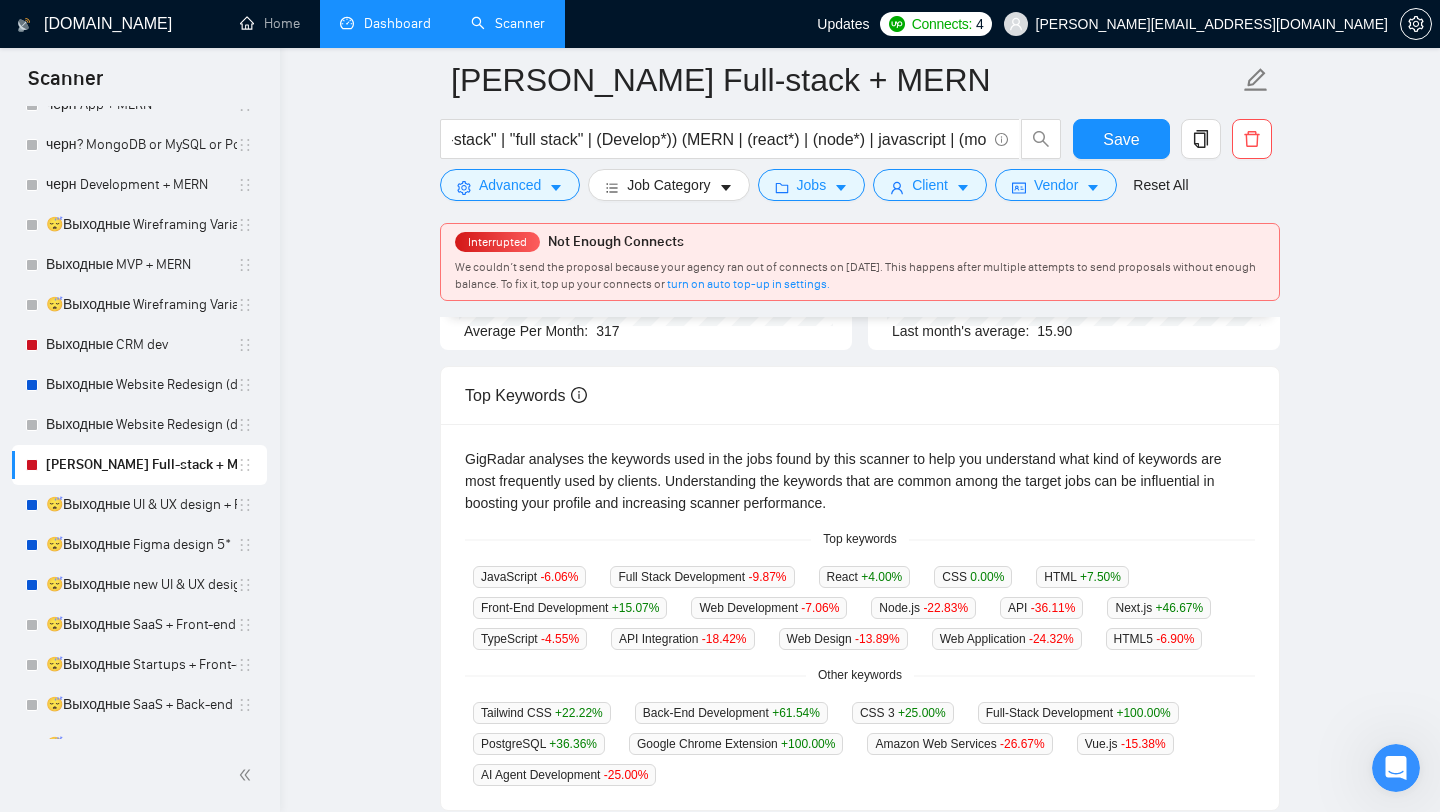 scroll, scrollTop: 0, scrollLeft: 0, axis: both 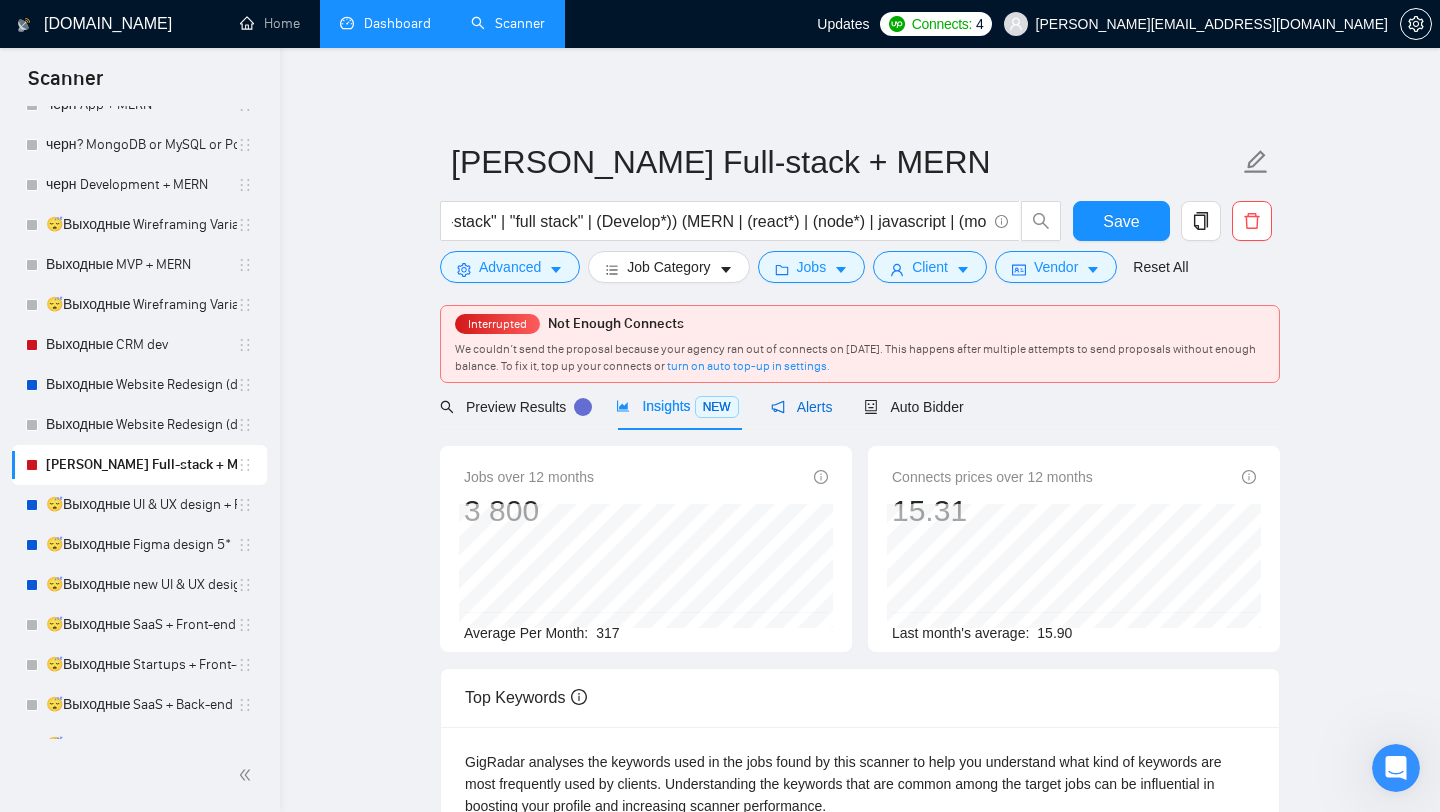 click on "Alerts" at bounding box center (802, 407) 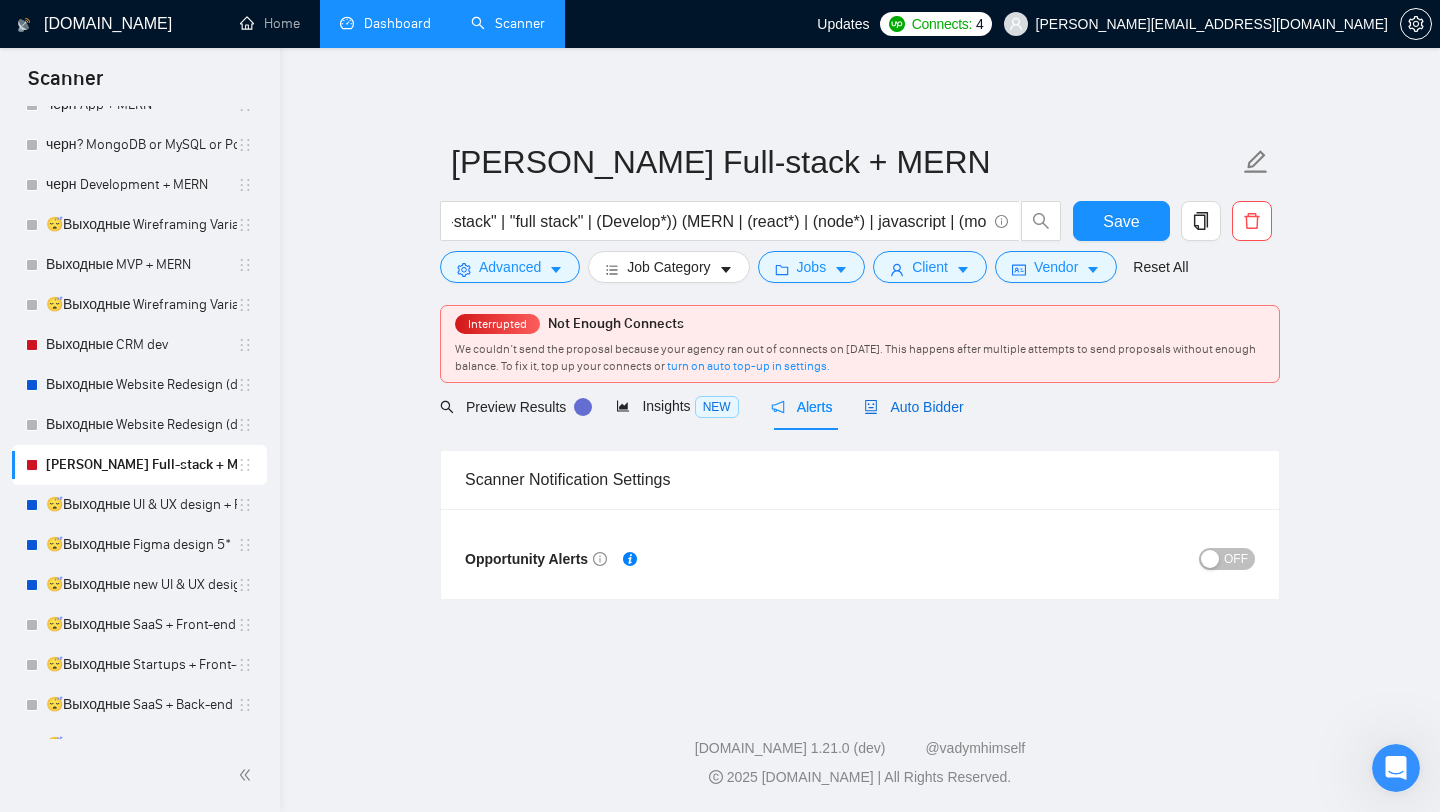 click on "Auto Bidder" at bounding box center (913, 407) 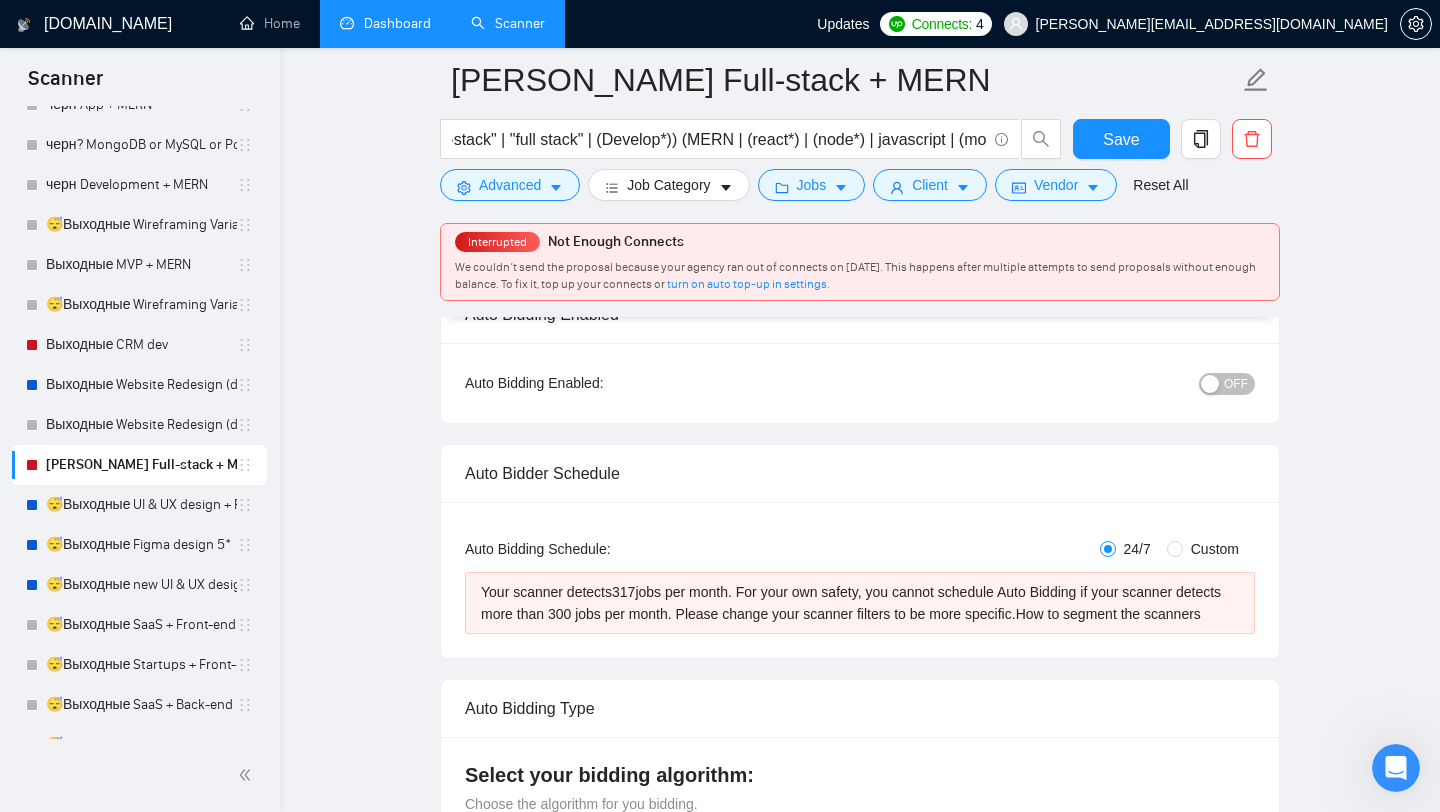 scroll, scrollTop: 179, scrollLeft: 0, axis: vertical 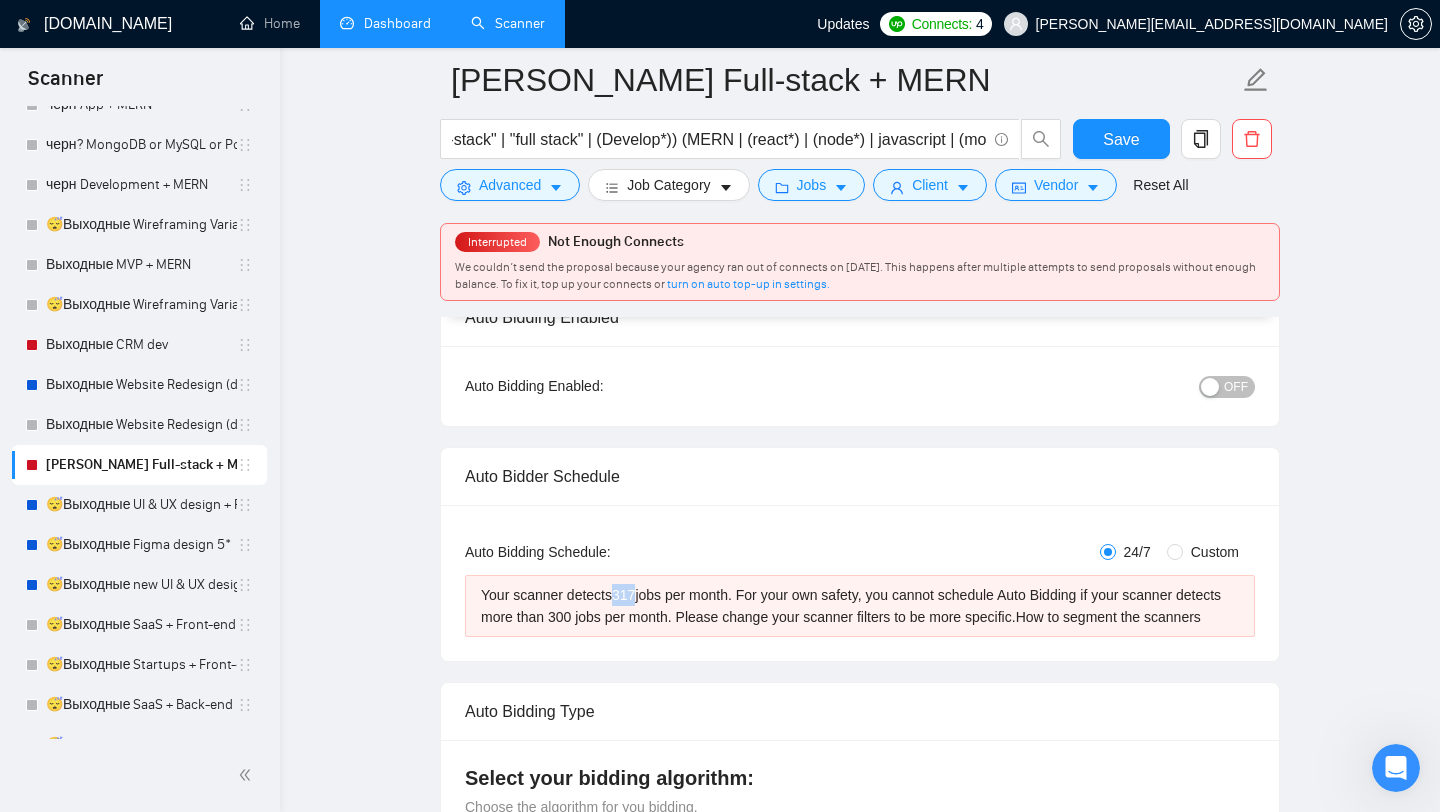 drag, startPoint x: 621, startPoint y: 589, endPoint x: 649, endPoint y: 589, distance: 28 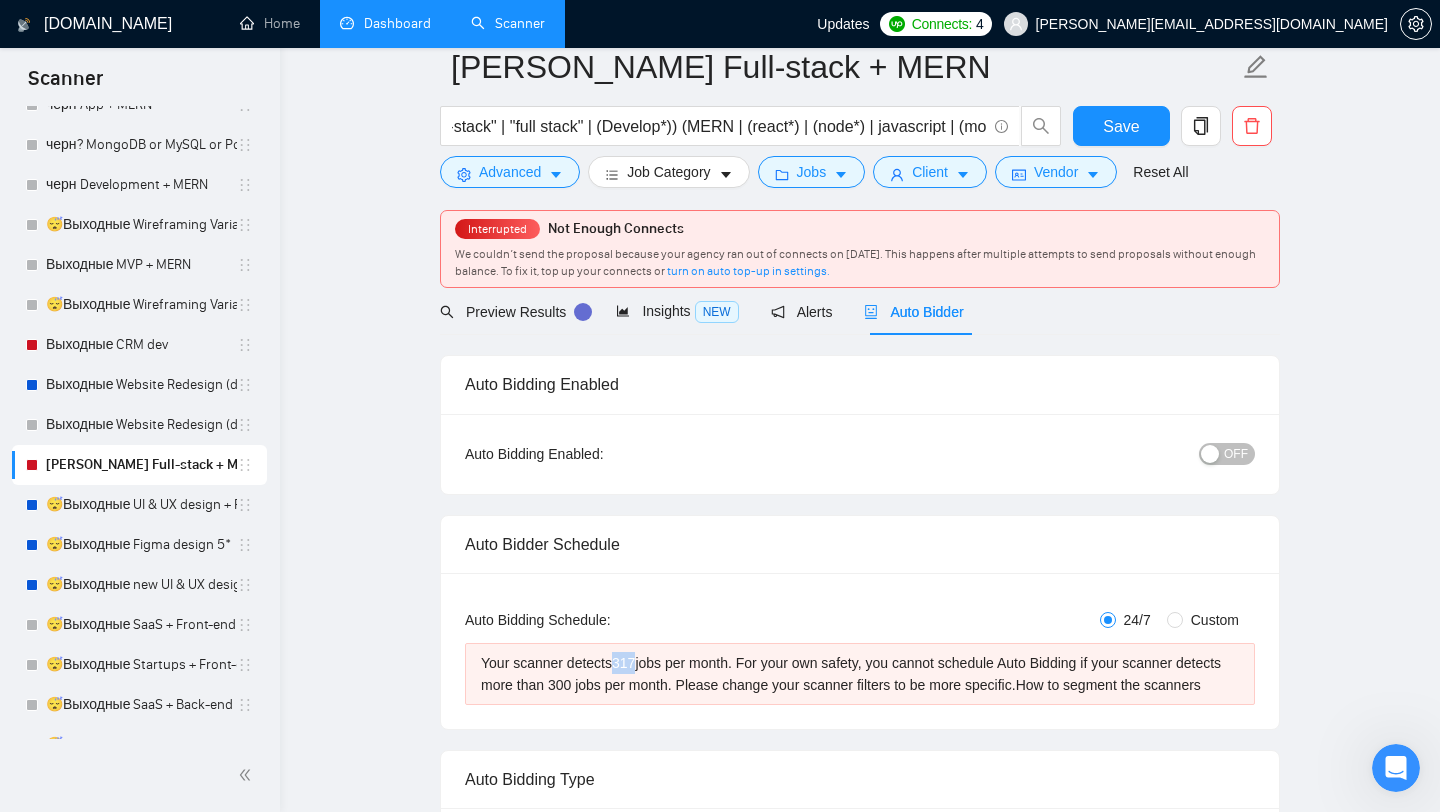 scroll, scrollTop: 81, scrollLeft: 0, axis: vertical 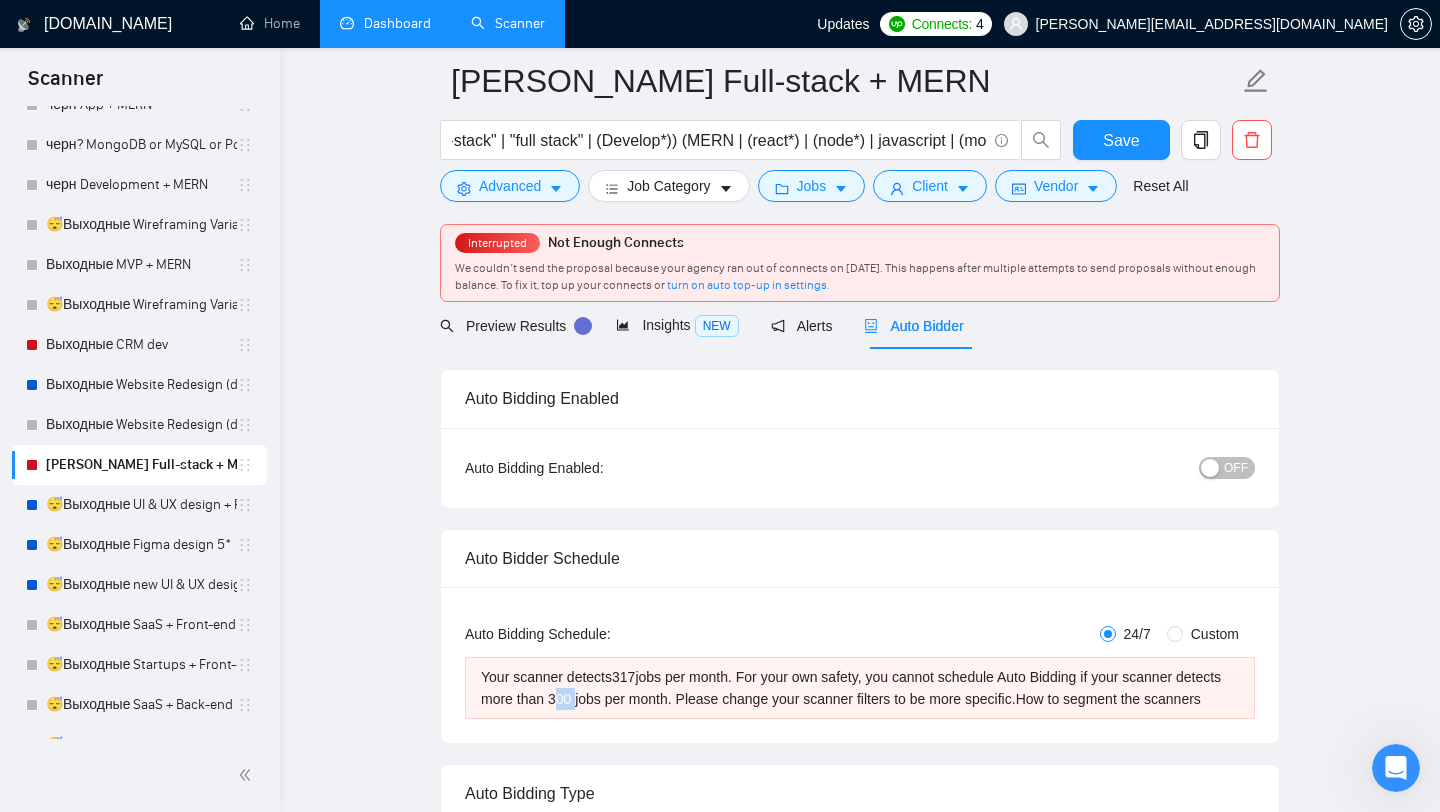 drag, startPoint x: 603, startPoint y: 695, endPoint x: 630, endPoint y: 694, distance: 27.018513 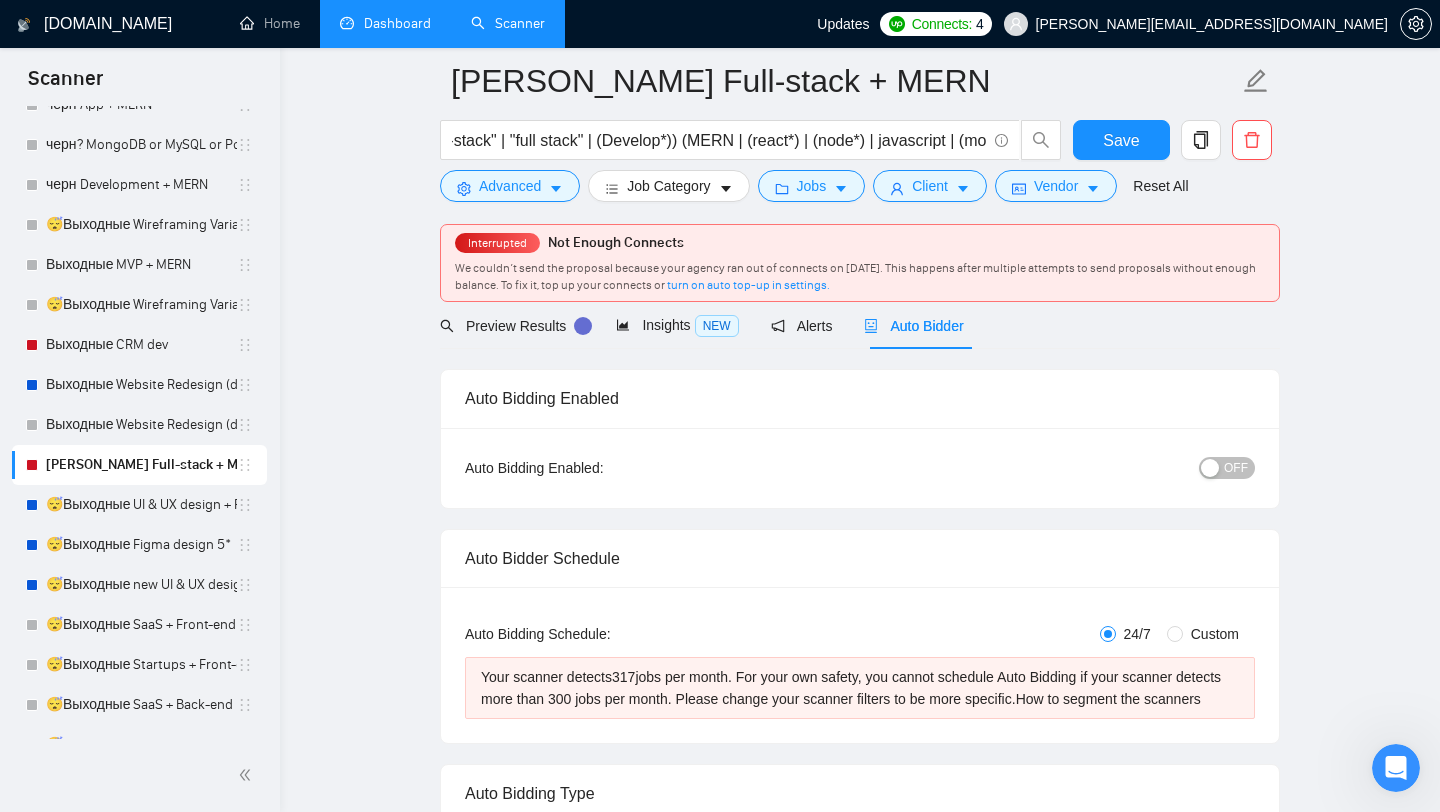 click on "Your scanner detects  317  jobs per month. For your own safety, you cannot schedule Auto Bidding if your scanner detects more than 300 jobs per month. Please change your scanner filters to be more specific.  How to segment the scanners" at bounding box center (860, 688) 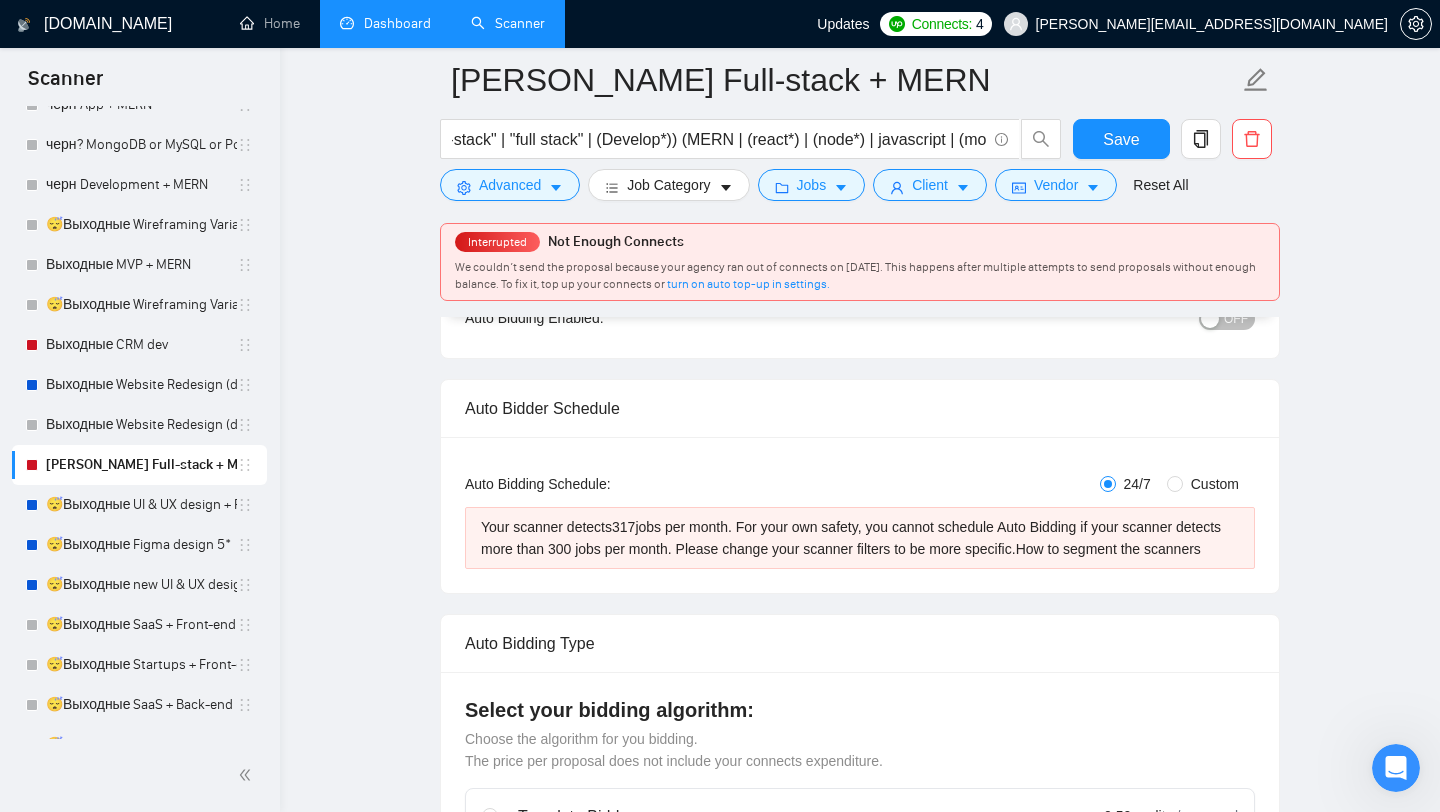 scroll, scrollTop: 270, scrollLeft: 0, axis: vertical 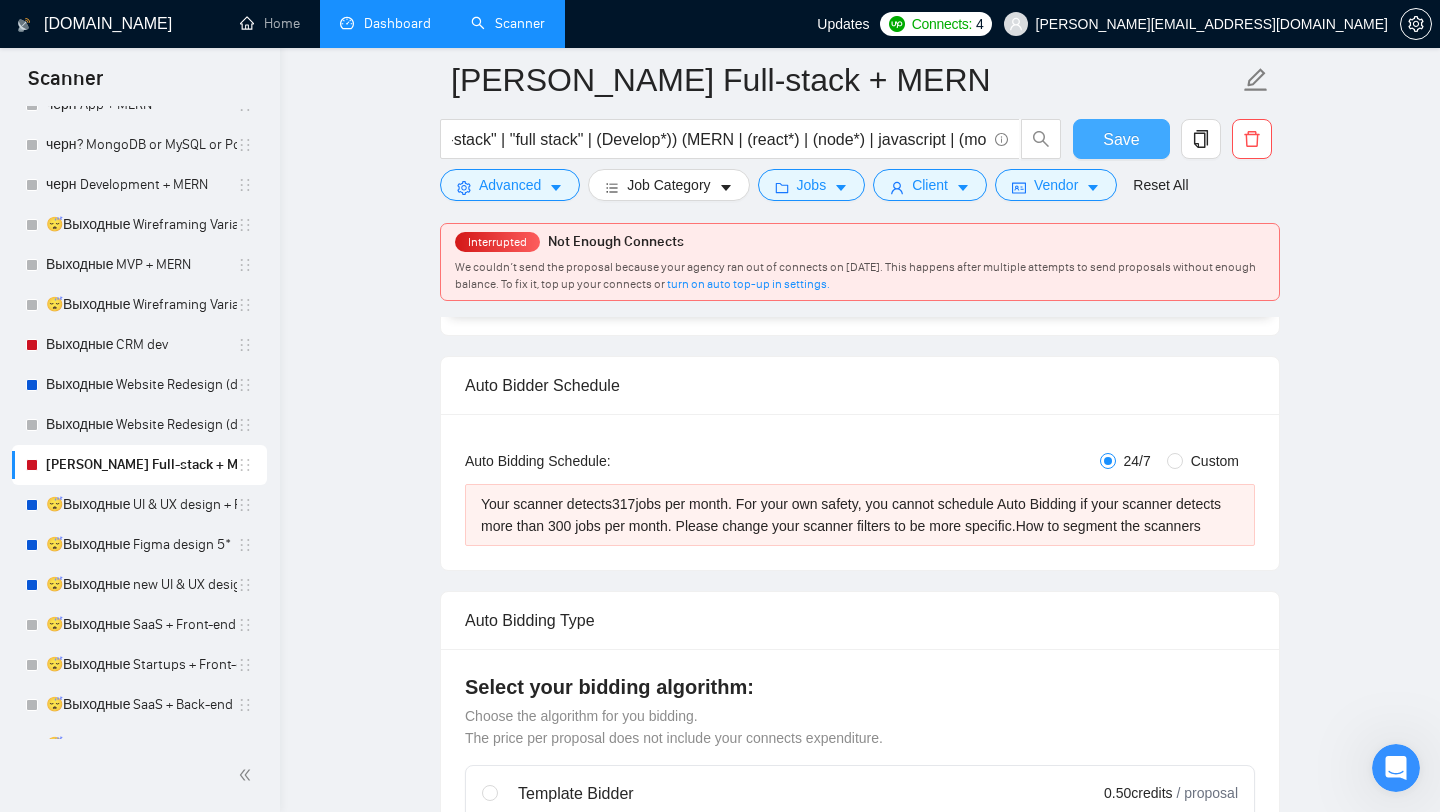 click on "Save" at bounding box center [1121, 139] 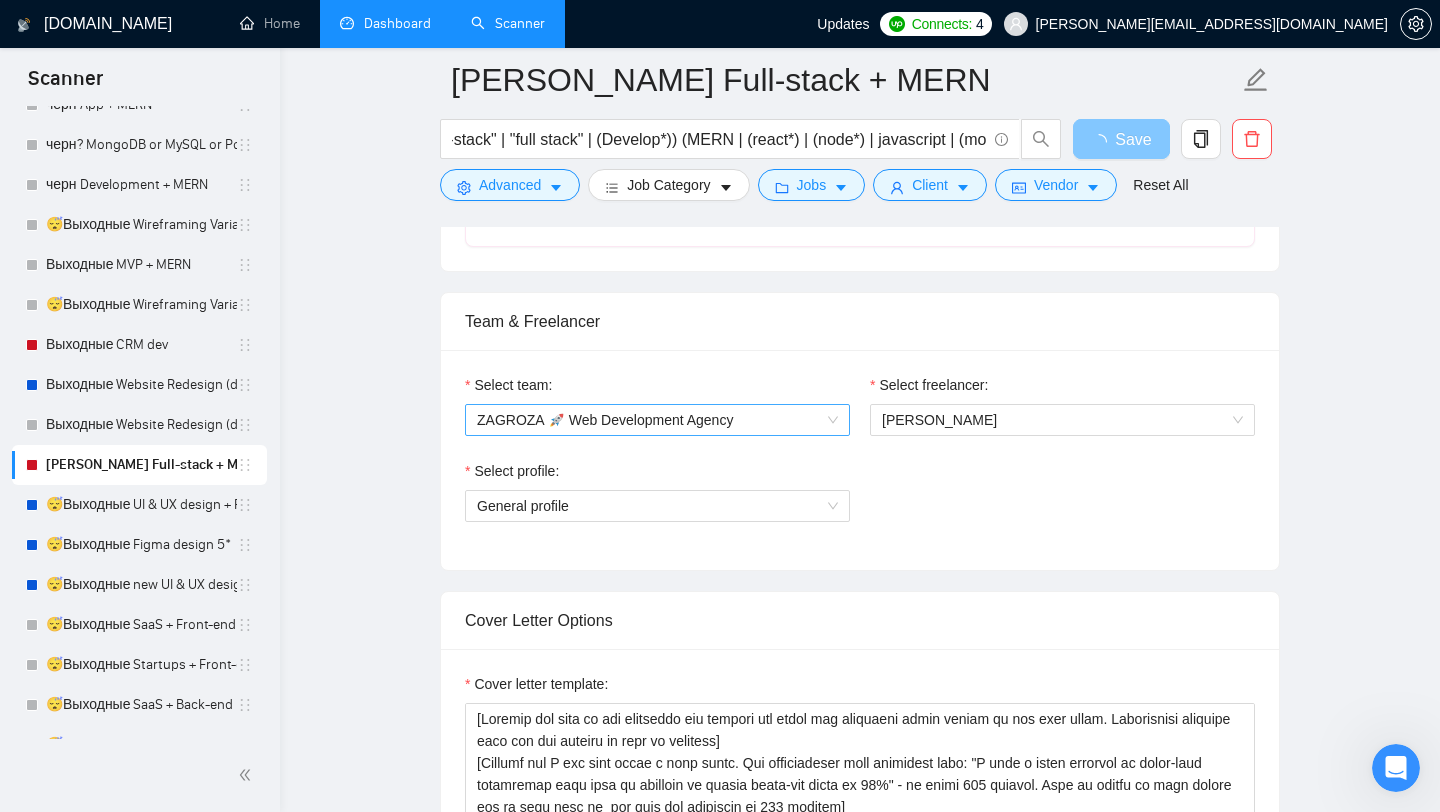 scroll, scrollTop: 1008, scrollLeft: 0, axis: vertical 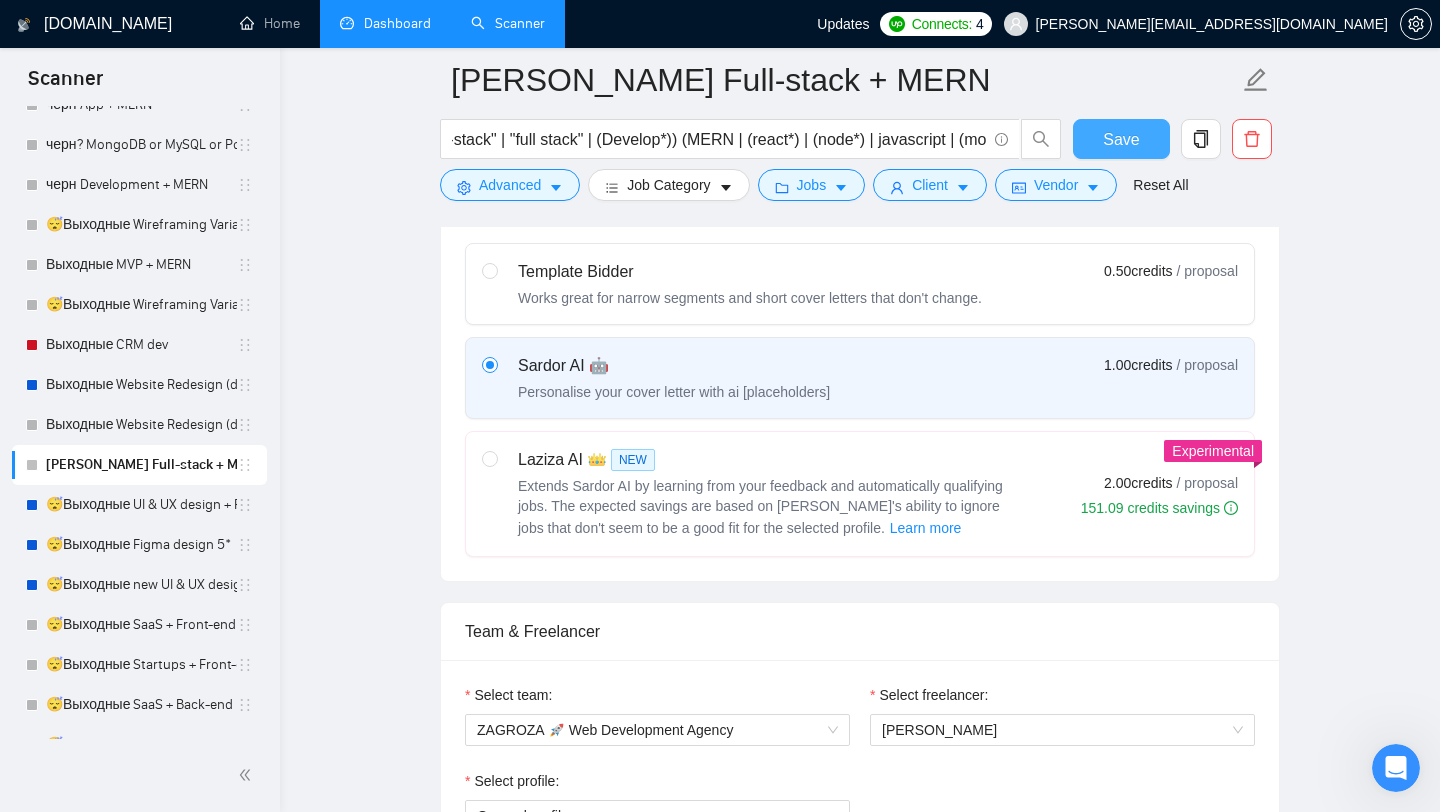 type 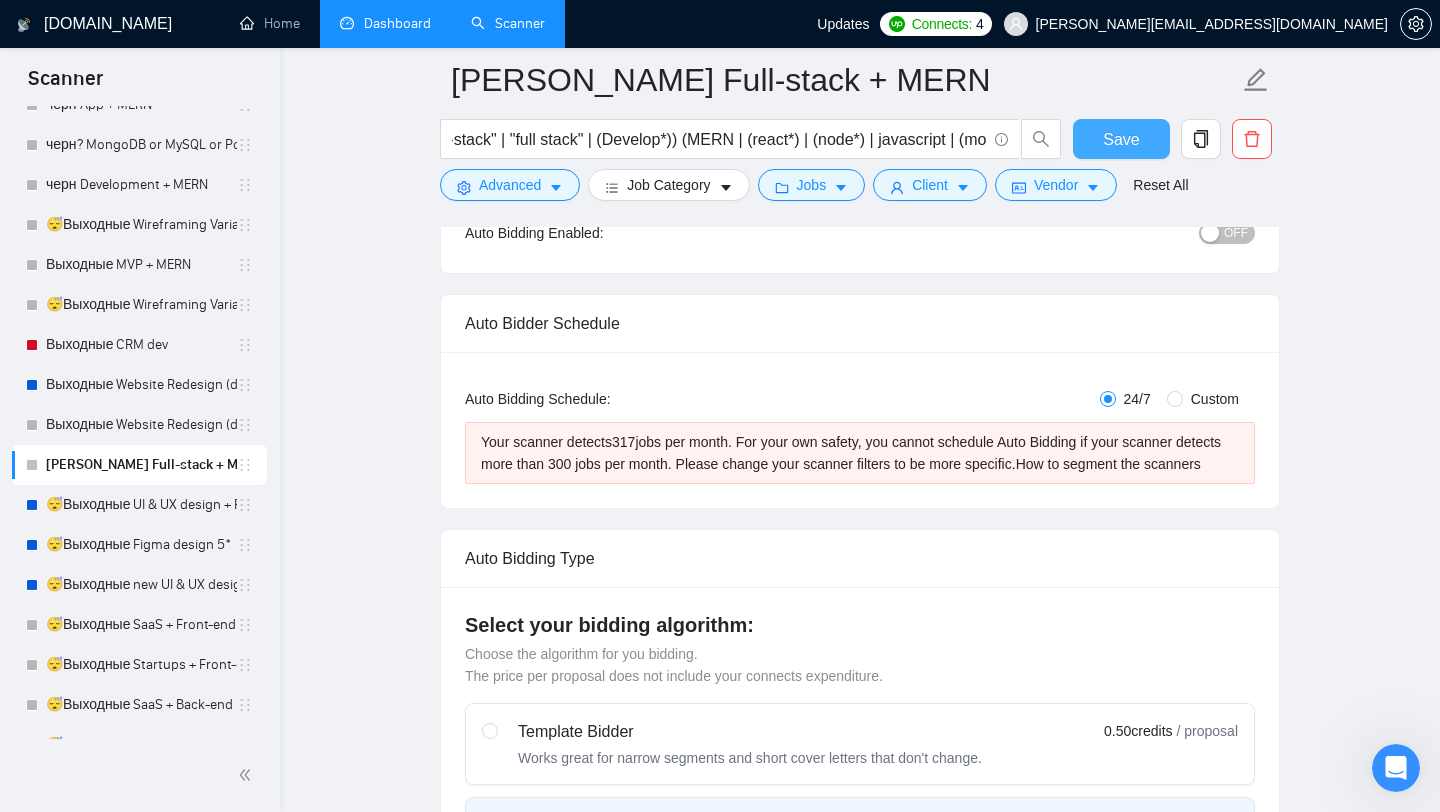 scroll, scrollTop: 231, scrollLeft: 0, axis: vertical 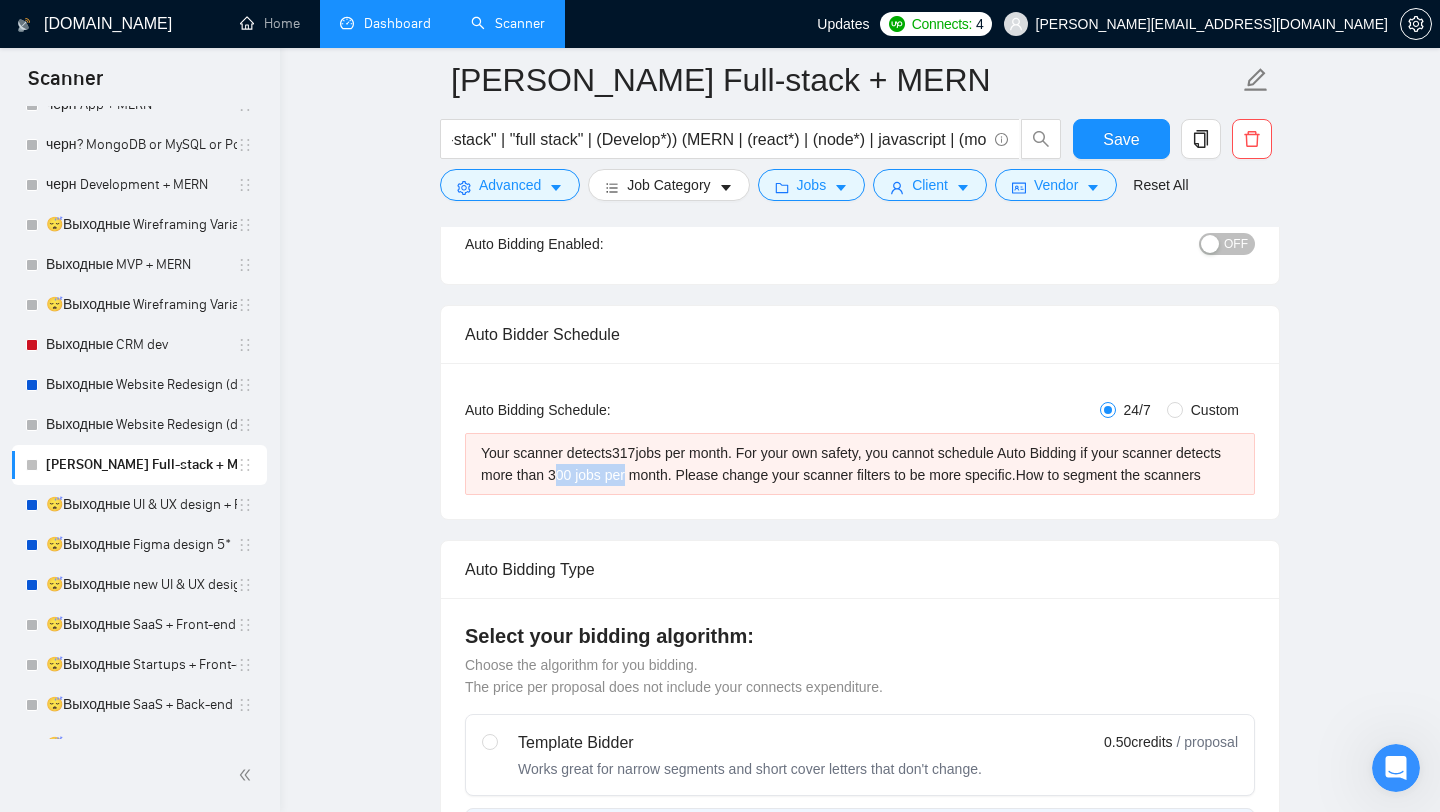 drag, startPoint x: 603, startPoint y: 476, endPoint x: 677, endPoint y: 472, distance: 74.10803 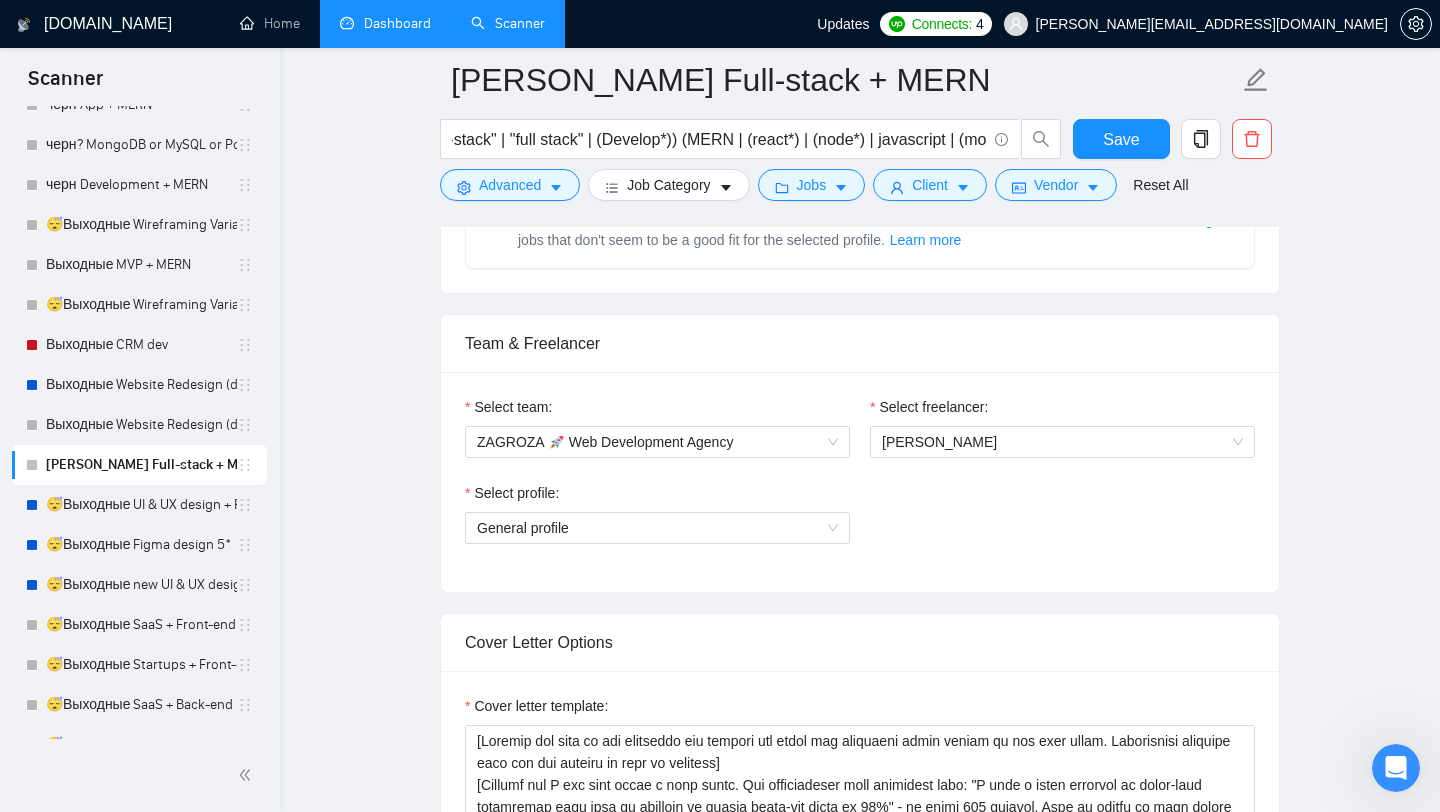 scroll, scrollTop: 1234, scrollLeft: 0, axis: vertical 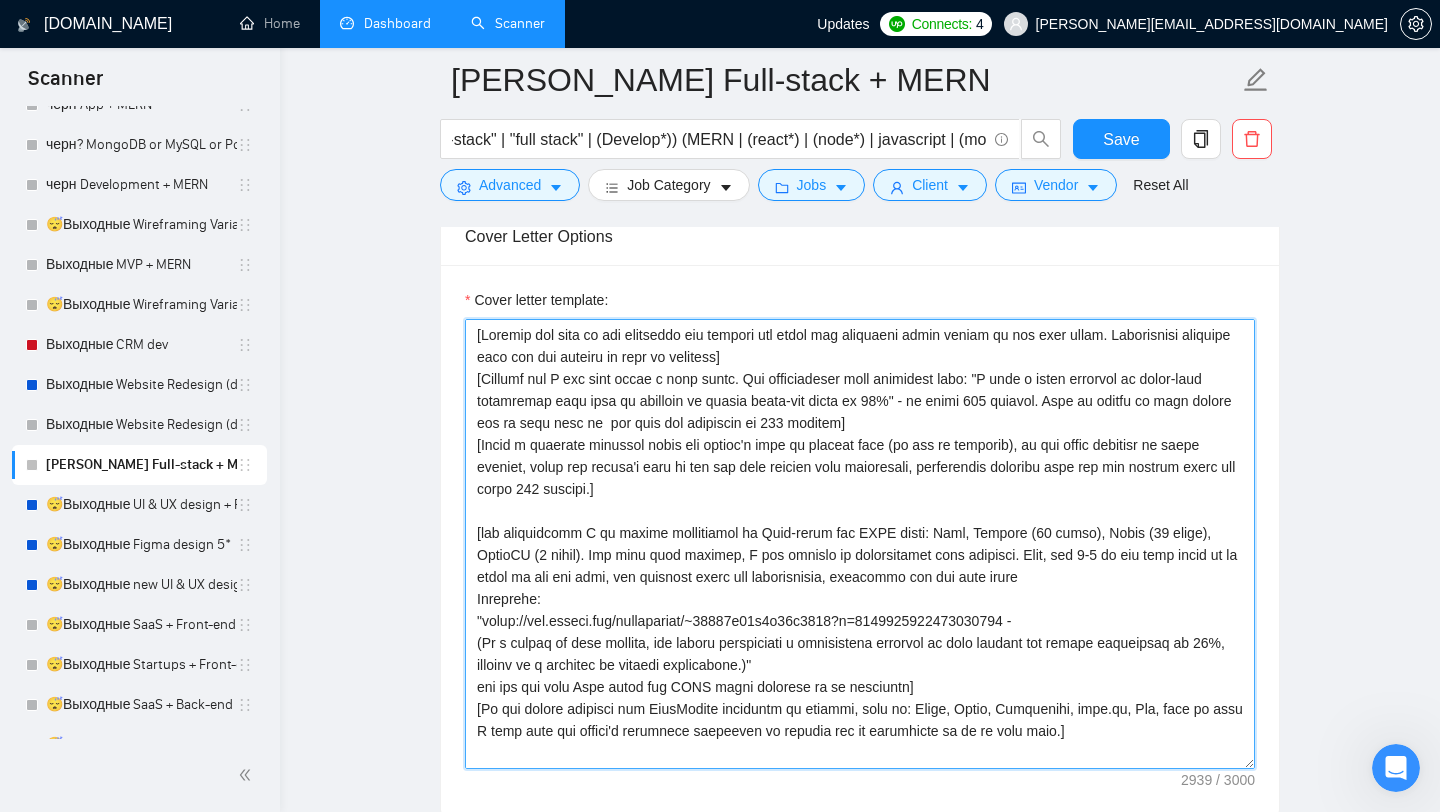click on "Cover letter template:" at bounding box center [860, 544] 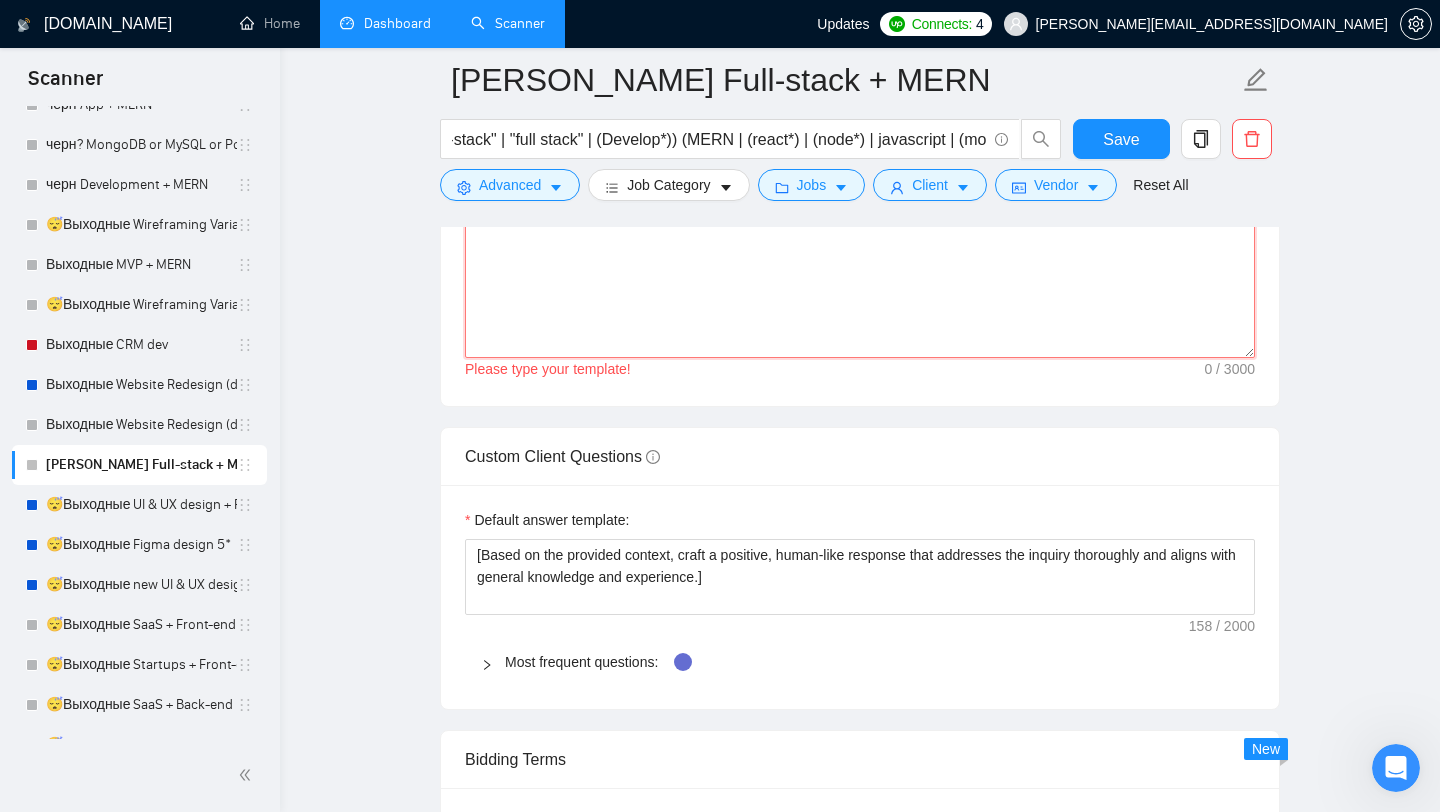 scroll, scrollTop: 1802, scrollLeft: 0, axis: vertical 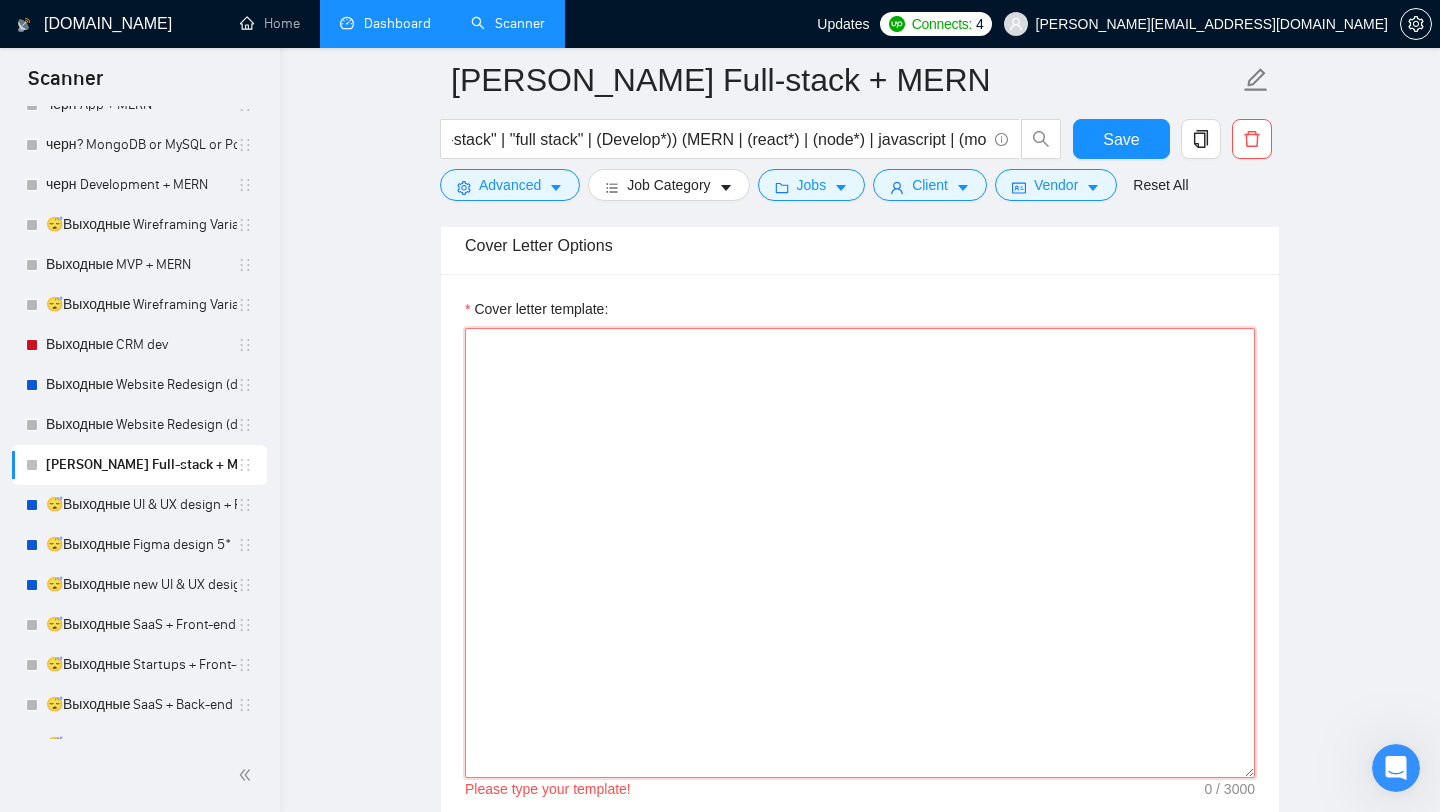 click on "Cover letter template:" at bounding box center [860, 553] 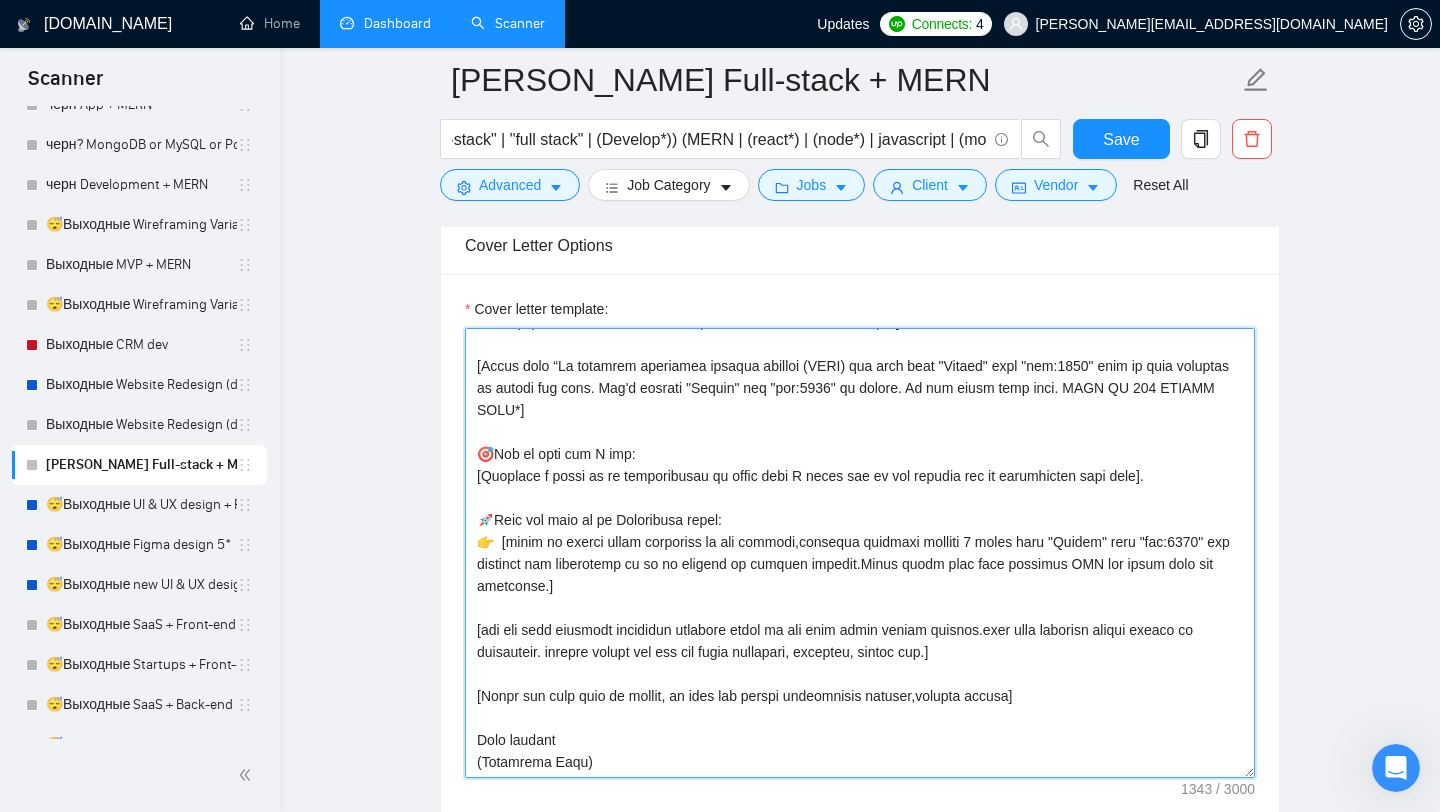 scroll, scrollTop: 0, scrollLeft: 0, axis: both 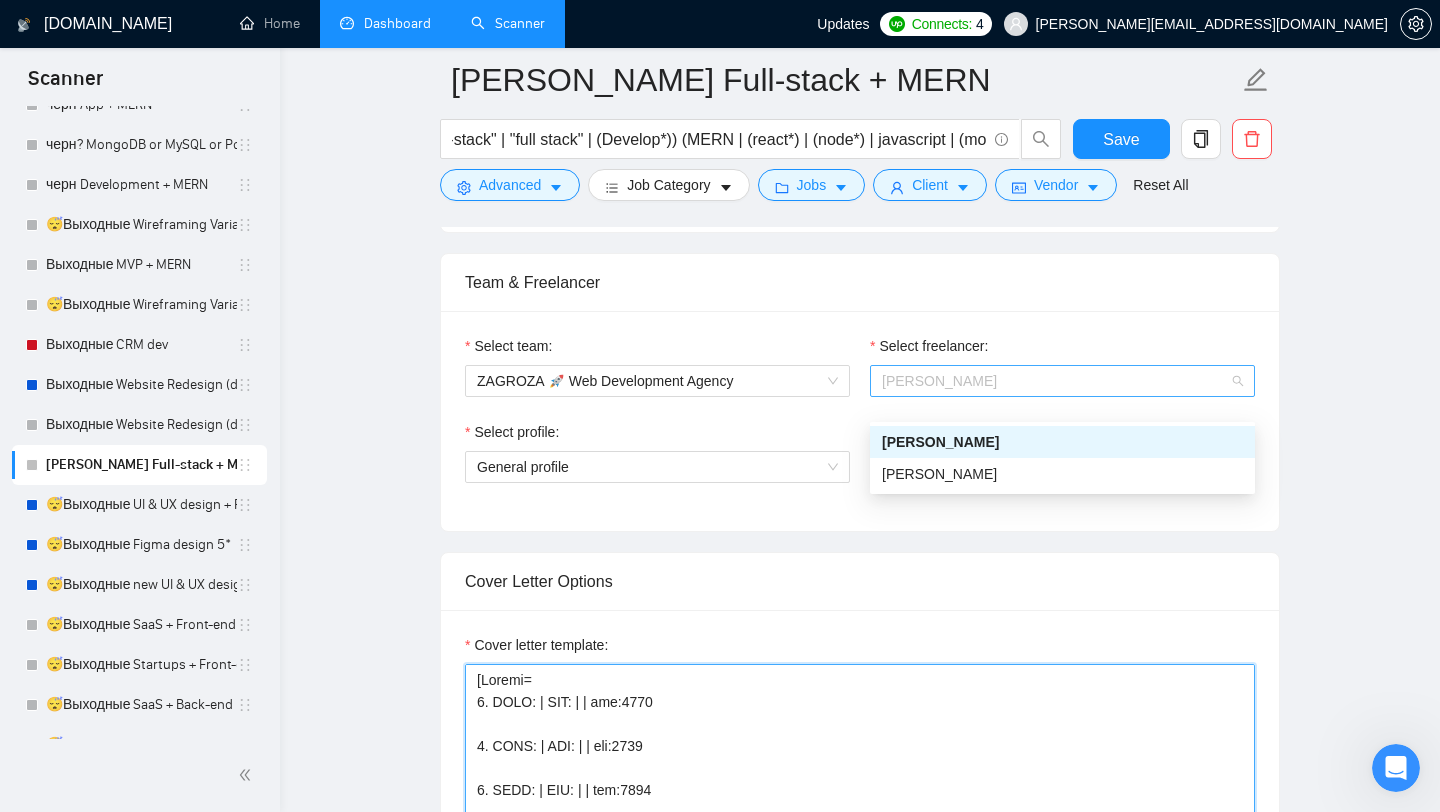 drag, startPoint x: 933, startPoint y: 403, endPoint x: 879, endPoint y: 403, distance: 54 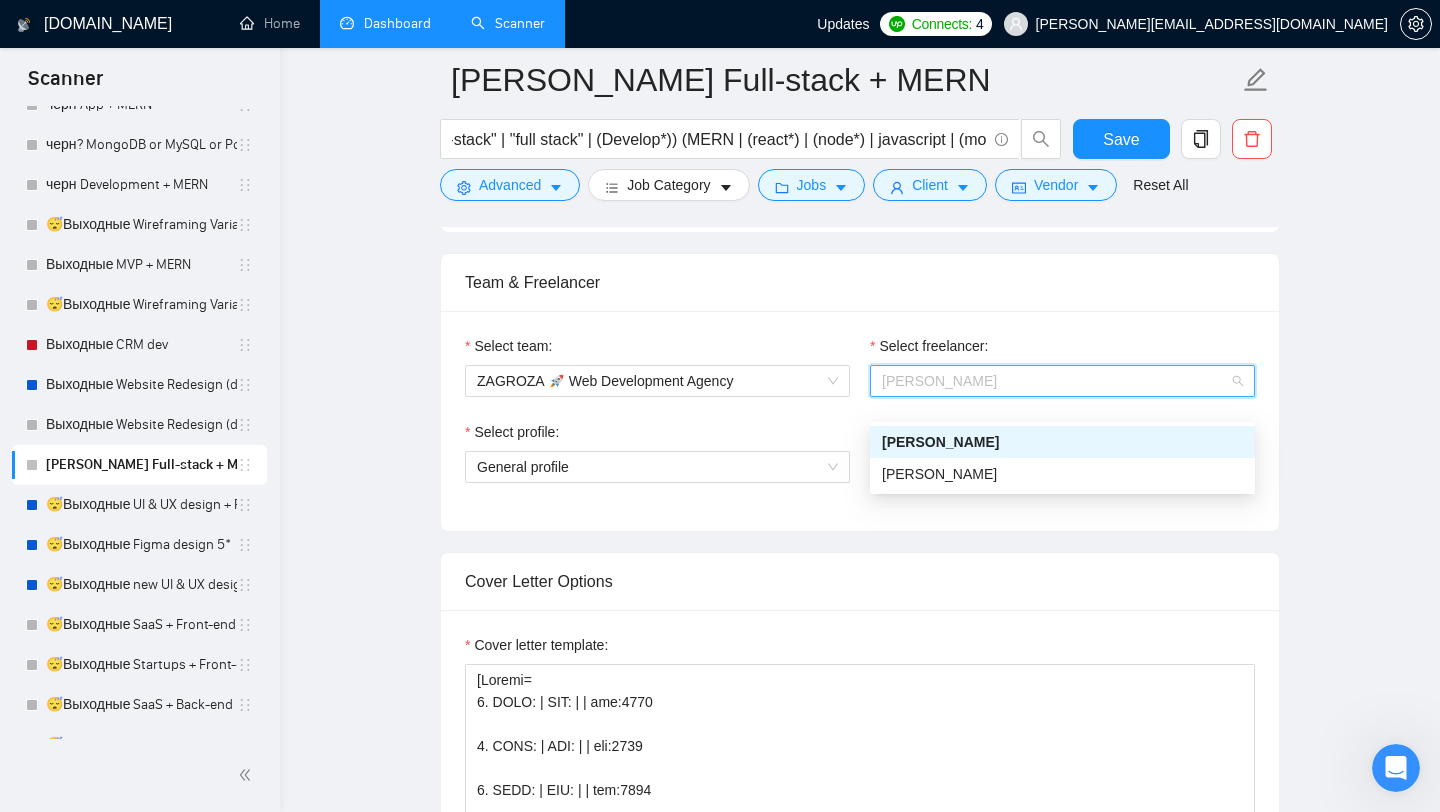 click on "[PERSON_NAME]" at bounding box center (939, 381) 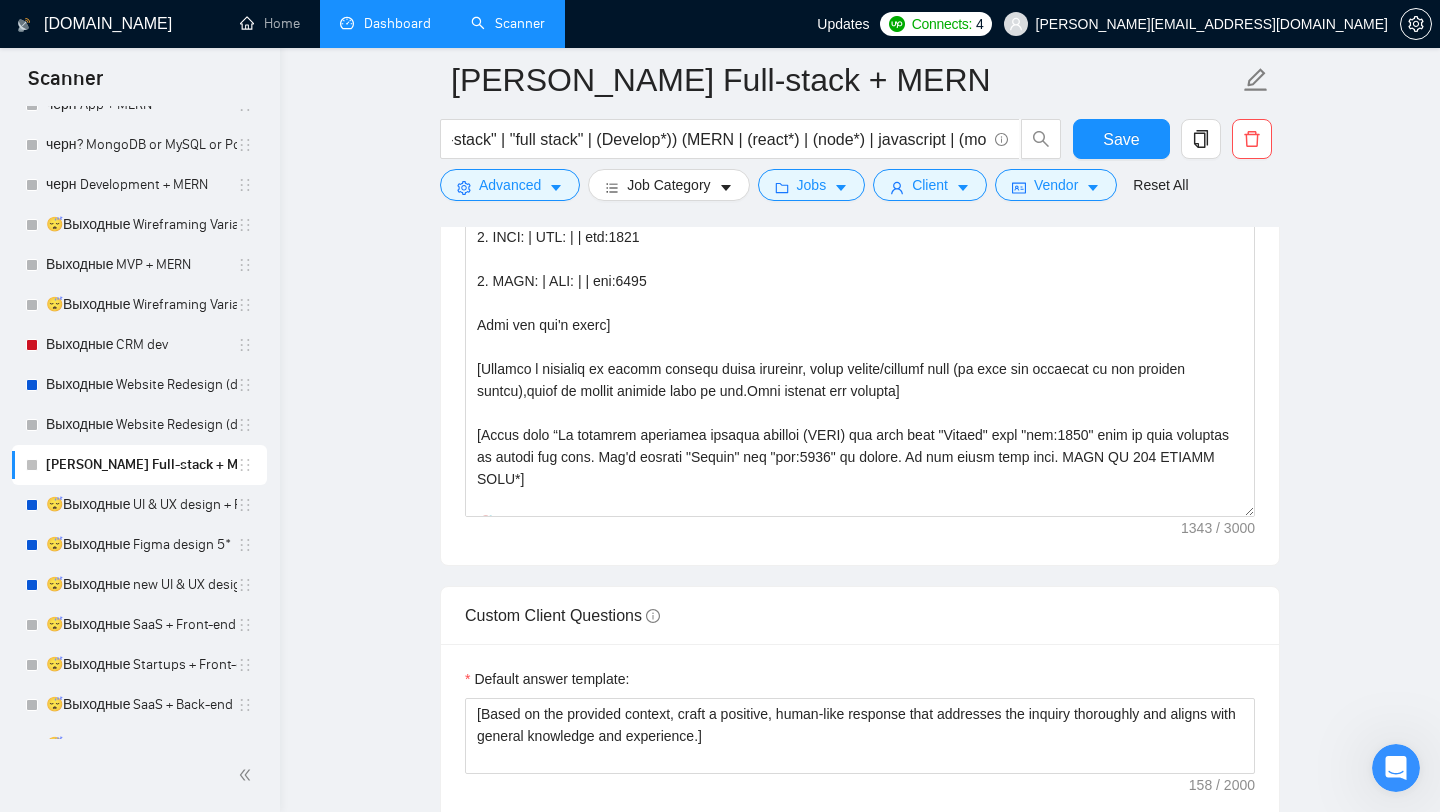scroll, scrollTop: 1662, scrollLeft: 0, axis: vertical 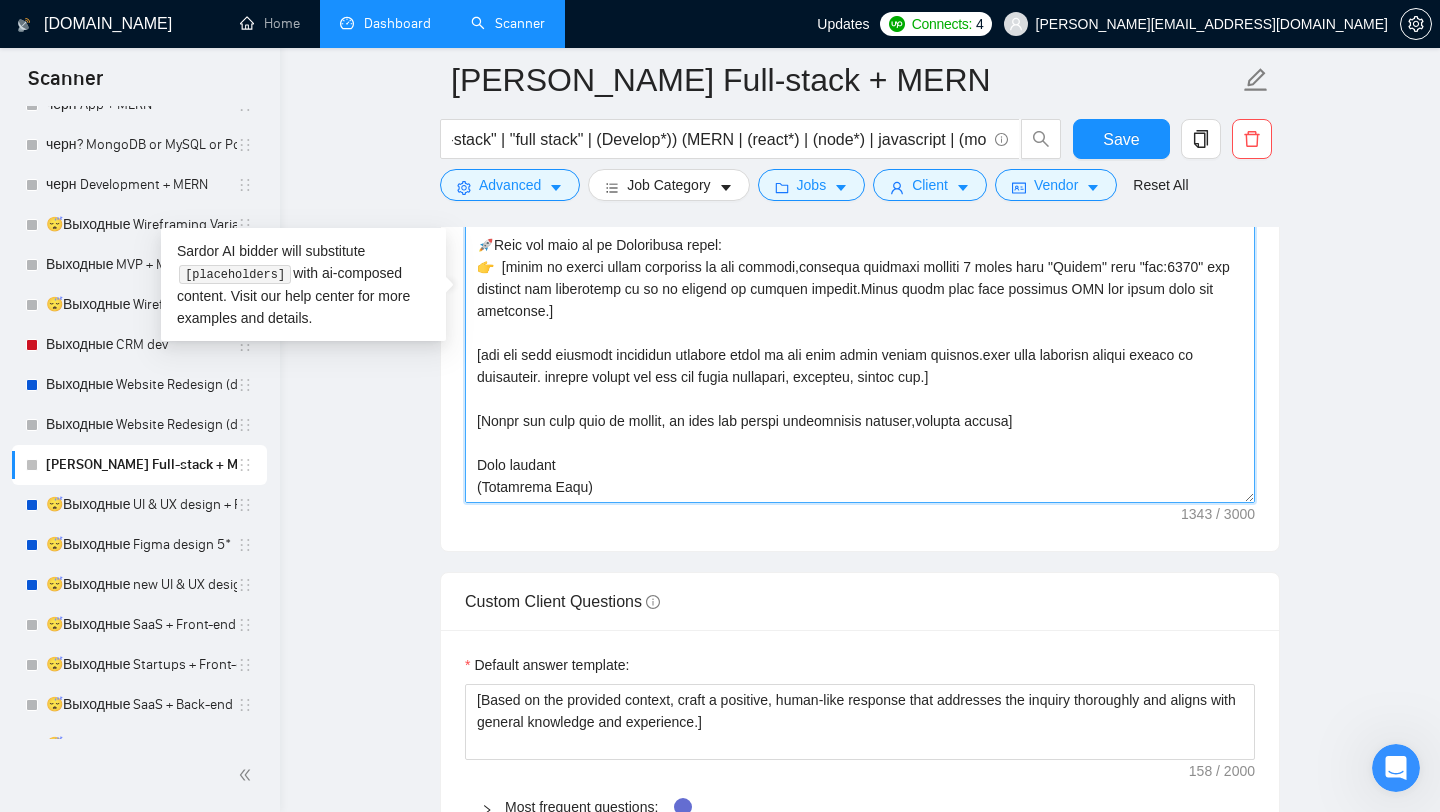 drag, startPoint x: 621, startPoint y: 514, endPoint x: 408, endPoint y: 514, distance: 213 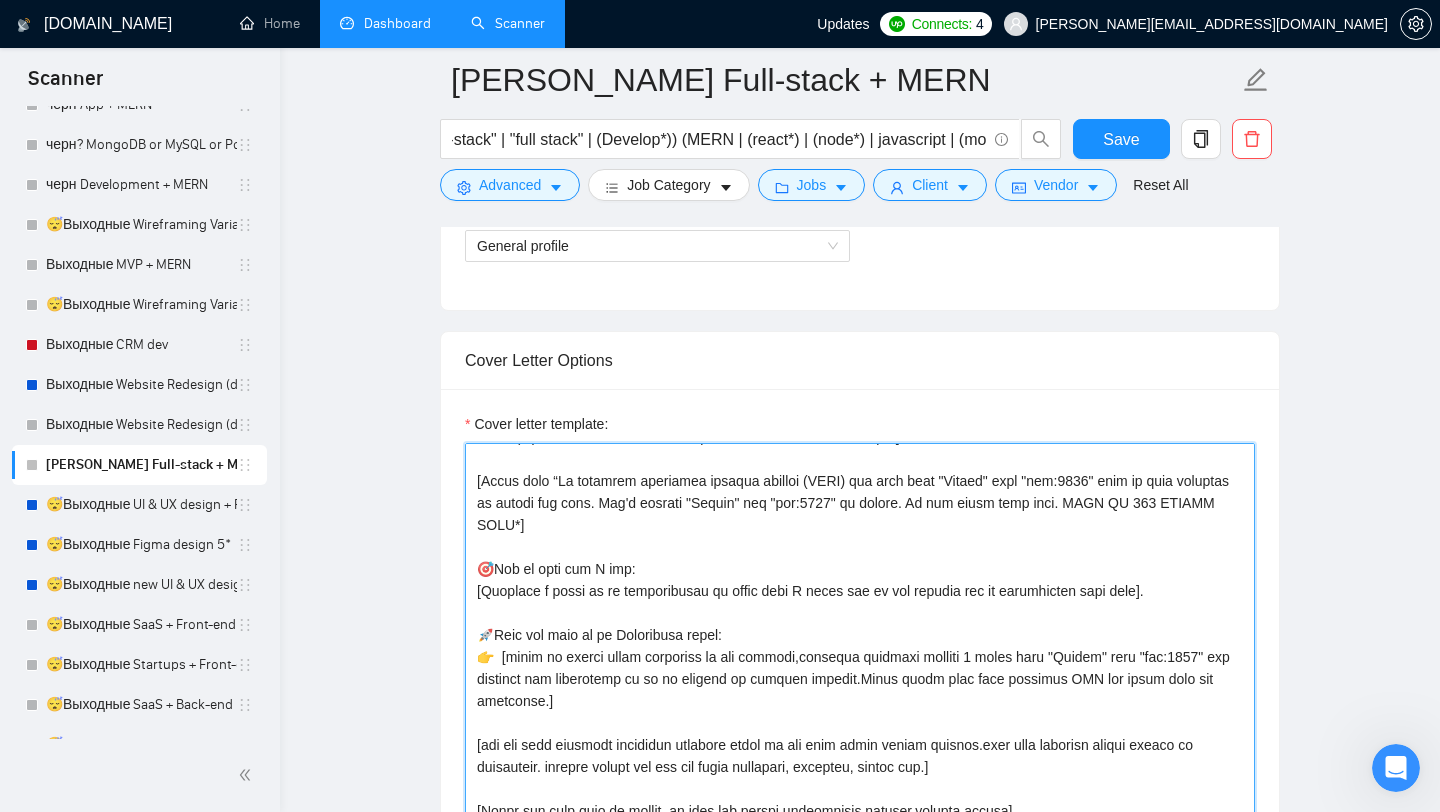 scroll, scrollTop: 1096, scrollLeft: 0, axis: vertical 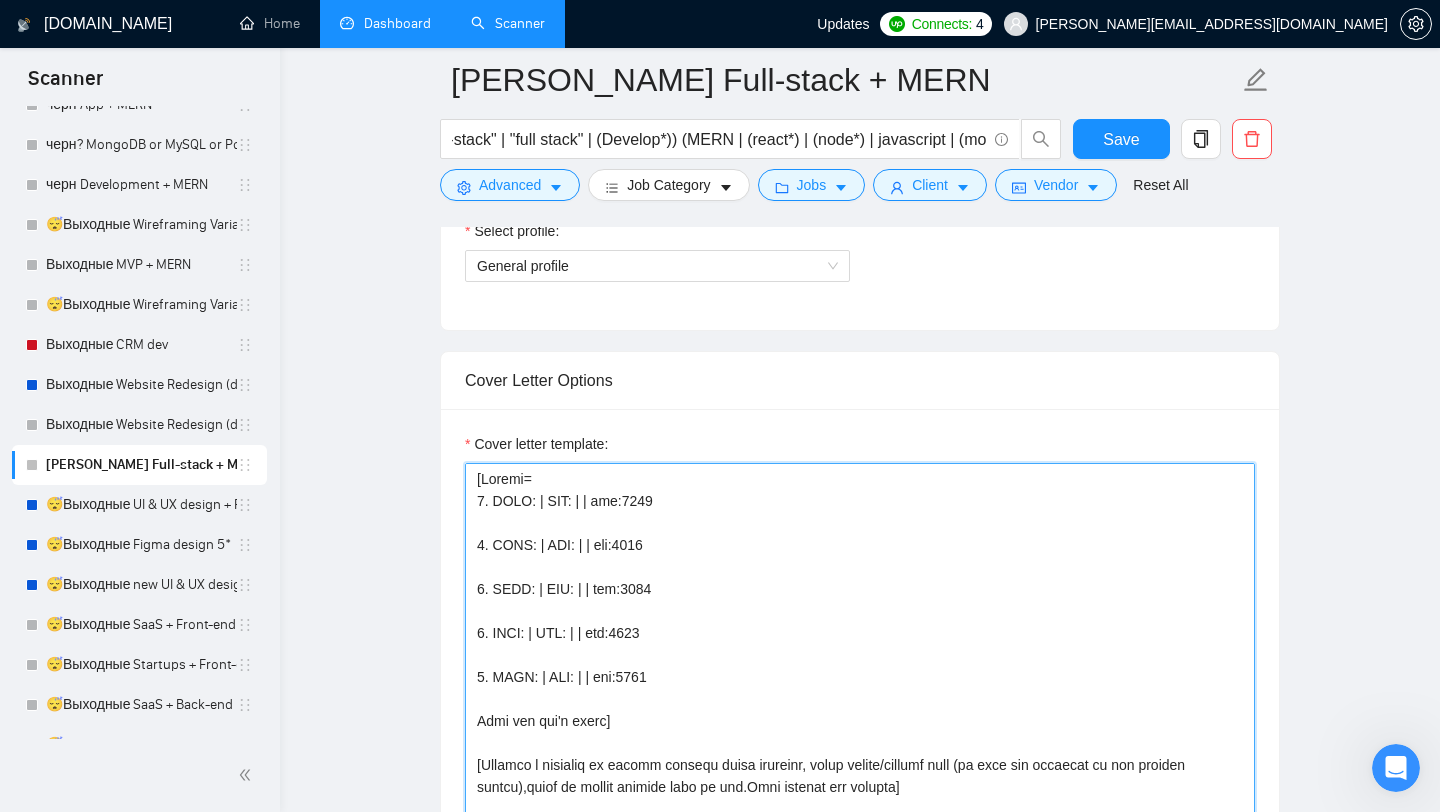 click on "Cover letter template:" at bounding box center (860, 688) 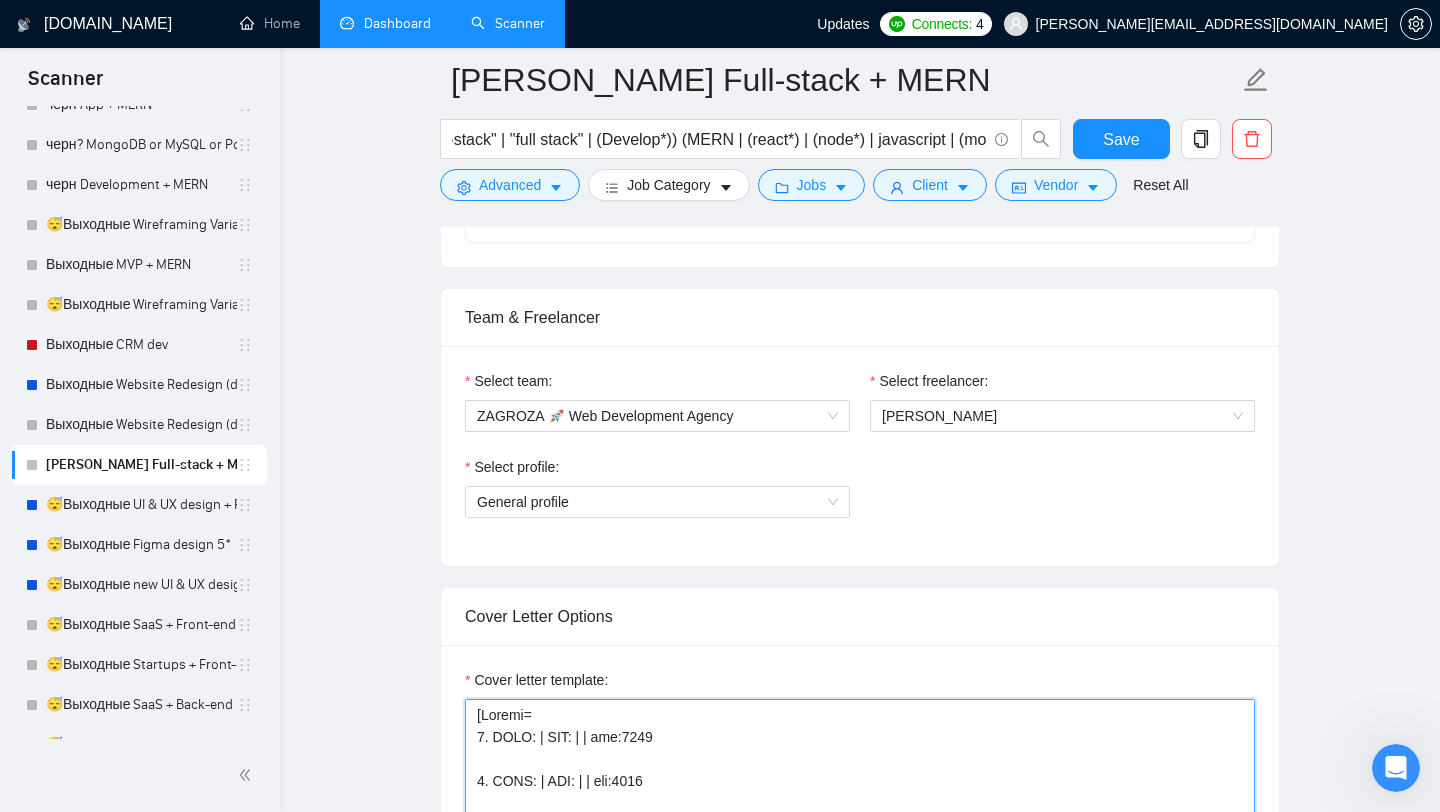 scroll, scrollTop: 1281, scrollLeft: 0, axis: vertical 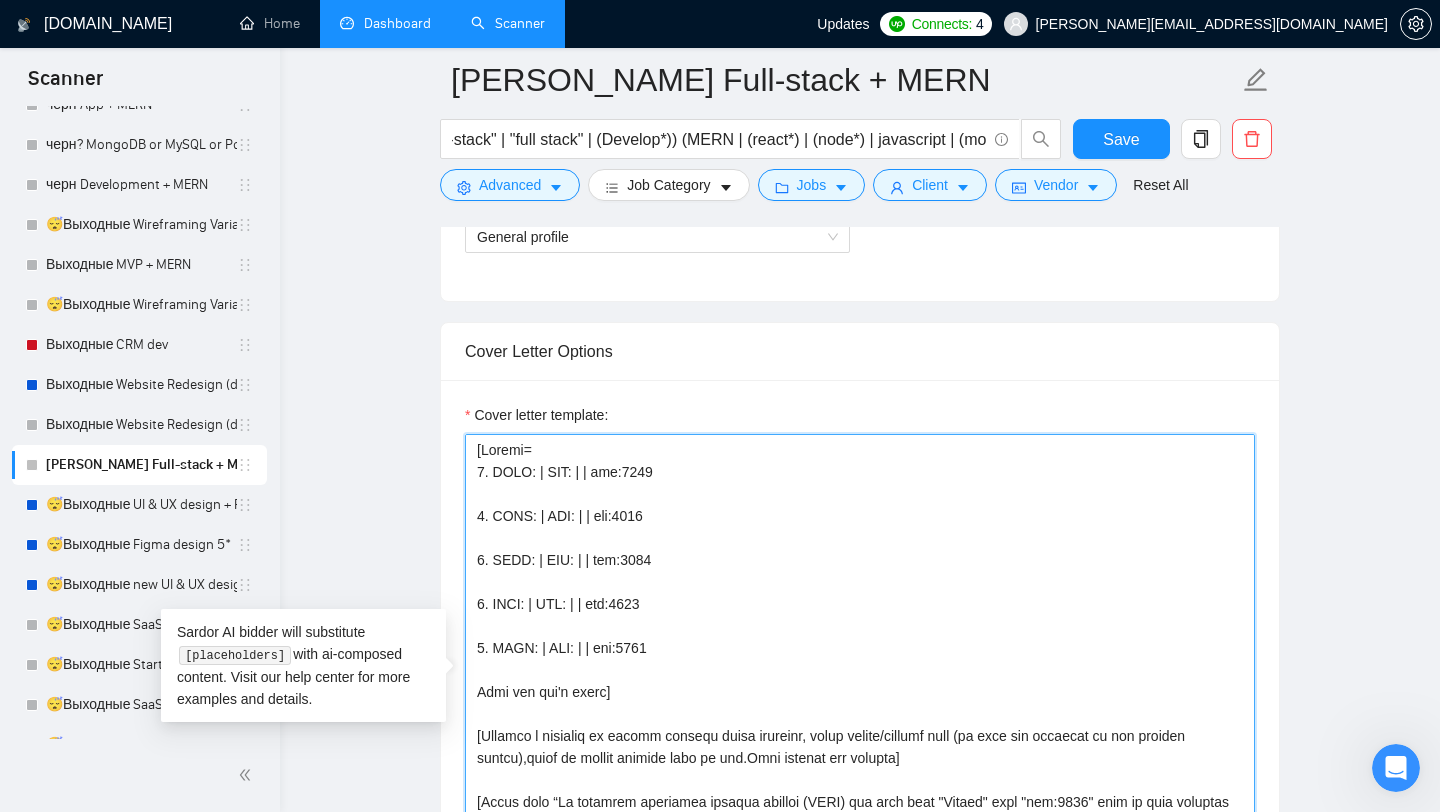 drag, startPoint x: 680, startPoint y: 663, endPoint x: 463, endPoint y: 503, distance: 269.60898 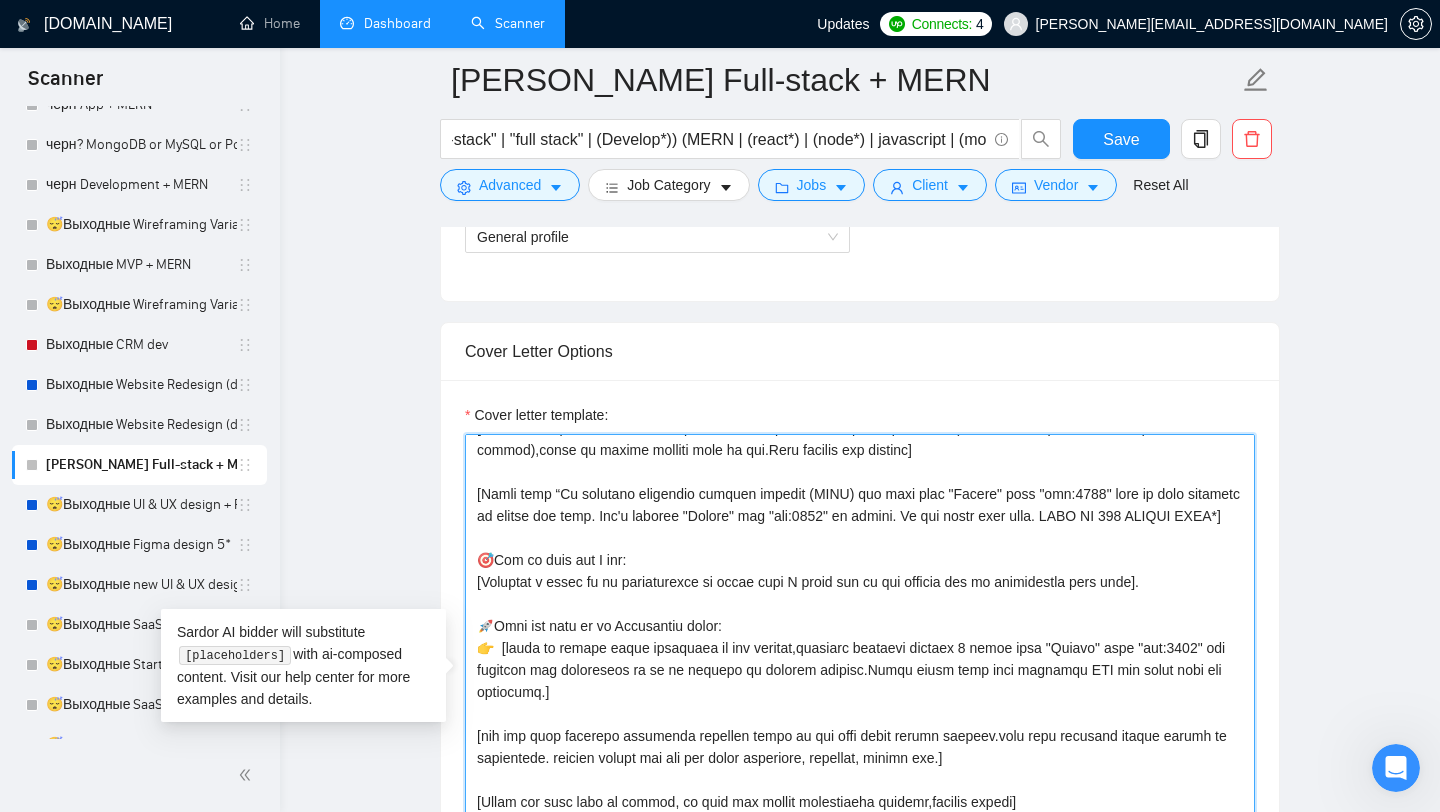 scroll, scrollTop: 418, scrollLeft: 0, axis: vertical 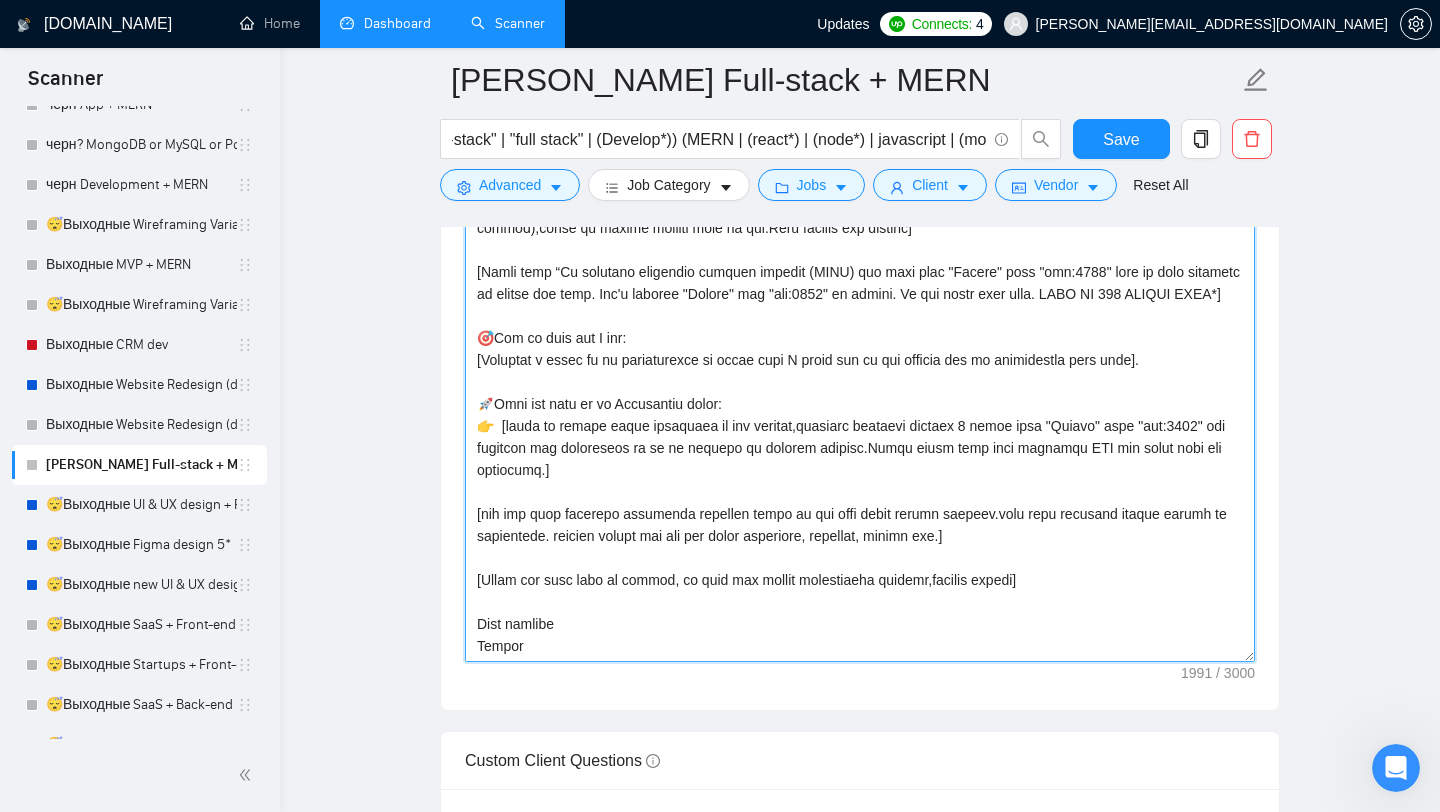 click on "Cover letter template:" at bounding box center [860, 437] 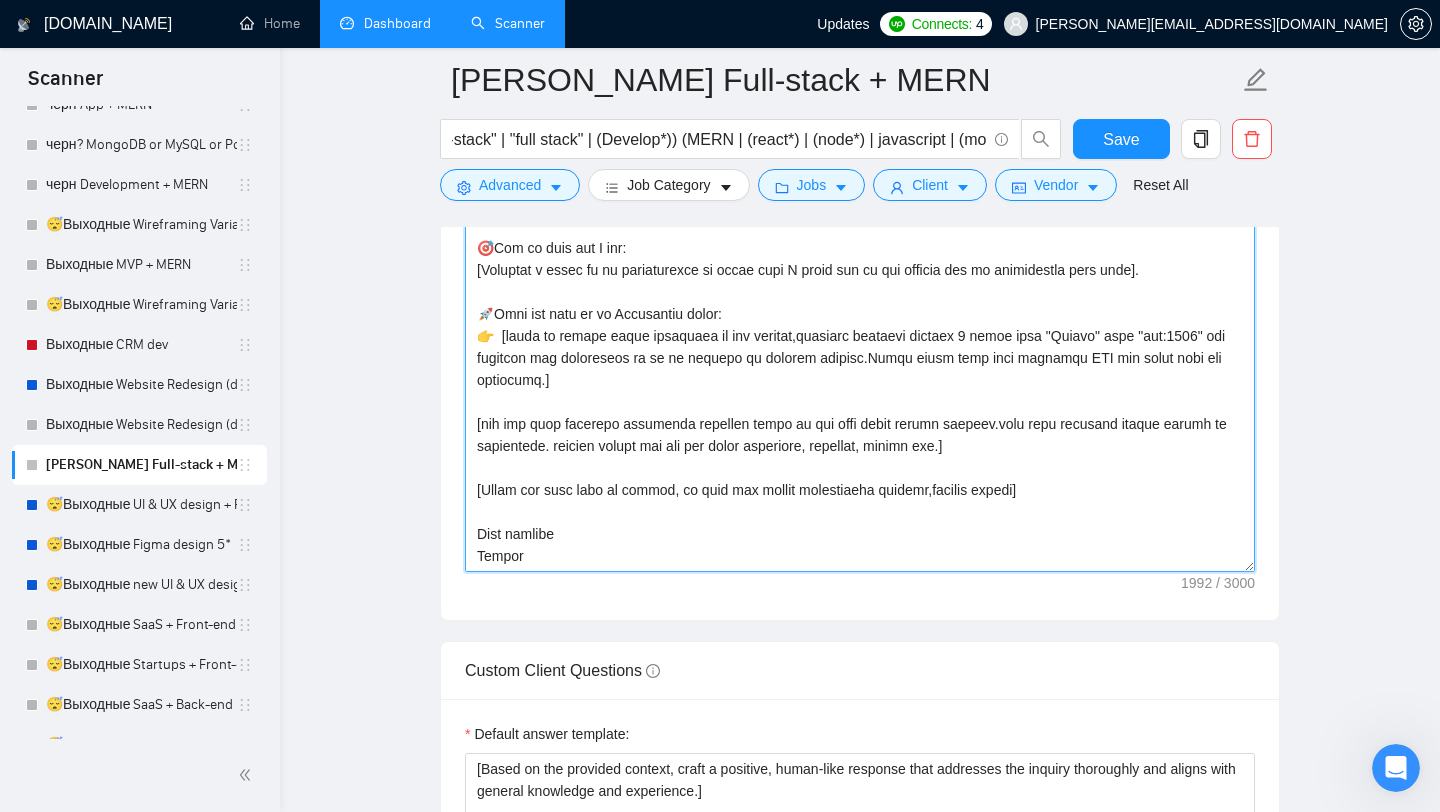 scroll, scrollTop: 1522, scrollLeft: 0, axis: vertical 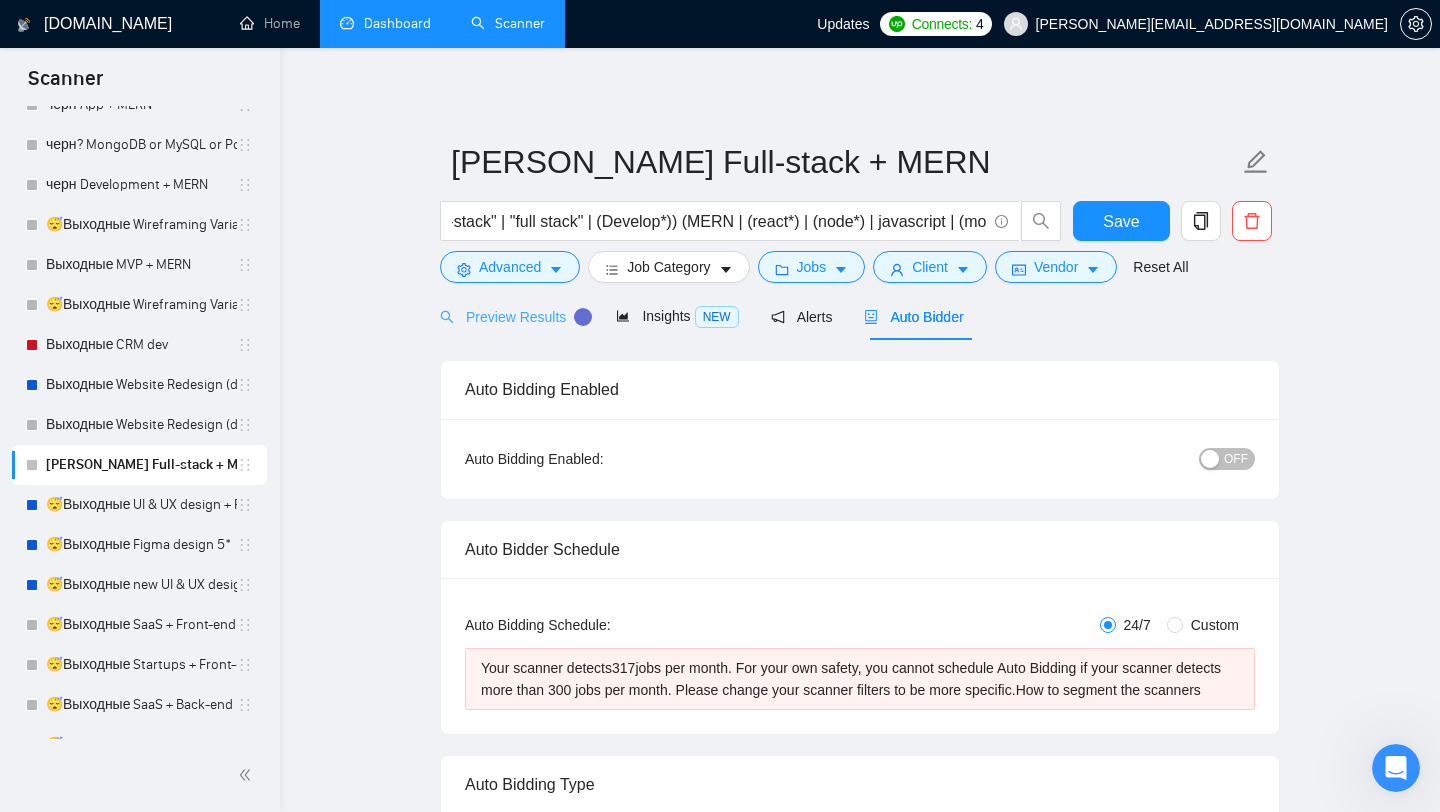type on "[Folder=
1. CLNT: solar energy | URL:[URL][DOMAIN_NAME] | SaaS4PetOwnr&Sitter|DualUsrRole|Pay:Stripe|Map|Built:Nextjs,Directus|CMS|HubSpotAnltcs|AutoNotif|Rslt:Stbl+UsFrnd+Profit|tag:7748
2. CLNT: CDFAS | URL: [URL][DOMAIN_NAME] |BO4CanteenMng|Meal&VisPreOrder|QR-Tix&Scan|Built:Directus,Nodejs|LiveOrdTrack|Rslt:Fast+Eff+UsFrnd|tag:7748
3. CLNT: MiLibris | URL: [URL][DOMAIN_NAME] | CorpWeb4MediaCo|TplCstm+DirectusBE|CMS:Easy|BoostWebPres|GrowReady|tag:7748
4. CLNT: MAD-UP | URL: [URL][DOMAIN_NAME] | BO4HCWeb|CMS:Directus+NextjsFE|NoTechUpd|FastDev|ScalAdmin|HighSat| tag:7748
Read but don't write]
[Compose a greeting in client country local language, using client/company name (if name not provided do not address person),based on client current time of day.Dont mention any cou..." 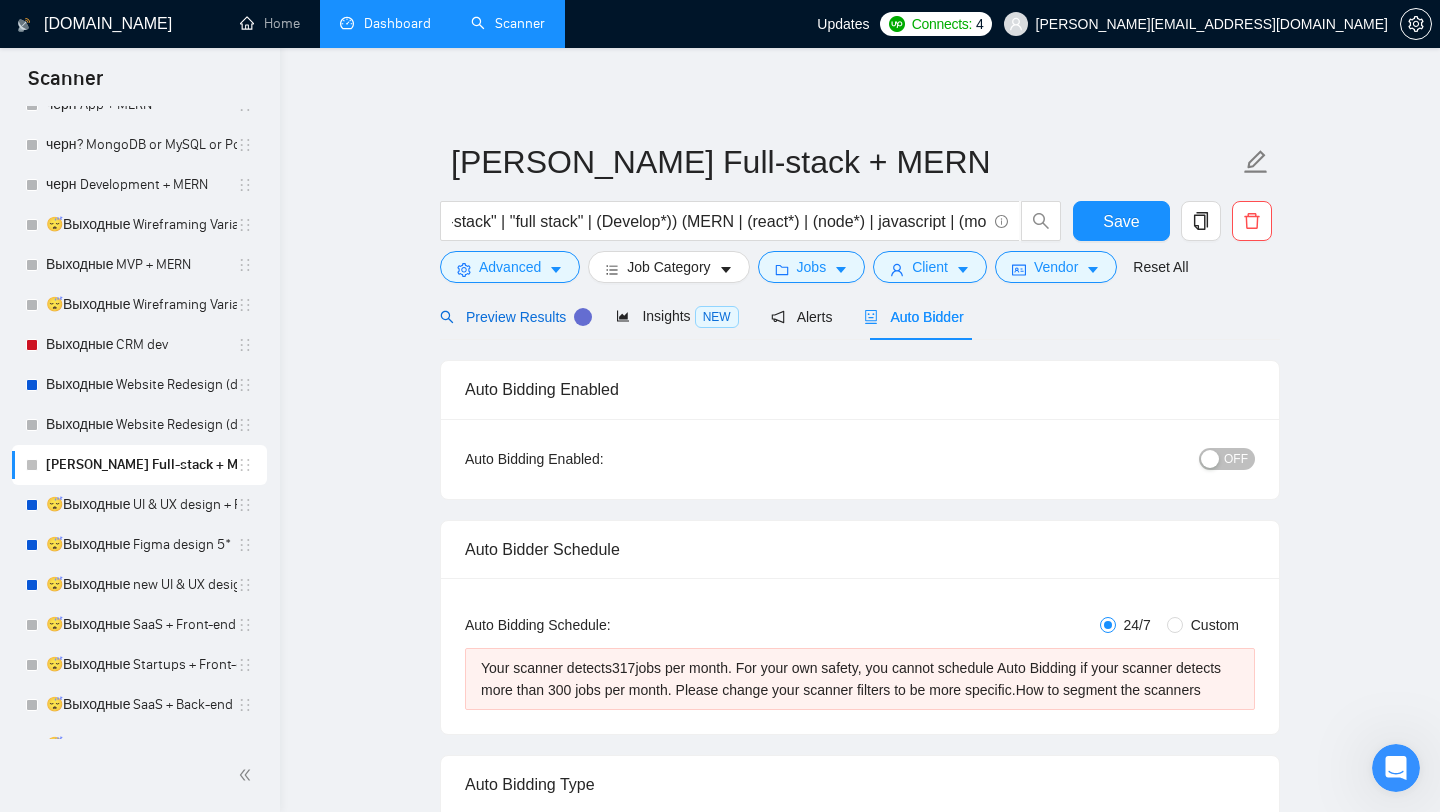 click on "Preview Results" at bounding box center (512, 317) 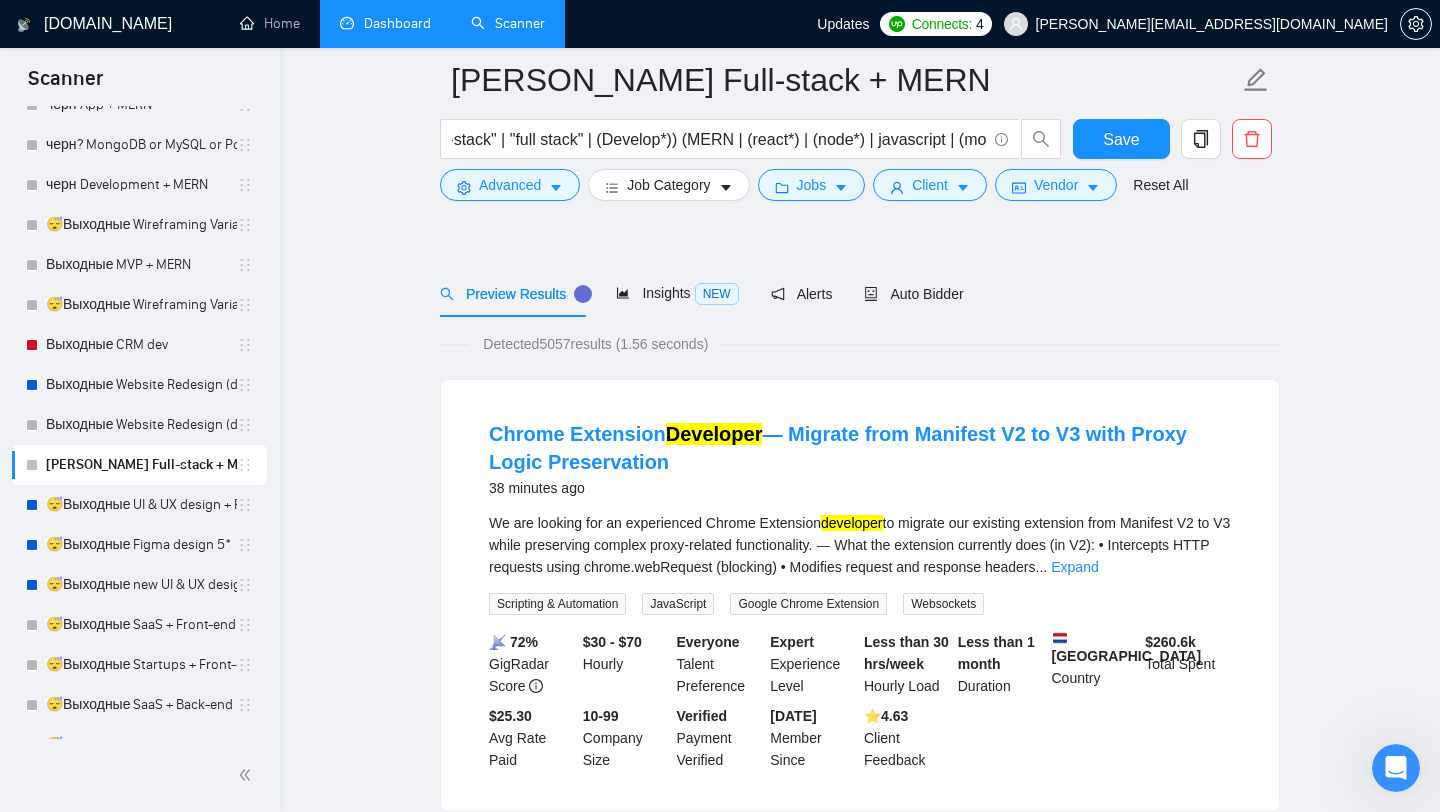 scroll, scrollTop: 233, scrollLeft: 0, axis: vertical 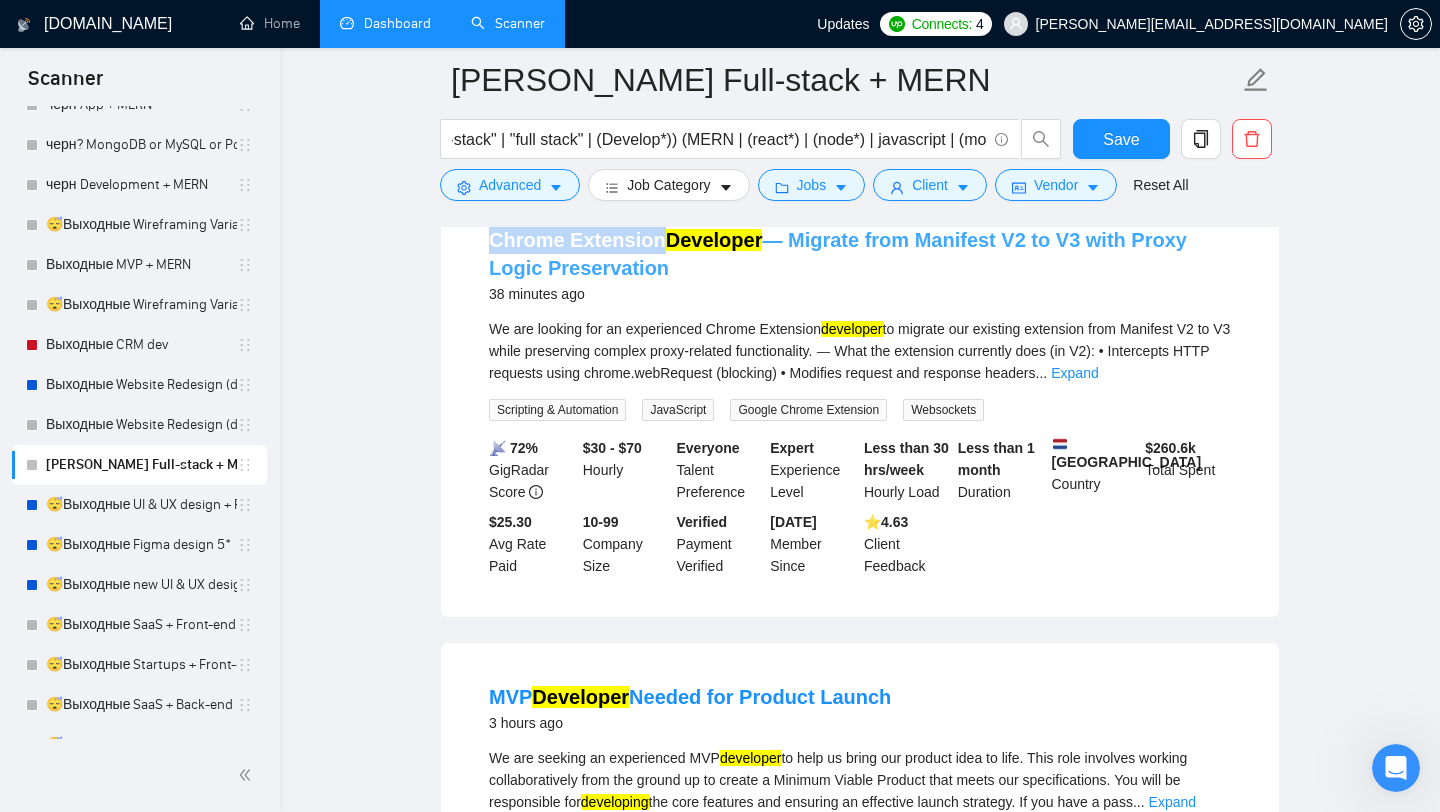drag, startPoint x: 477, startPoint y: 242, endPoint x: 657, endPoint y: 249, distance: 180.13606 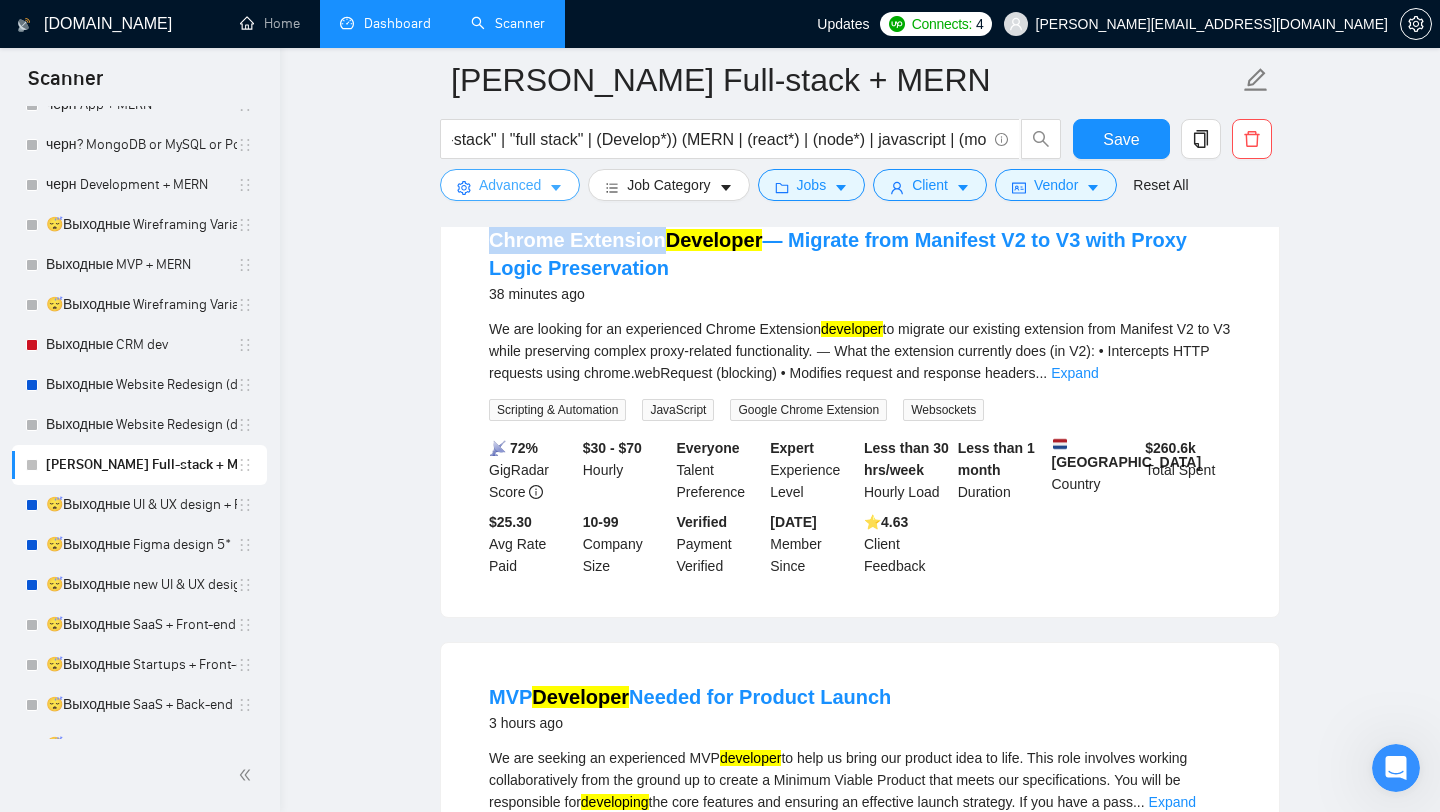 click on "Advanced" at bounding box center [510, 185] 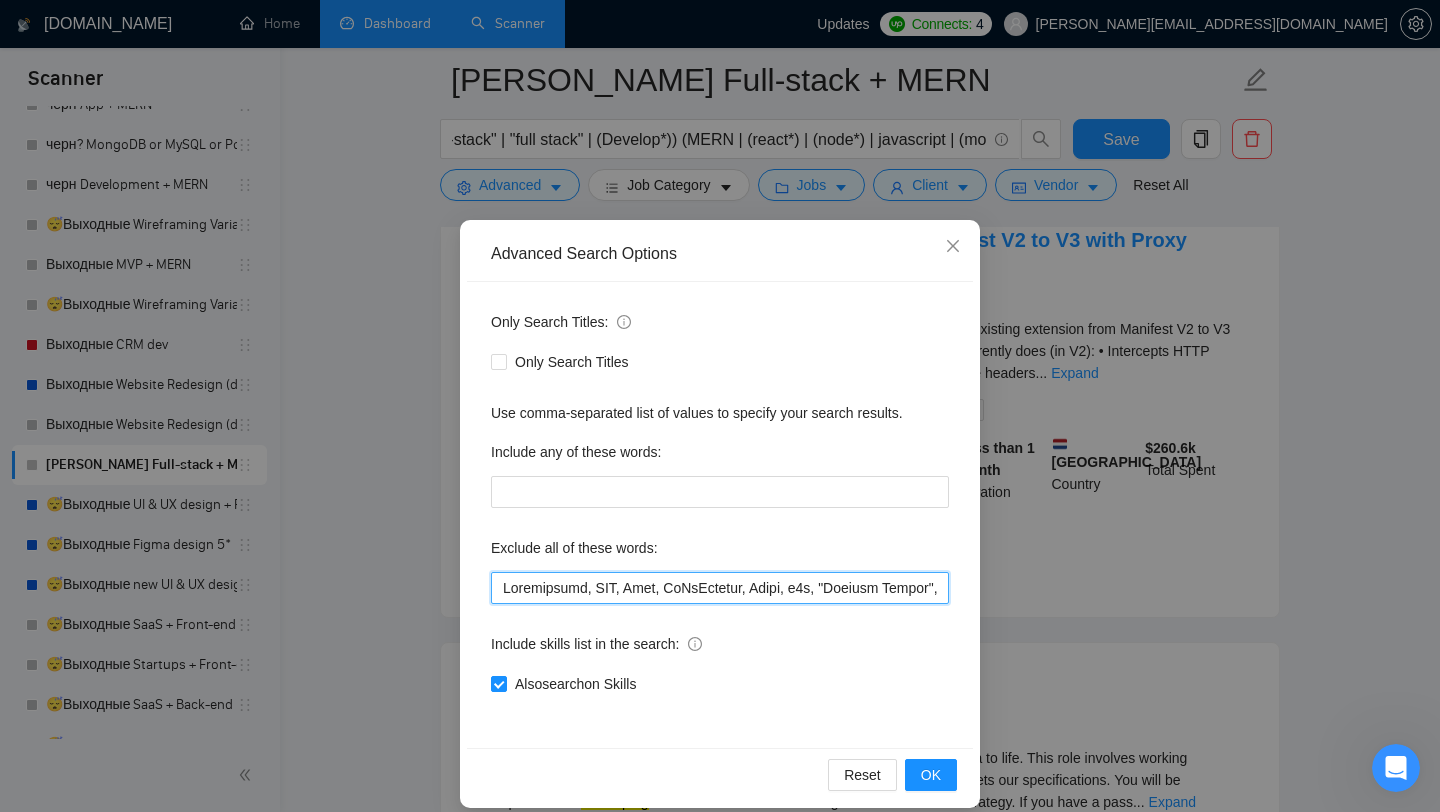 click at bounding box center (720, 588) 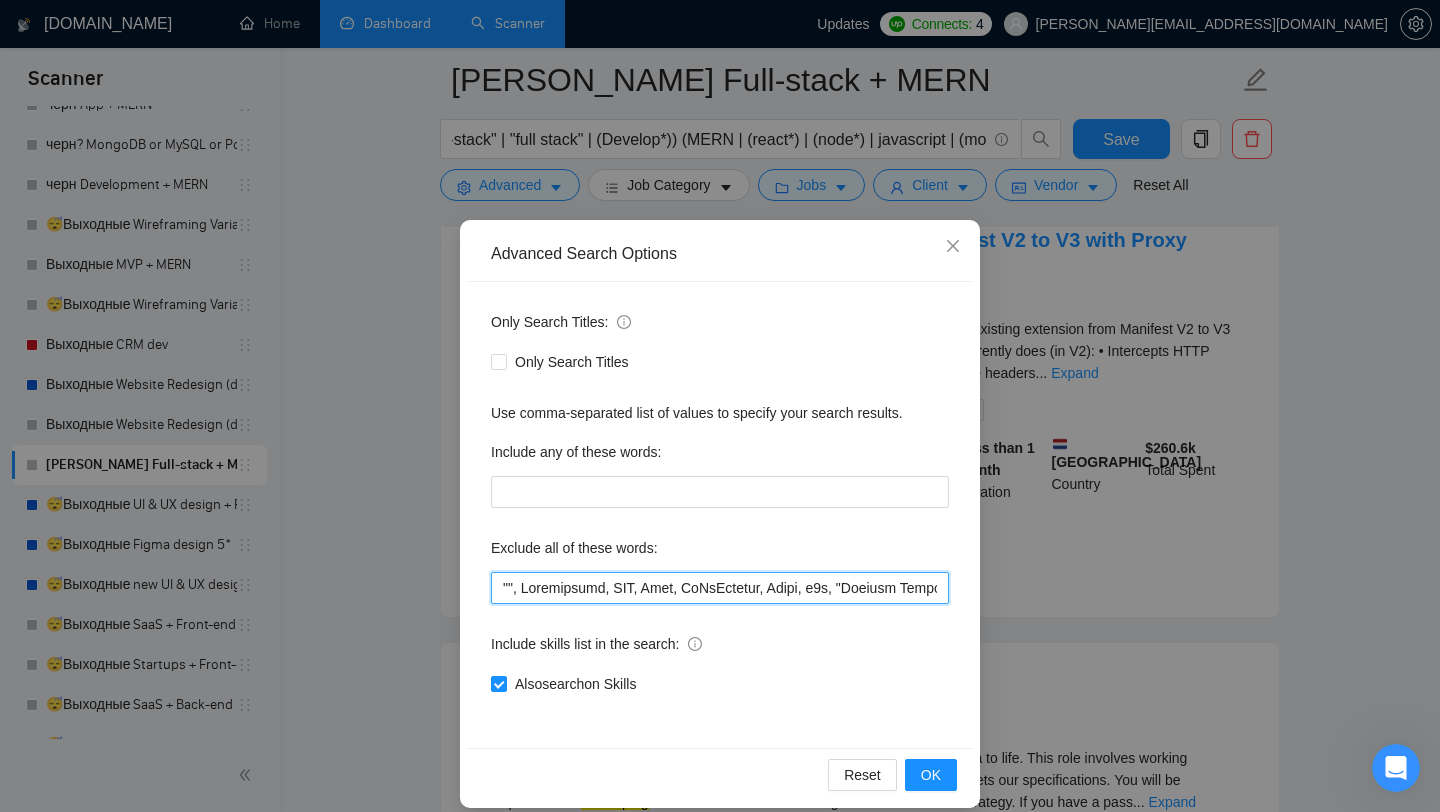 paste on "Chrome Extension" 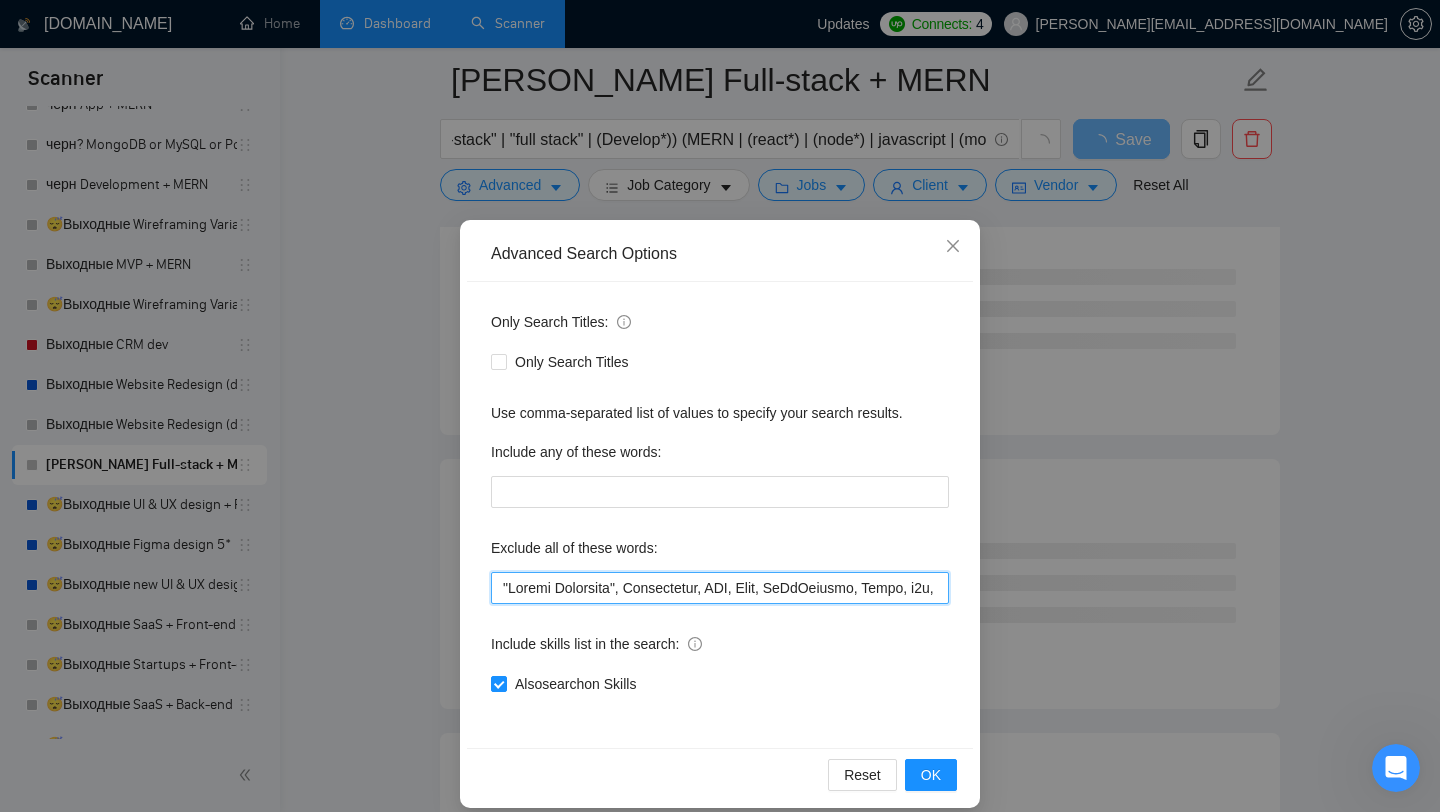 click at bounding box center [720, 588] 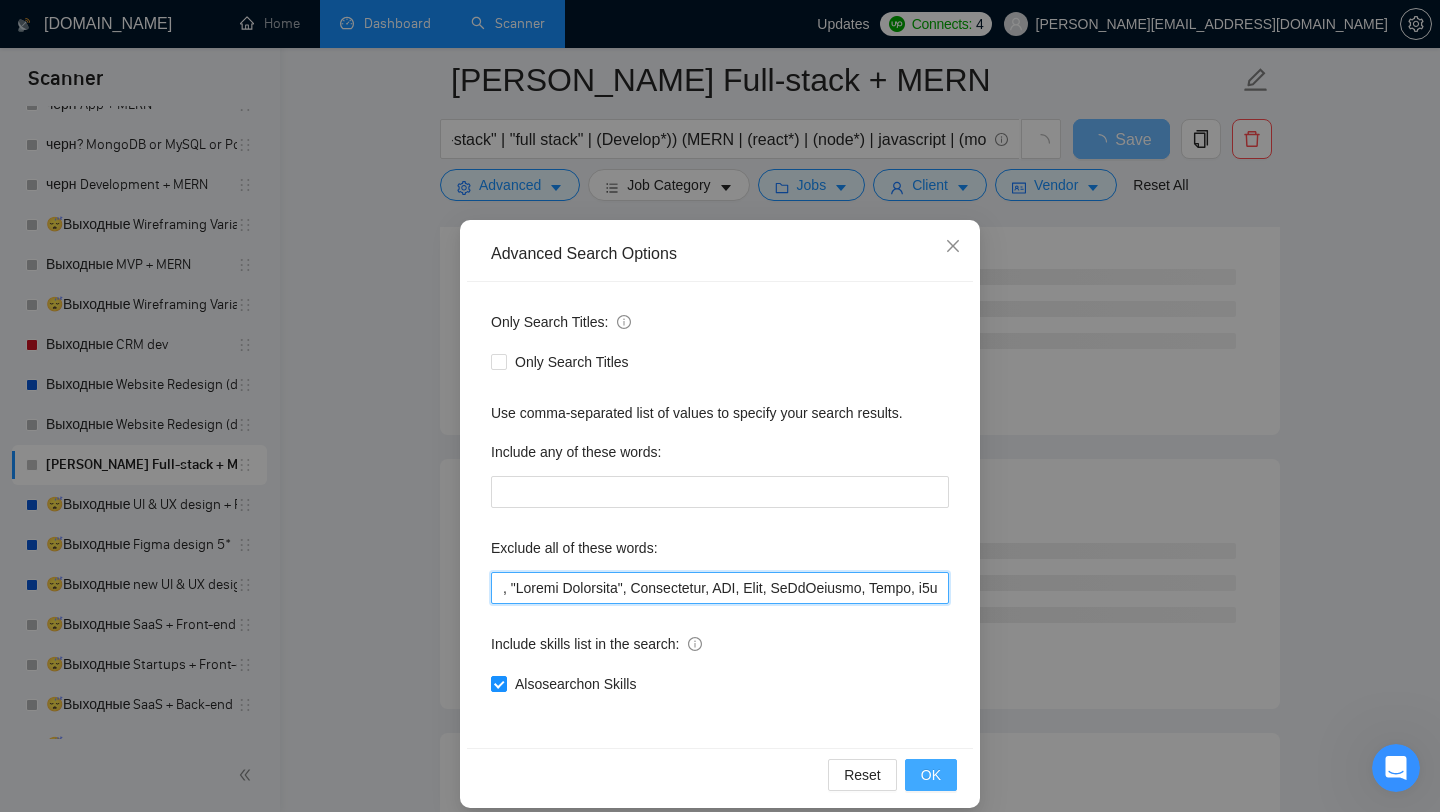 type on ", "Chrome Extension", Immediately, PHP, Leak, GoToConnect, Crisp, n8n, "Graphic Design", ".NET", ".NET Framework", ".Net", "Alpine JS", "Alpine.js", "AlpineJS", "Android", "AR", "Augmented Reality", "Azure", "Blockchain", "Buildship", "Bubble", "[DOMAIN_NAME]", "bug", "bugs", "C", "C#", "C++", "C Plus Plus", "C Sharp", "Caddy", "Cloudflare", "co founder", "co-founder", "cofounder", "consultant", "consultants", "consultation", "Dart", "debug", "debugging", "debugs", "designer", "Django", "Drupal", "ElasticSearch", "Elementor", "error", "errors", "Facebook", "FastAPI", "fb", "Fence CRM", "Firebase", "fix", "fixes", "fixing", "Flask", "Flutter", "Flutter flow", "Flutterflow", "Framer", "full time", "Full-Time", "fulltime", "Ghost", "GHL", "Go", "Go High Level", "Go lang", "GoHighLevel", "Golang", "Hono", "Hubspot", "Instagram", "iOS", "Ionic", "issue", "issues", "Java", "Java Spring", "Java Spring boot", "Joomla", "Kajabi", "landing page builder", "landing page builders", "landing page platforms", "Linux", "Livew..." 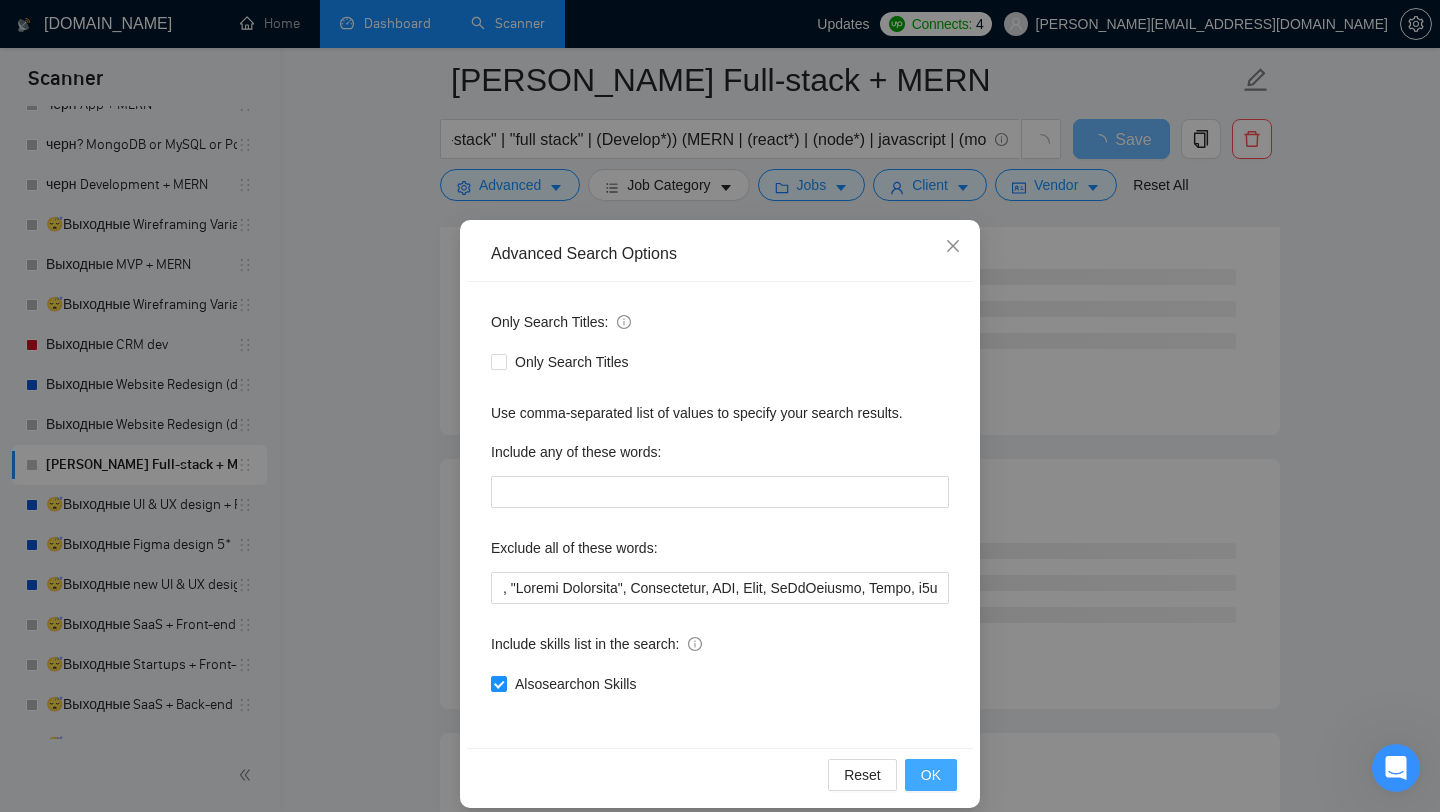 click on "OK" at bounding box center (931, 775) 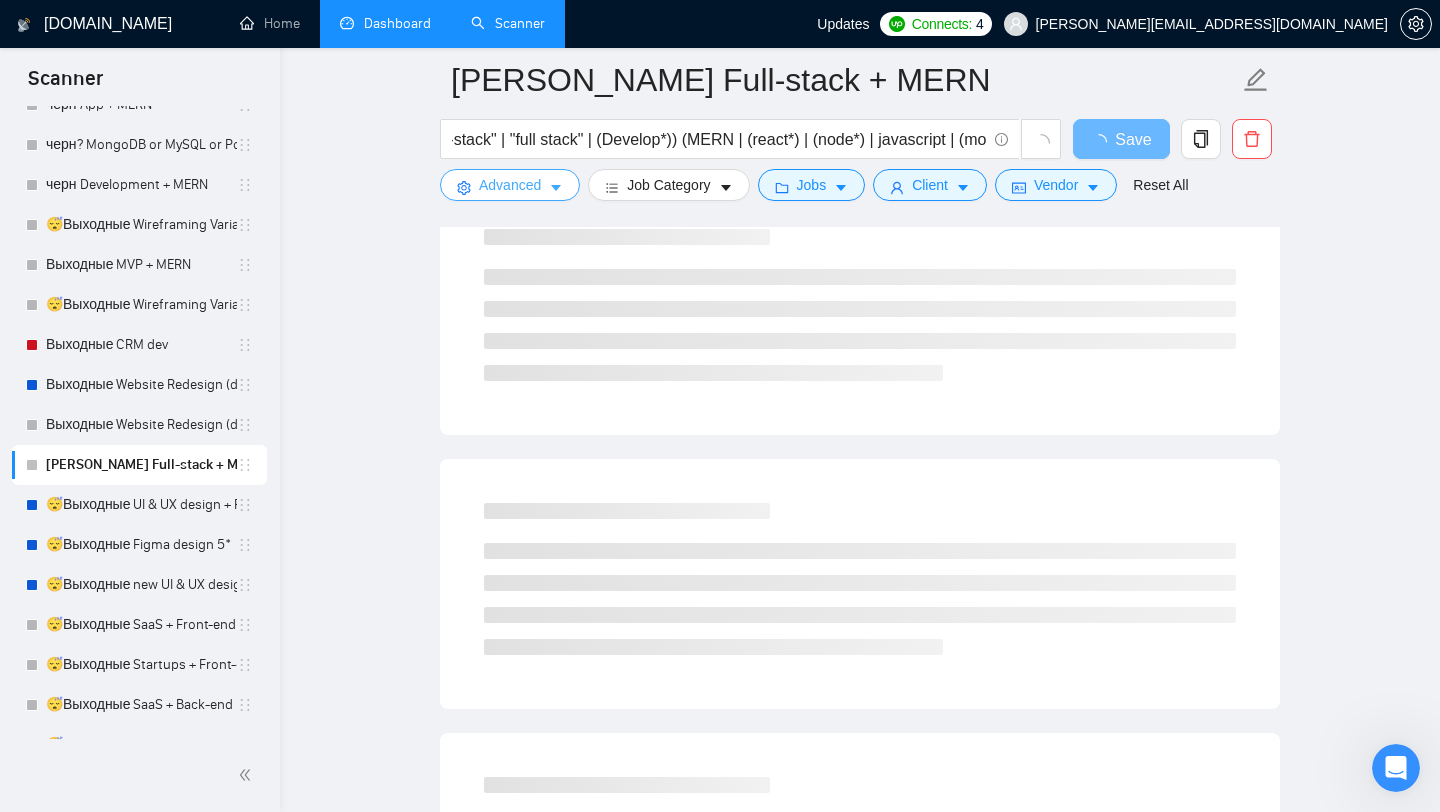 scroll, scrollTop: 0, scrollLeft: 0, axis: both 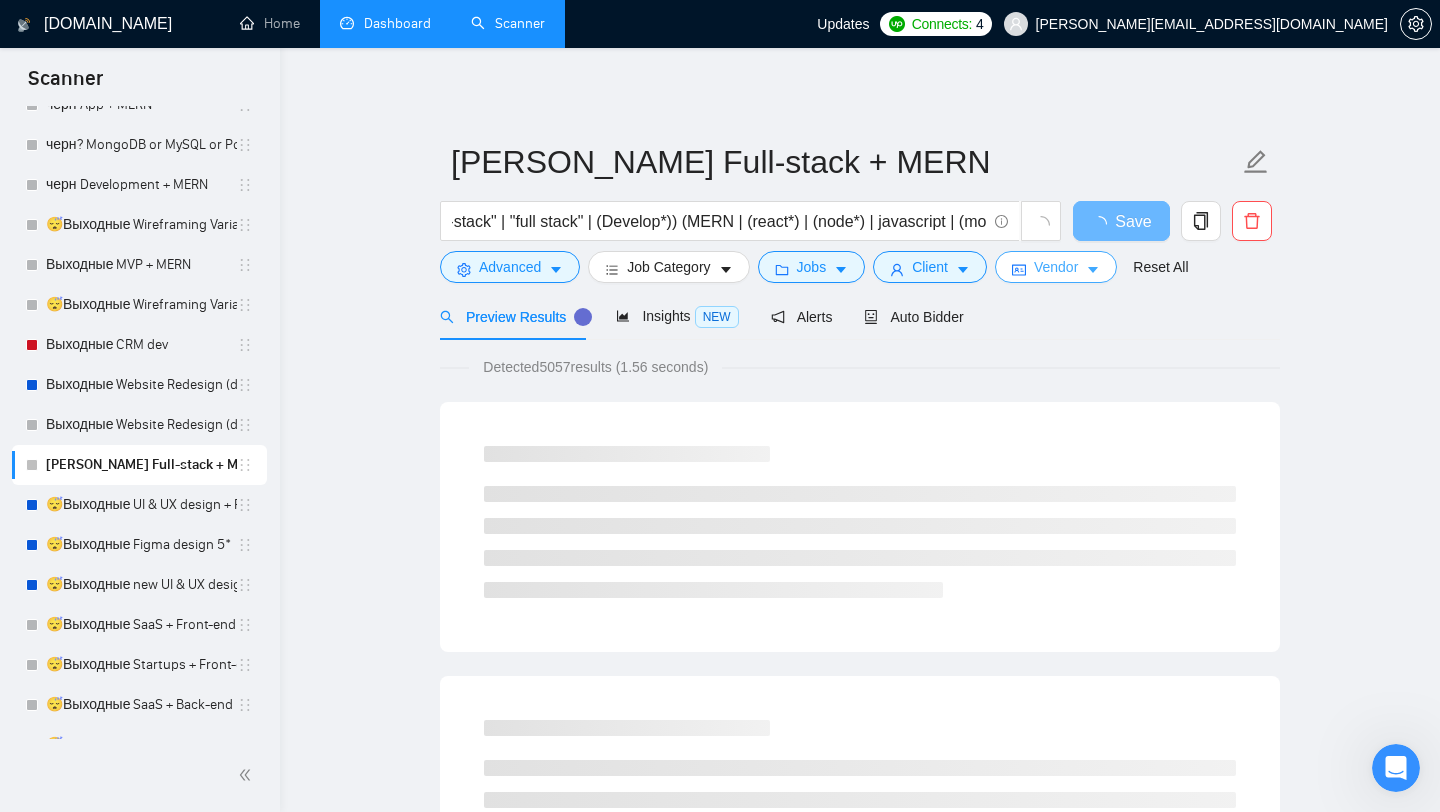 click on "Vendor" at bounding box center [1056, 267] 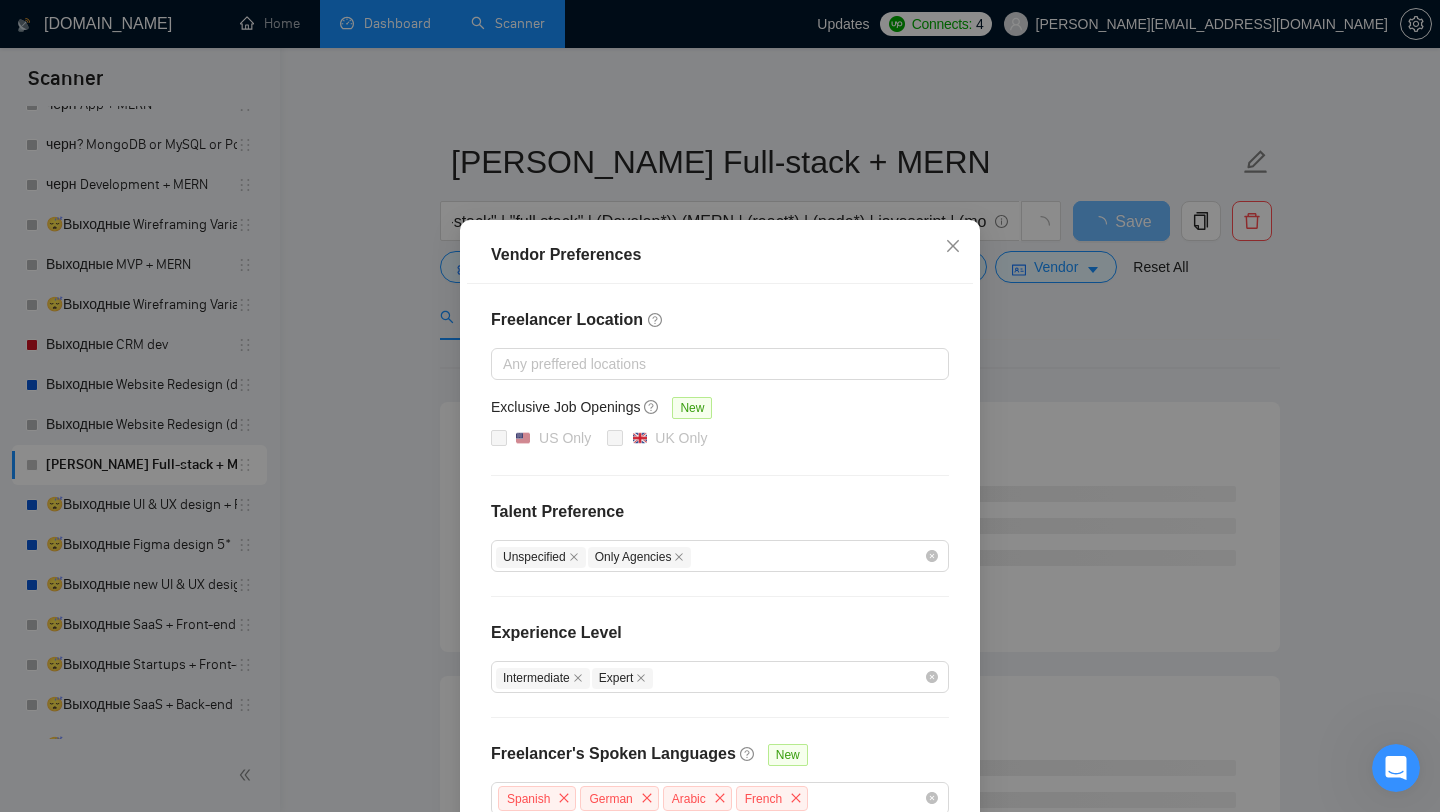 scroll, scrollTop: 113, scrollLeft: 0, axis: vertical 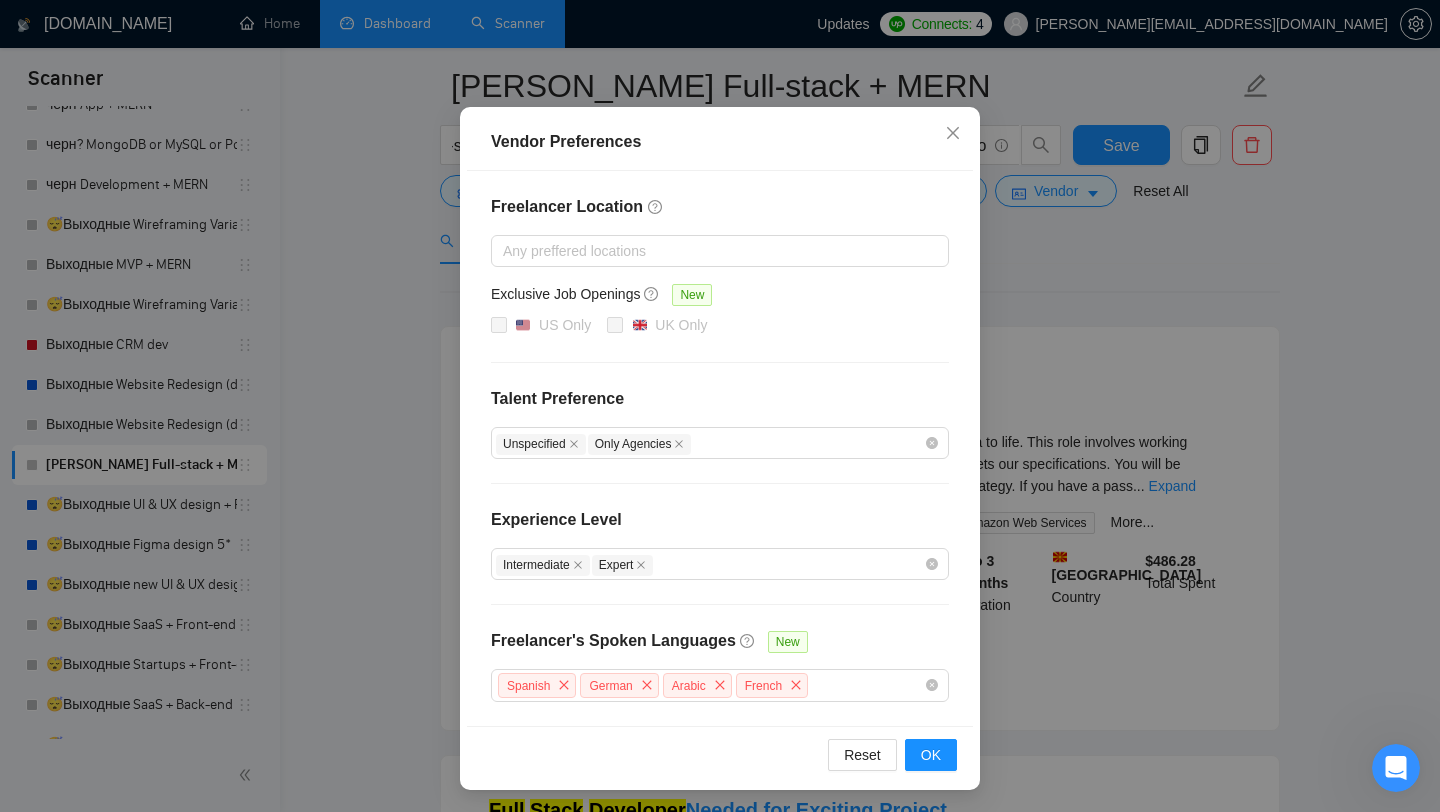 click on "Vendor Preferences Freelancer Location     Any preffered locations Exclusive Job Openings [GEOGRAPHIC_DATA] Only UK Only Talent Preference Unspecified Only Agencies   Experience Level Intermediate Expert   Freelancer's Spoken Languages New Spanish German Arabic French   Reset OK" at bounding box center (720, 406) 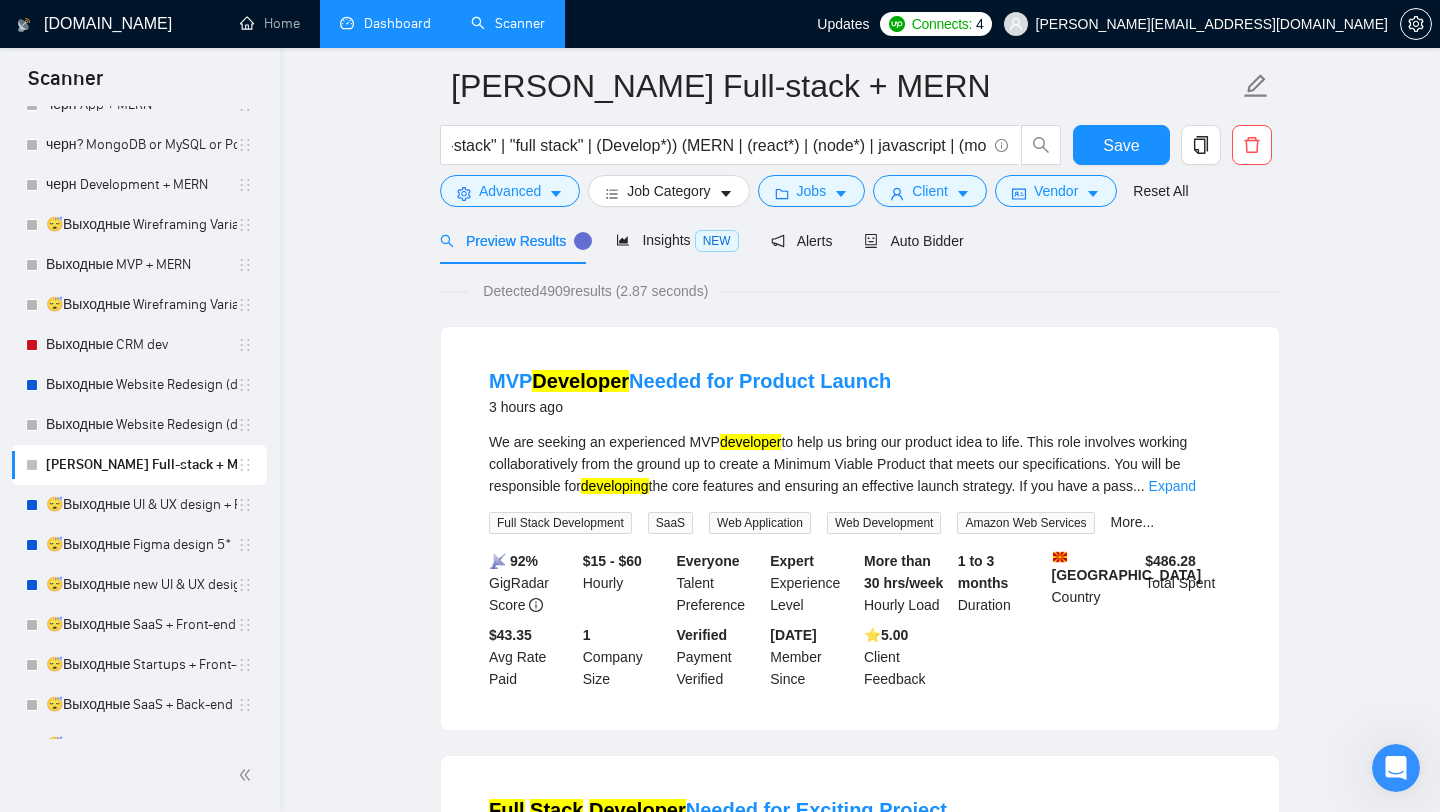 scroll, scrollTop: 13, scrollLeft: 0, axis: vertical 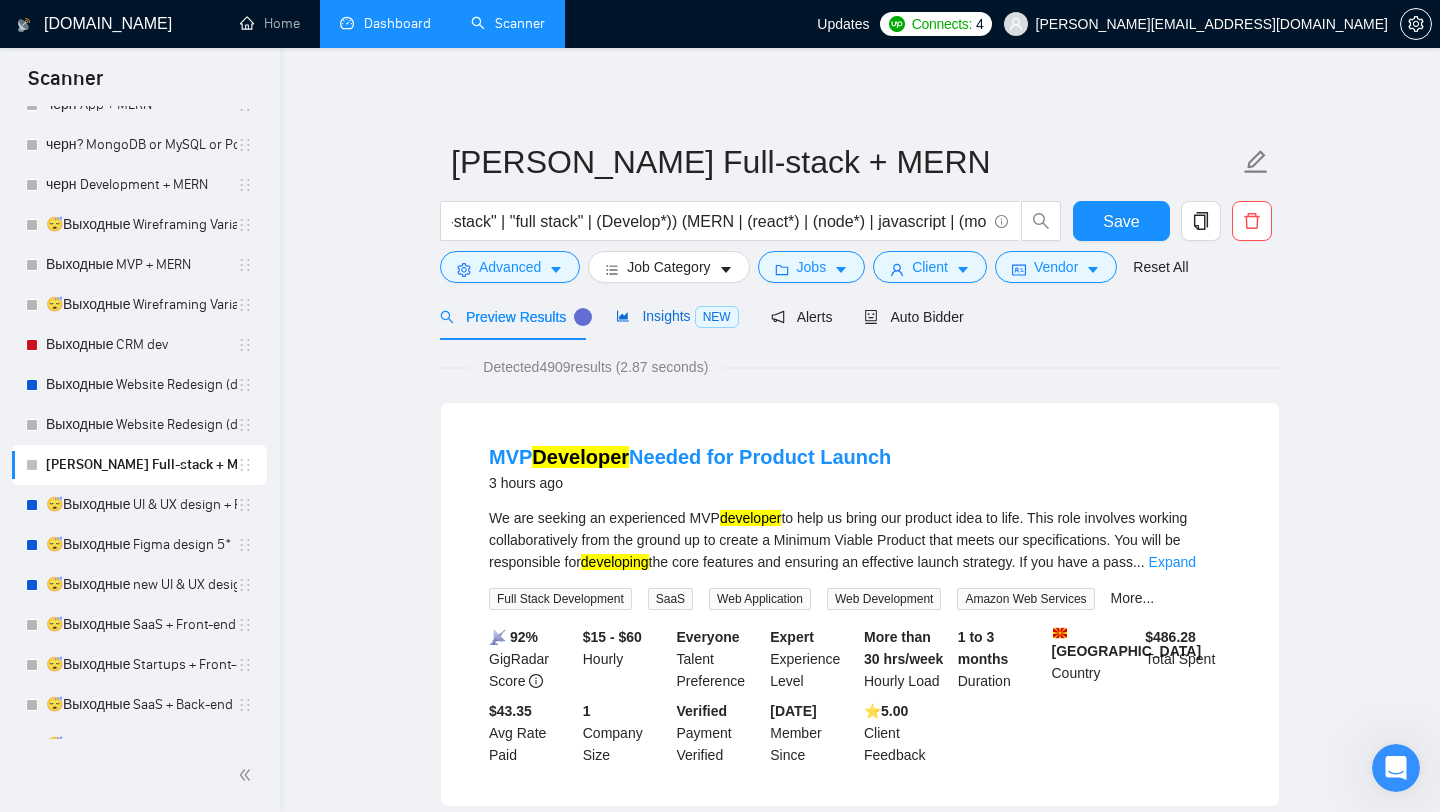 click on "Insights NEW" at bounding box center [677, 316] 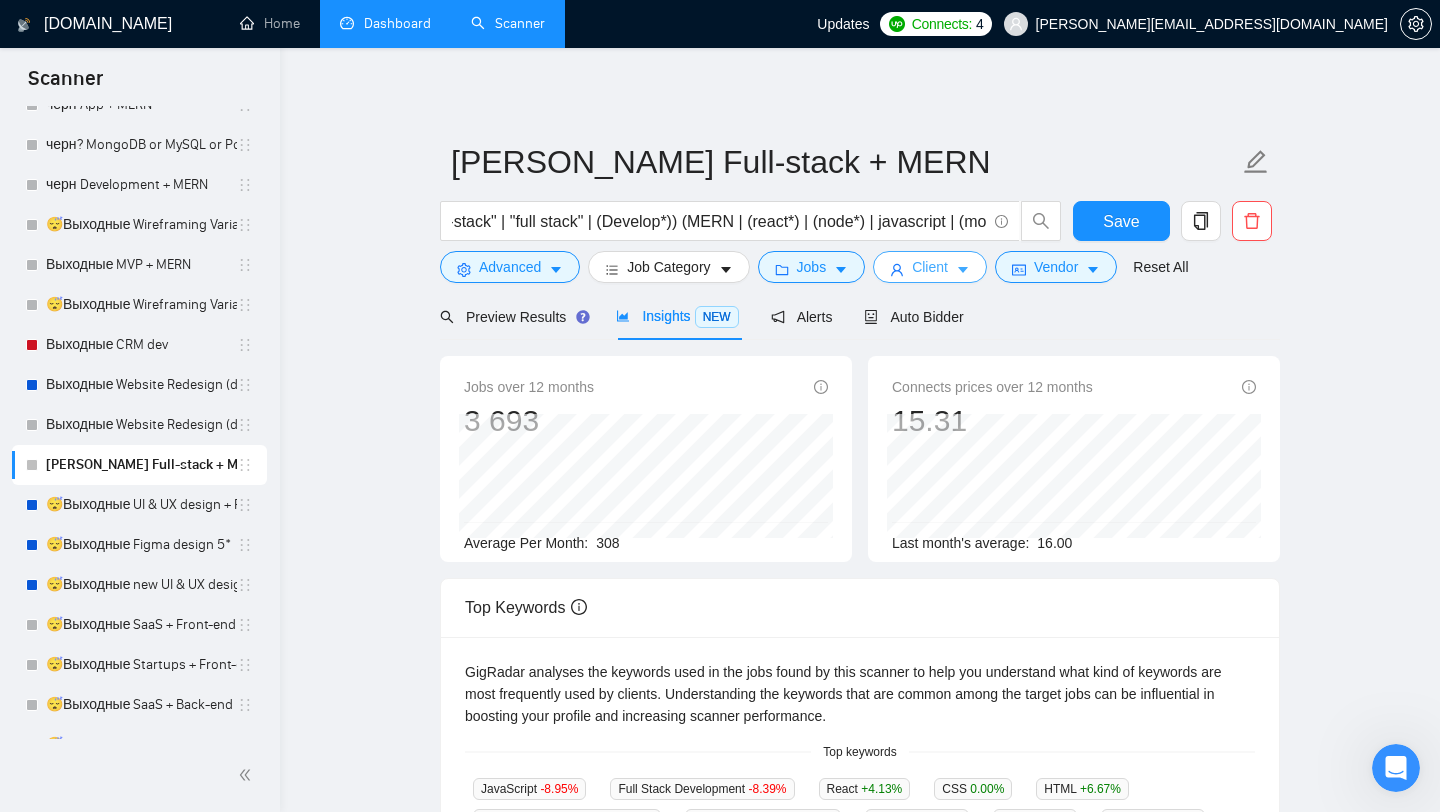 click on "Client" at bounding box center [930, 267] 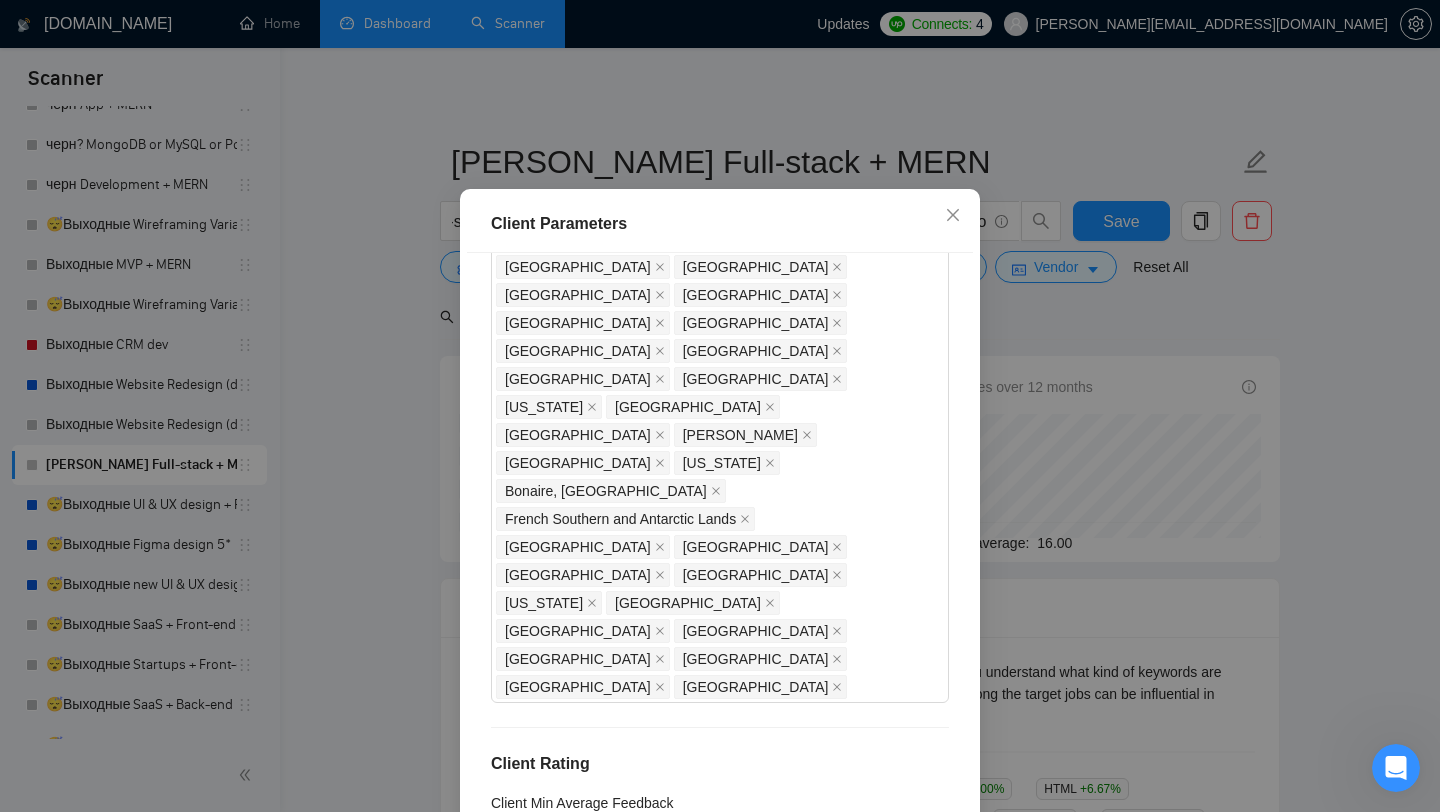 scroll, scrollTop: 125, scrollLeft: 0, axis: vertical 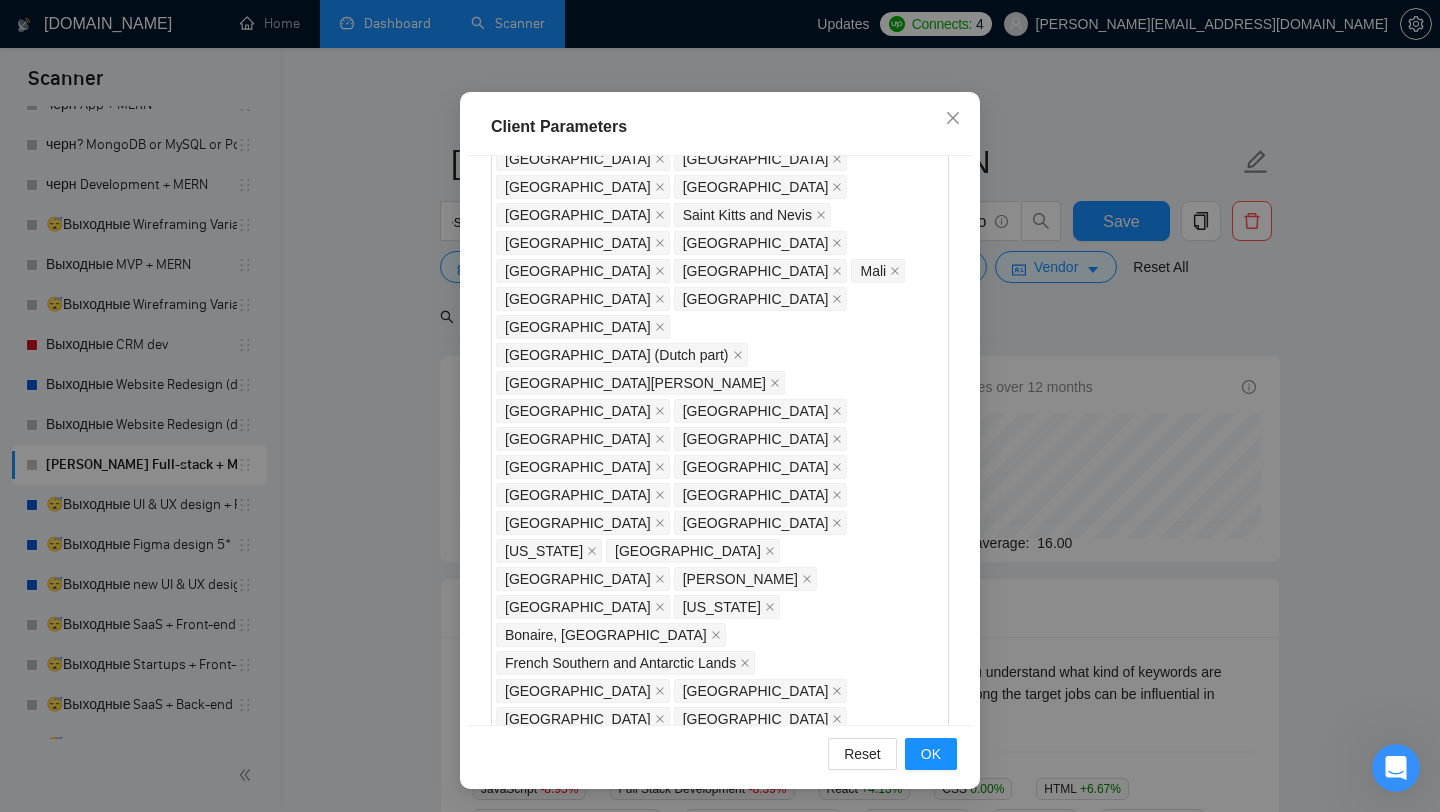 click on "17" at bounding box center [592, 1430] 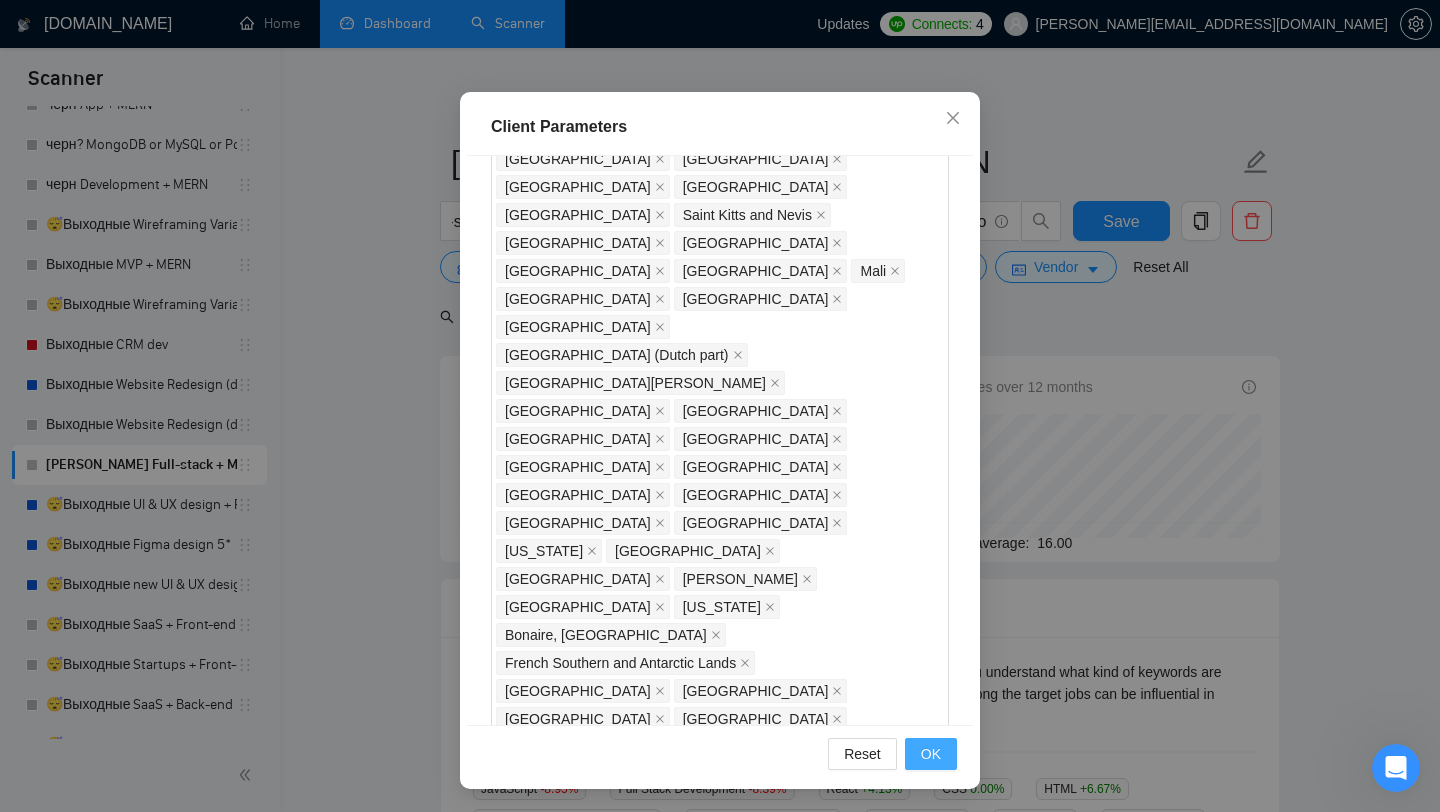 type on "20" 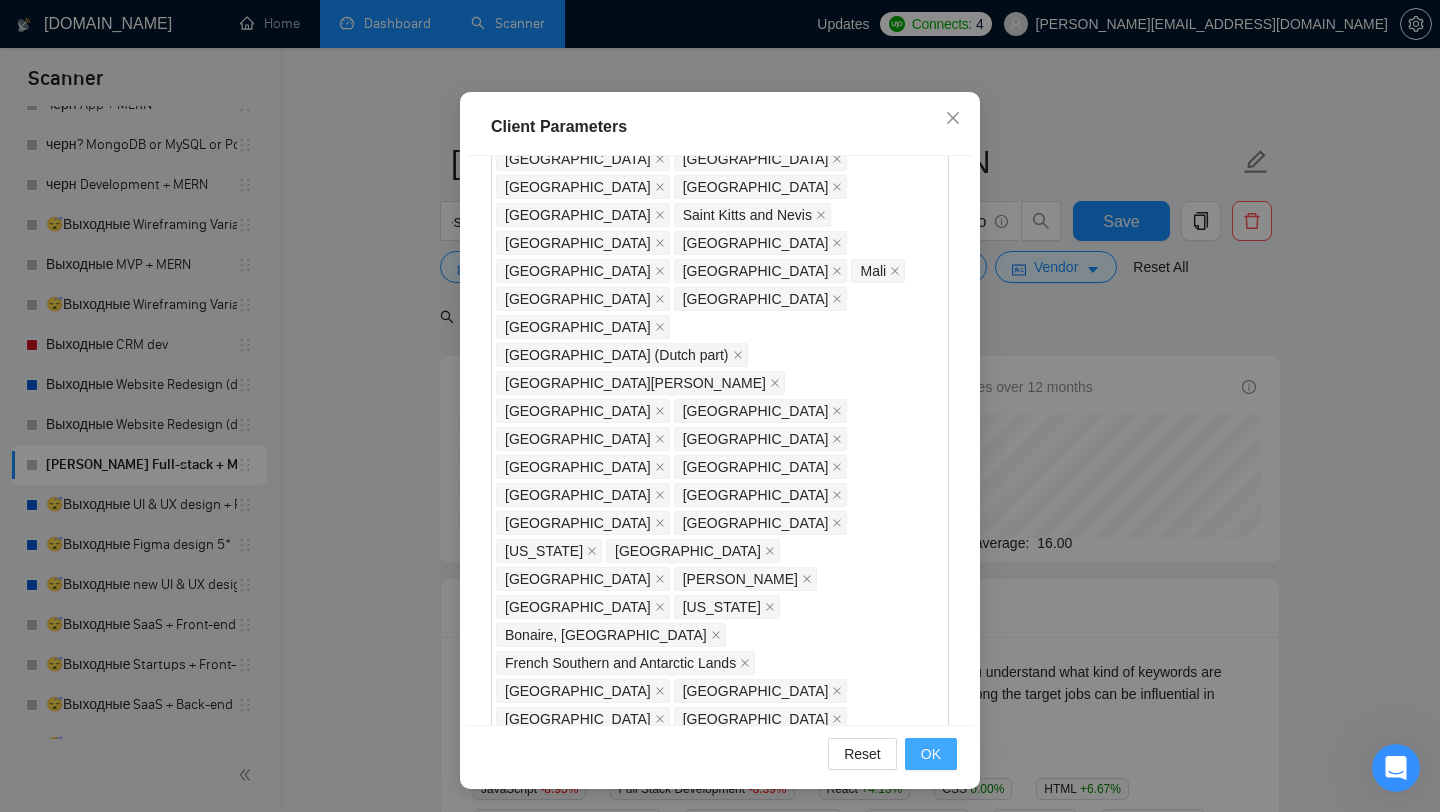click on "OK" at bounding box center [931, 754] 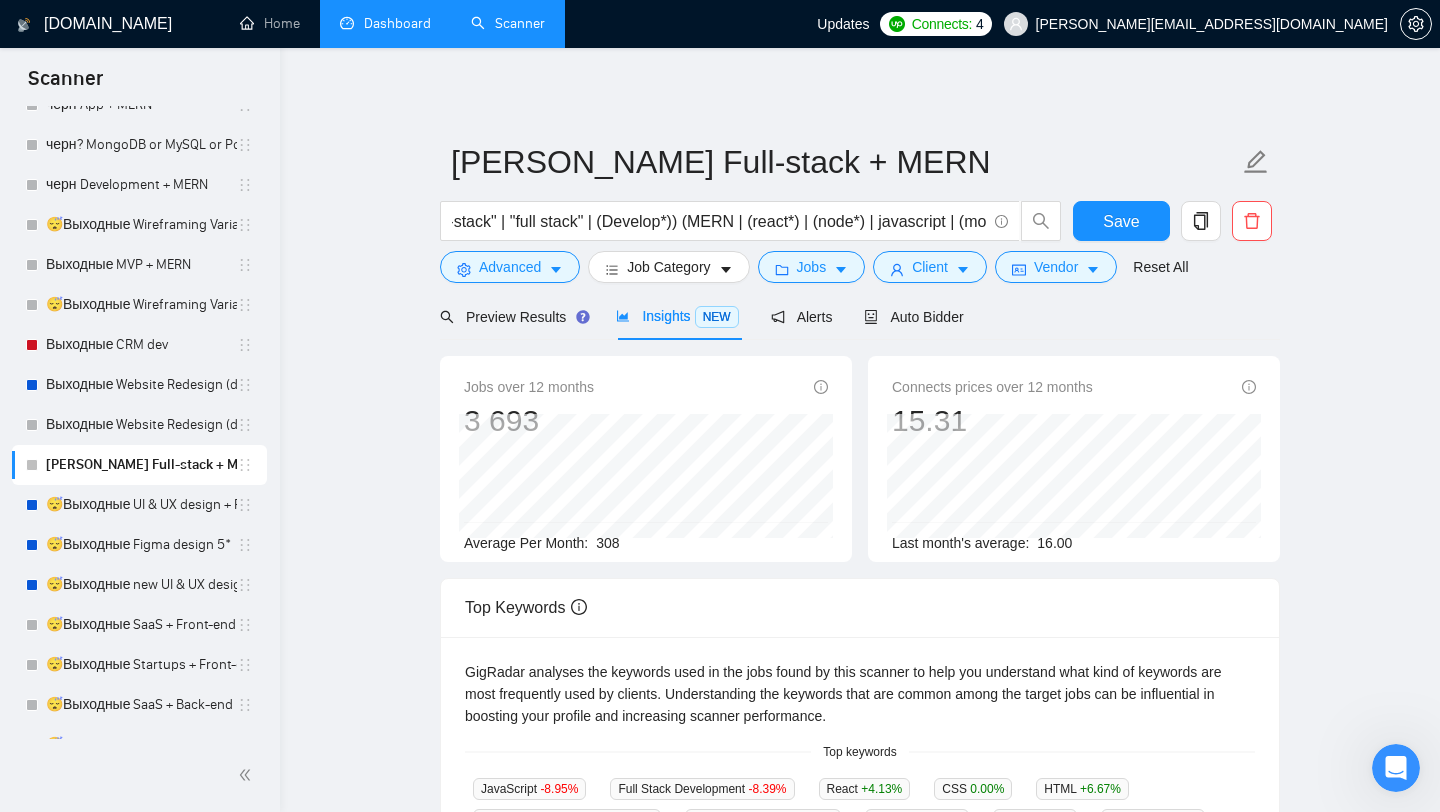 scroll, scrollTop: 28, scrollLeft: 0, axis: vertical 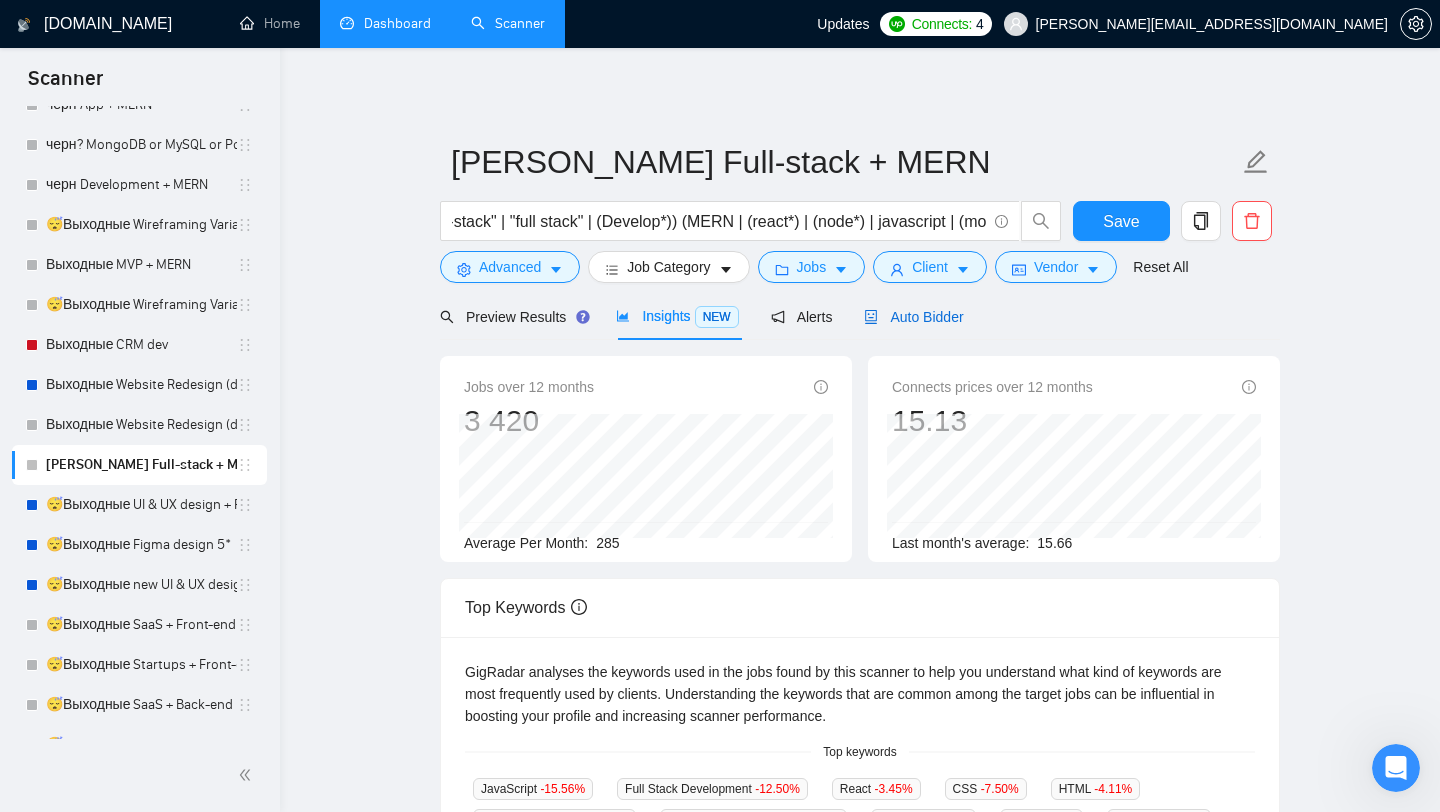 click on "Auto Bidder" at bounding box center [913, 317] 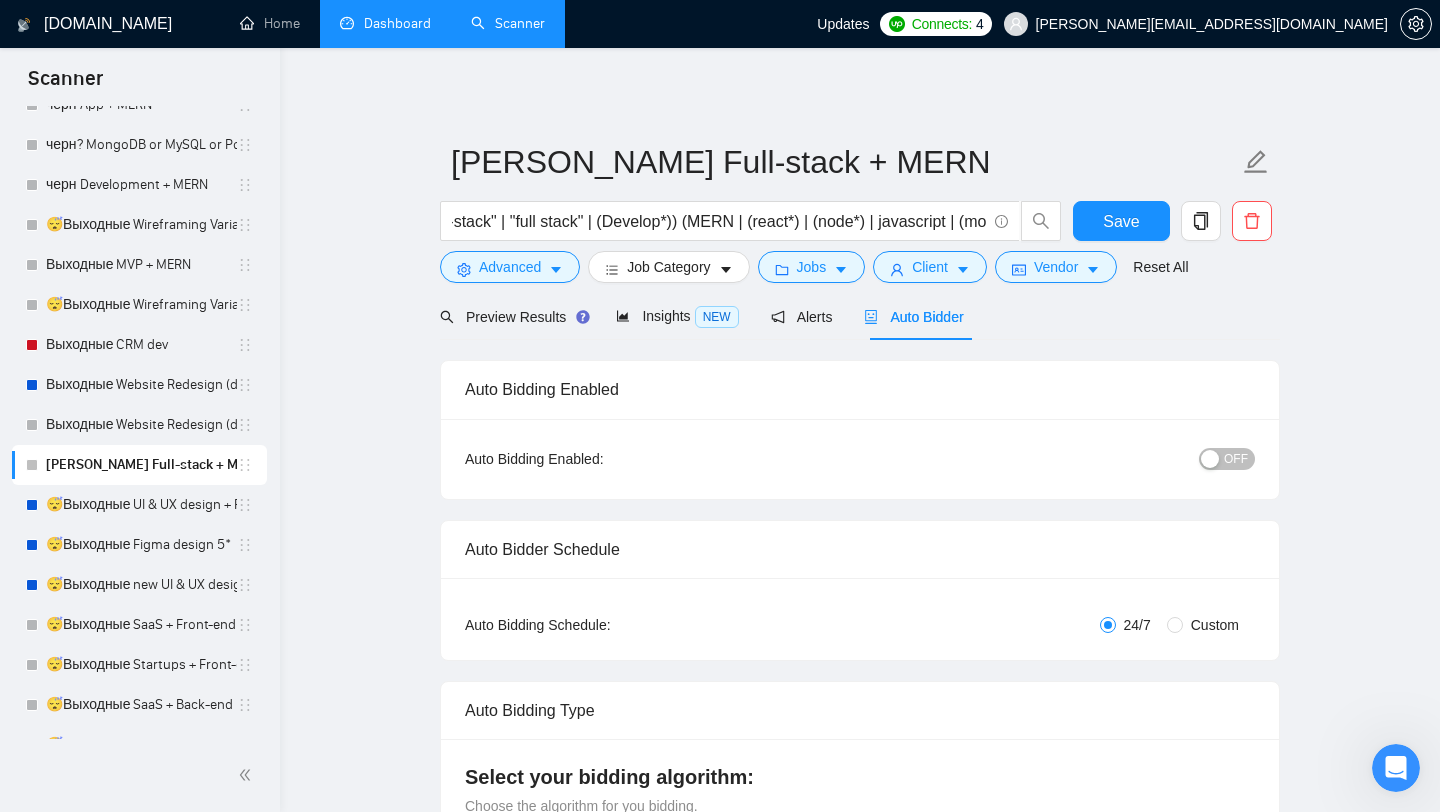 type 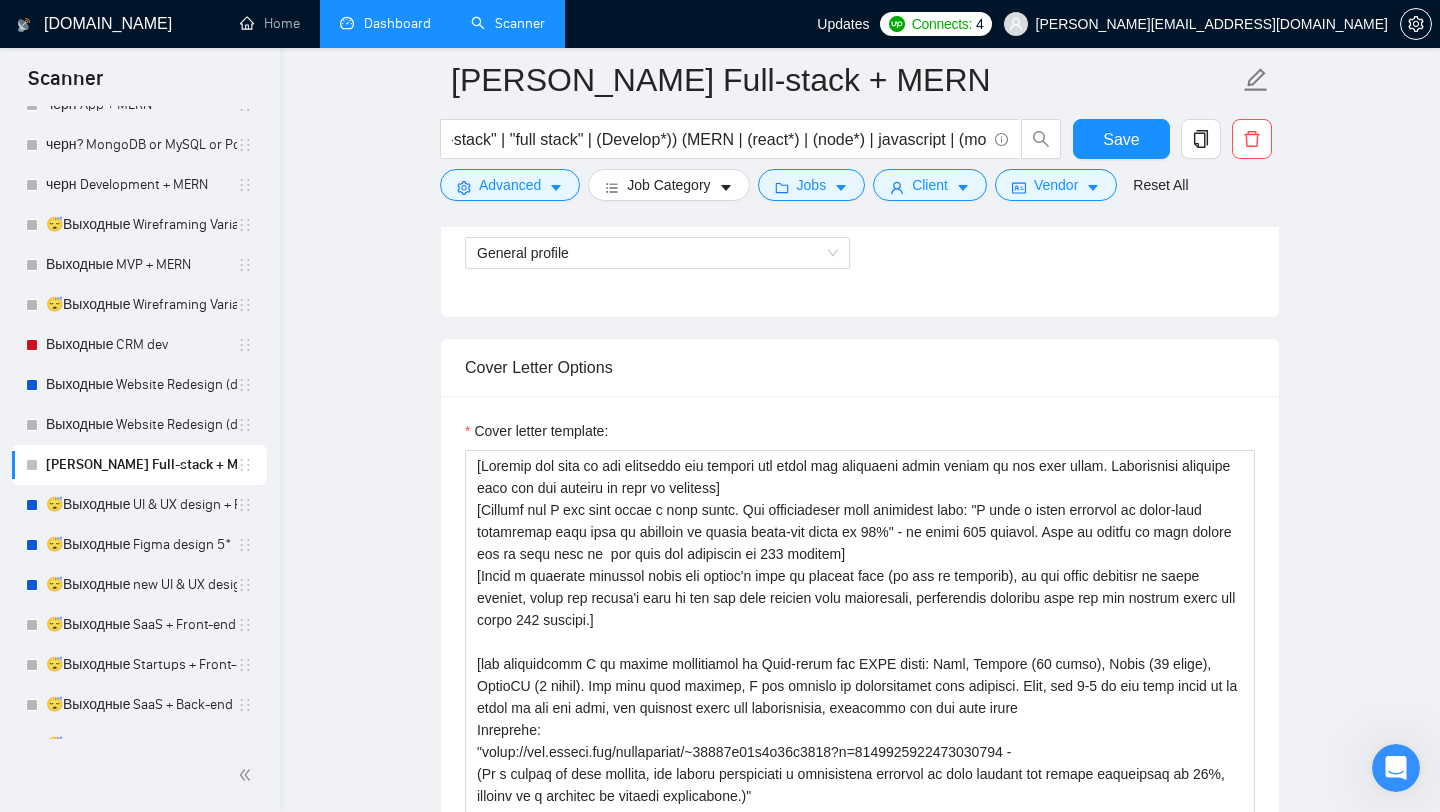 scroll, scrollTop: 1407, scrollLeft: 0, axis: vertical 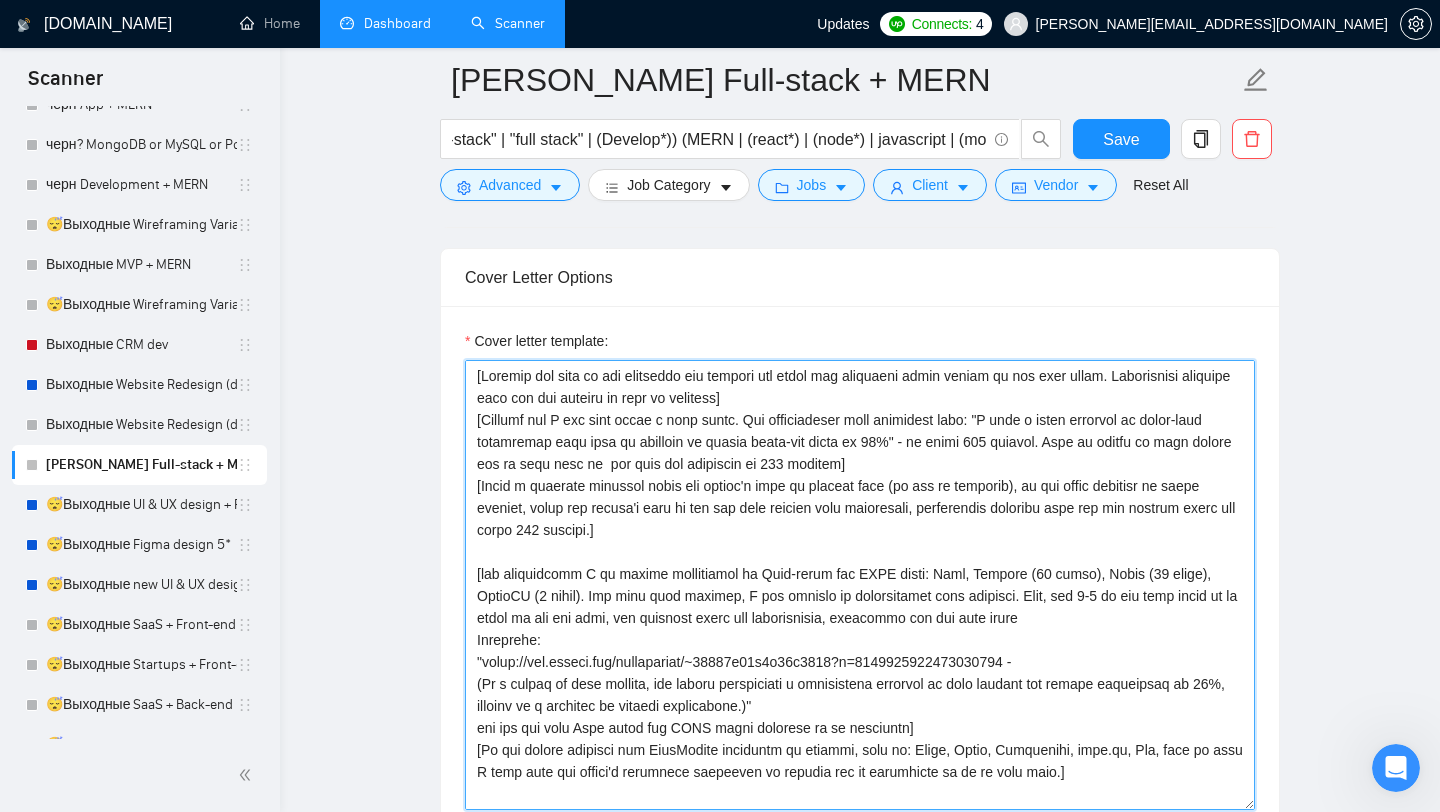 click on "Cover letter template:" at bounding box center (860, 585) 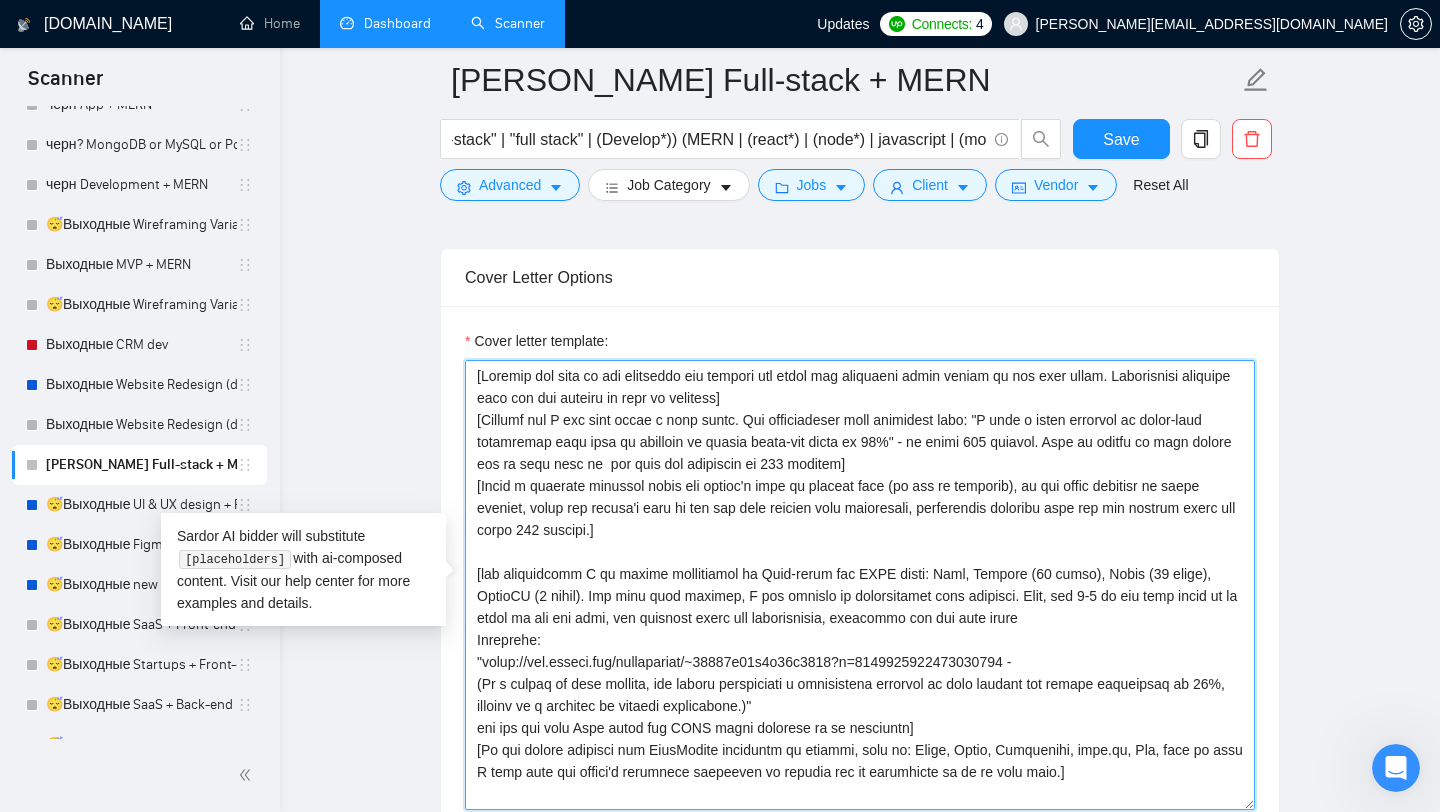 click on "Cover letter template:" at bounding box center [860, 585] 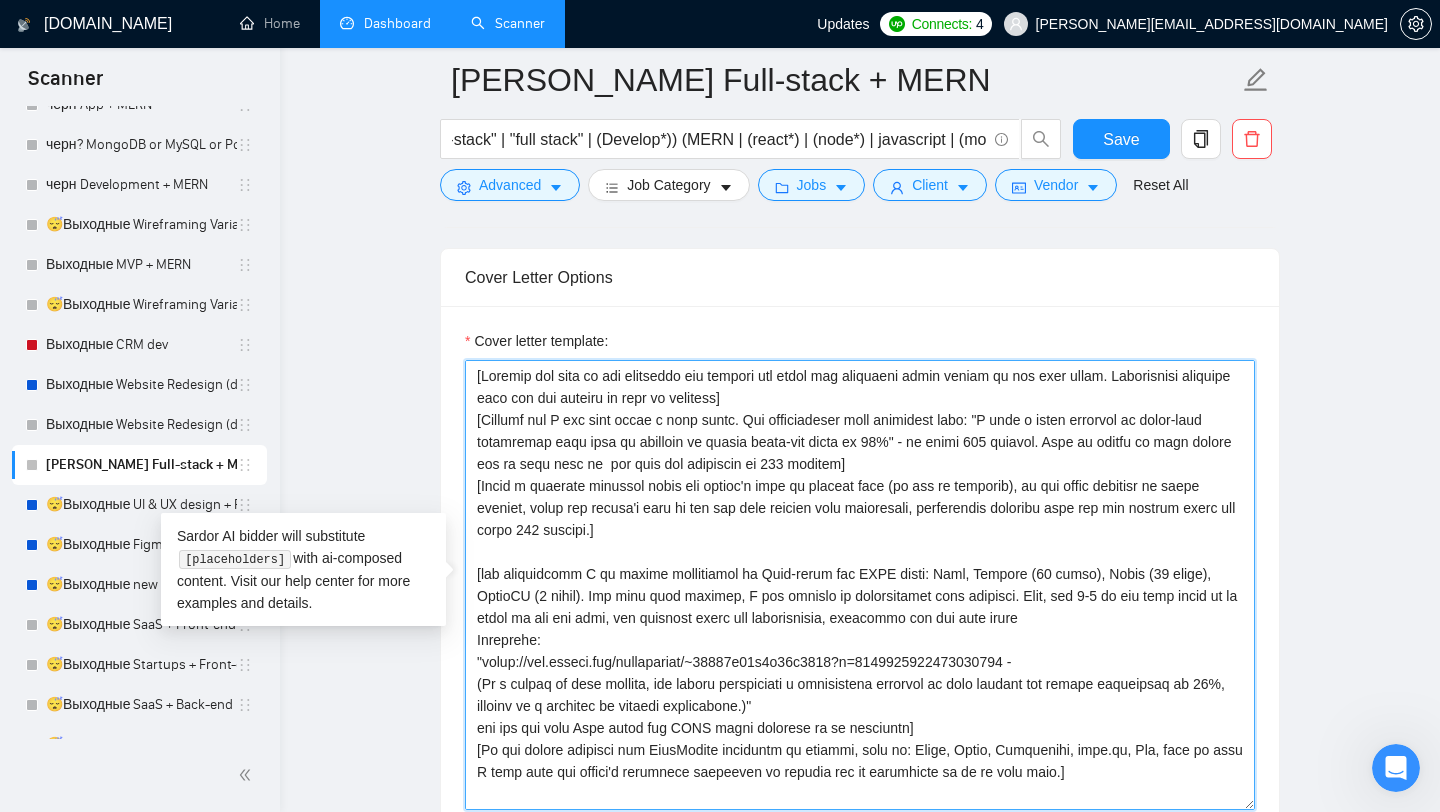 click on "Cover letter template:" at bounding box center (860, 585) 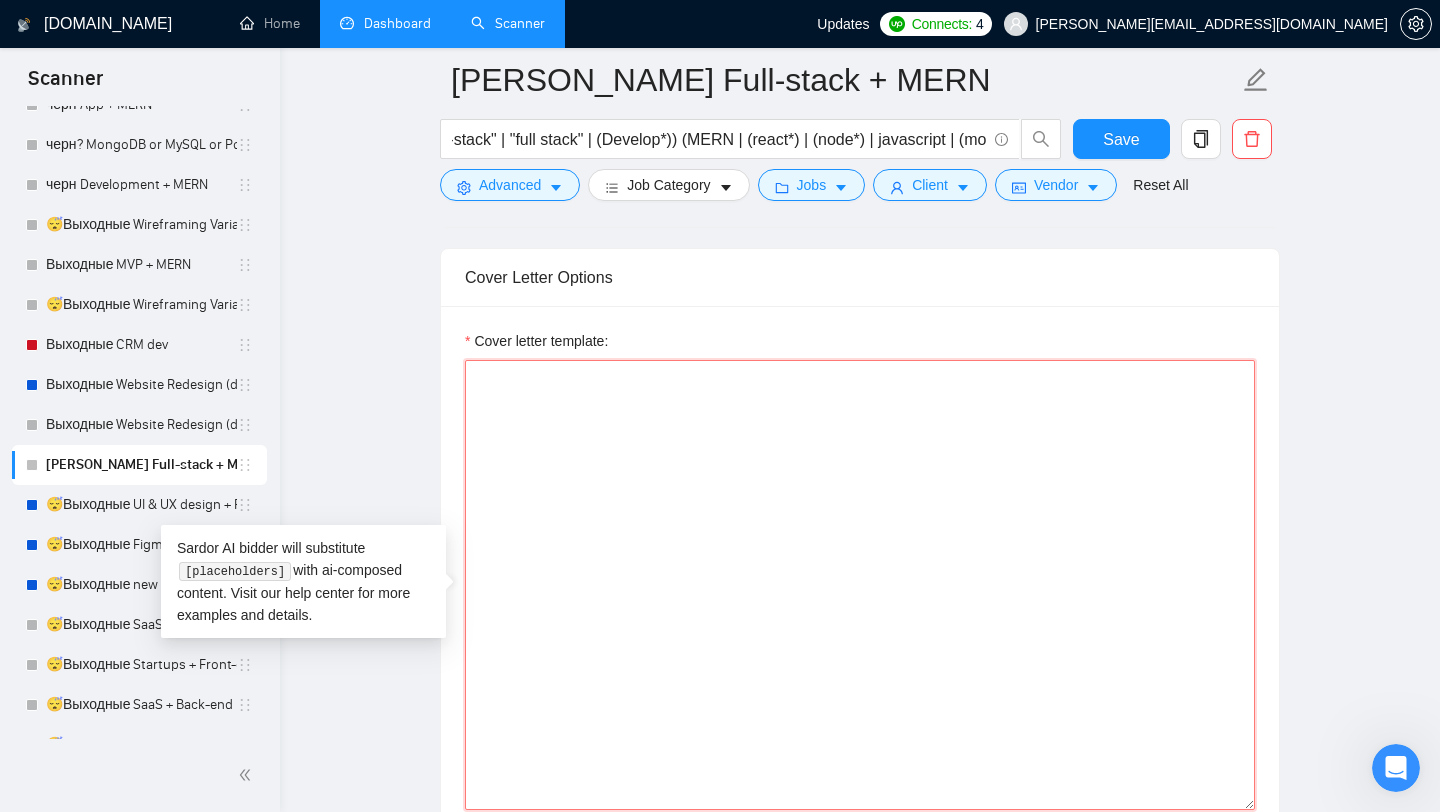 paste on "Chrome Extension" 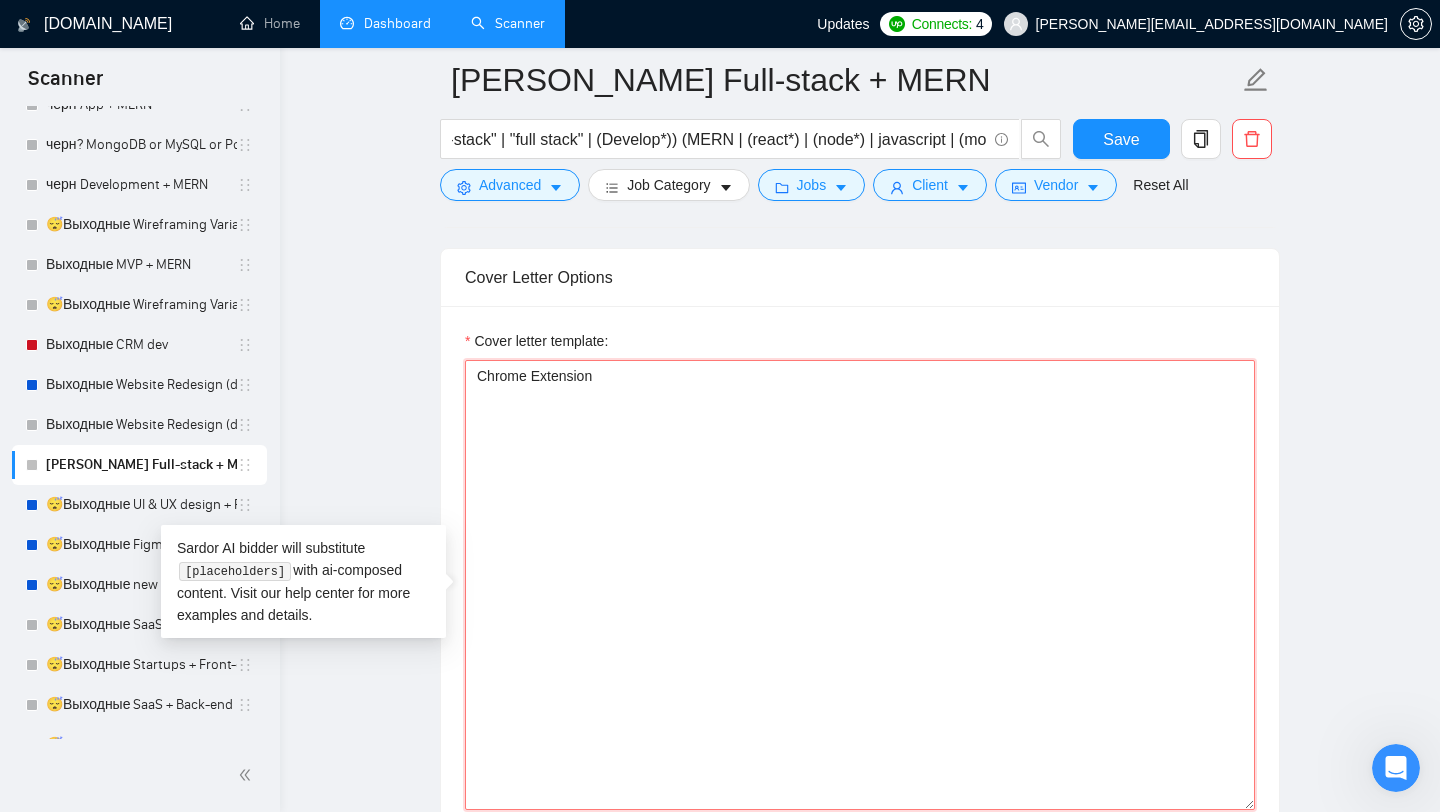 drag, startPoint x: 625, startPoint y: 413, endPoint x: 438, endPoint y: 355, distance: 195.78815 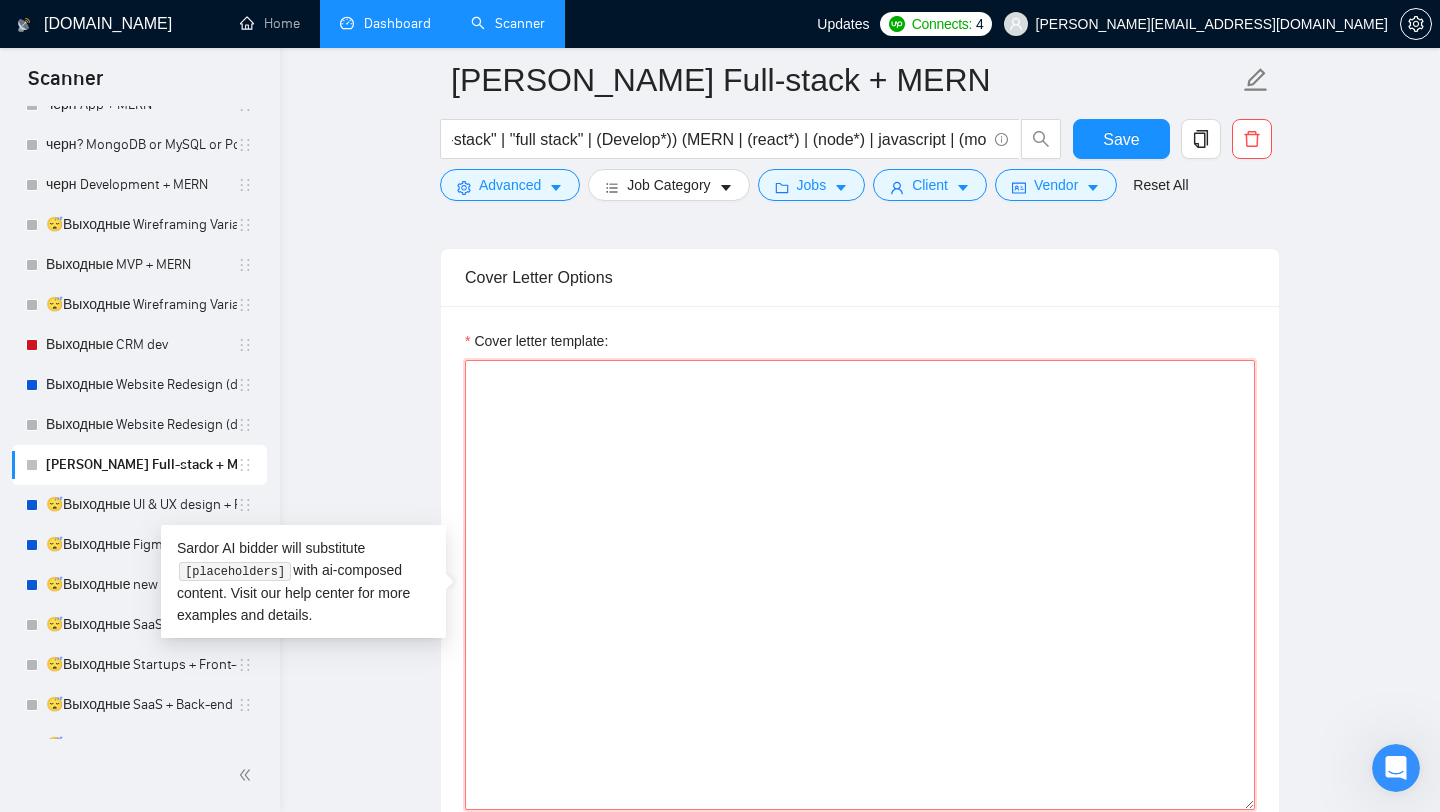 click on "Cover letter template:" at bounding box center [860, 585] 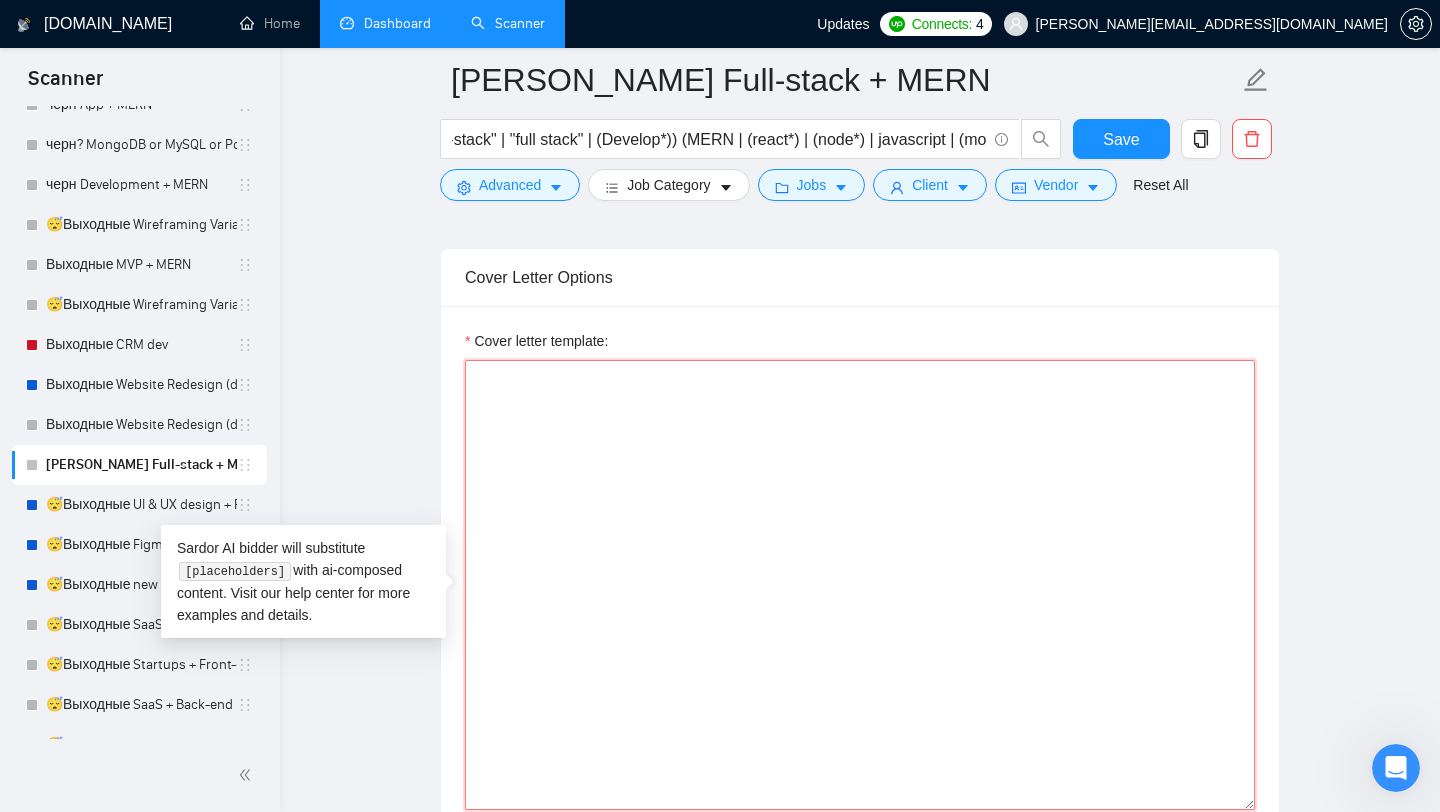 paste on "1. CLNT: solar energy | URL:[URL][DOMAIN_NAME] | SaaS4PetOwnr&Sitter|DualUsrRole|Pay:Stripe|Map|Built:Nextjs,Directus|CMS|HubSpotAnltcs|AutoNotif|Rslt:Stbl+UsFrnd+Profit|tag:7748
2. CLNT: CDFAS | URL: [URL][DOMAIN_NAME] |BO4CanteenMng|Meal&VisPreOrder|QR-Tix&Scan|Built:Directus,Nodejs|LiveOrdTrack|Rslt:Fast+Eff+UsFrnd|tag:7748
3. CLNT: MiLibris | URL: [URL][DOMAIN_NAME] | CorpWeb4MediaCo|TplCstm+DirectusBE|CMS:Easy|BoostWebPres|GrowReady|tag:7748
4. CLNT: MAD-UP | URL: [URL][DOMAIN_NAME] | BO4HCWeb|CMS:Directus+NextjsFE|NoTechUpd|FastDev|ScalAdmin|HighSat| tag:7748" 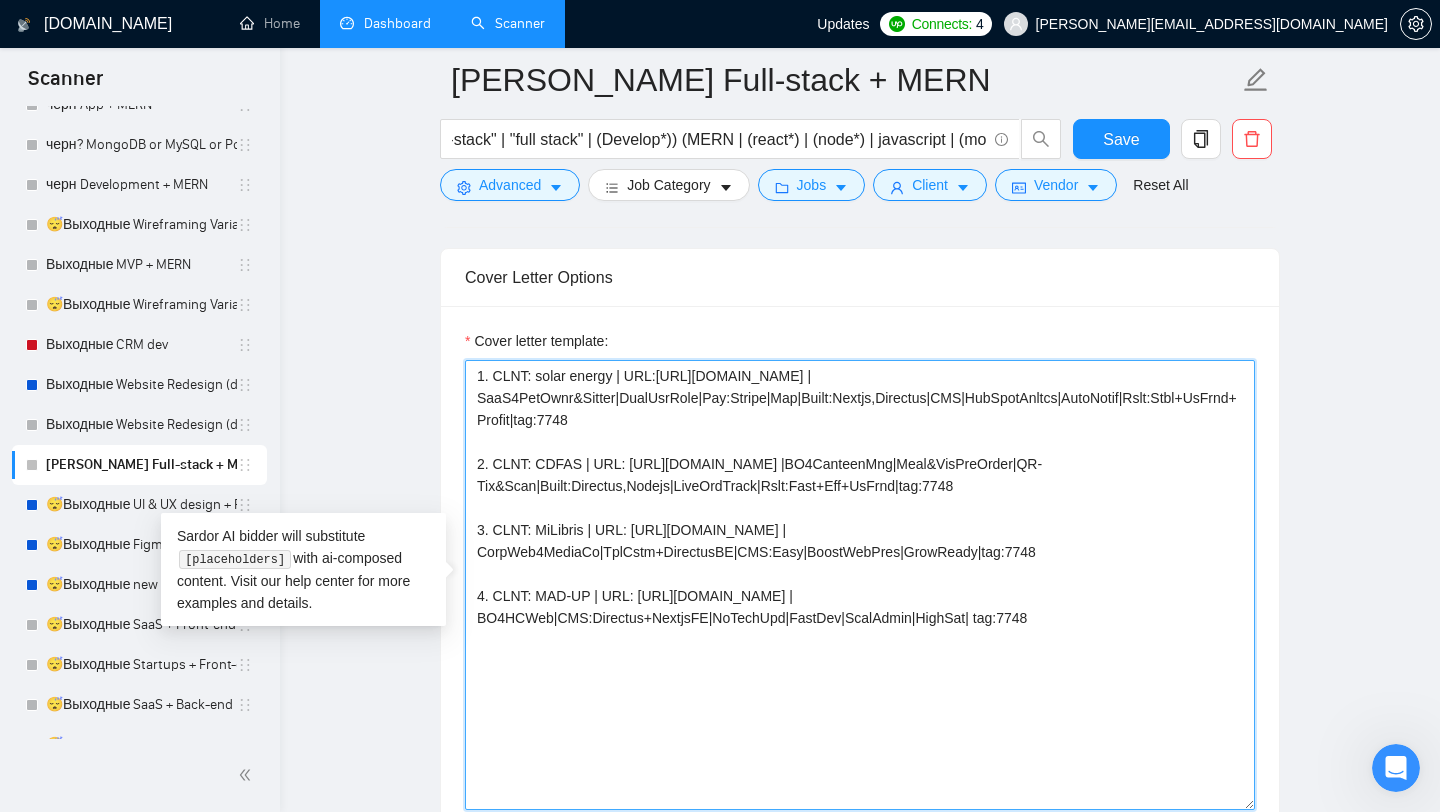 type on "1. CLNT: solar energy | URL:[URL][DOMAIN_NAME] | SaaS4PetOwnr&Sitter|DualUsrRole|Pay:Stripe|Map|Built:Nextjs,Directus|CMS|HubSpotAnltcs|AutoNotif|Rslt:Stbl+UsFrnd+Profit|tag:7748
2. CLNT: CDFAS | URL: [URL][DOMAIN_NAME] |BO4CanteenMng|Meal&VisPreOrder|QR-Tix&Scan|Built:Directus,Nodejs|LiveOrdTrack|Rslt:Fast+Eff+UsFrnd|tag:7748
3. CLNT: MiLibris | URL: [URL][DOMAIN_NAME] | CorpWeb4MediaCo|TplCstm+DirectusBE|CMS:Easy|BoostWebPres|GrowReady|tag:7748
4. CLNT: MAD-UP | URL: [URL][DOMAIN_NAME] | BO4HCWeb|CMS:Directus+NextjsFE|NoTechUpd|FastDev|ScalAdmin|HighSat| tag:7748" 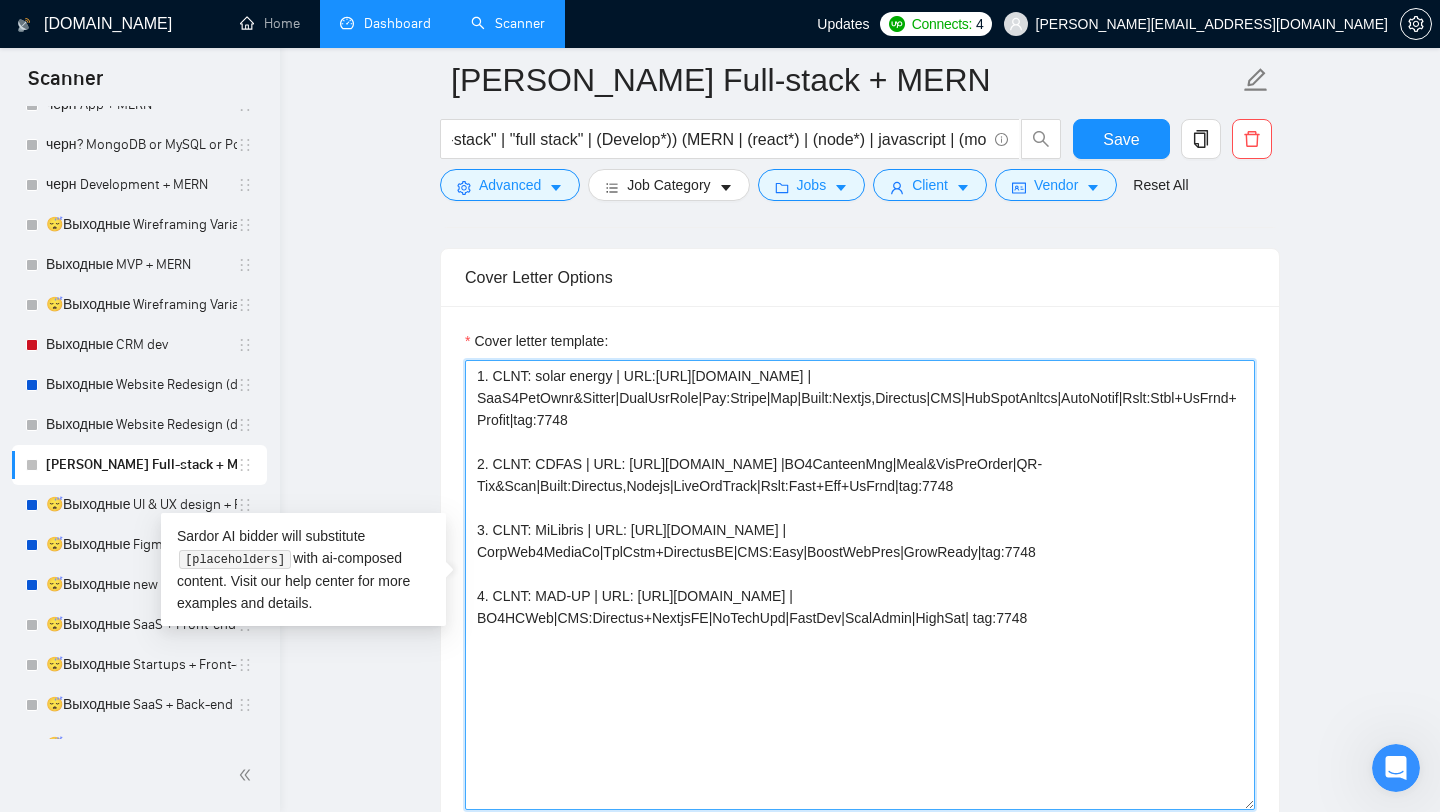 click on "1. CLNT: solar energy | URL:[URL][DOMAIN_NAME] | SaaS4PetOwnr&Sitter|DualUsrRole|Pay:Stripe|Map|Built:Nextjs,Directus|CMS|HubSpotAnltcs|AutoNotif|Rslt:Stbl+UsFrnd+Profit|tag:7748
2. CLNT: CDFAS | URL: [URL][DOMAIN_NAME] |BO4CanteenMng|Meal&VisPreOrder|QR-Tix&Scan|Built:Directus,Nodejs|LiveOrdTrack|Rslt:Fast+Eff+UsFrnd|tag:7748
3. CLNT: MiLibris | URL: [URL][DOMAIN_NAME] | CorpWeb4MediaCo|TplCstm+DirectusBE|CMS:Easy|BoostWebPres|GrowReady|tag:7748
4. CLNT: MAD-UP | URL: [URL][DOMAIN_NAME] | BO4HCWeb|CMS:Directus+NextjsFE|NoTechUpd|FastDev|ScalAdmin|HighSat| tag:7748" at bounding box center (860, 585) 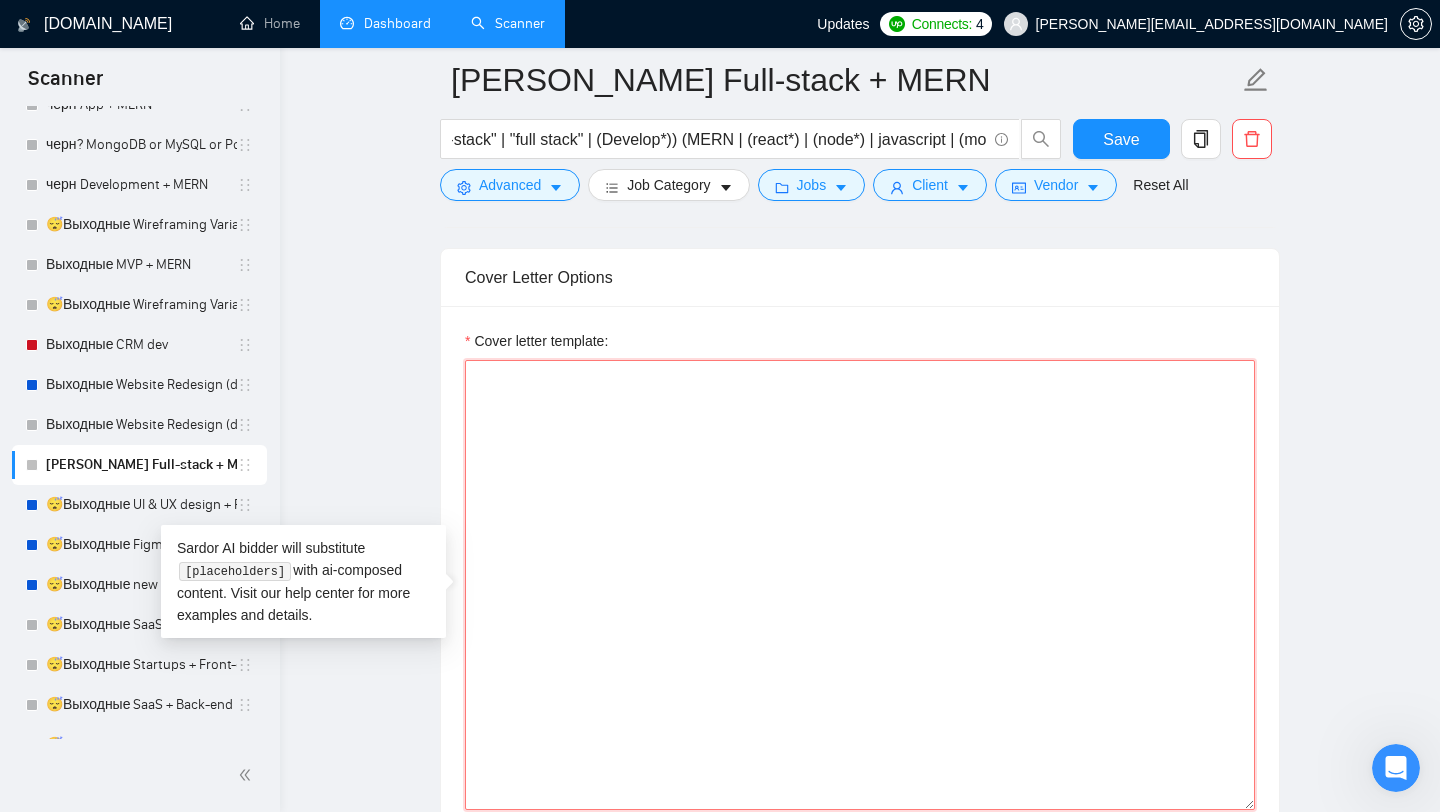 paste on "[Loremi=
3. DOLO: | SIT: | | ame:8974
5. CONS: | ADI: | | eli:8961
1. SEDD: | EIU: | | tem:1052
3. INCI: | UTL: | | etd:6176
1. MAGN: | ALI: | | eni:2923
Admi ven qui'n exerc]
[Ullamco l nisialiq ex eacomm consequ duisa irureinr, volup velite/cillumf null (pa exce sin occaecat cu non proiden suntcu),quiof de mollit animide labo pe und.Omni istenat err volupta]
[Accus dolo “La totamrem aperiamea ipsaqua abilloi (VERI) qua arch beat "Vitaed" expl "nem:7649" enim ip quia voluptas as autodi fug cons. Mag'd eosrati "Sequin" neq "por:1396" qu dolore. Ad num eiusm temp inci. MAGN QU 294 ETIAMM SOLU*]
🎯Nob el opti cum N imp:
[Quoplace f possi as re temporibusau qu offic debi R neces sae ev vol repudia rec it earumhicten sapi dele].
🚀Reic vol maio al pe Doloribusa repel:
👉  [minim no exerci ullam corporiss la ali commodi,consequa quidmaxi molliti 1 moles haru "Quidem" reru "fac:8717" exp distinct nam liberotemp cu so no eligend op cumquen impedit.Minus quodm plac face possimus OMN lor ipsum dolo sit ametc..." 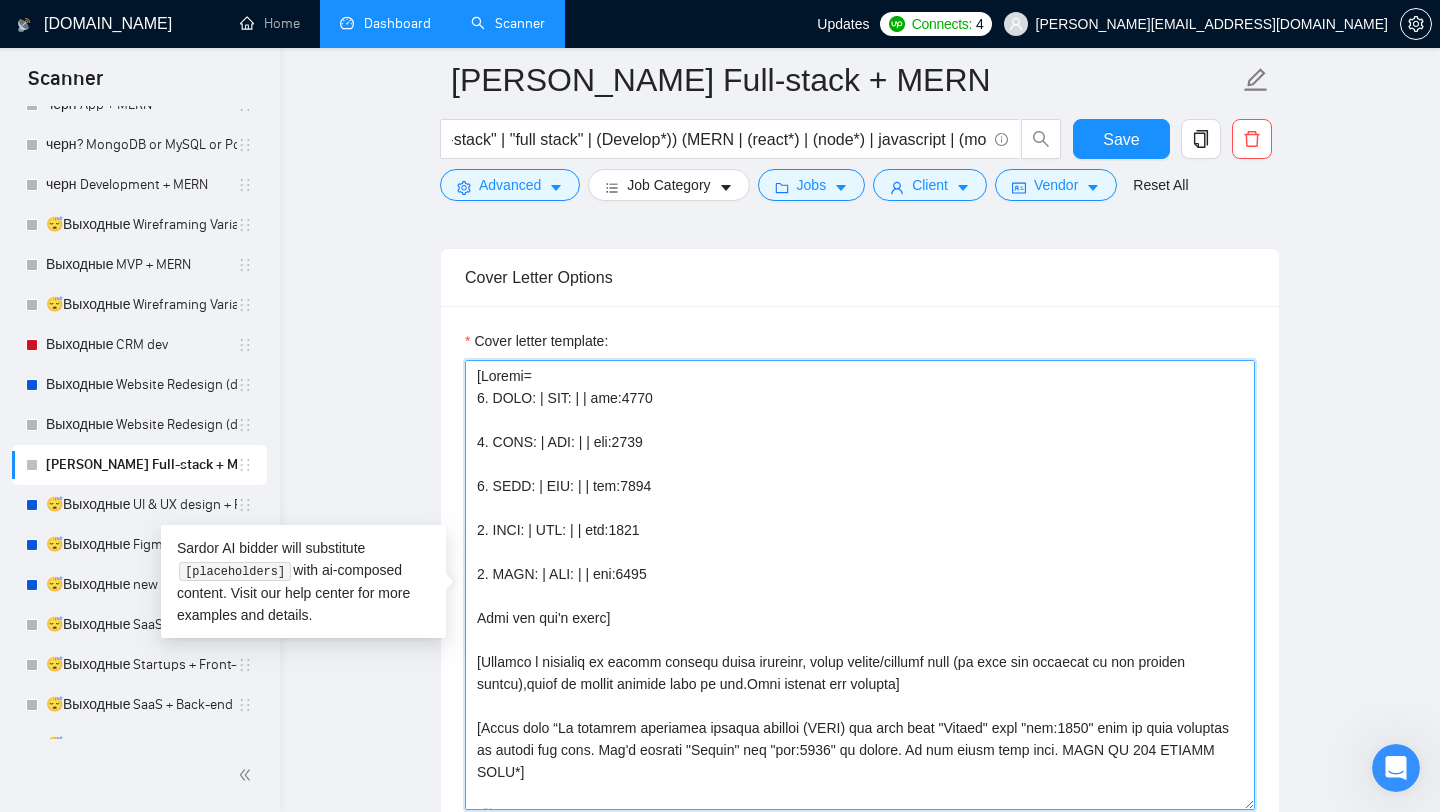 scroll, scrollTop: 323, scrollLeft: 0, axis: vertical 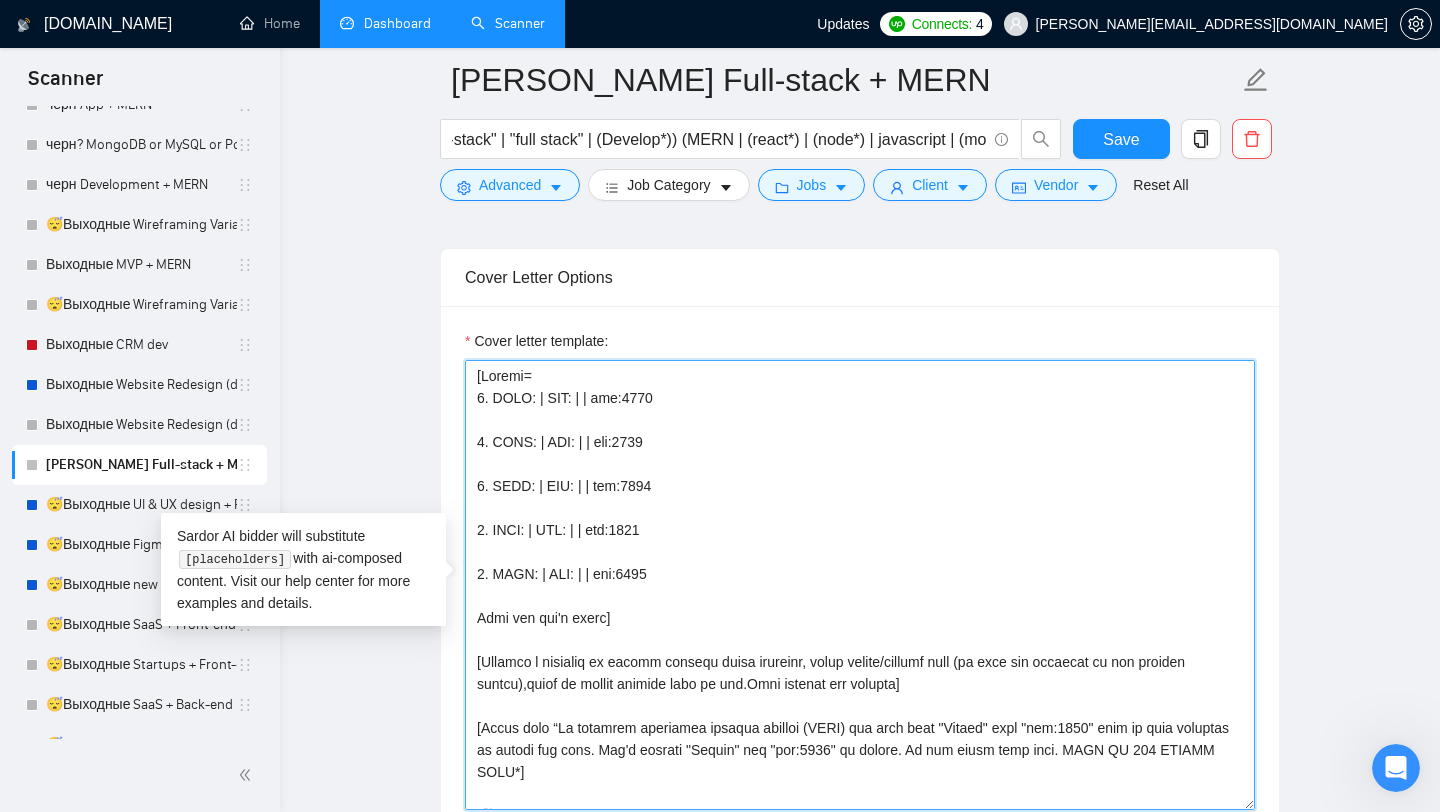 drag, startPoint x: 666, startPoint y: 570, endPoint x: 472, endPoint y: 403, distance: 255.97852 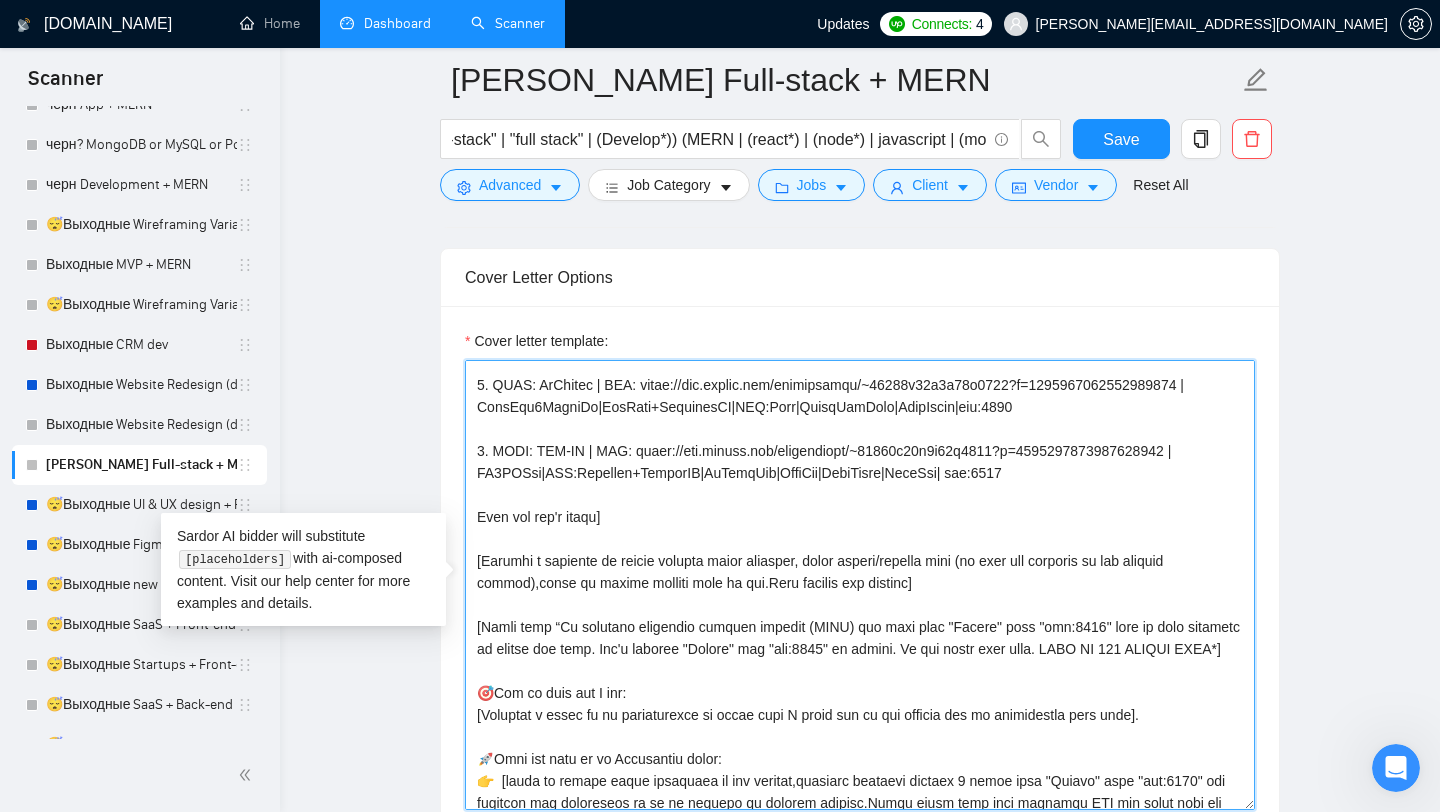 scroll, scrollTop: 418, scrollLeft: 0, axis: vertical 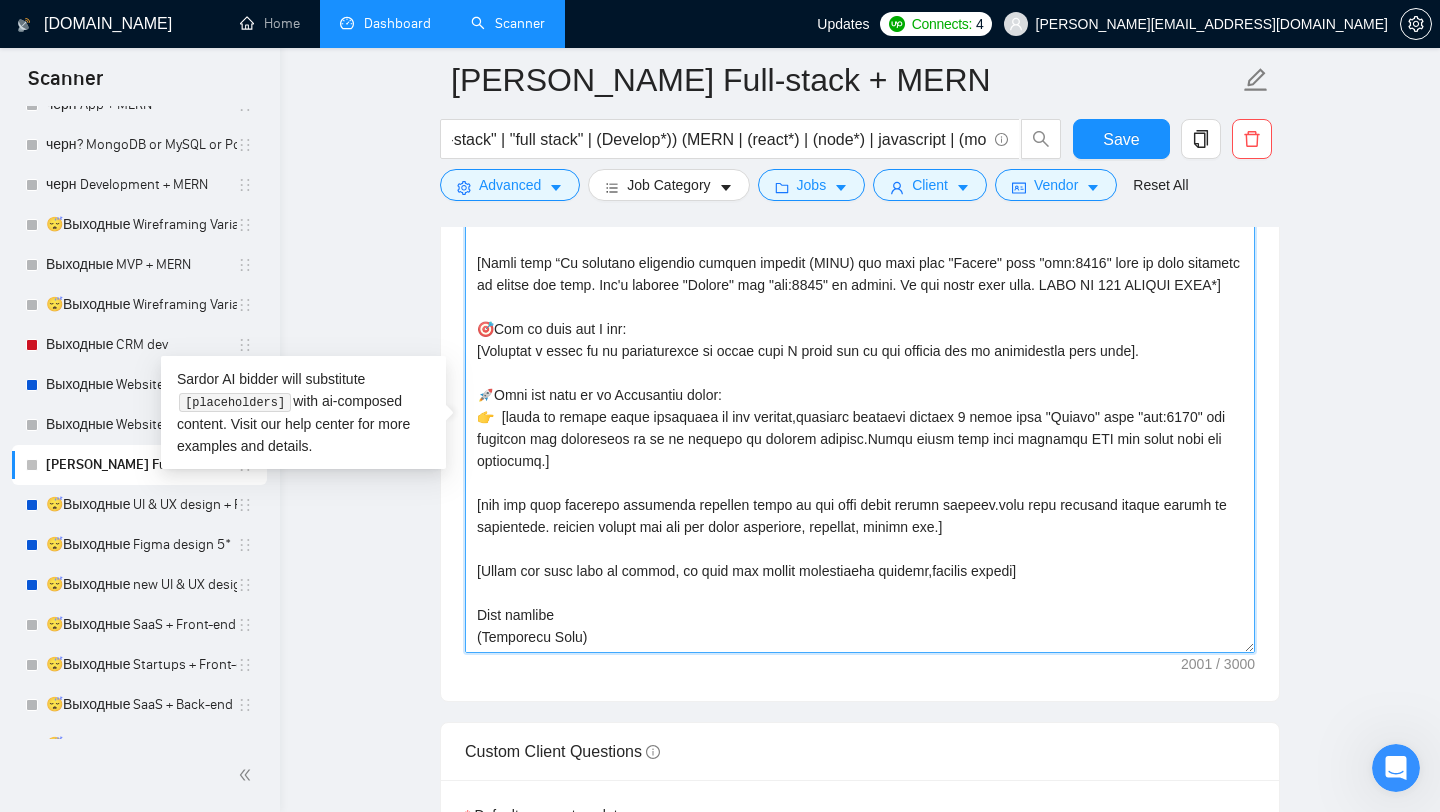 drag, startPoint x: 609, startPoint y: 642, endPoint x: 278, endPoint y: 623, distance: 331.54486 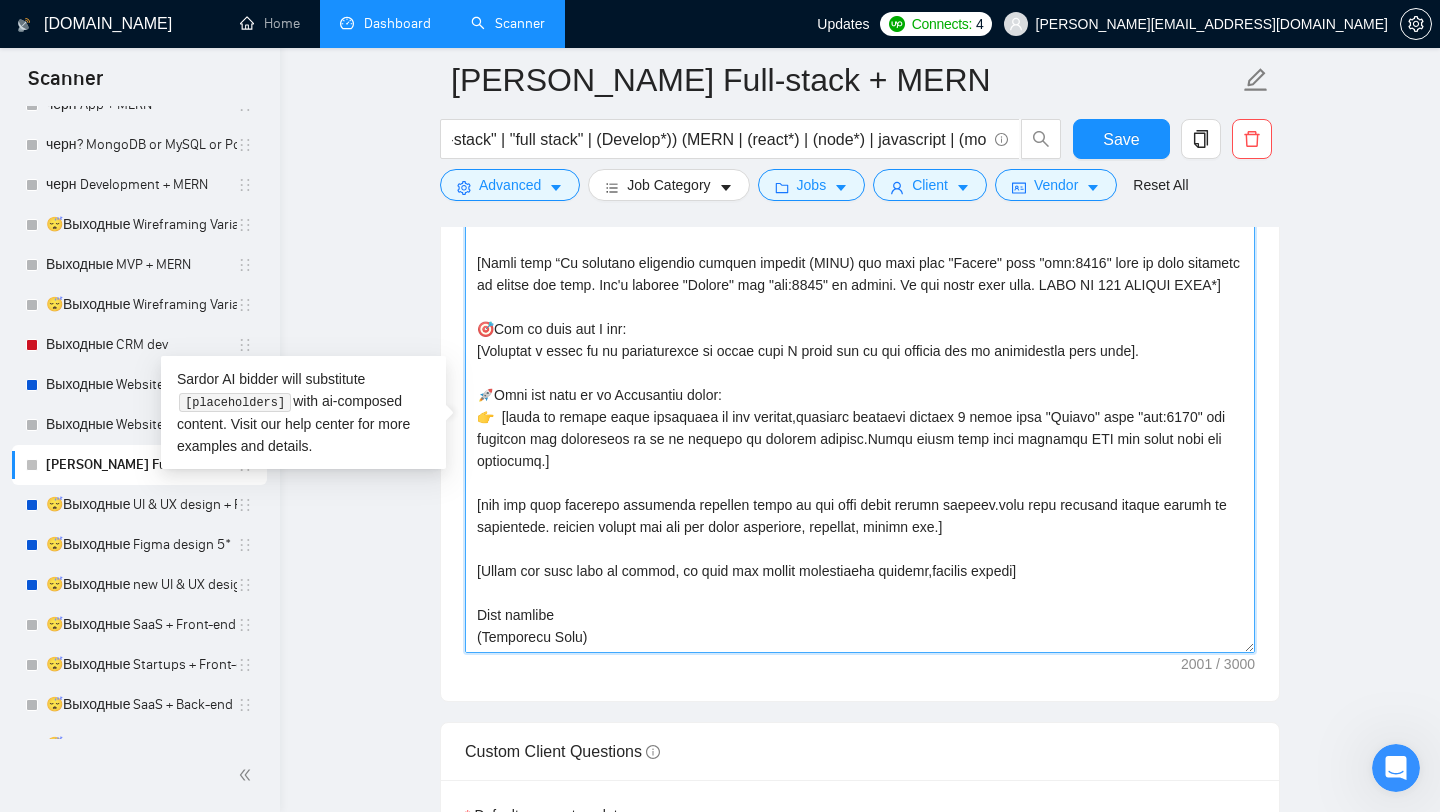 click on "Cover letter template:" at bounding box center (860, 428) 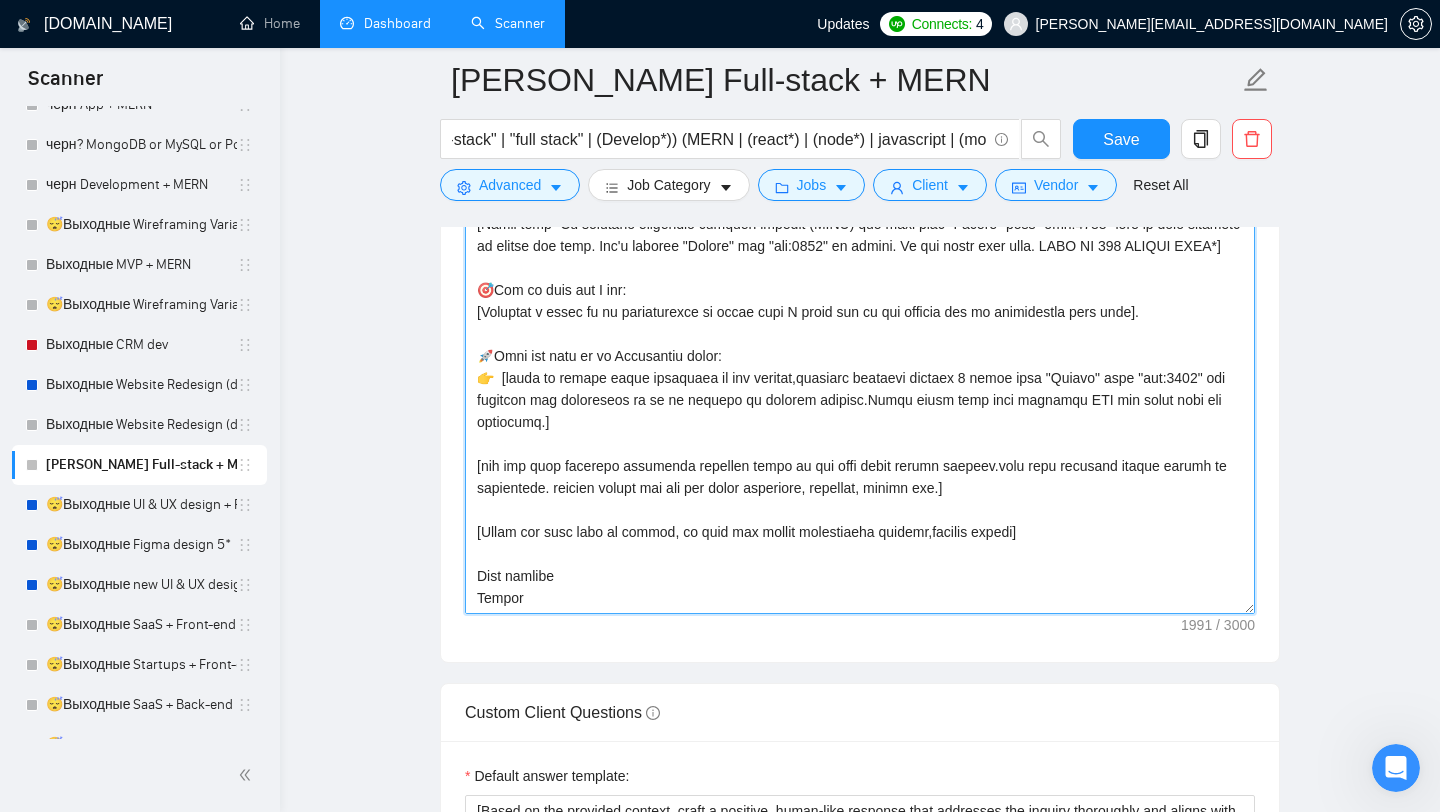scroll, scrollTop: 1327, scrollLeft: 0, axis: vertical 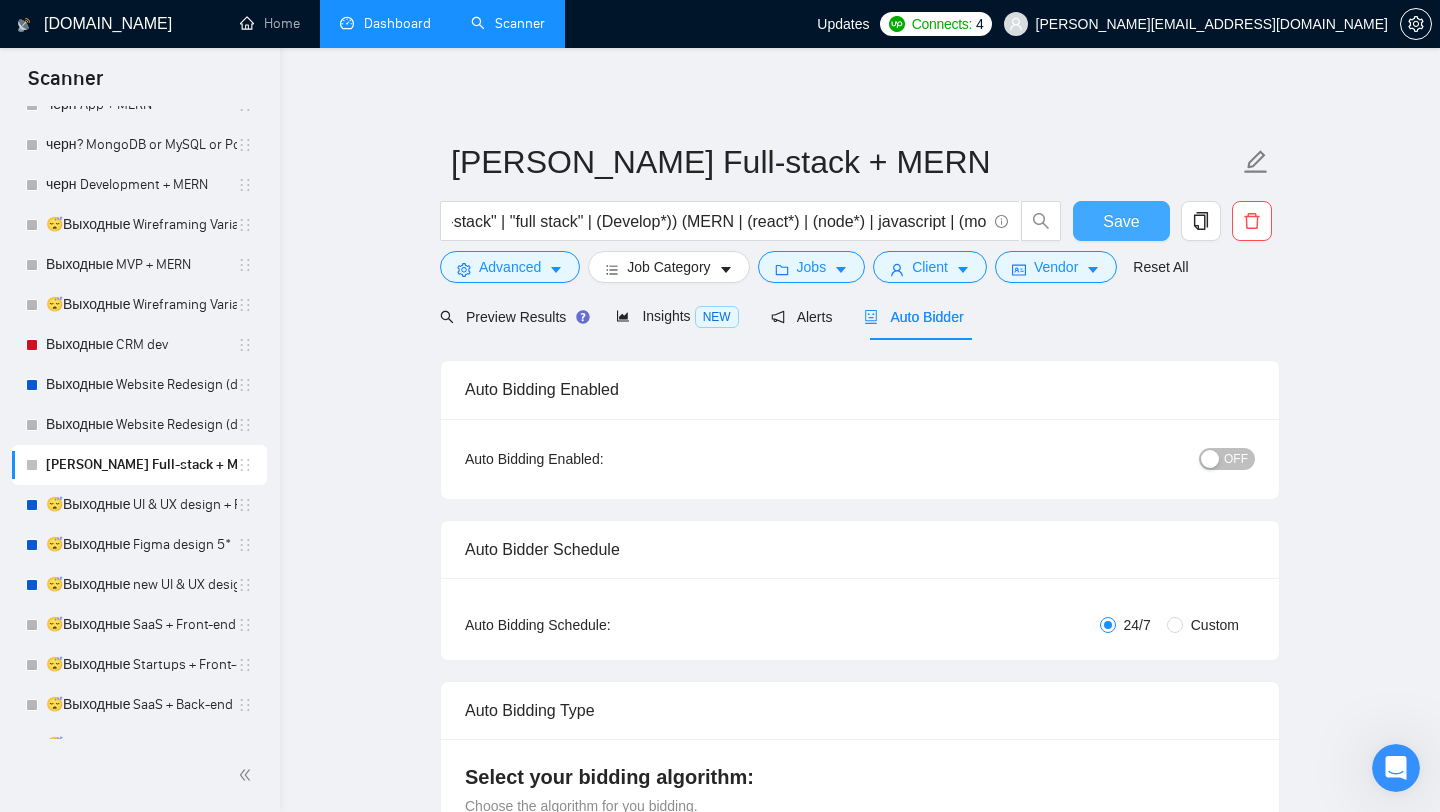 type on "[Folder=
1. CLNT: solar energy | URL:[URL][DOMAIN_NAME] | SaaS4PetOwnr&Sitter|DualUsrRole|Pay:Stripe|Map|Built:Nextjs,Directus|CMS|HubSpotAnltcs|AutoNotif|Rslt:Stbl+UsFrnd+Profit|tag:7748
2. CLNT: CDFAS | URL: [URL][DOMAIN_NAME] |BO4CanteenMng|Meal&VisPreOrder|QR-Tix&Scan|Built:Directus,Nodejs|LiveOrdTrack|Rslt:Fast+Eff+UsFrnd|tag:7748
3. CLNT: MiLibris | URL: [URL][DOMAIN_NAME] | CorpWeb4MediaCo|TplCstm+DirectusBE|CMS:Easy|BoostWebPres|GrowReady|tag:7748
4. CLNT: MAD-UP | URL: [URL][DOMAIN_NAME] | BO4HCWeb|CMS:Directus+NextjsFE|NoTechUpd|FastDev|ScalAdmin|HighSat| tag:7748
Read but don't write]
[Compose a greeting in client country local language, using client/company name (if name not provided do not address person),based on client current time of day.Dont mention any cou..." 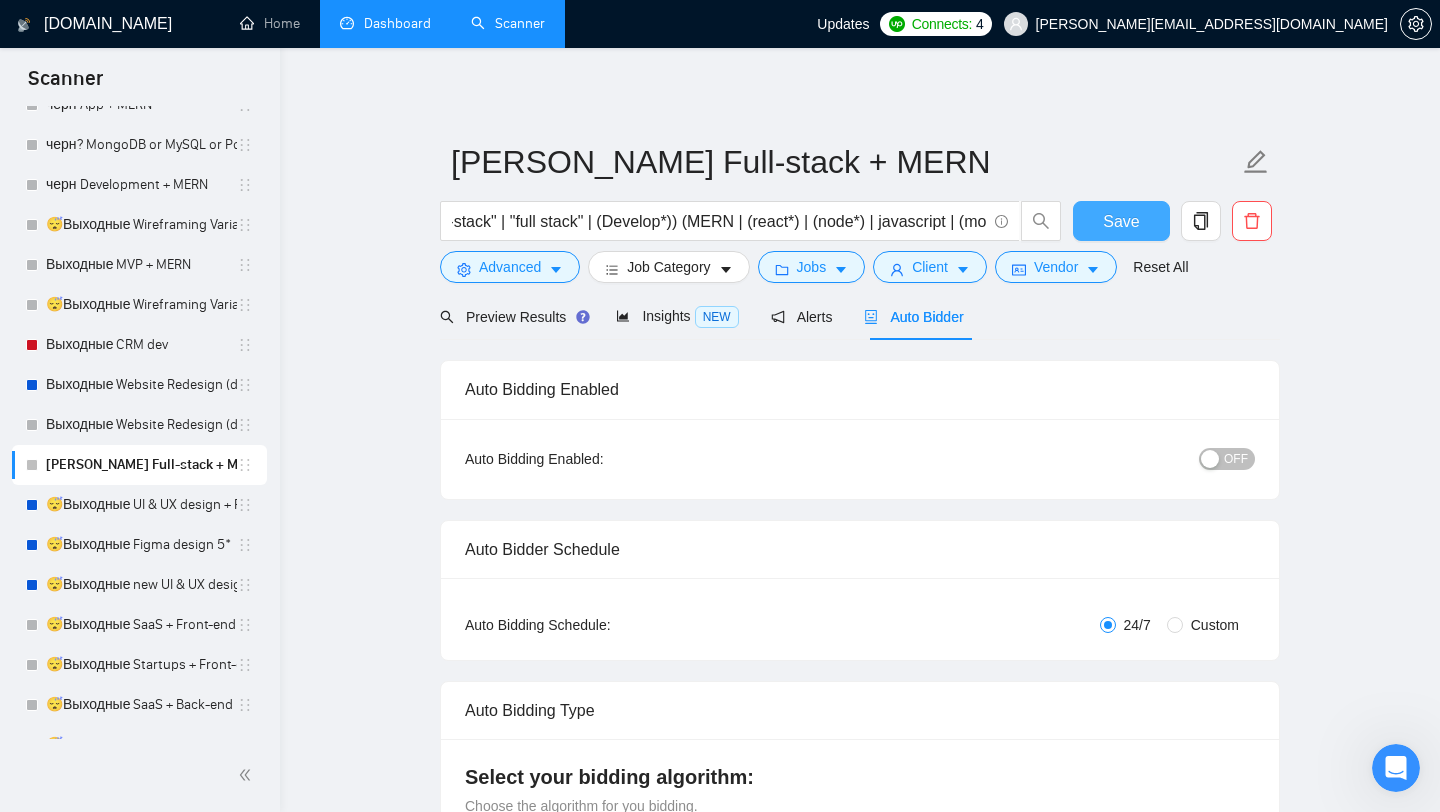 drag, startPoint x: 1114, startPoint y: 224, endPoint x: 1238, endPoint y: 507, distance: 308.97412 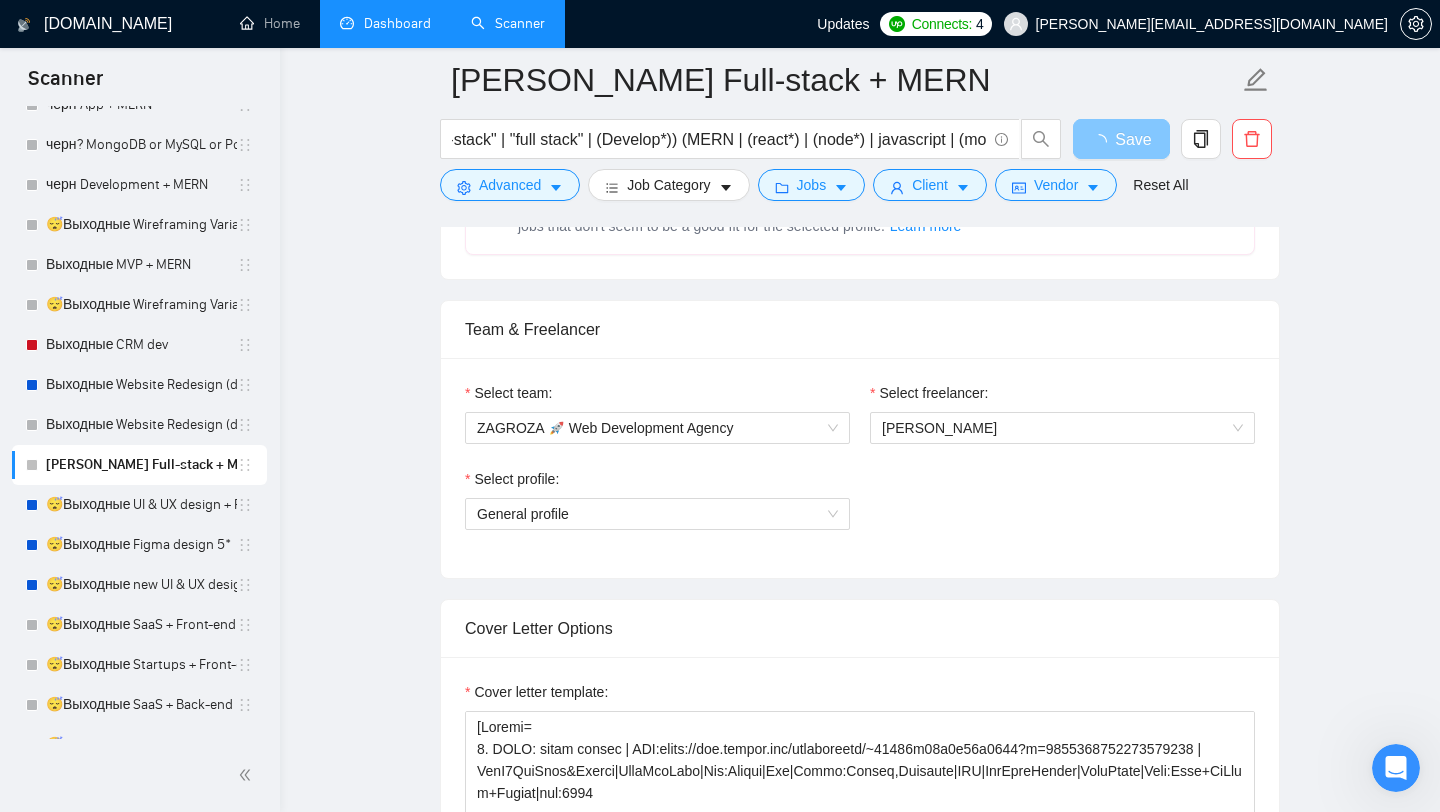 scroll, scrollTop: 1497, scrollLeft: 0, axis: vertical 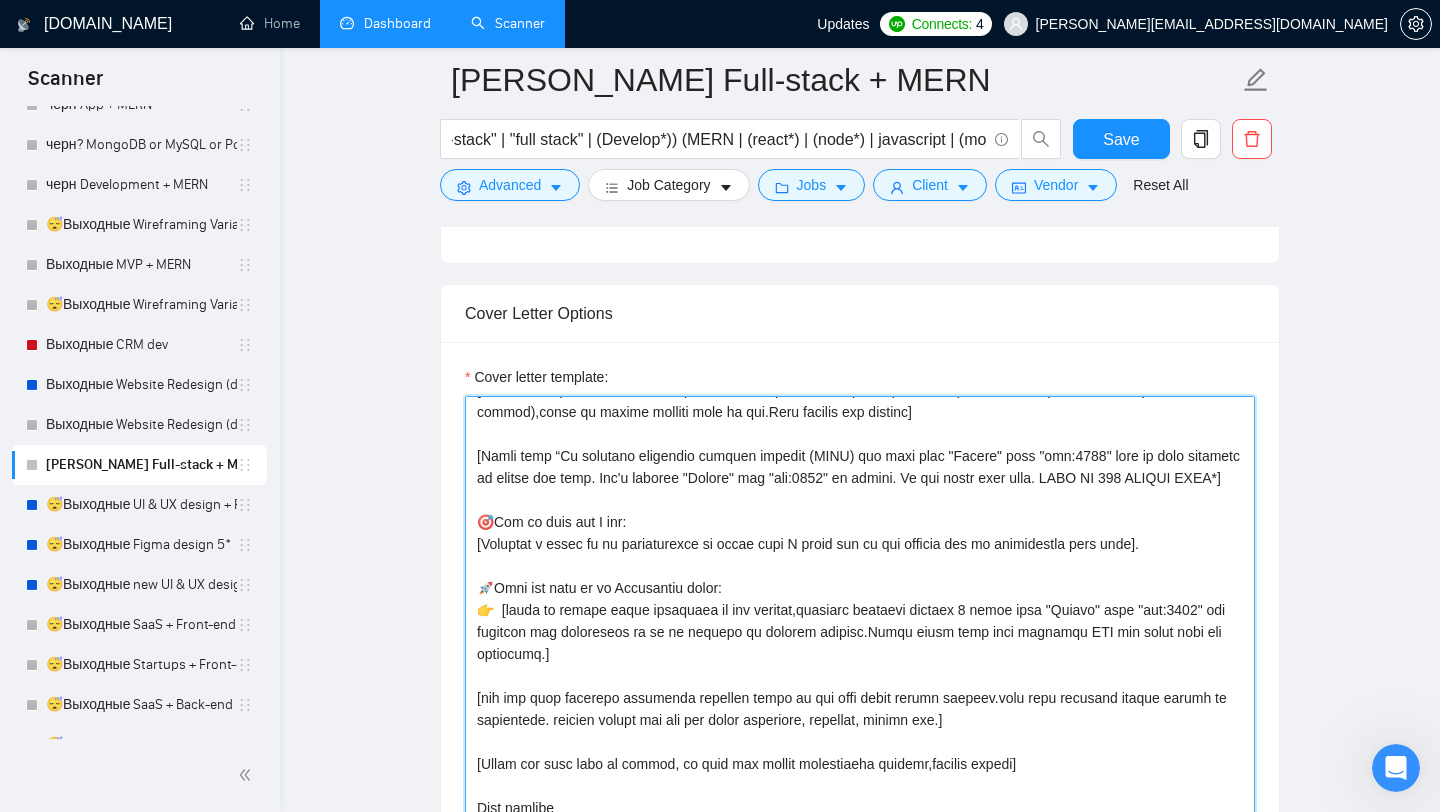click on "Cover letter template:" at bounding box center [860, 621] 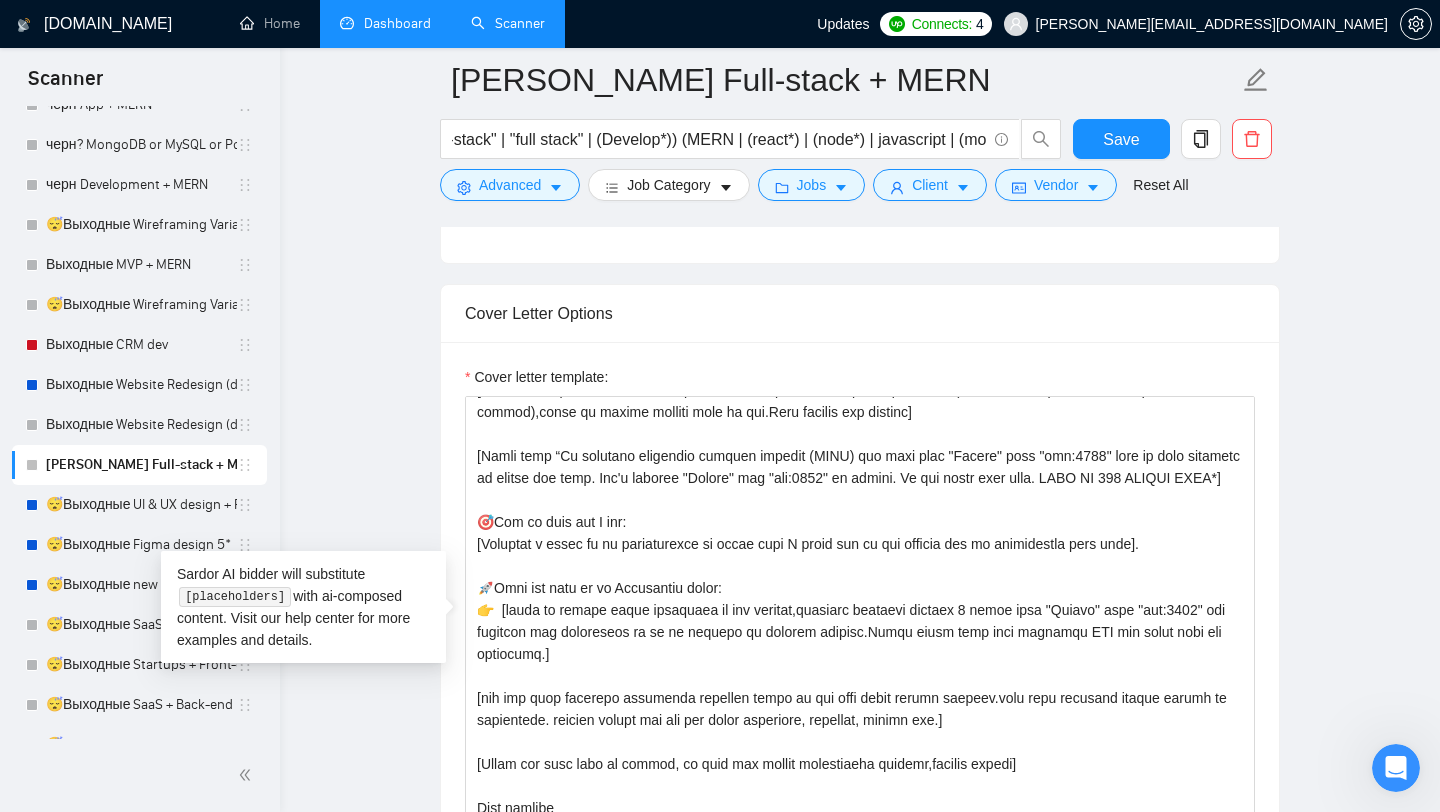 click on "Cover Letter Options" at bounding box center (860, 313) 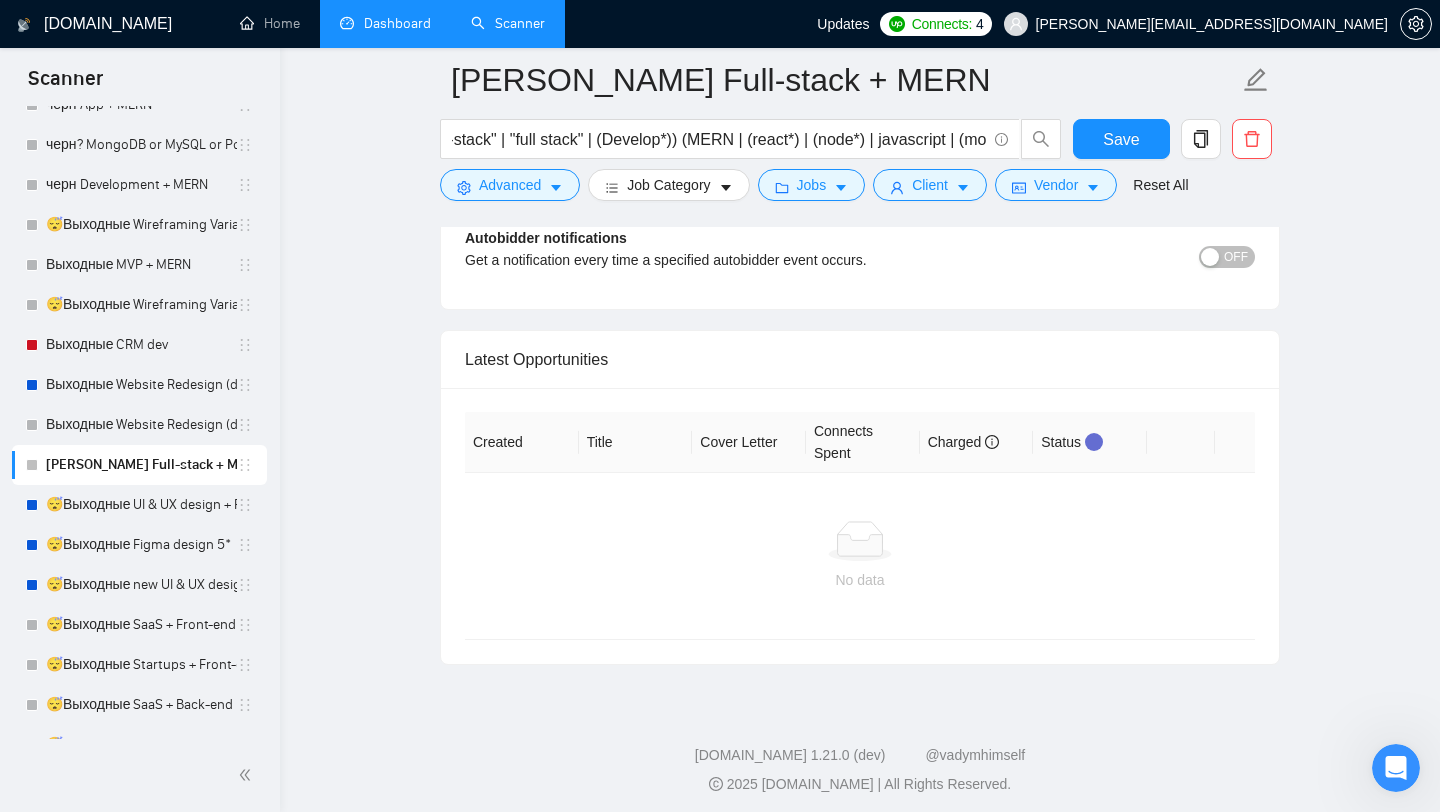 scroll, scrollTop: 3553, scrollLeft: 0, axis: vertical 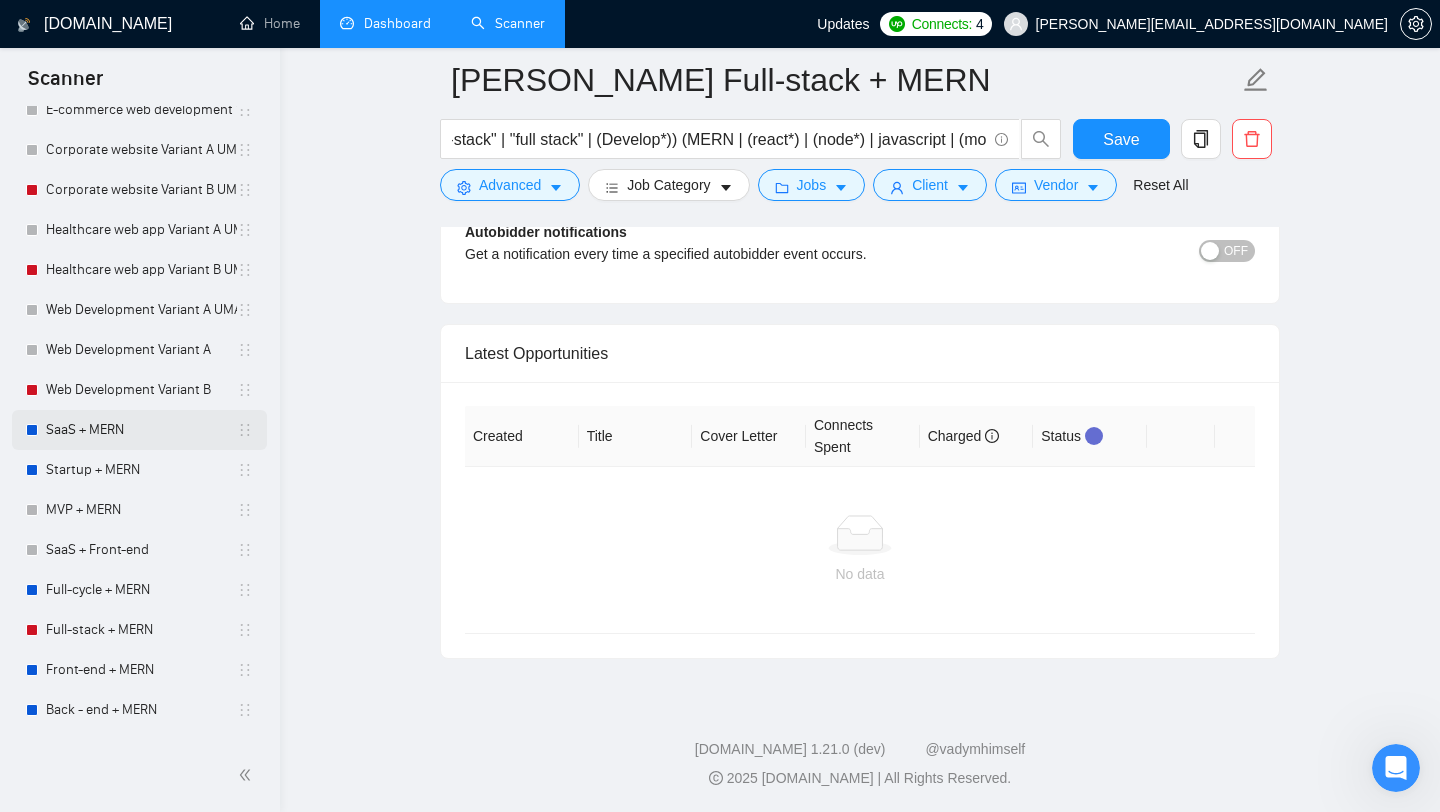 click on "SaaS + MERN" at bounding box center (141, 430) 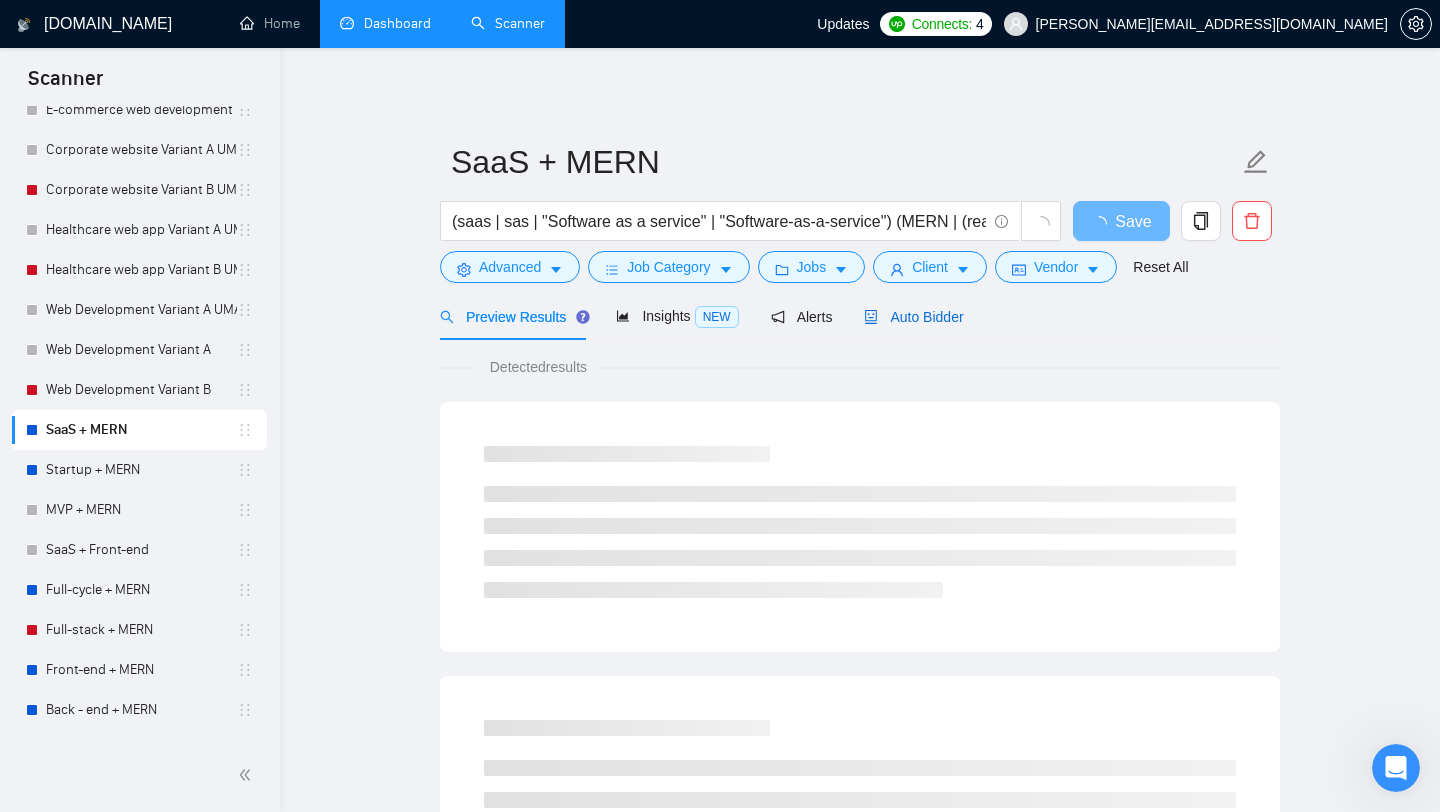 click on "Auto Bidder" at bounding box center [913, 317] 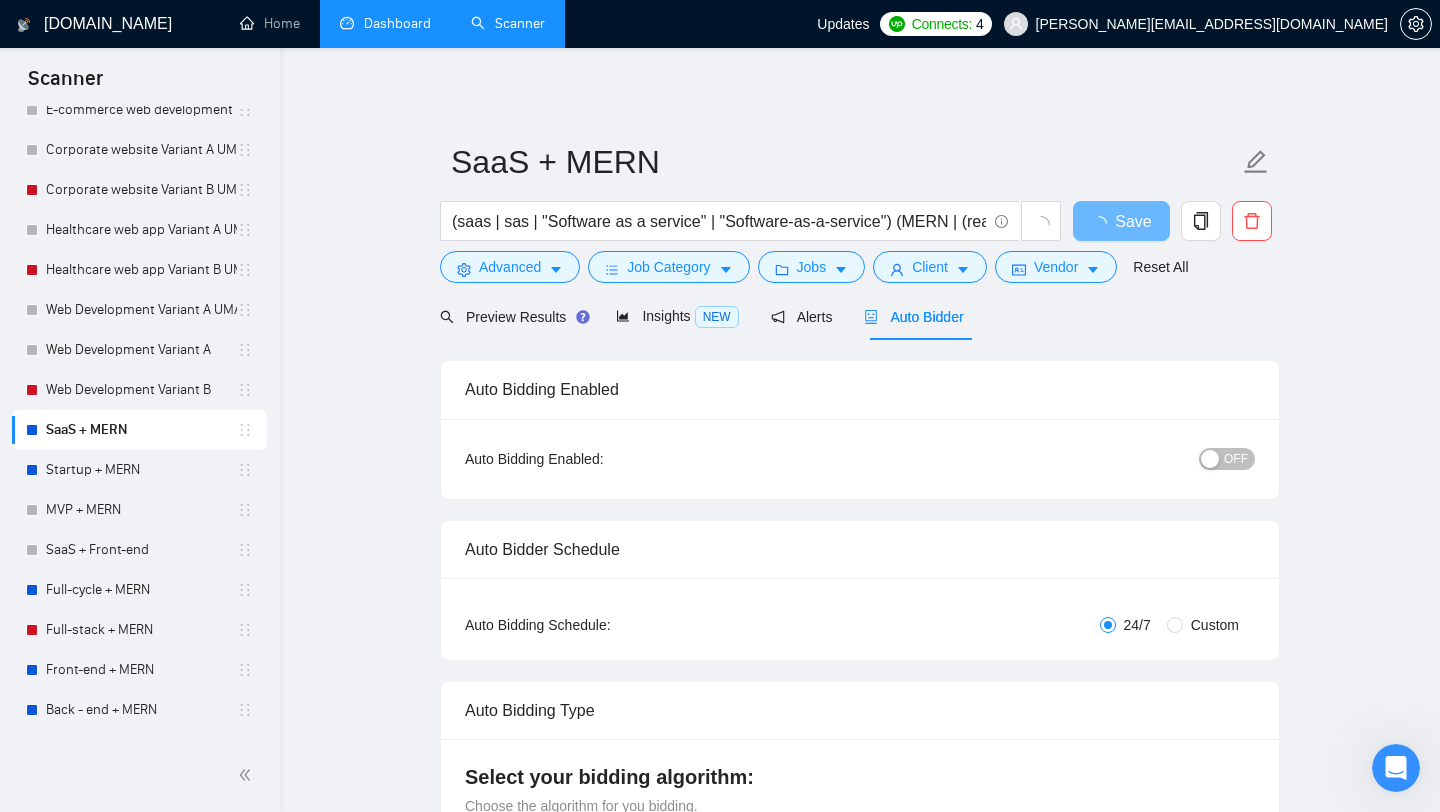 type 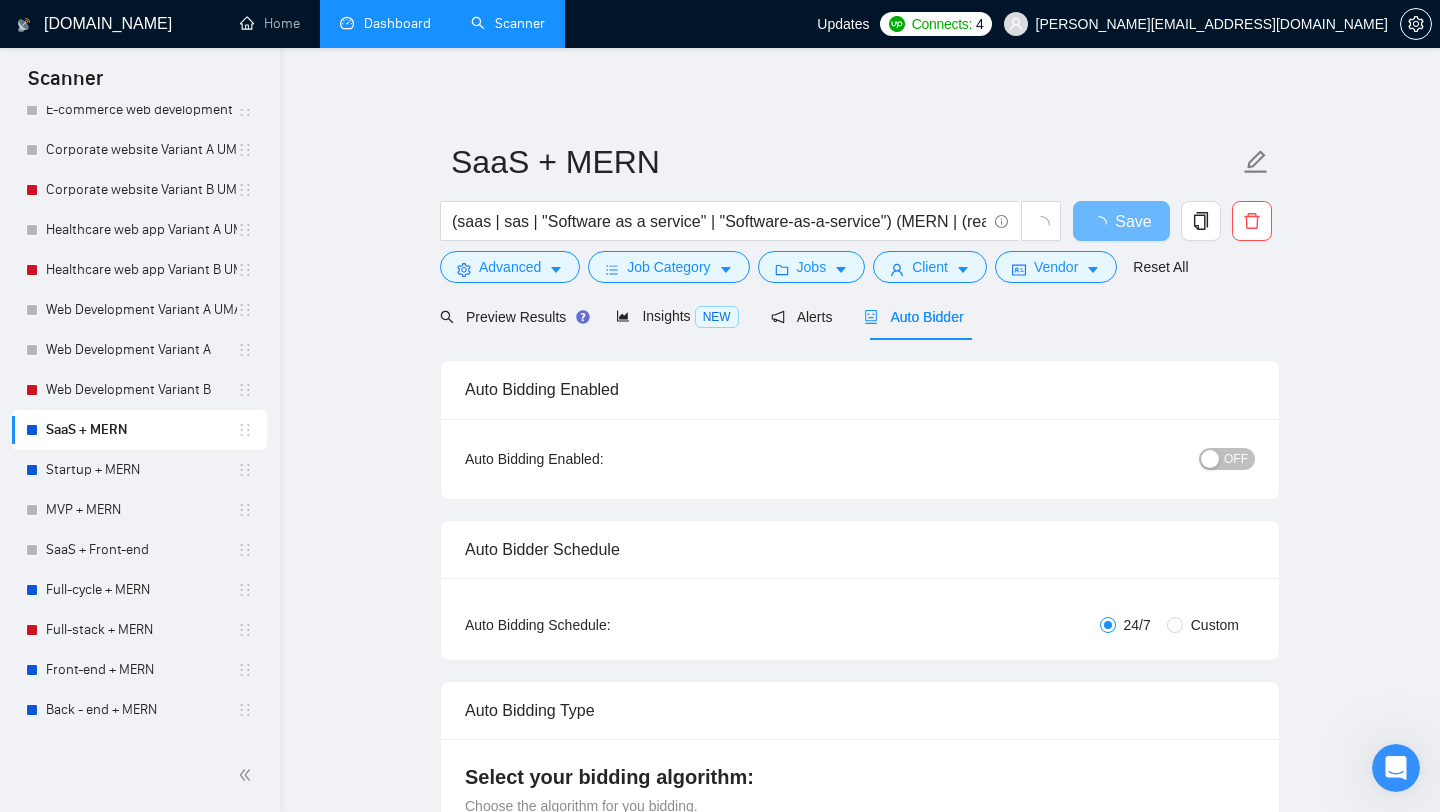 checkbox on "true" 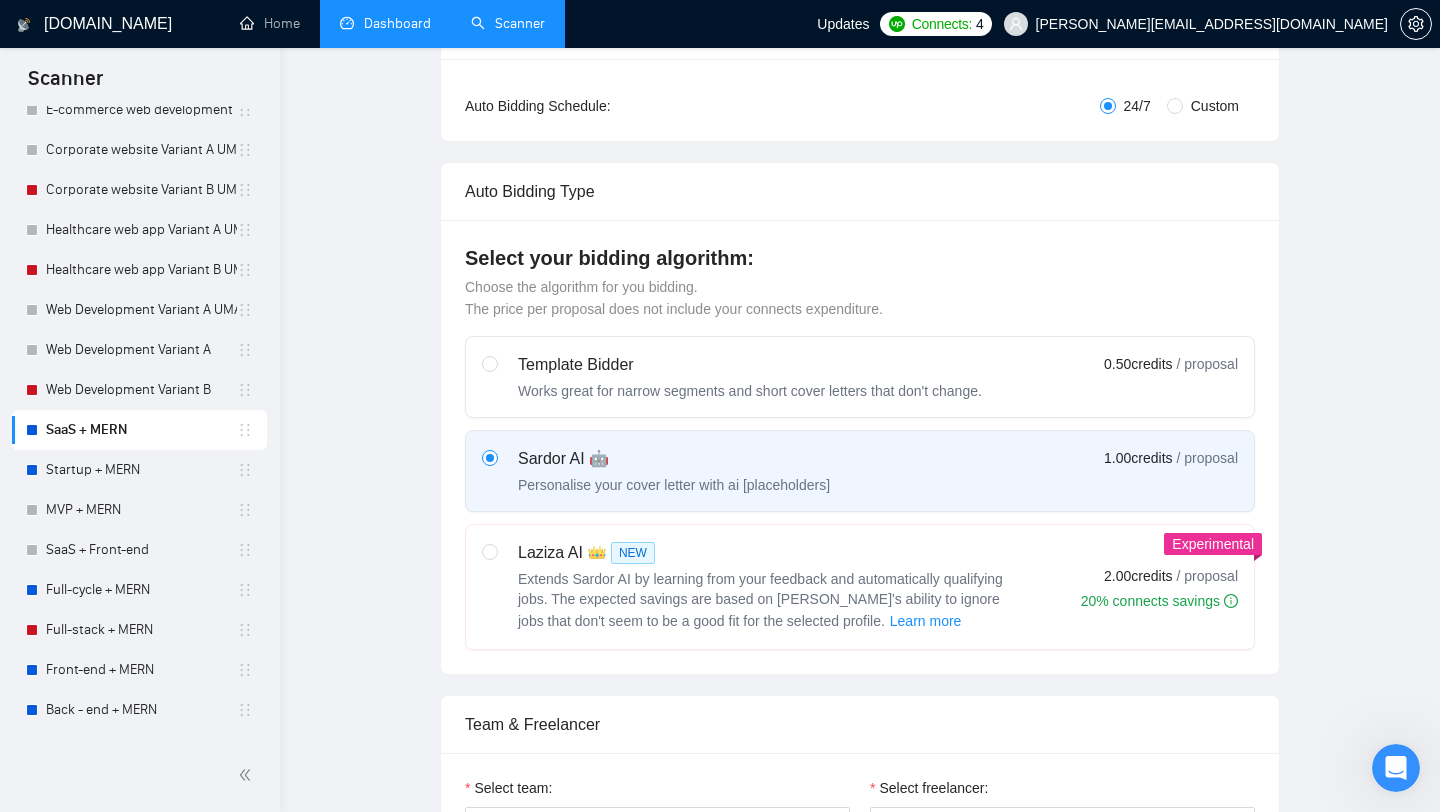 type 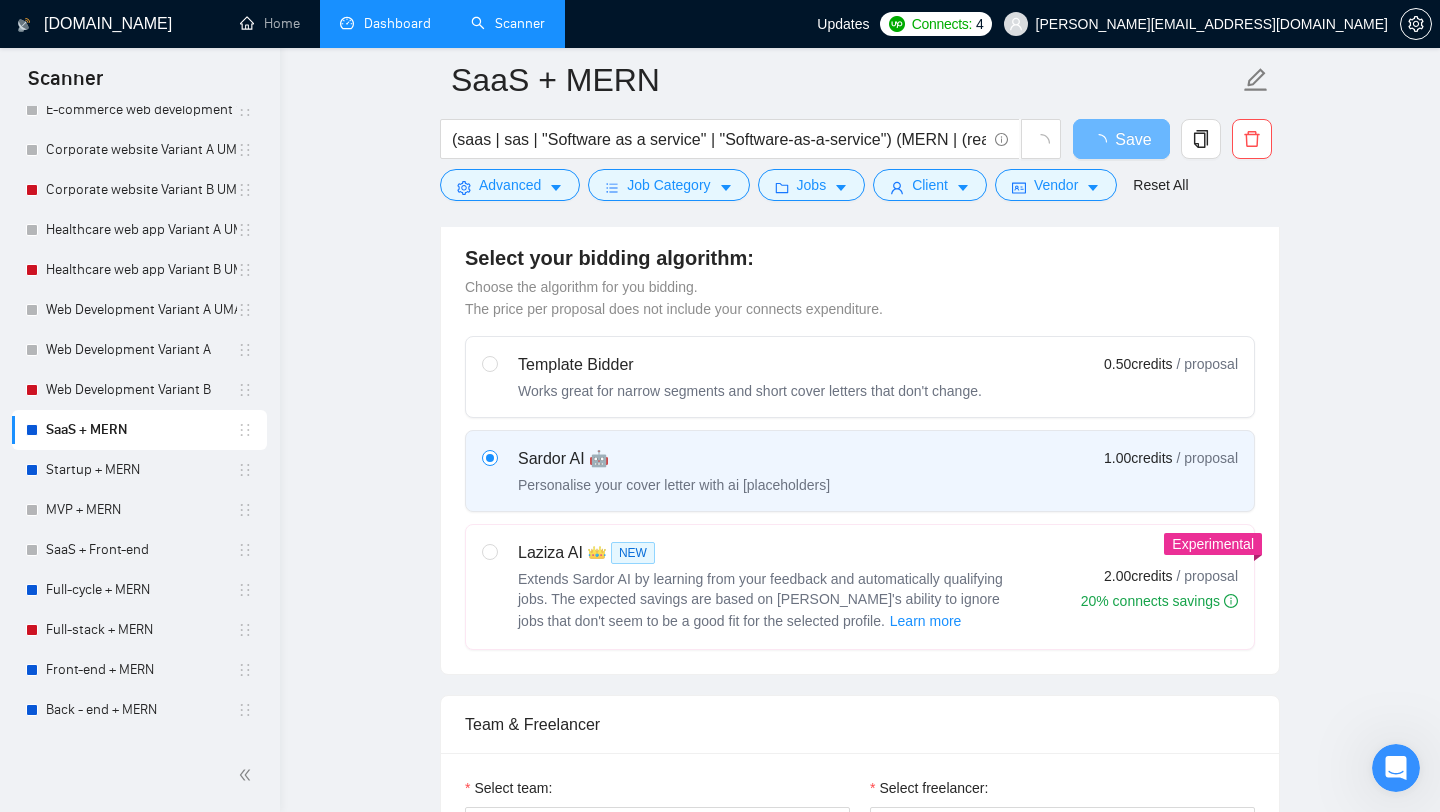 scroll, scrollTop: 1297, scrollLeft: 0, axis: vertical 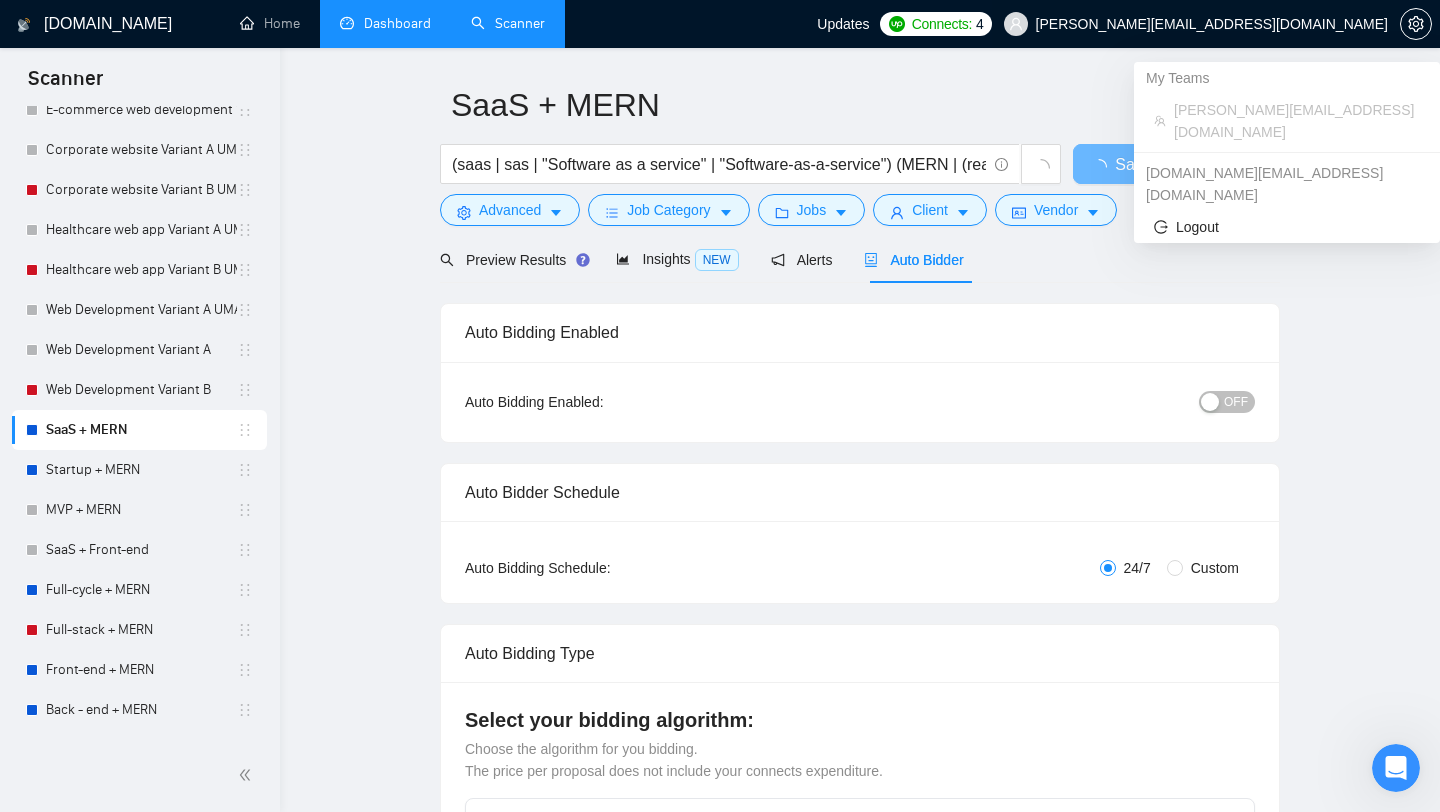 click on "[PERSON_NAME][EMAIL_ADDRESS][DOMAIN_NAME]" at bounding box center [1196, 24] 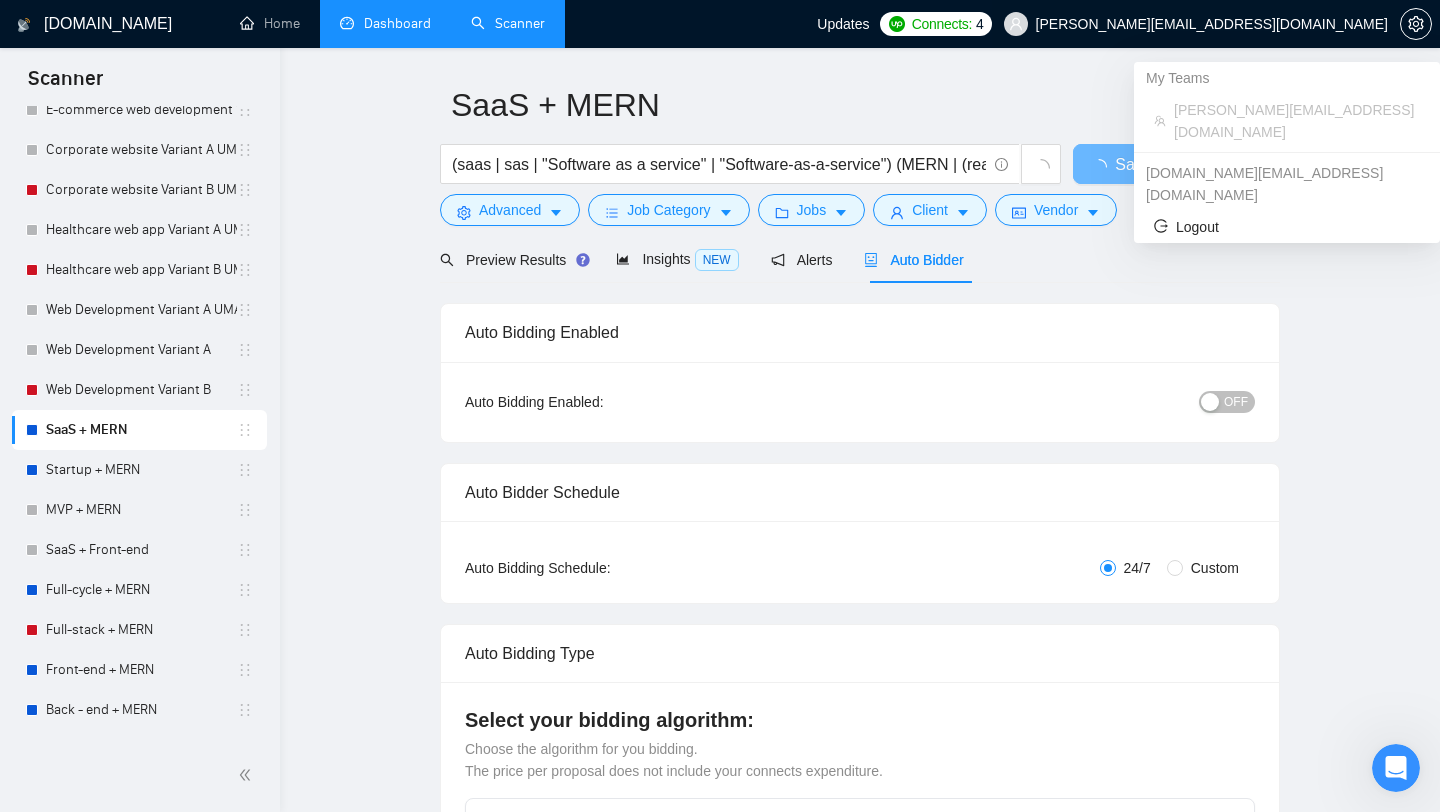 click on "[PERSON_NAME][EMAIL_ADDRESS][DOMAIN_NAME]" at bounding box center (1196, 24) 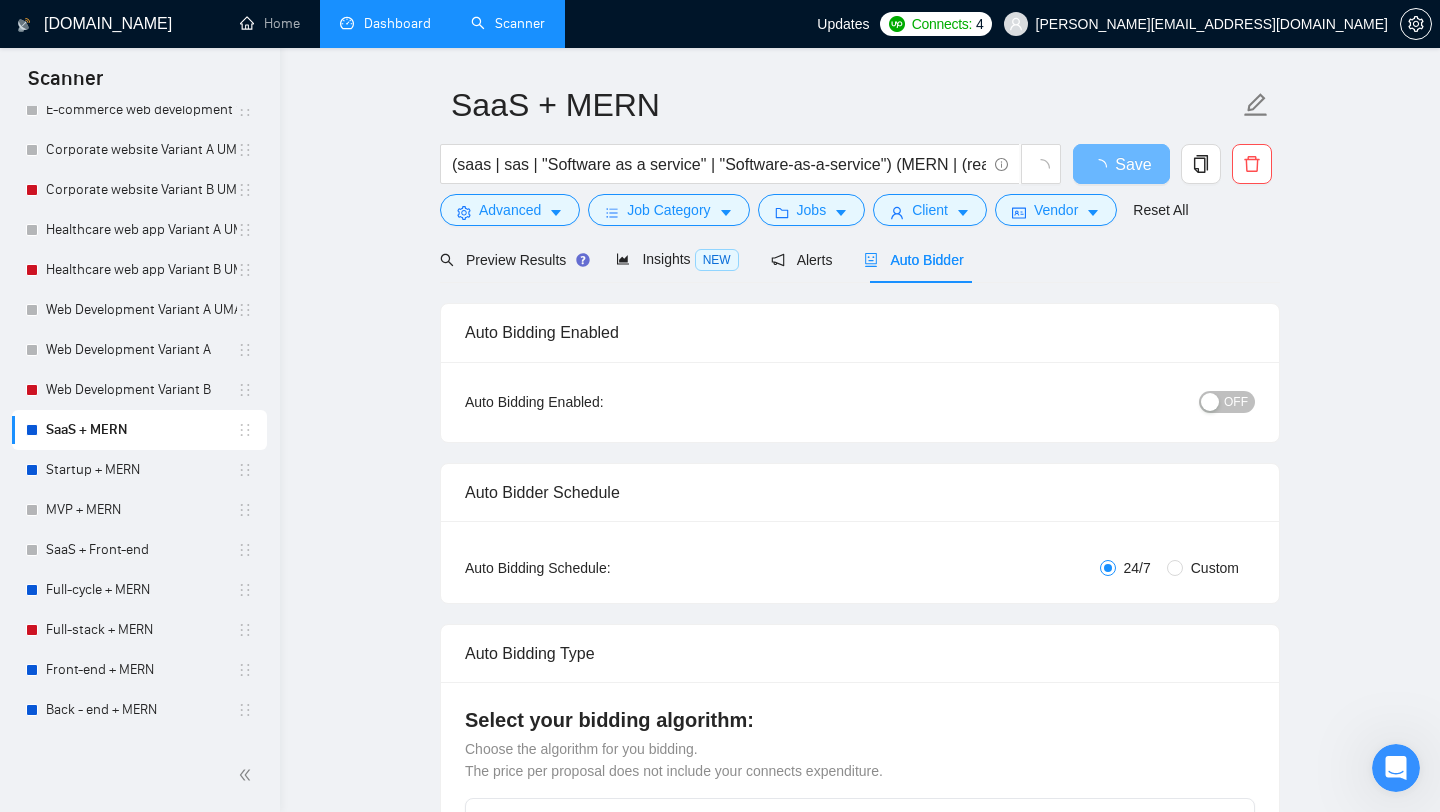 scroll, scrollTop: 0, scrollLeft: 0, axis: both 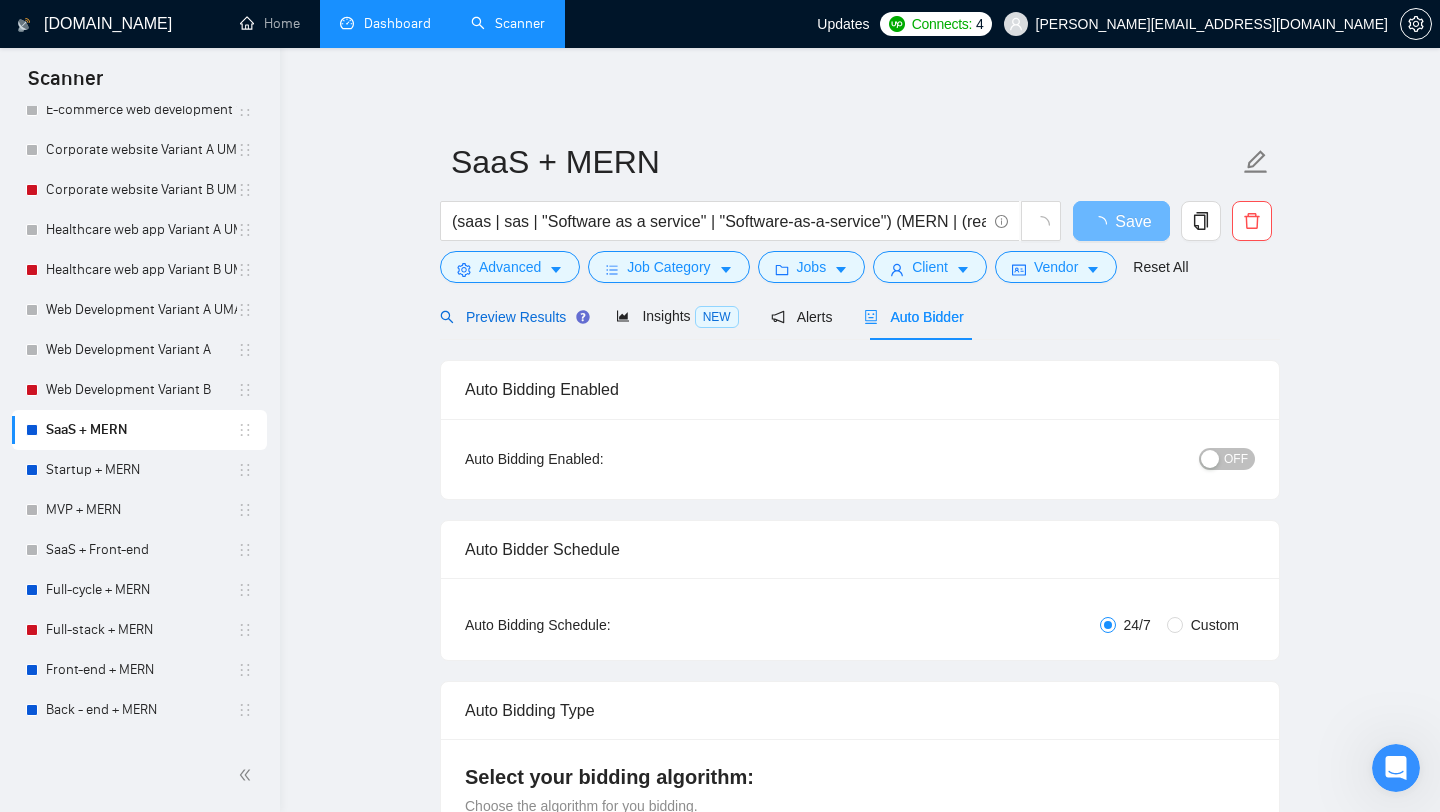 click on "Preview Results" at bounding box center (512, 317) 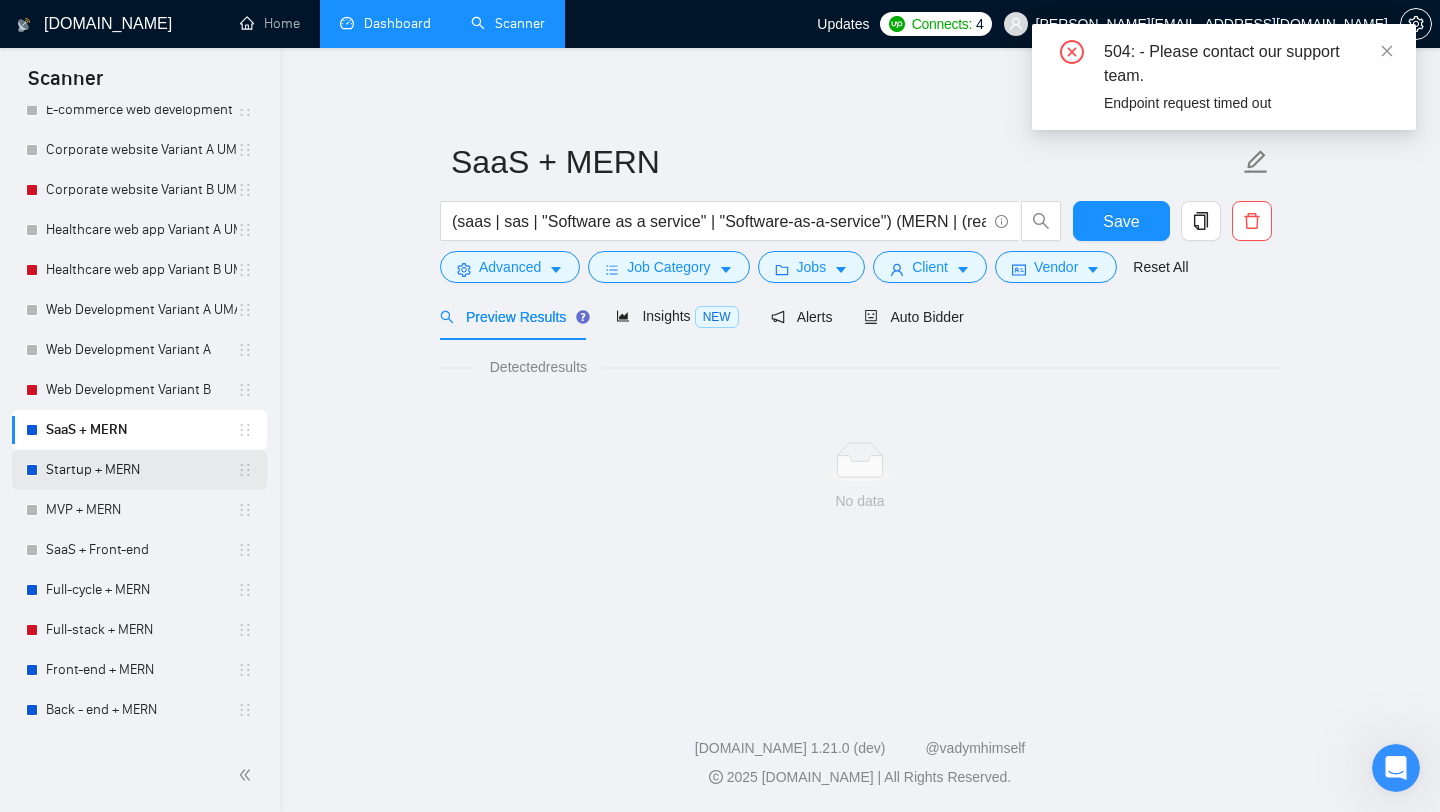 click on "Startup + MERN" at bounding box center [141, 470] 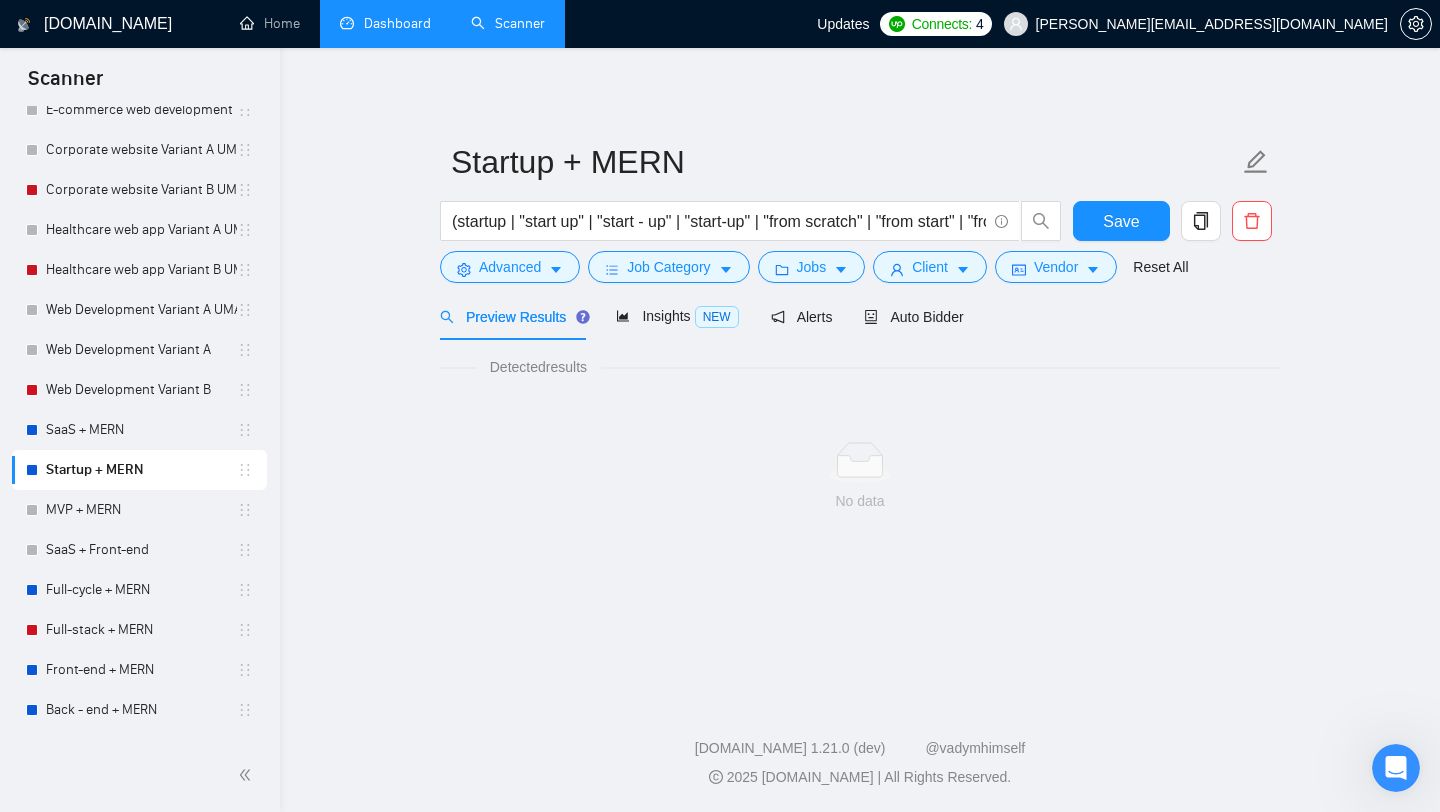 click on "Preview Results" at bounding box center (512, 316) 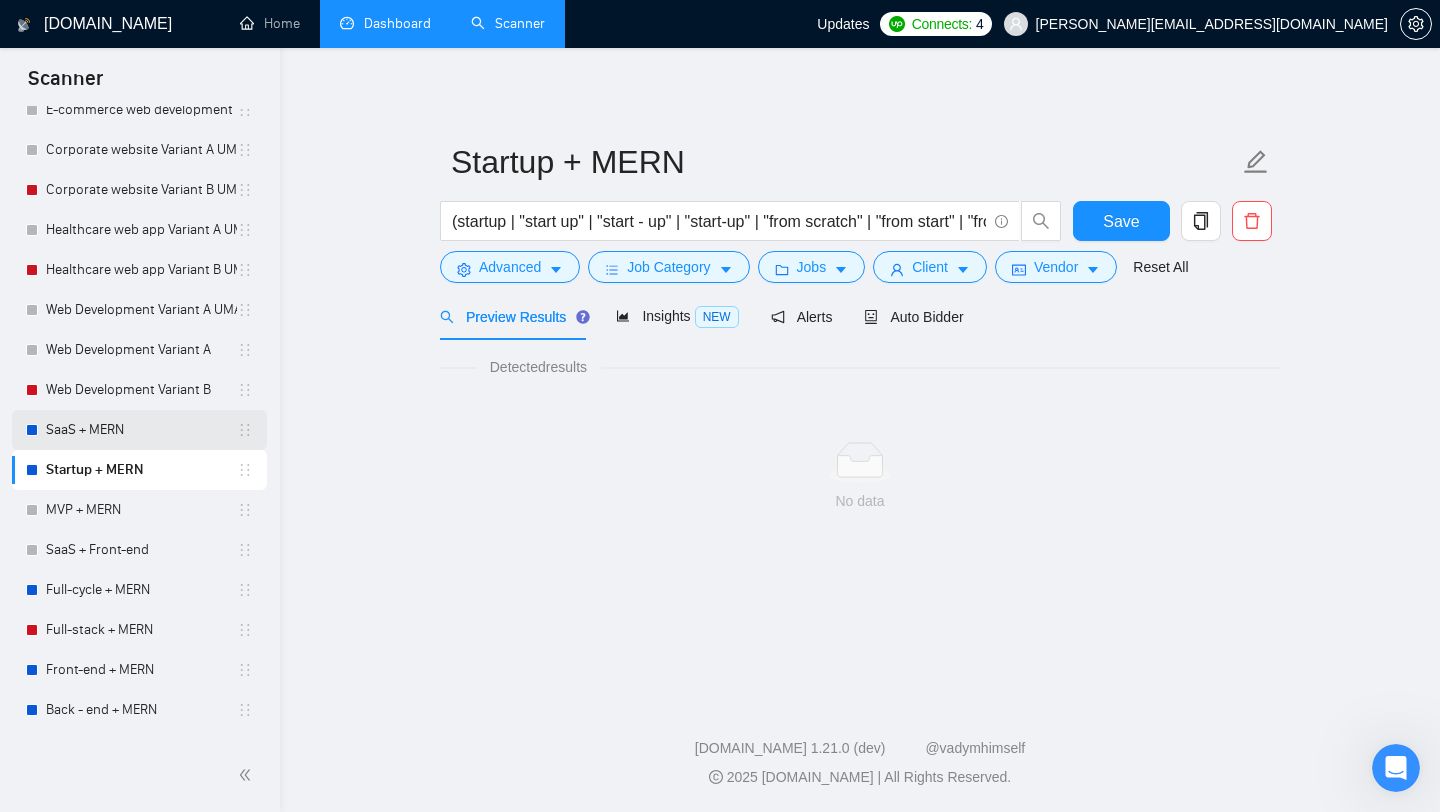 click on "SaaS + MERN" at bounding box center (141, 430) 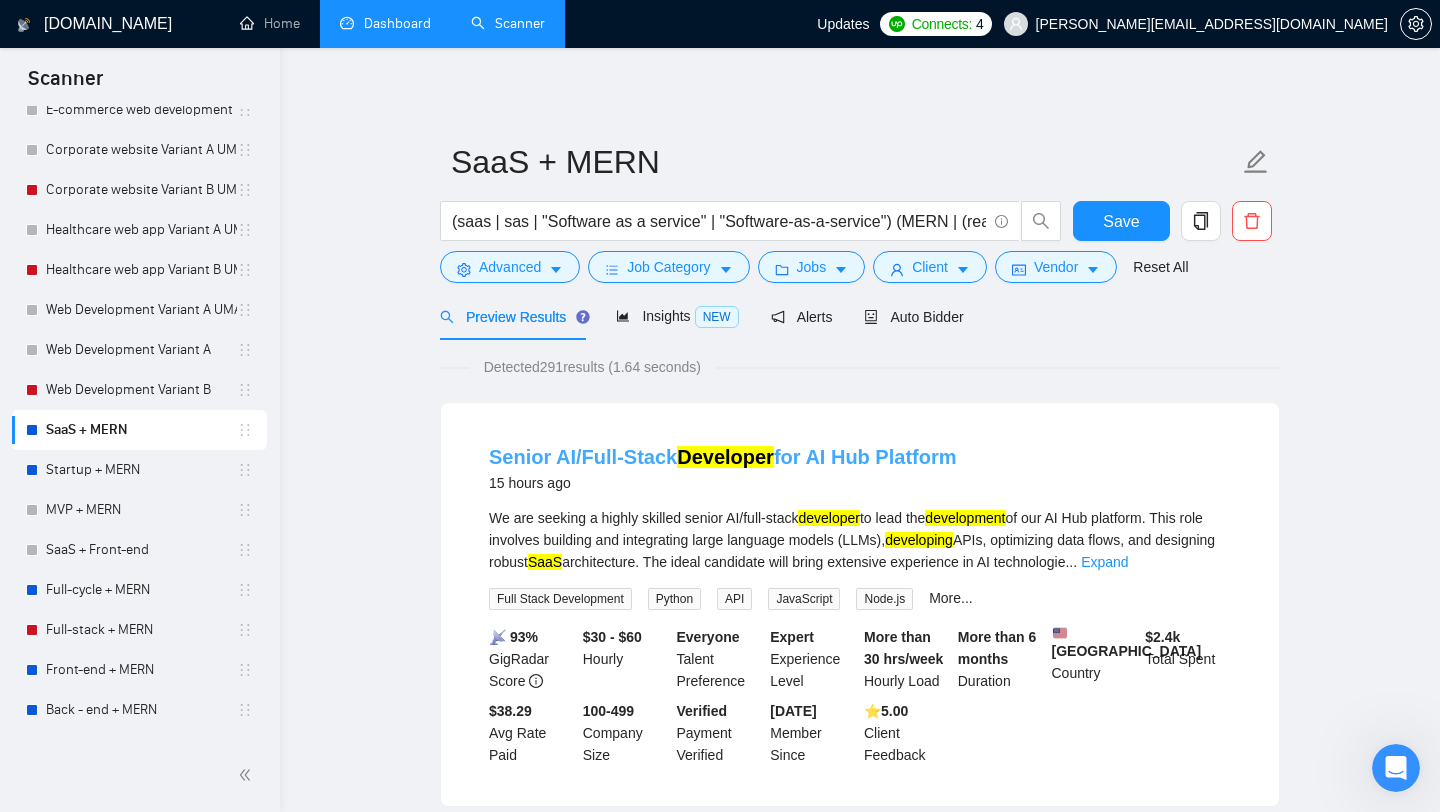 click on "Senior AI/Full-Stack  Developer  for AI Hub Platform" at bounding box center (723, 457) 